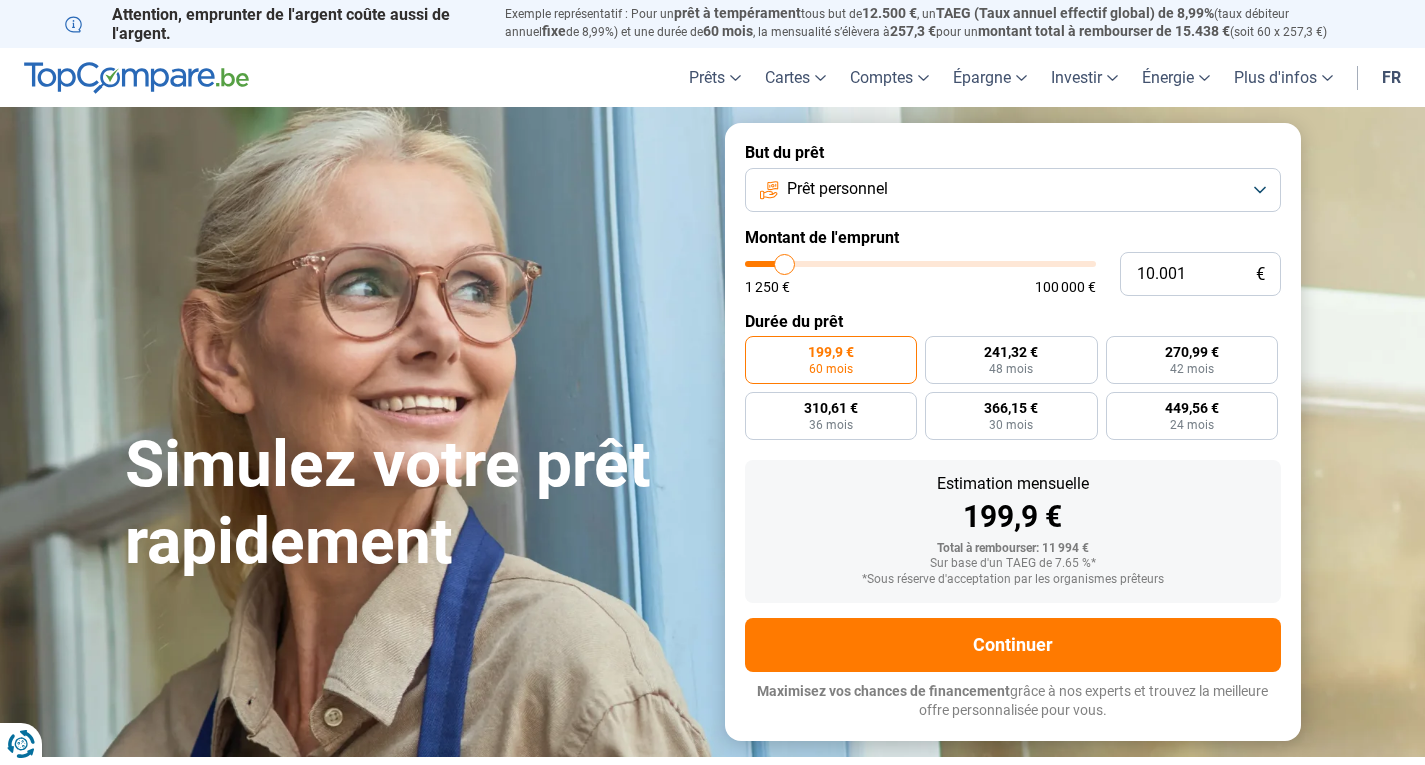 scroll, scrollTop: 0, scrollLeft: 0, axis: both 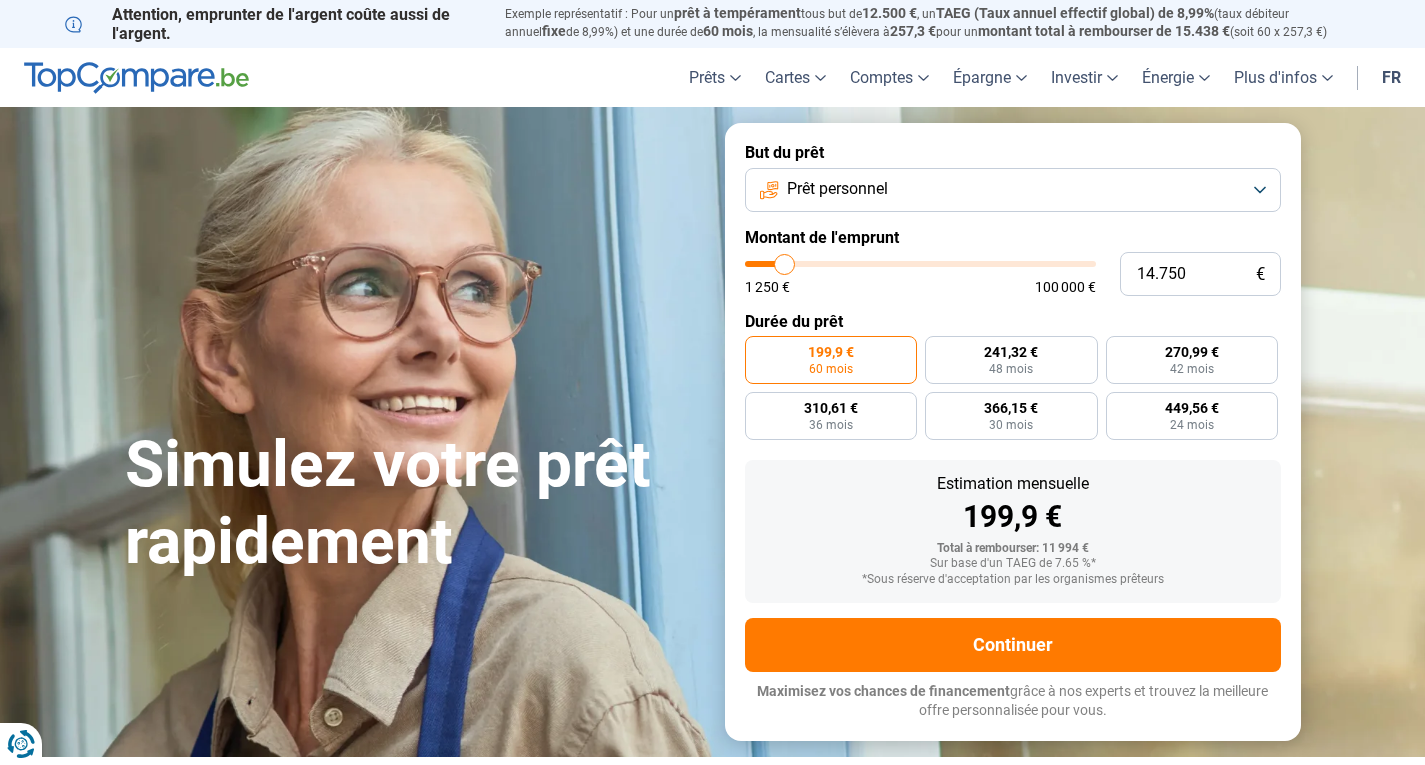 type on "14750" 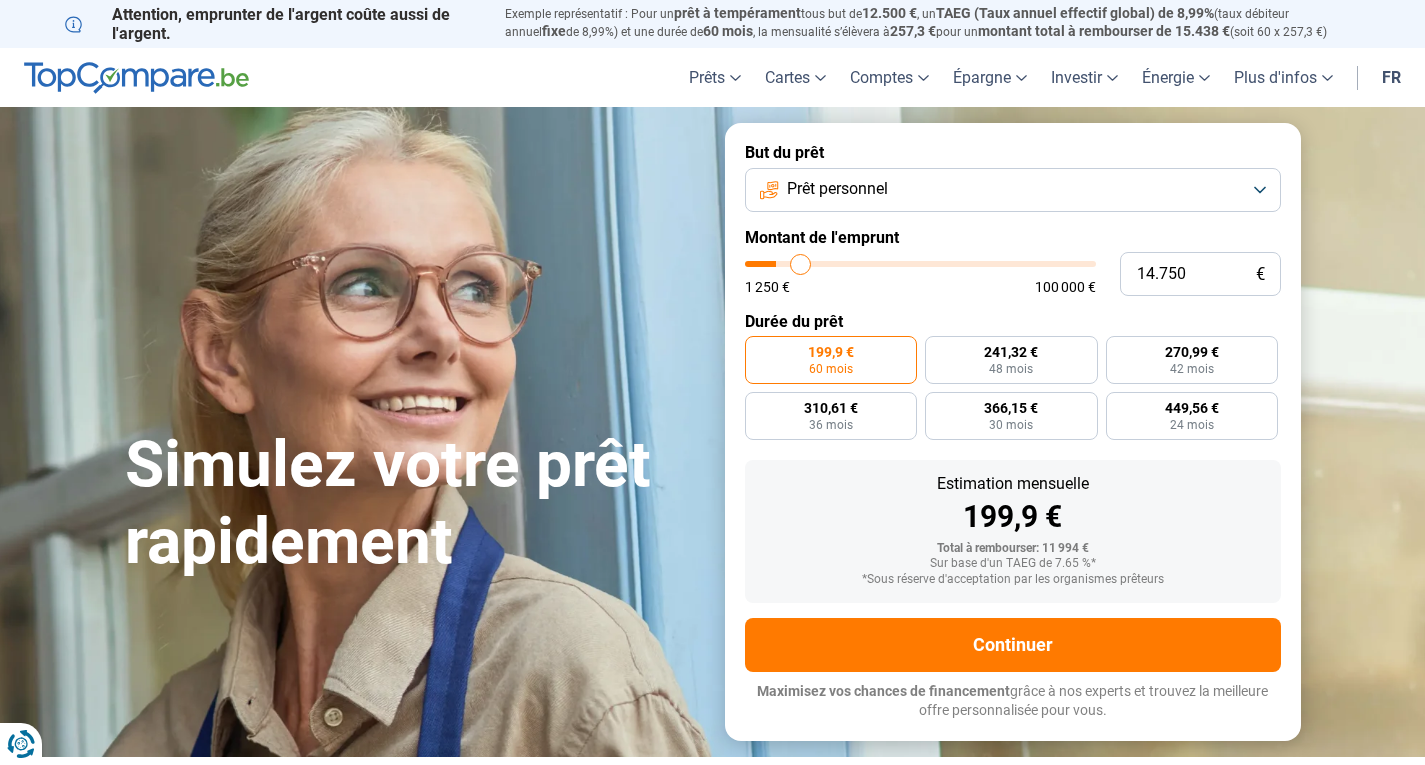 type on "18.750" 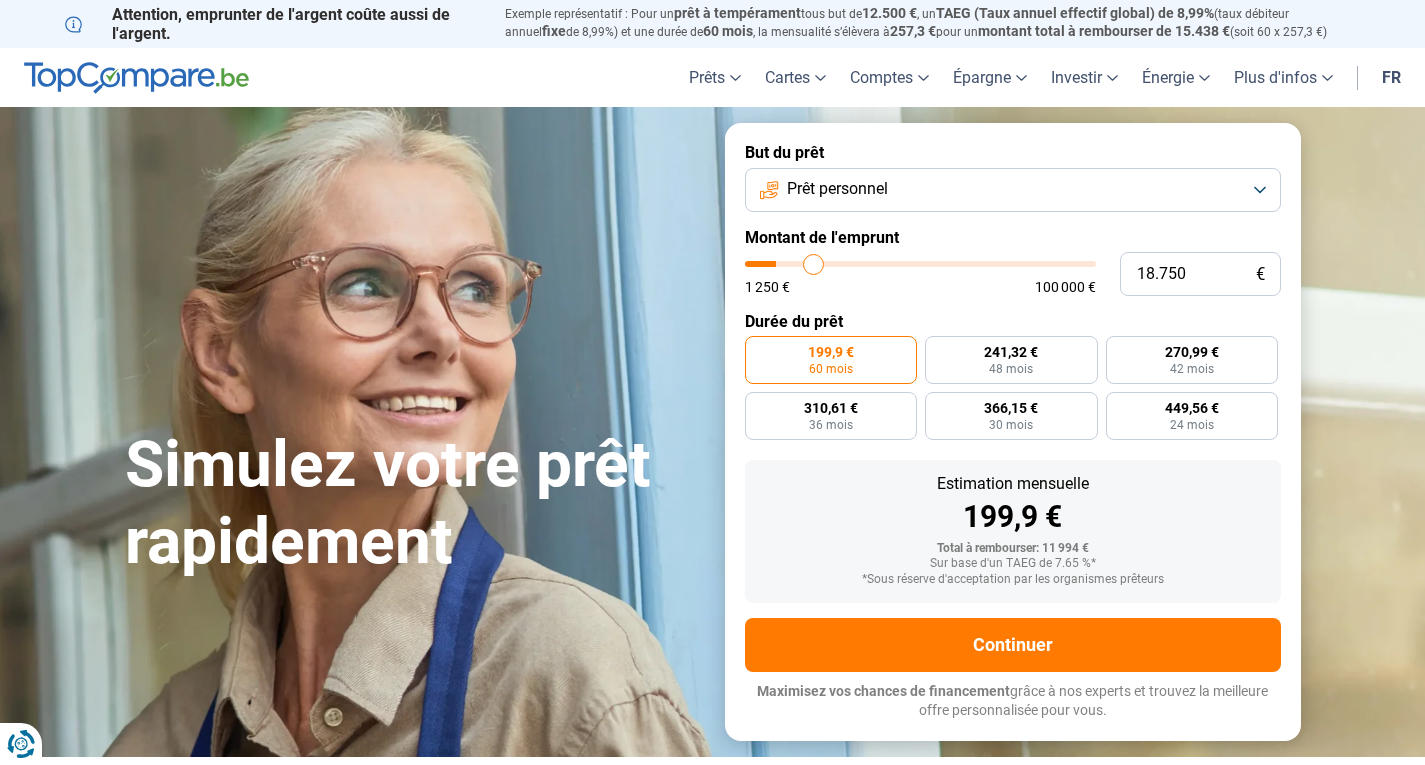 type on "26.250" 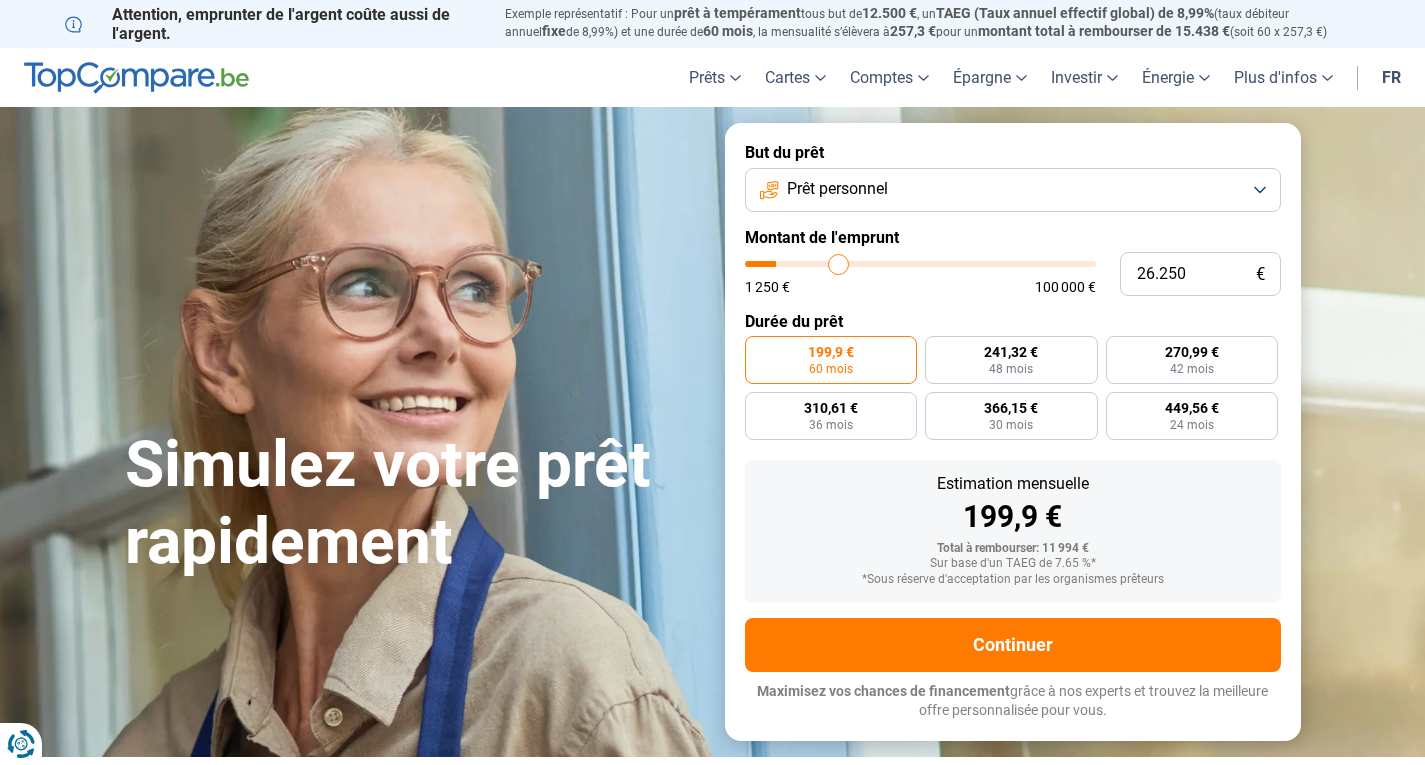 type on "31.000" 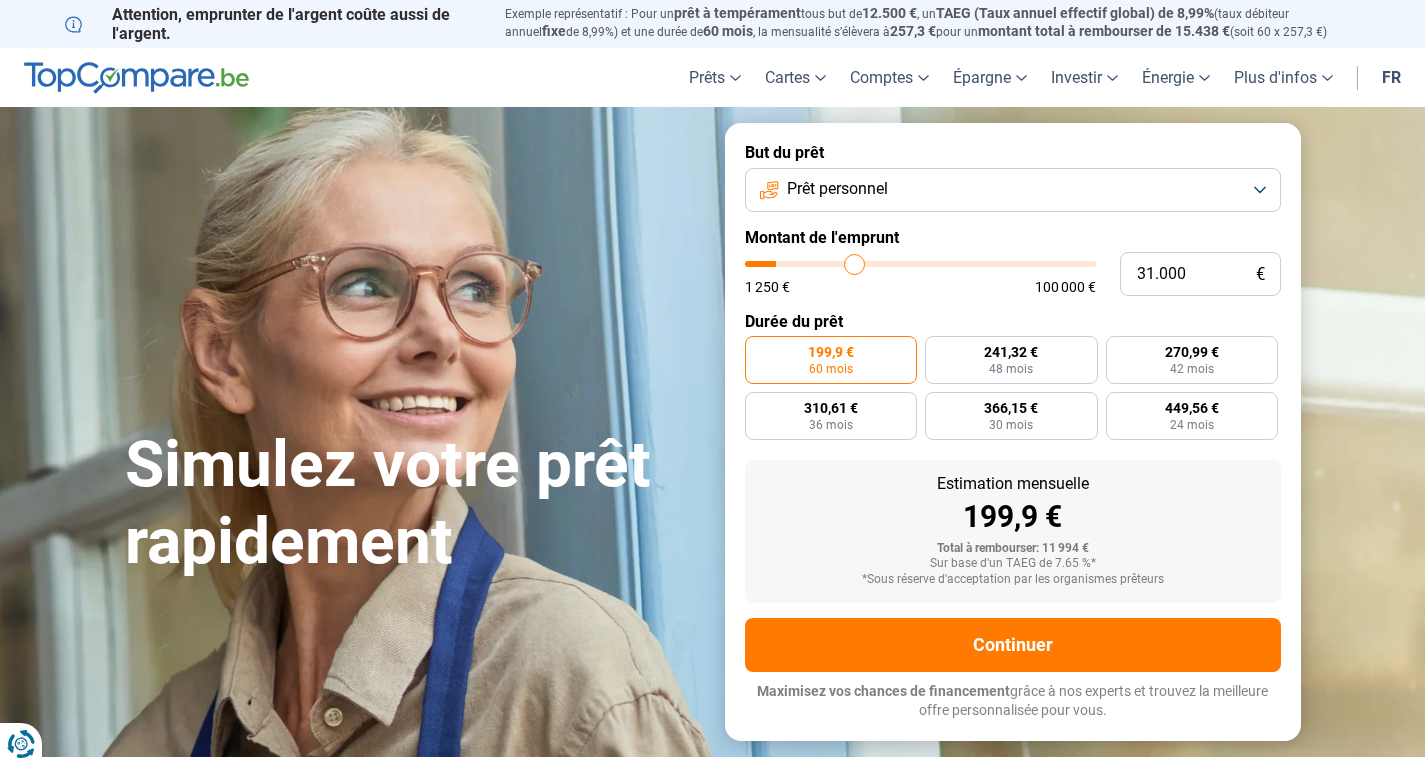 type on "35.500" 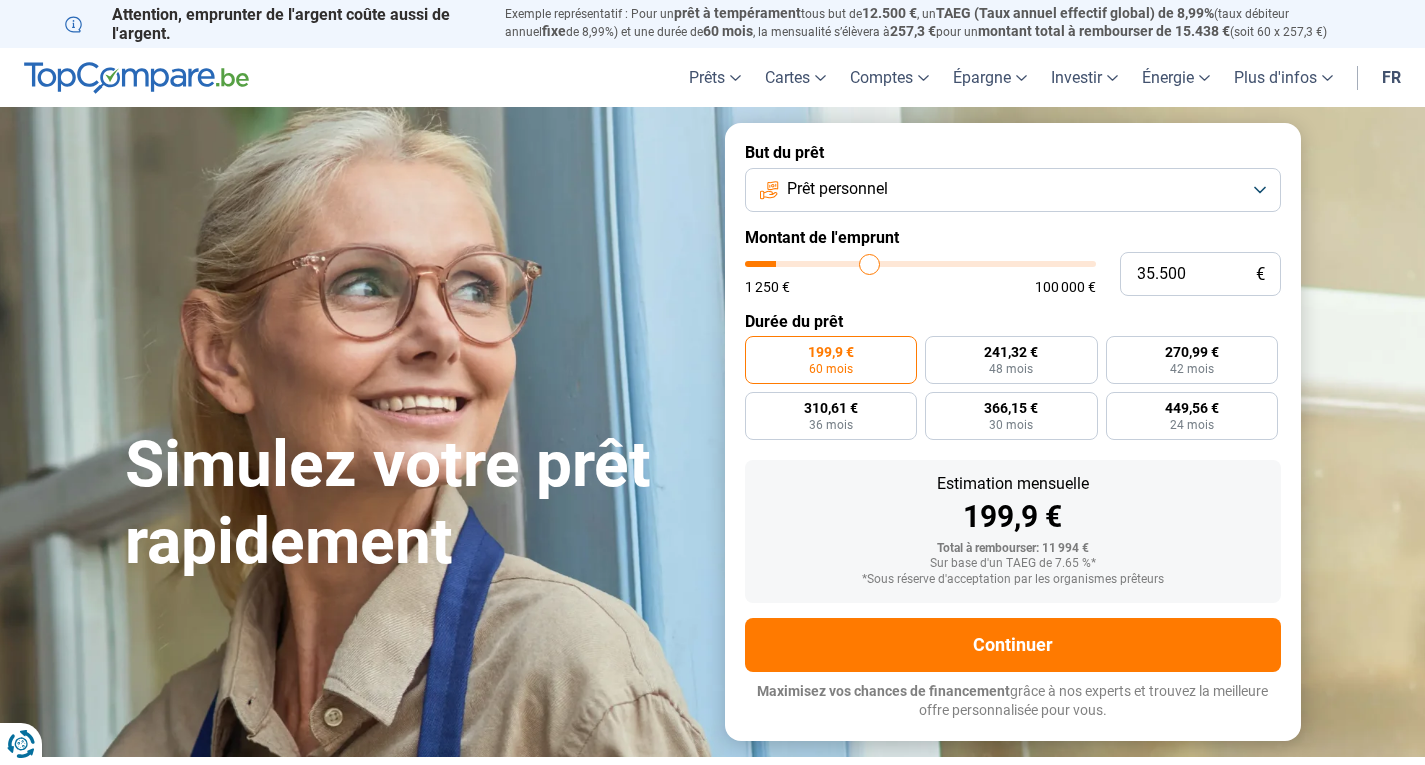 type on "40.000" 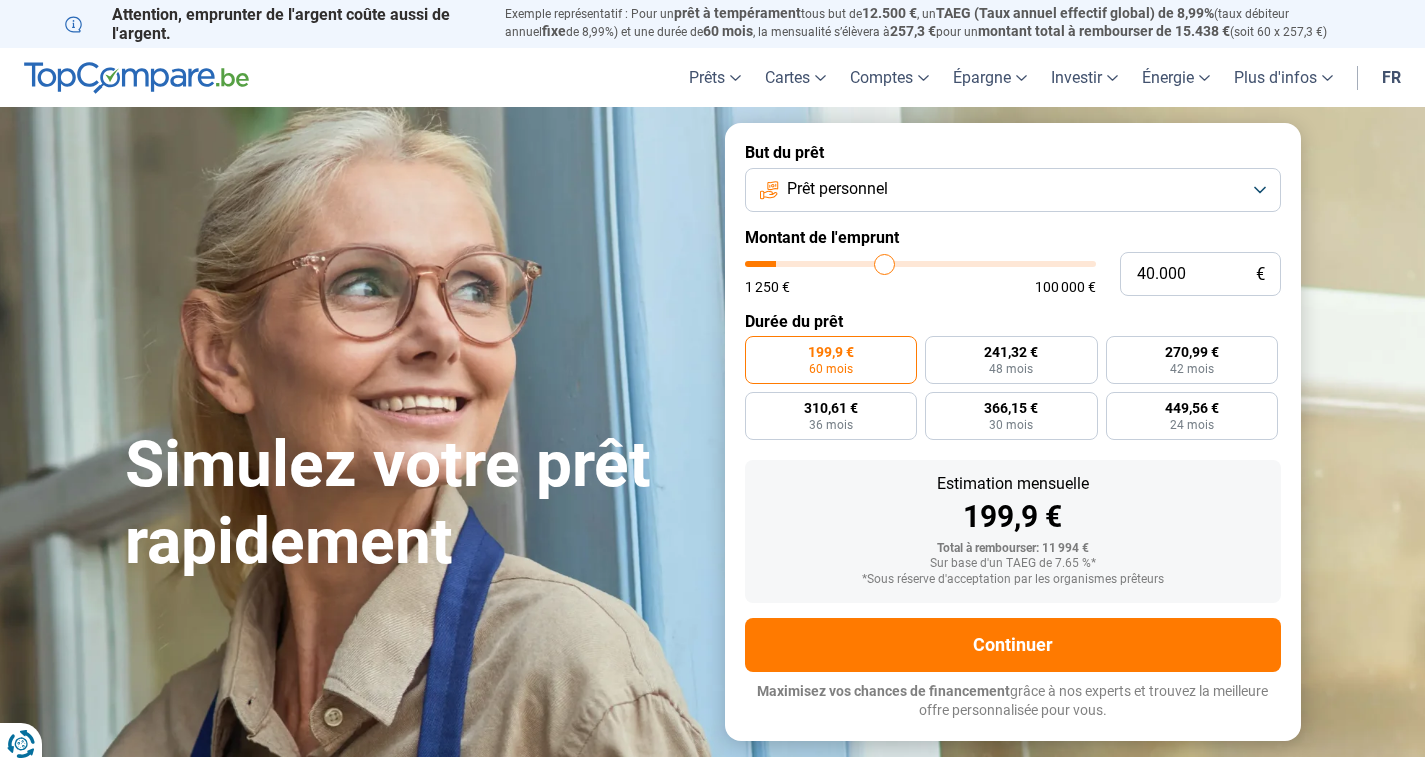 type on "42.750" 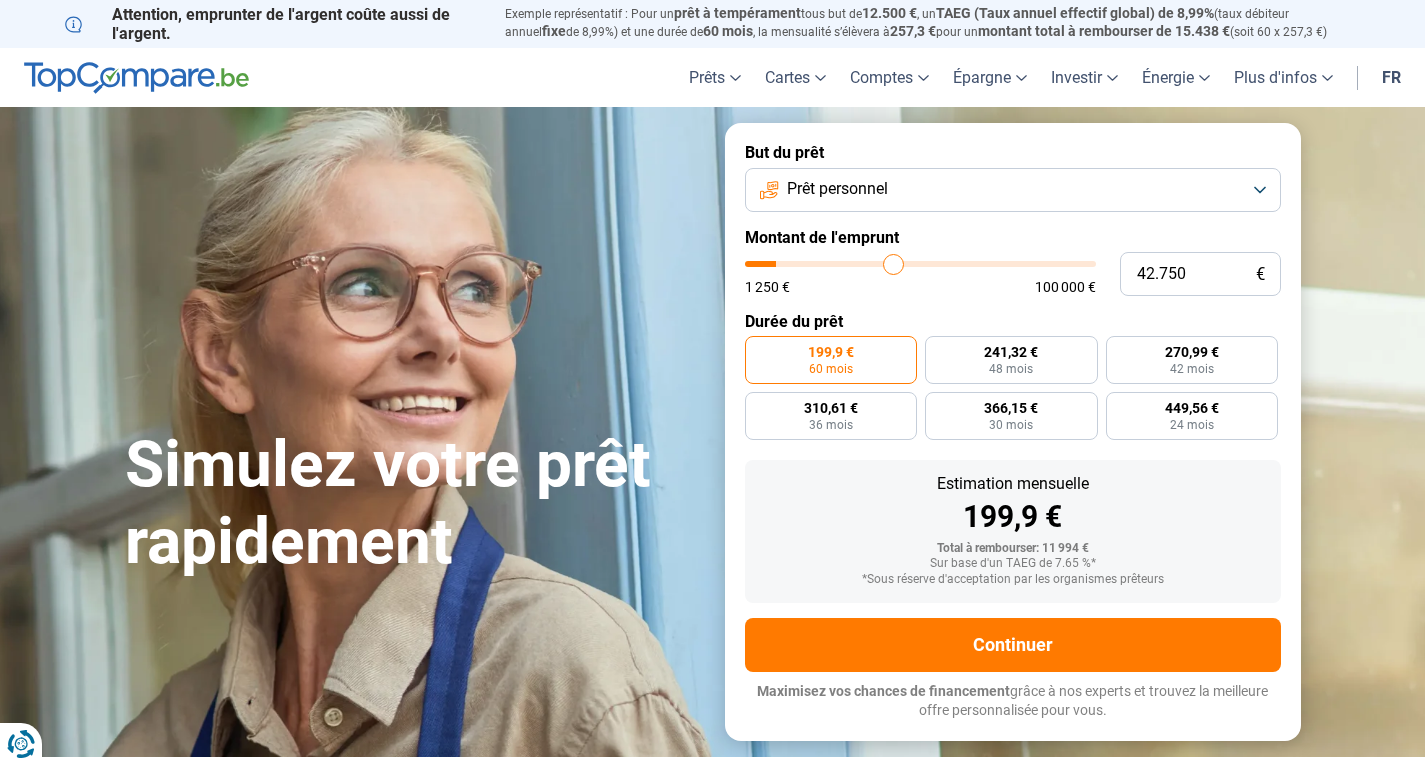 type on "45.000" 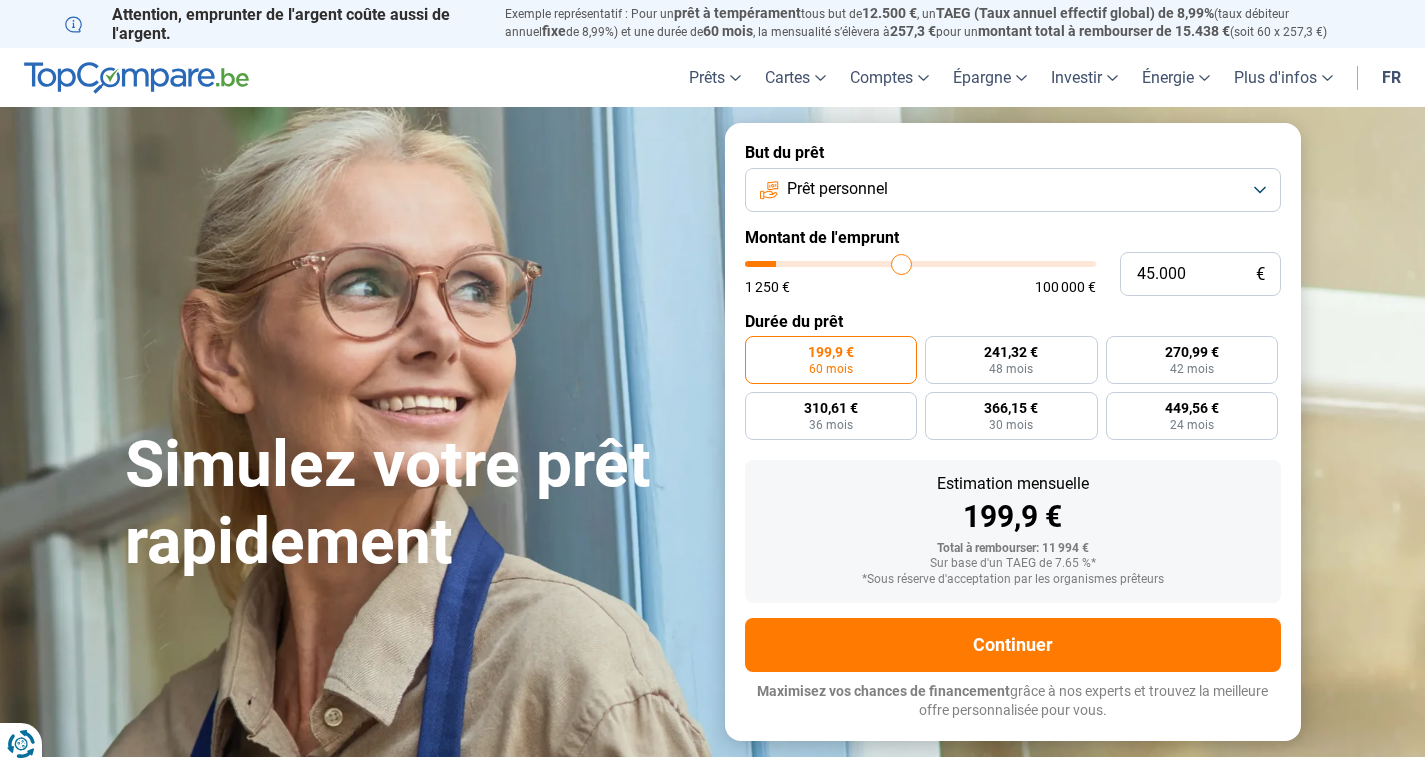 type on "48.000" 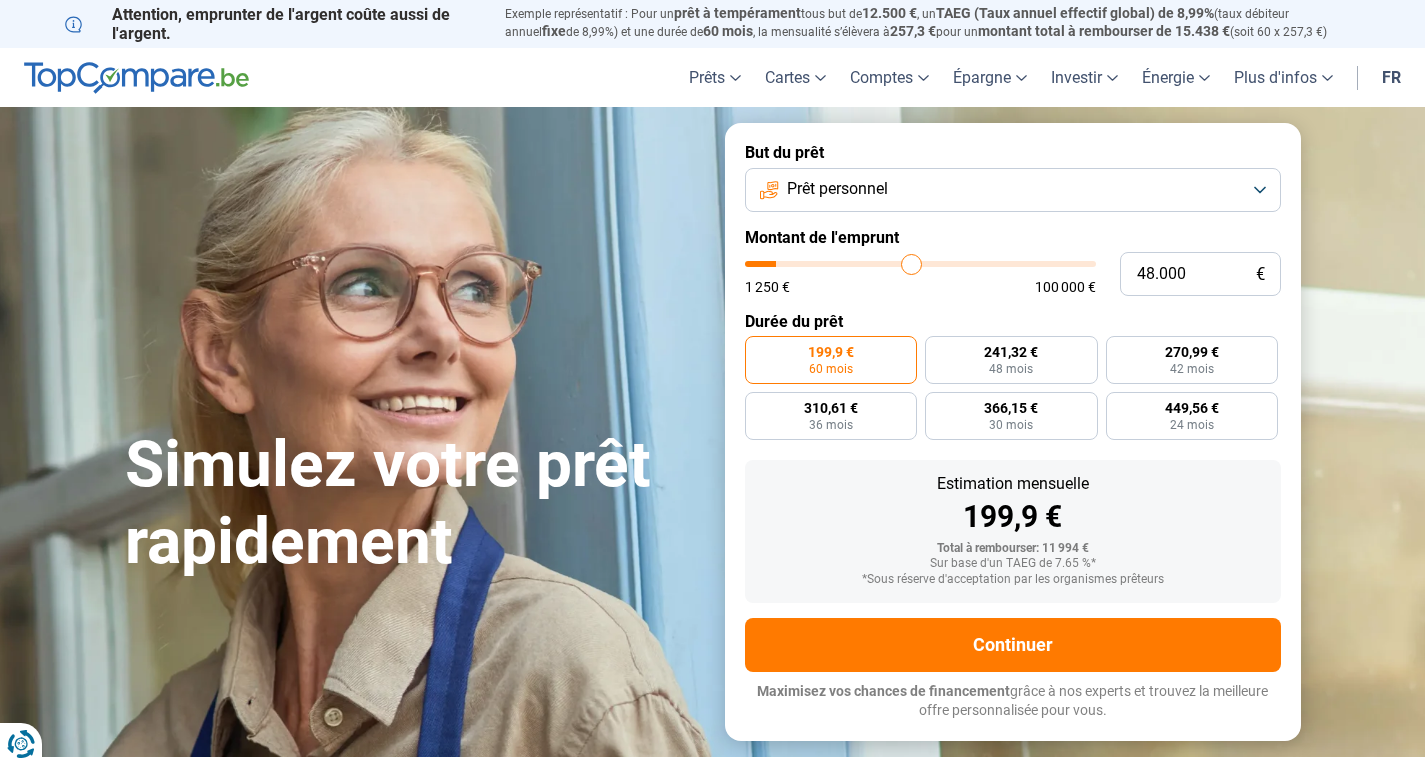 type on "50.750" 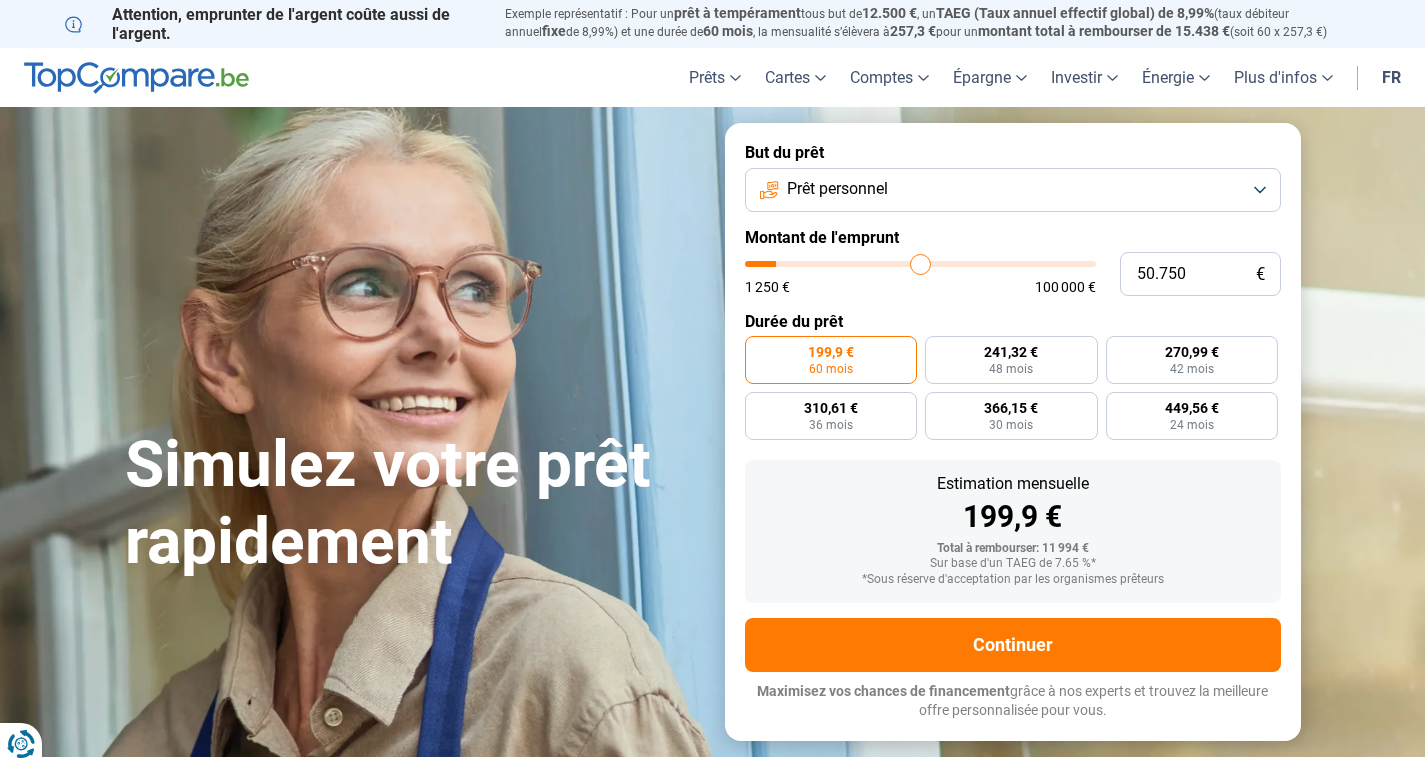 type on "54.250" 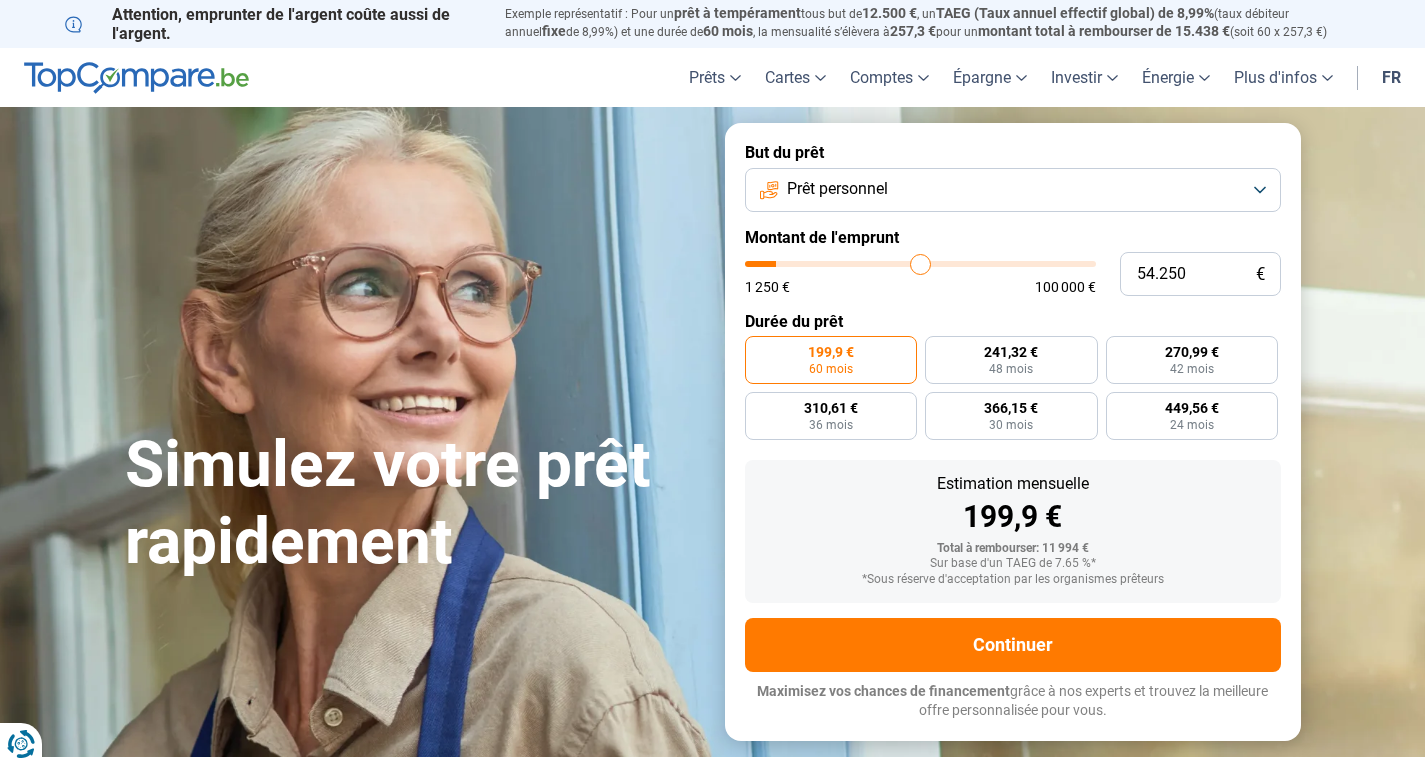 type on "54250" 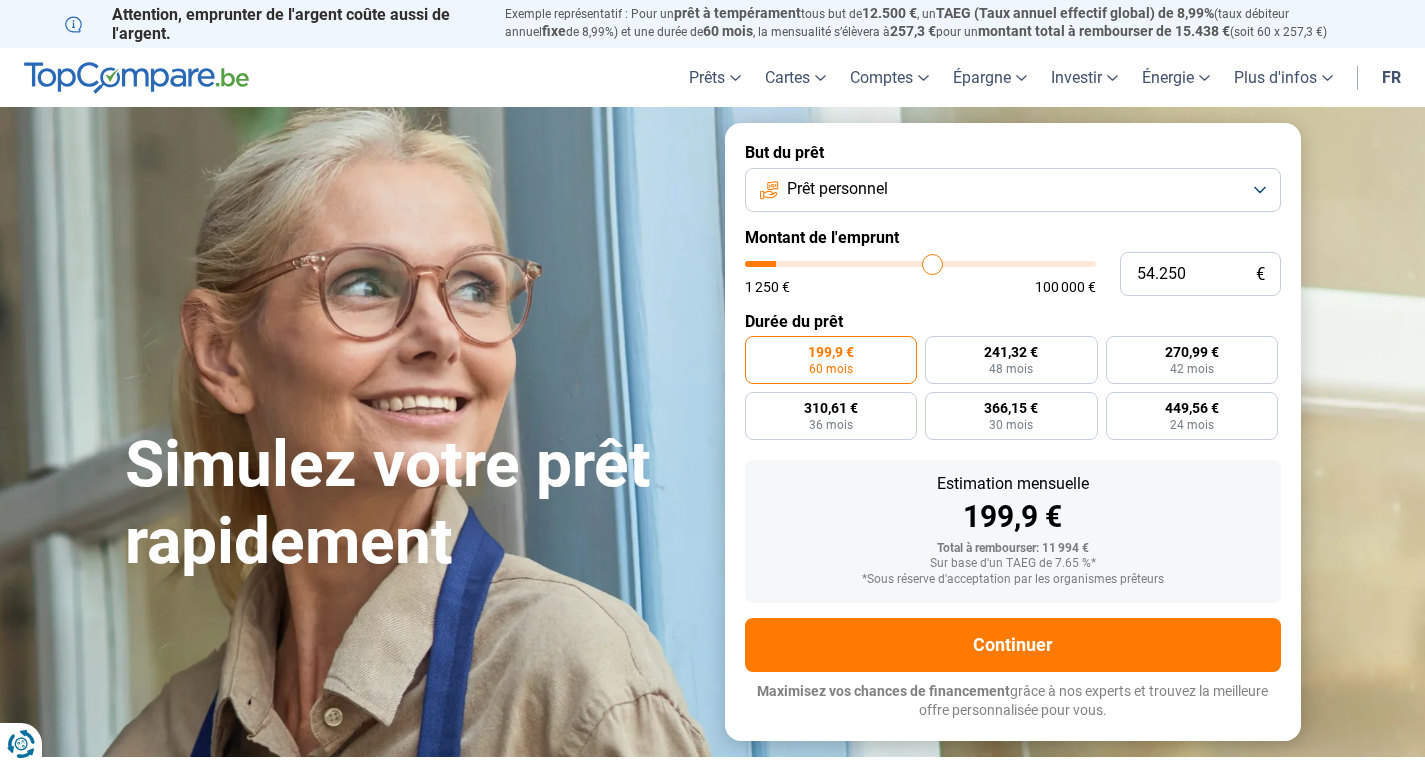 type on "56.250" 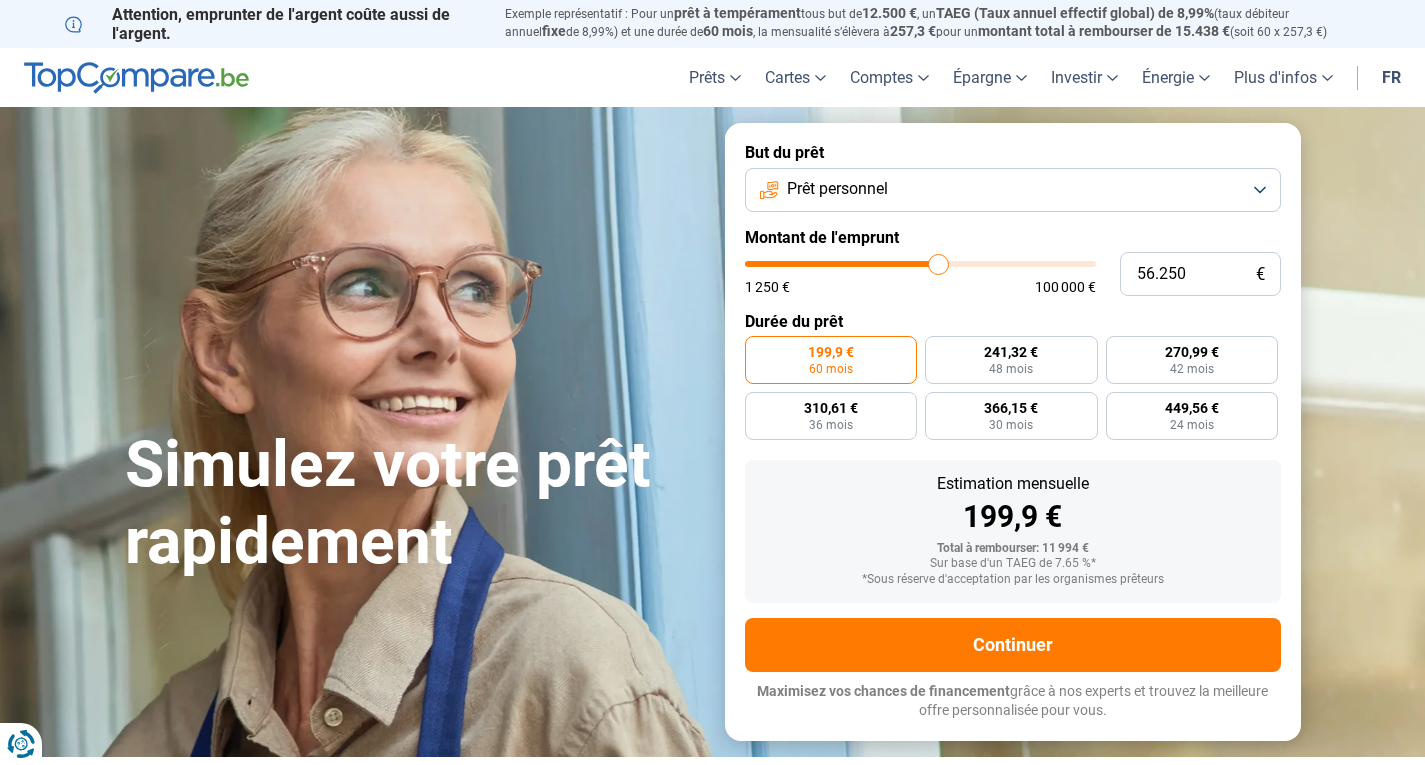 type on "58.750" 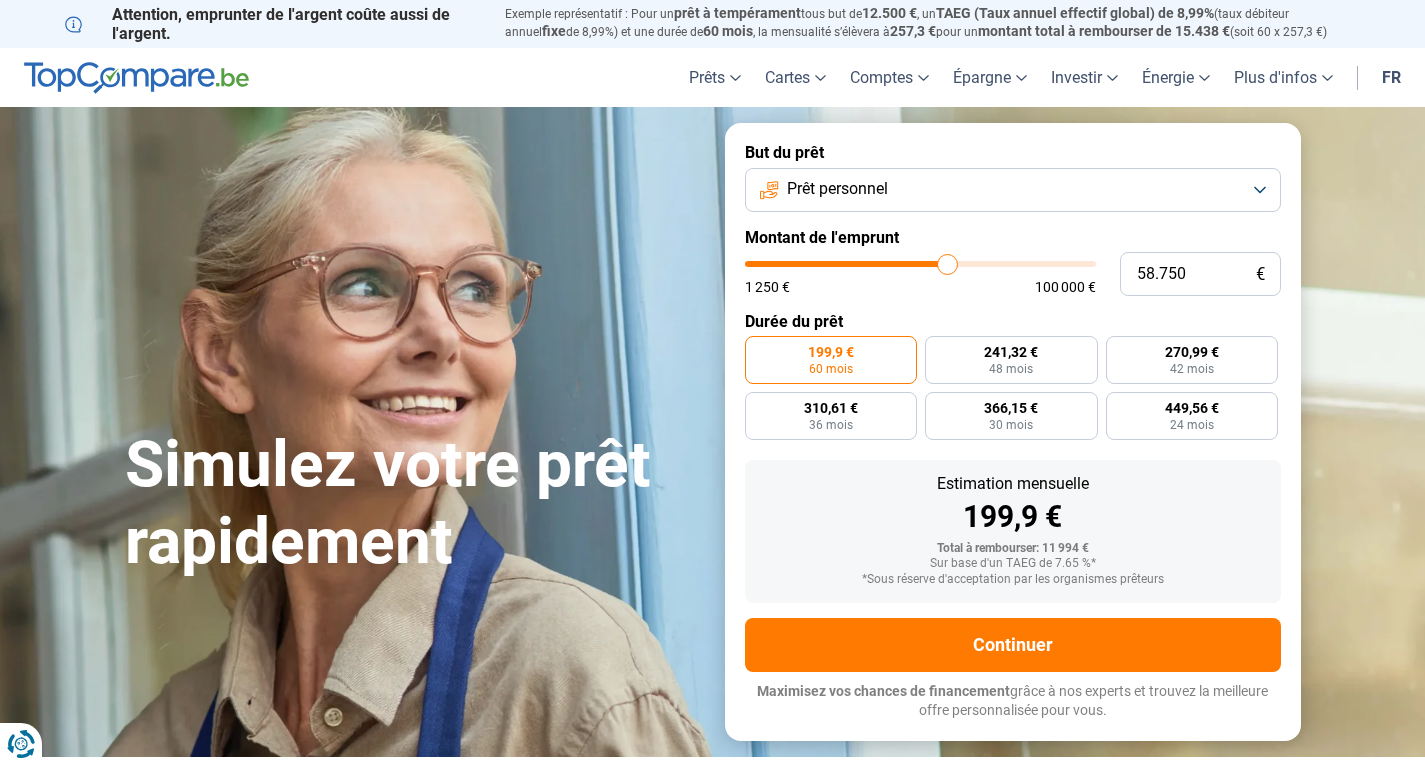 type on "59.750" 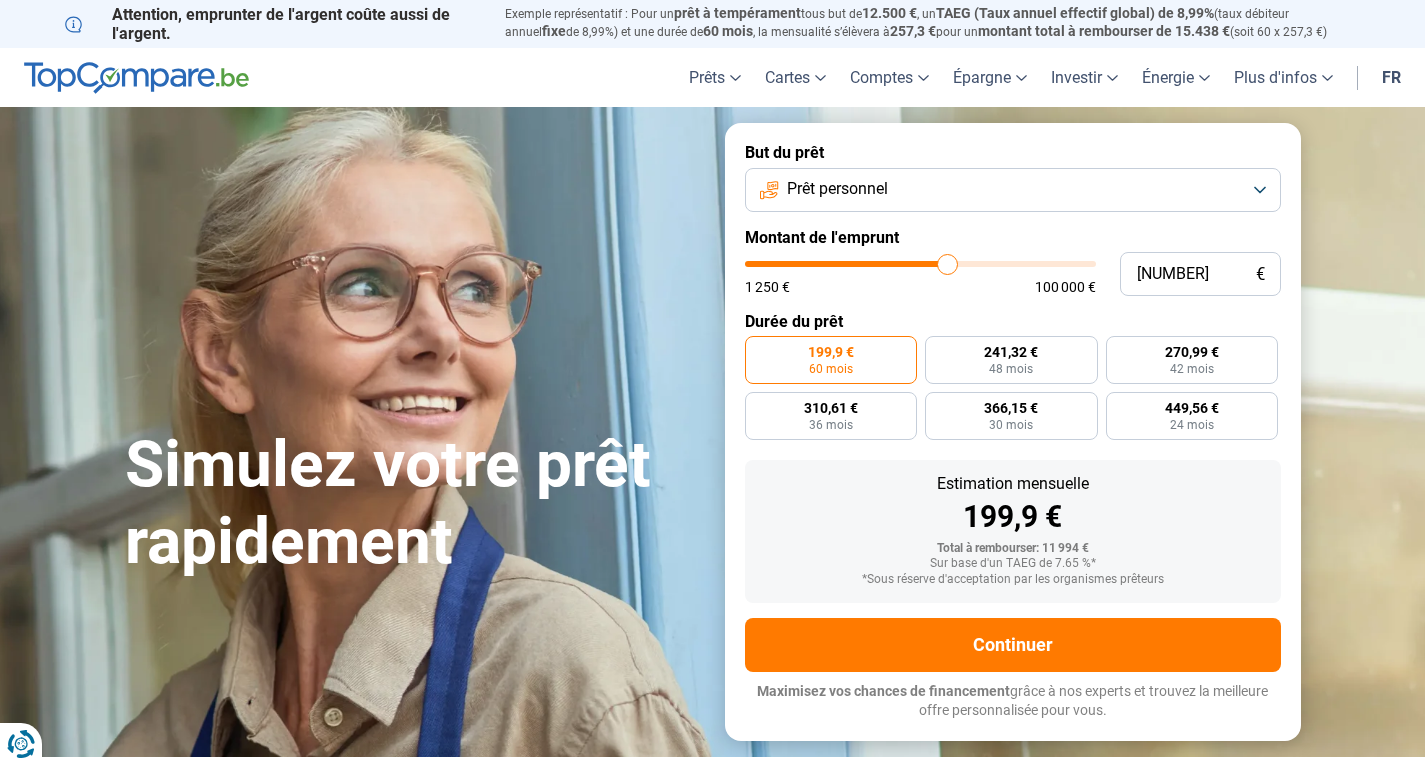 type on "63.250" 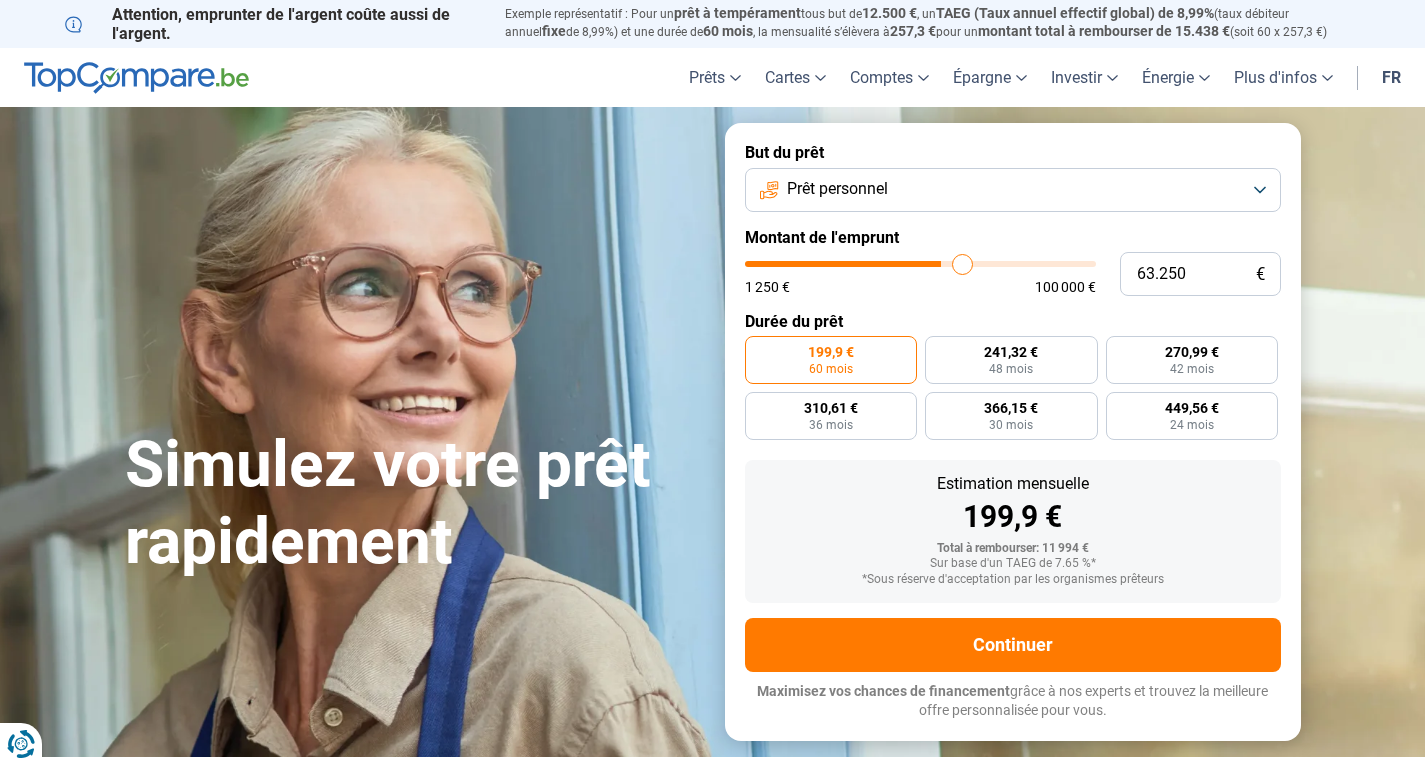 type on "65.250" 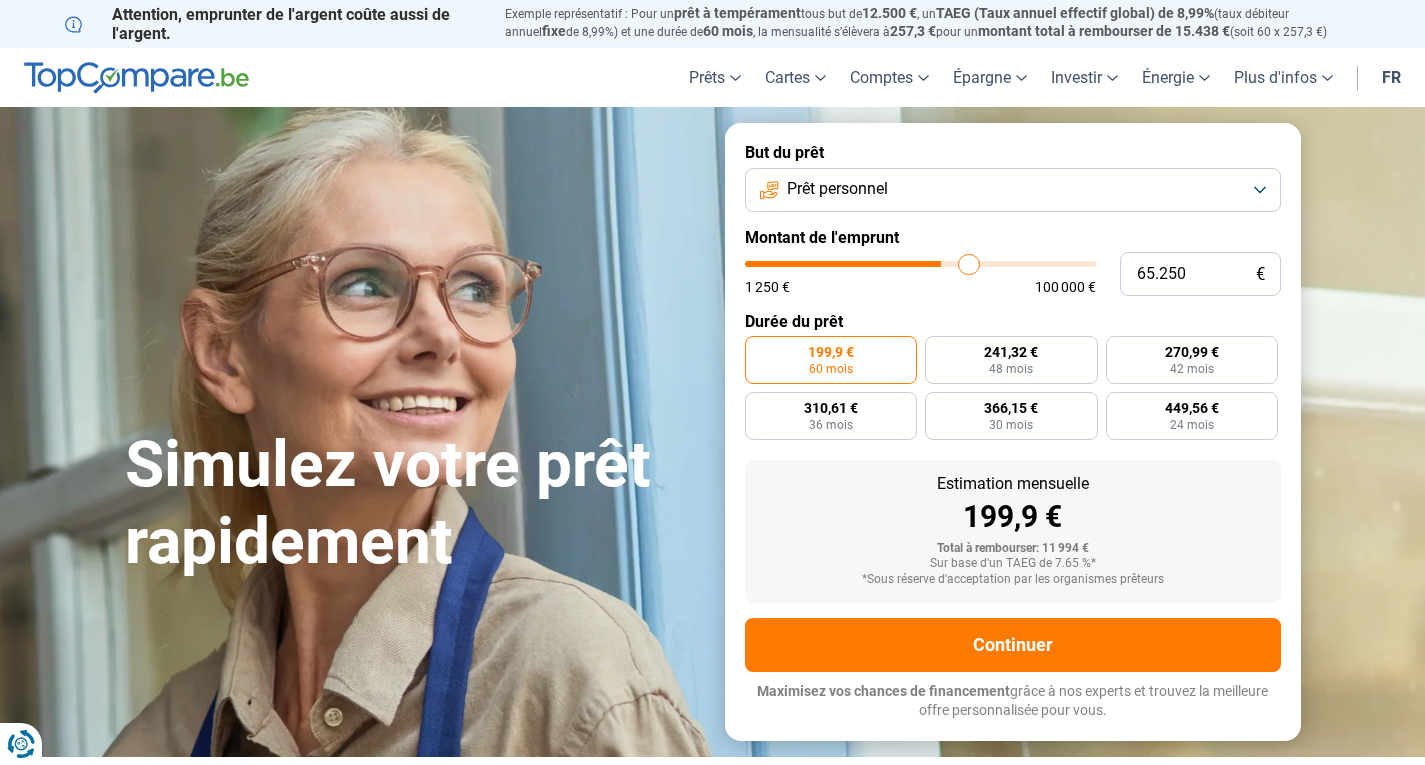 type on "67.250" 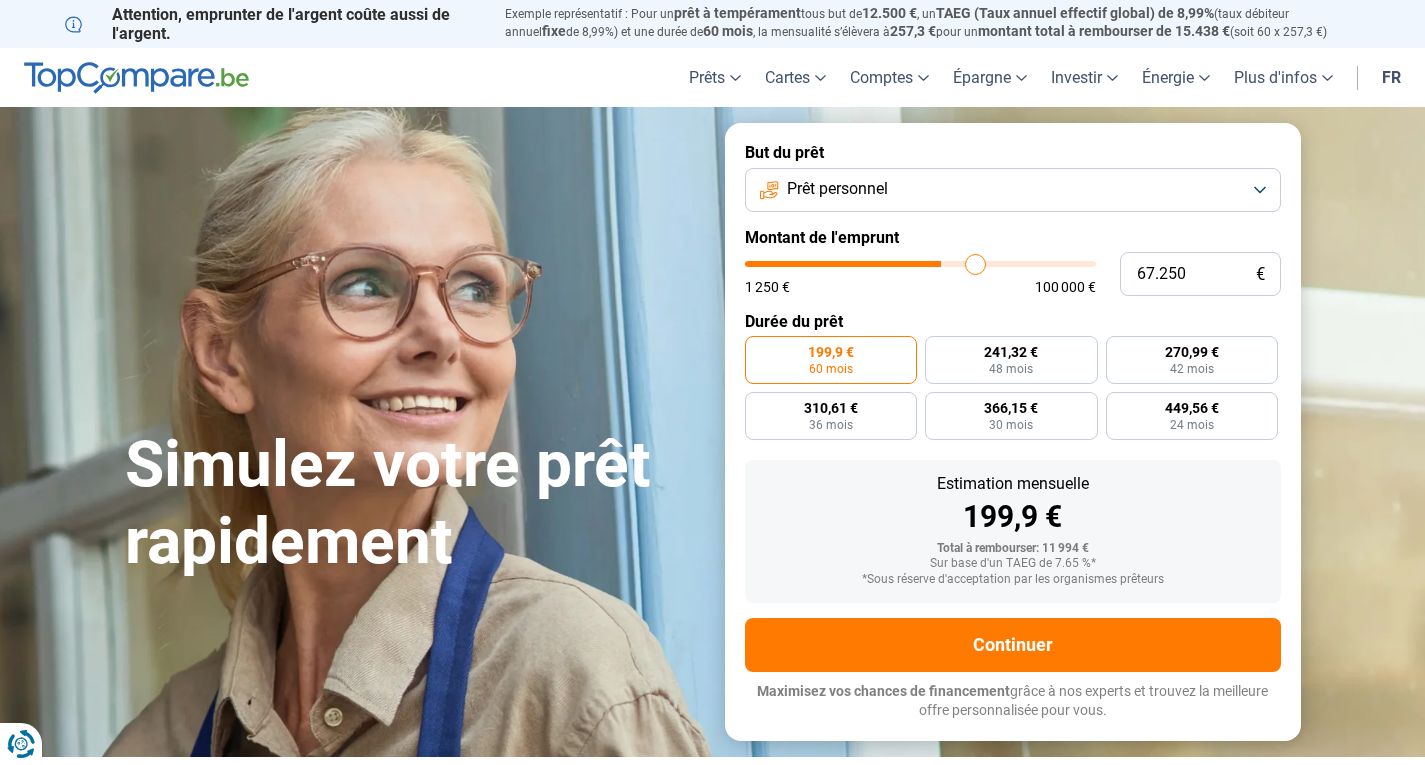 type on "69.250" 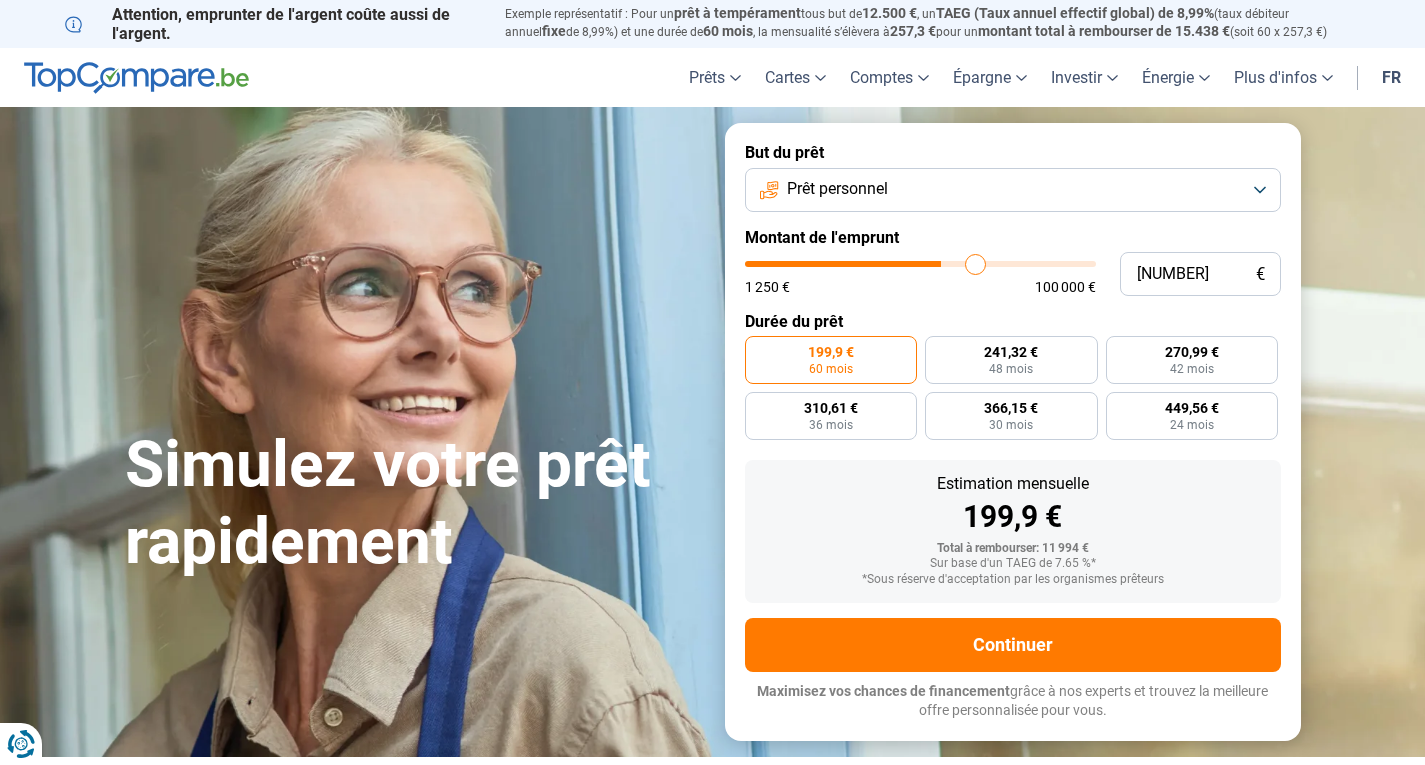 type on "70.250" 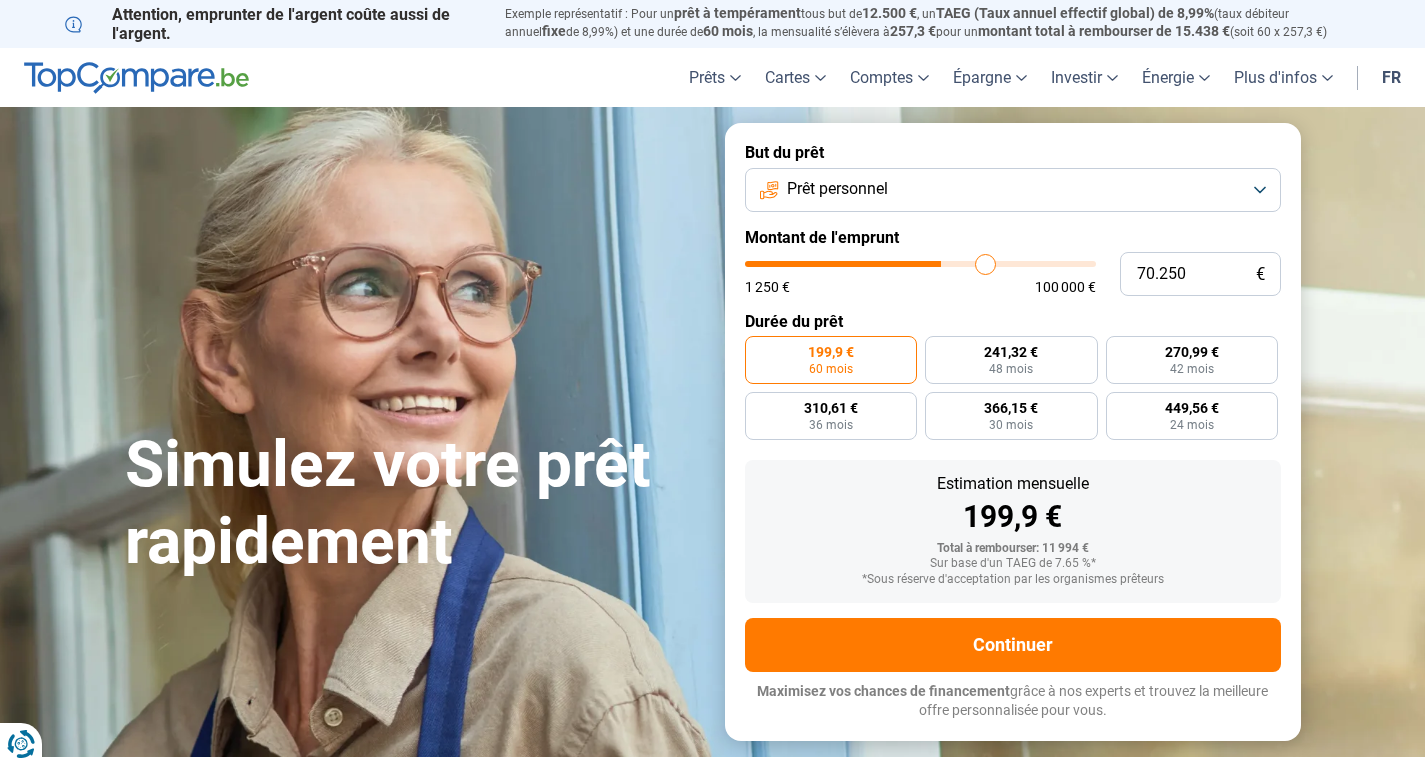 type on "71.000" 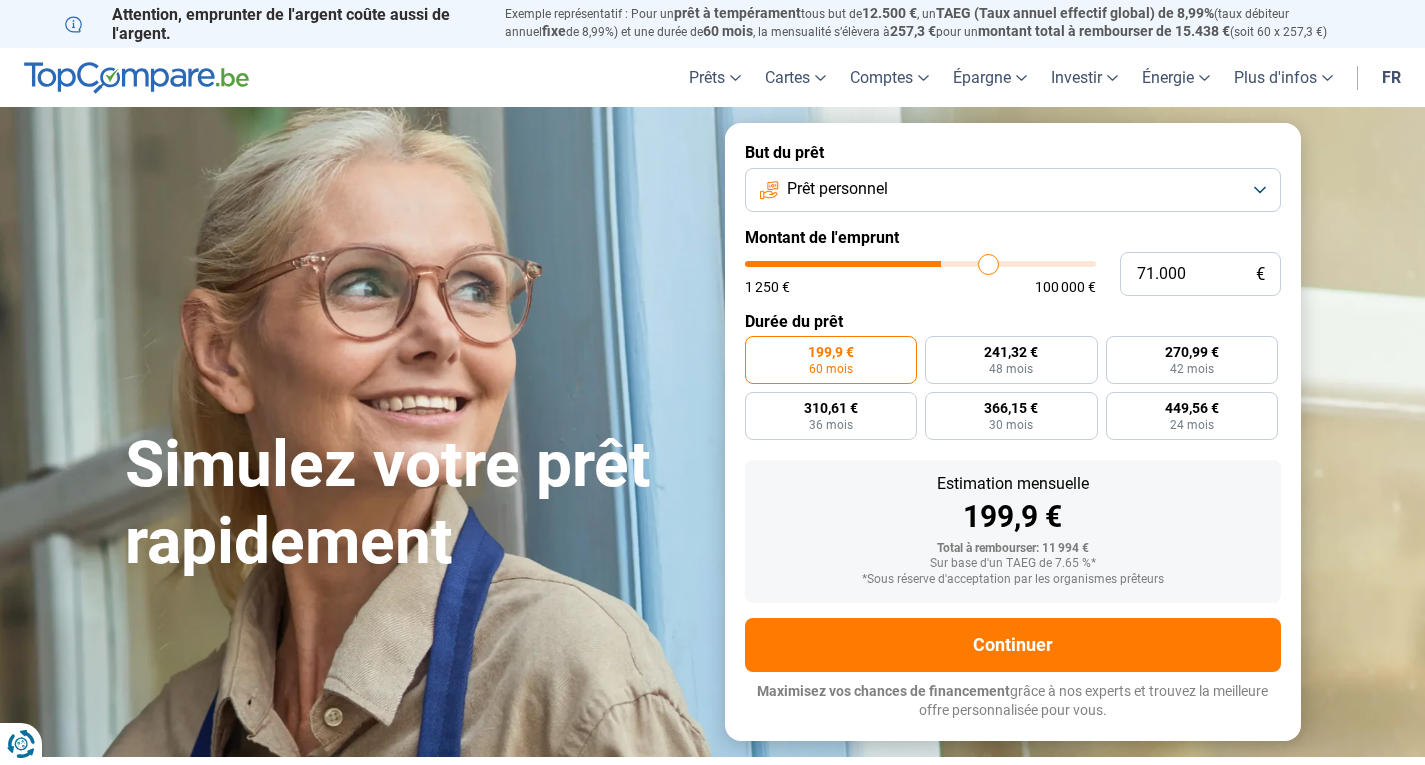 type on "71.750" 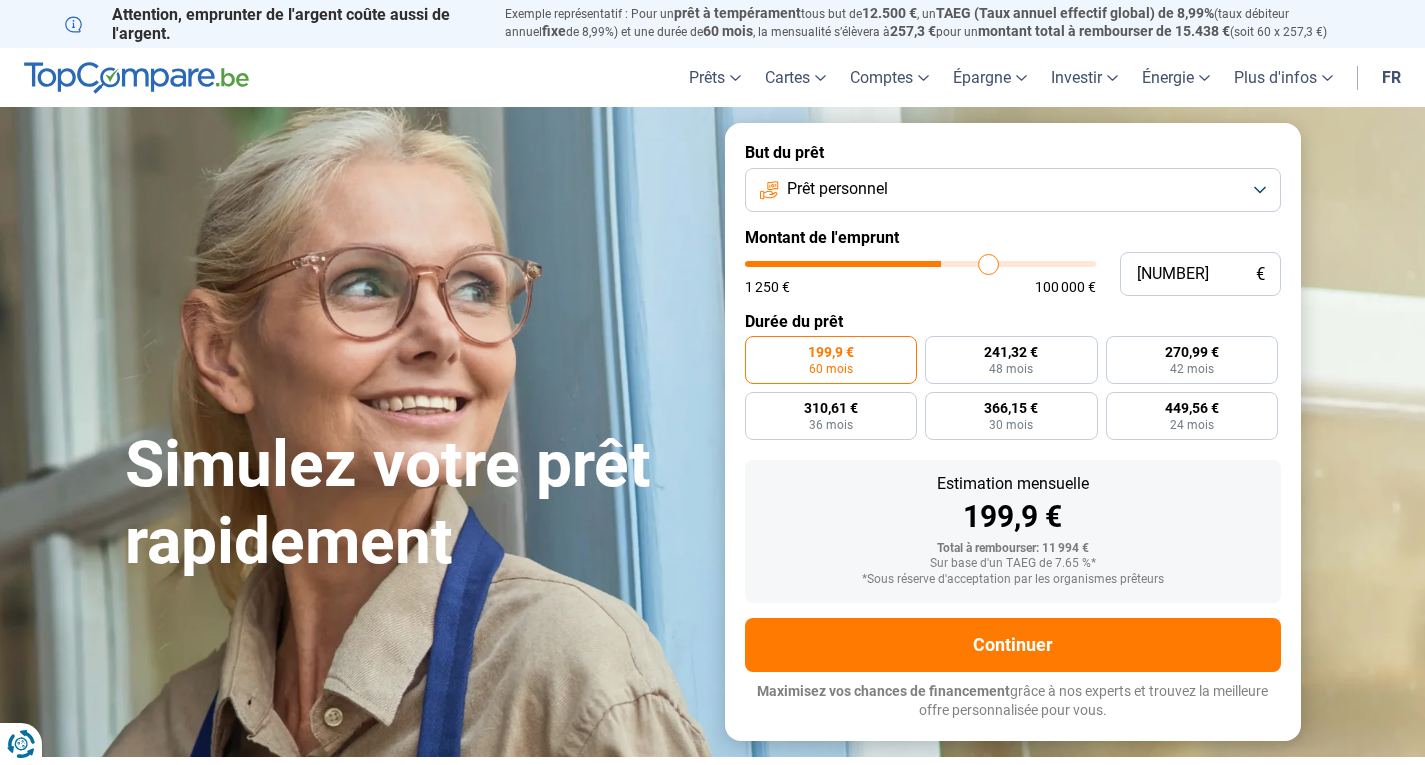 type on "72.750" 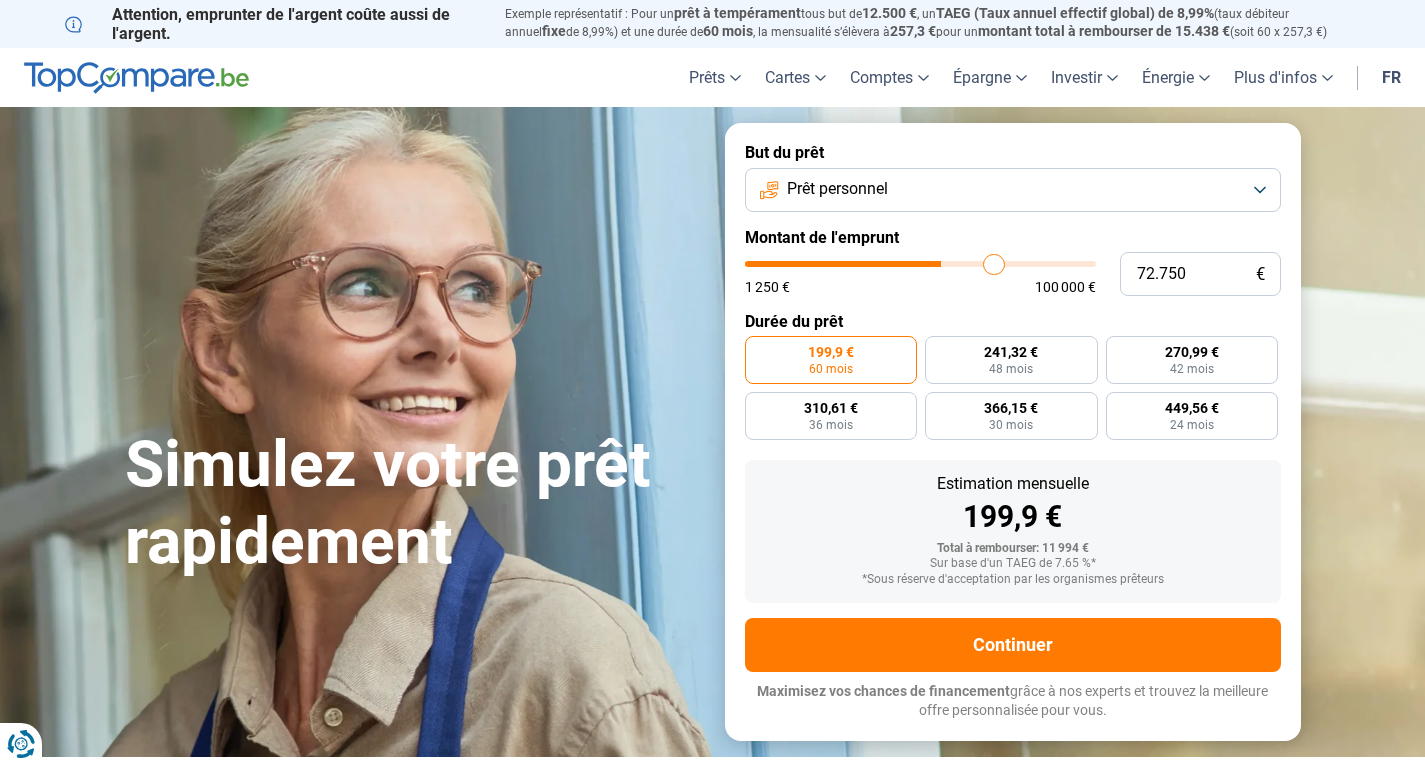 type on "73.500" 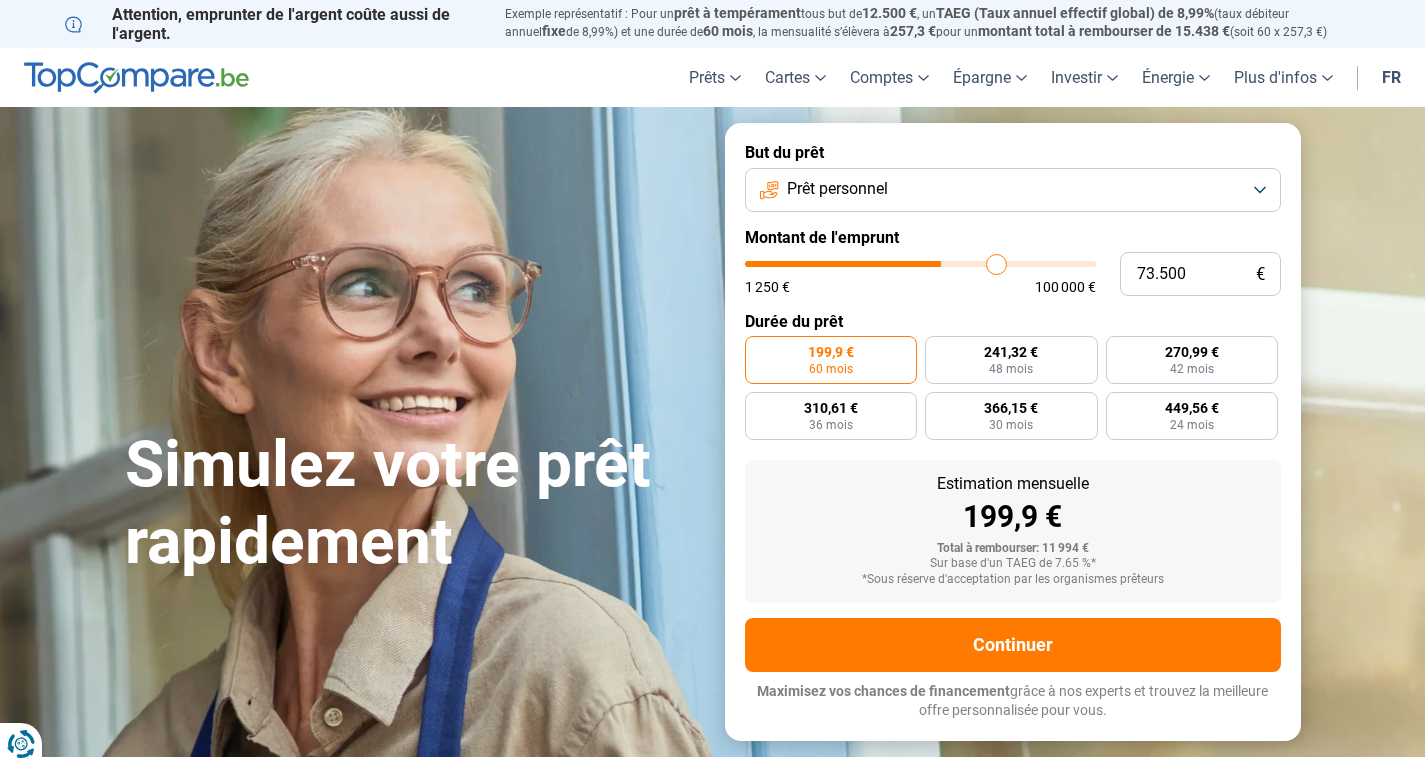 type on "75.000" 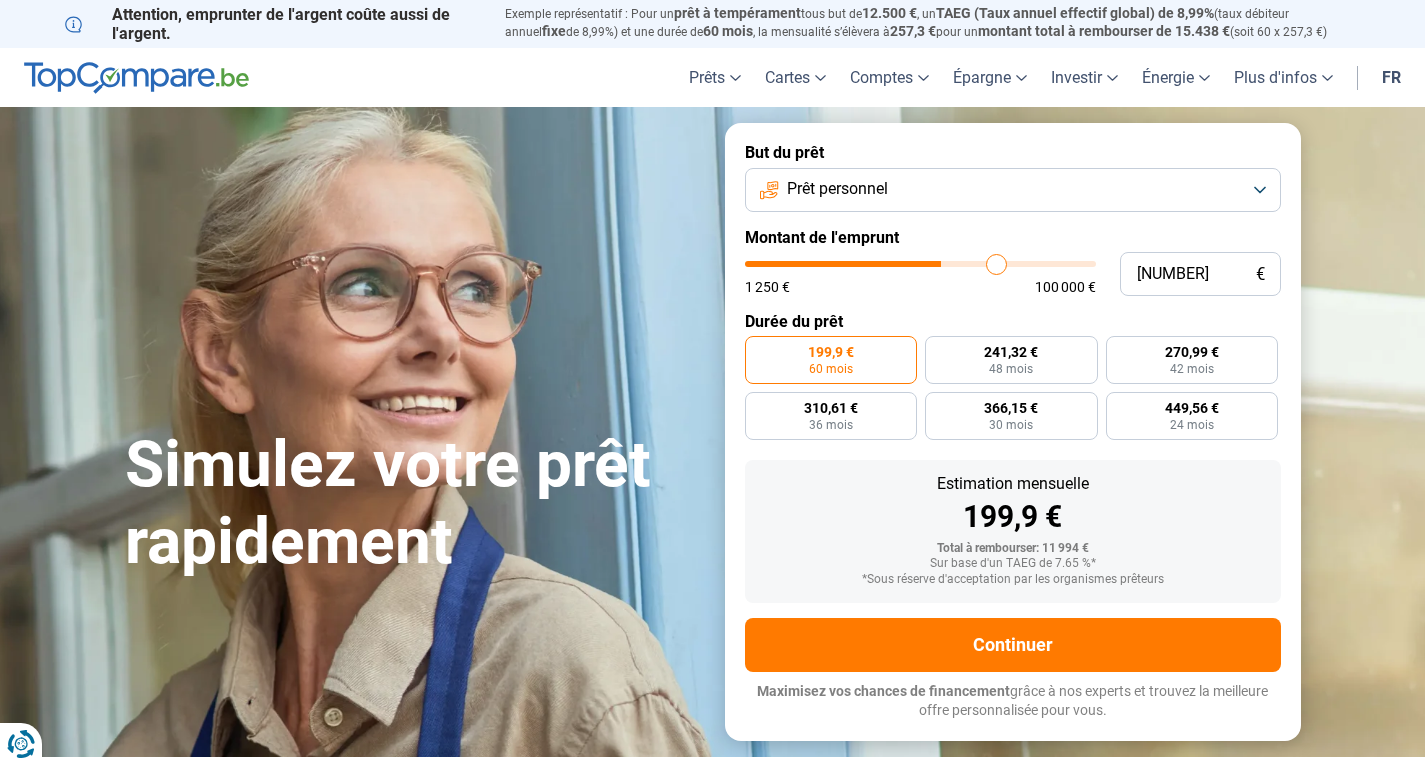 type on "77.000" 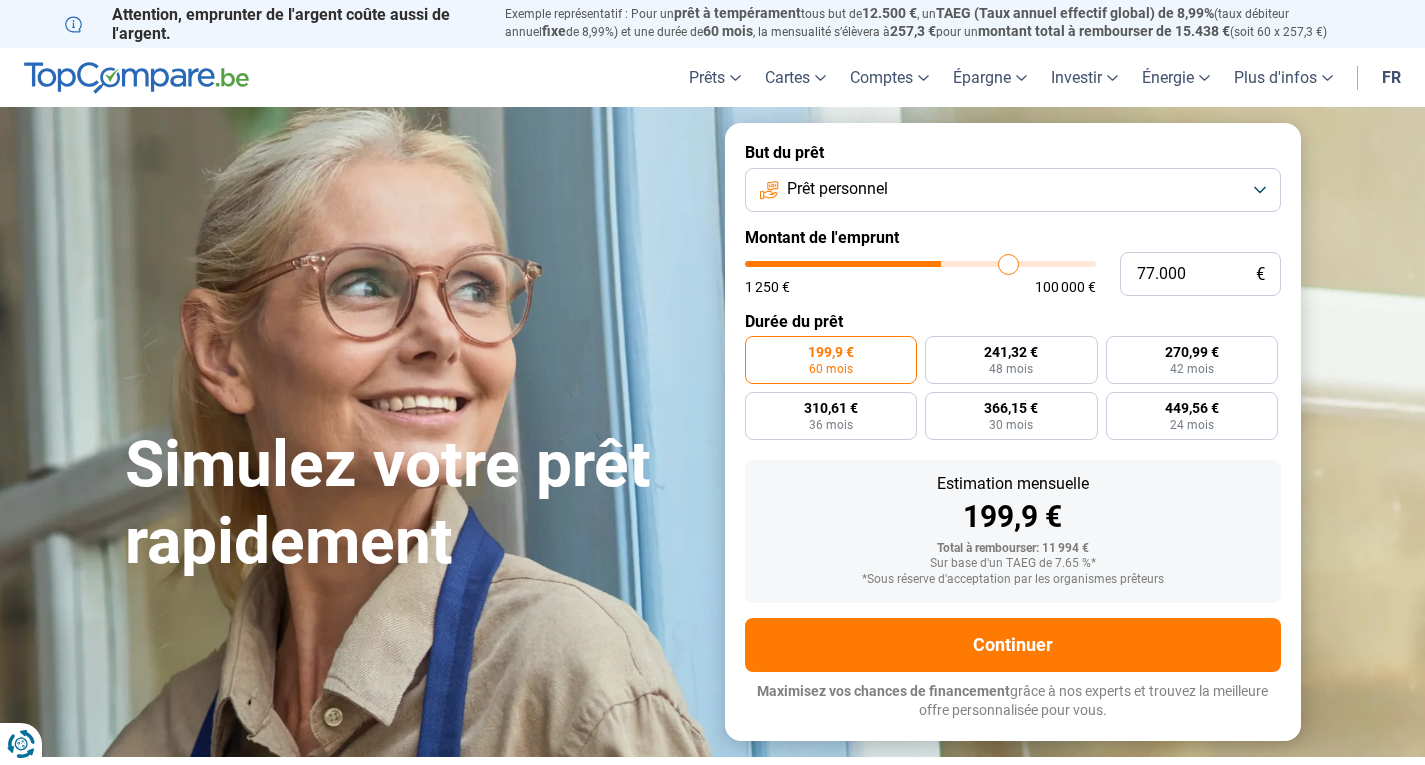 type on "77.750" 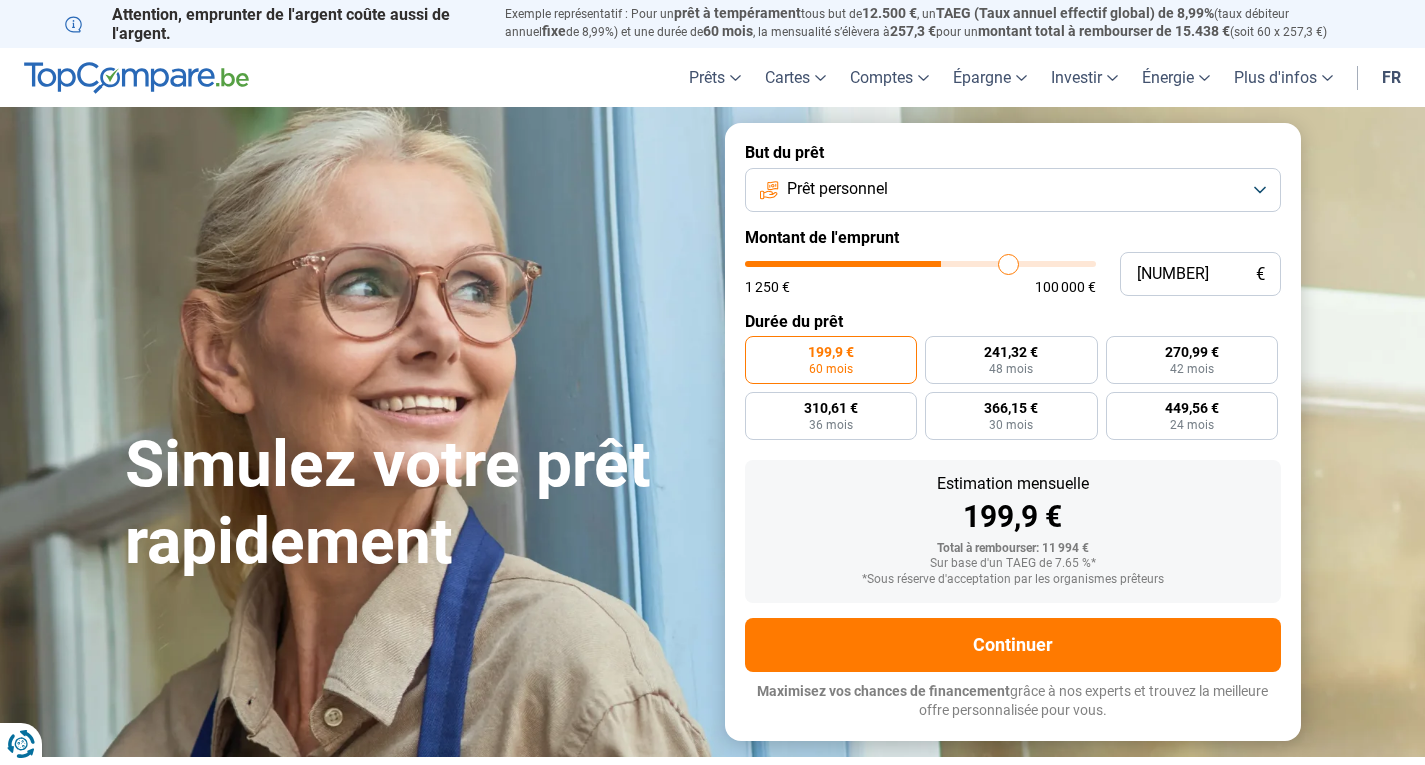 type on "79.000" 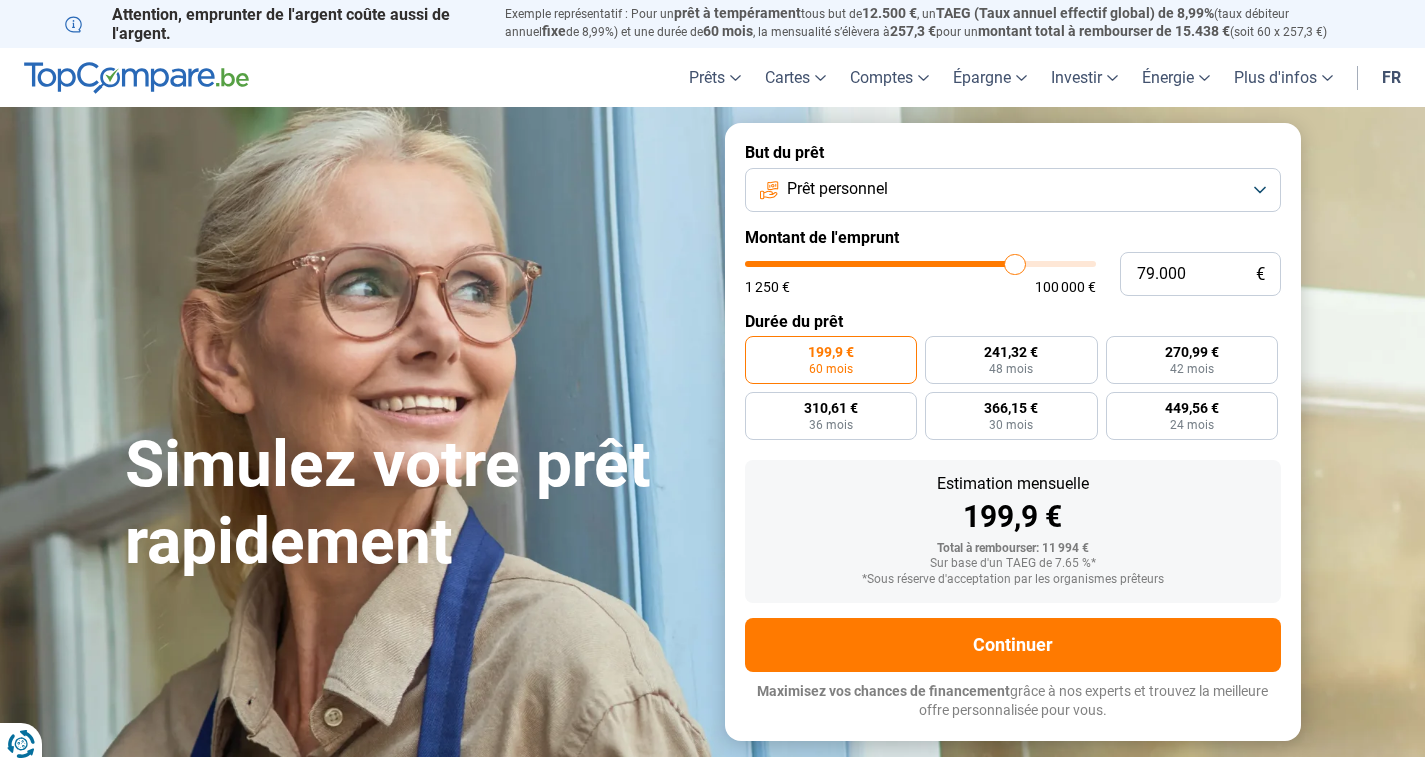 type on "79.750" 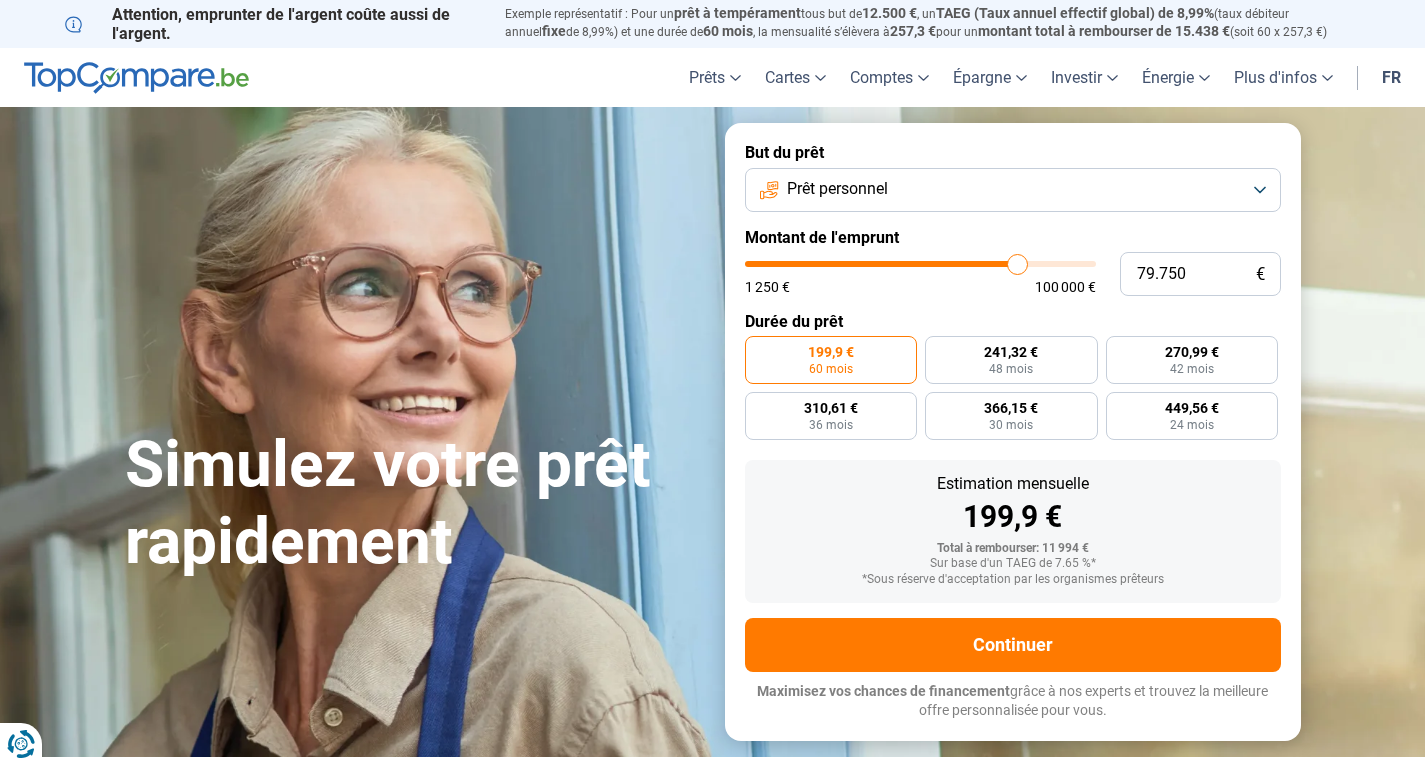 type on "80.000" 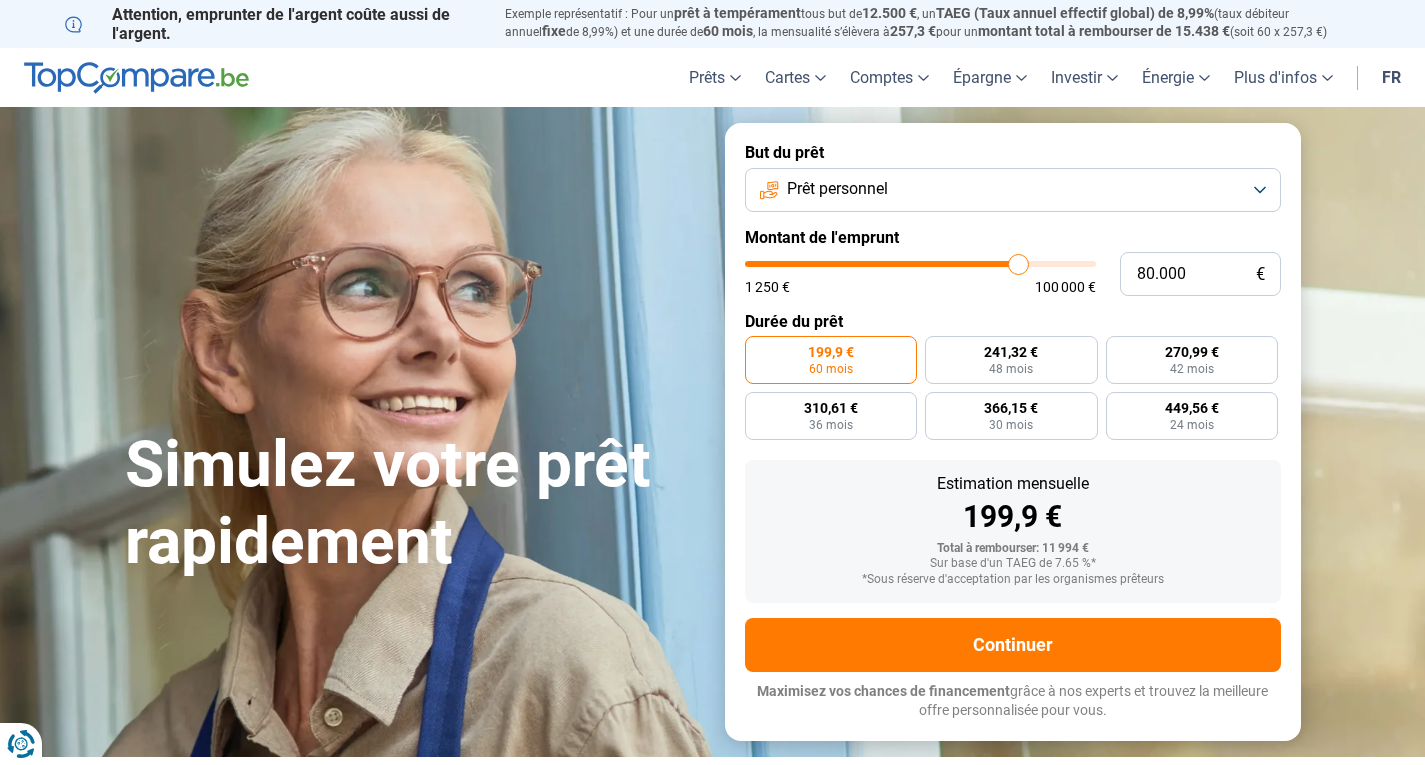type on "80.750" 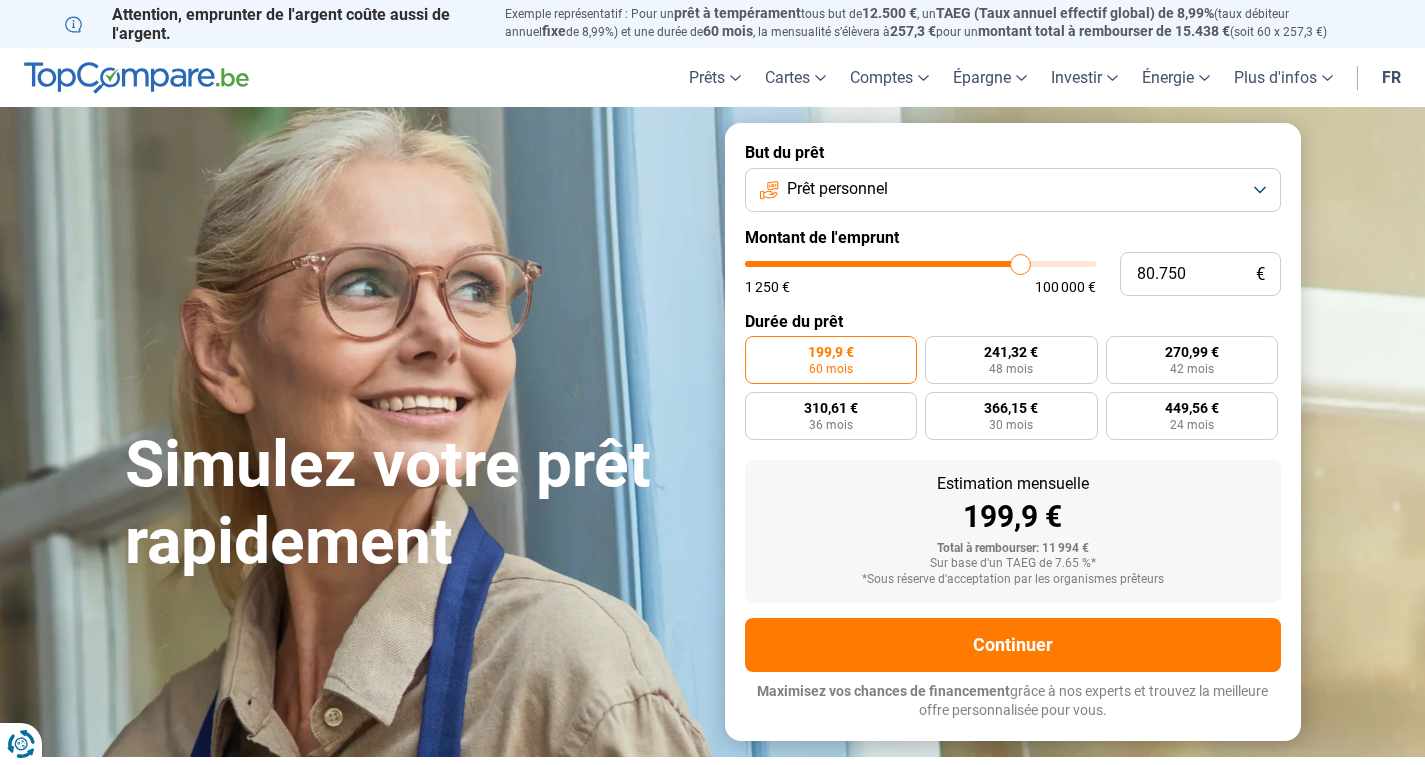 type on "82.500" 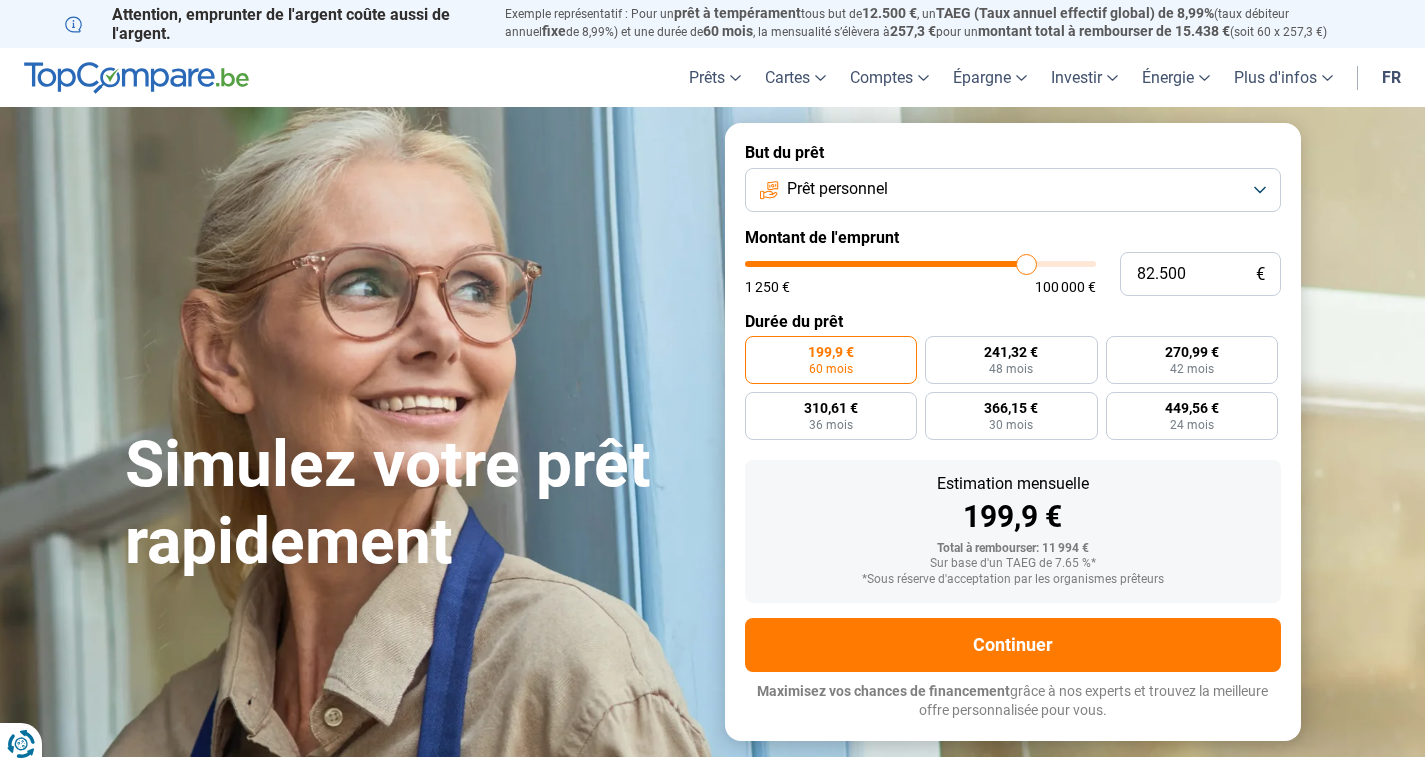 type on "83.750" 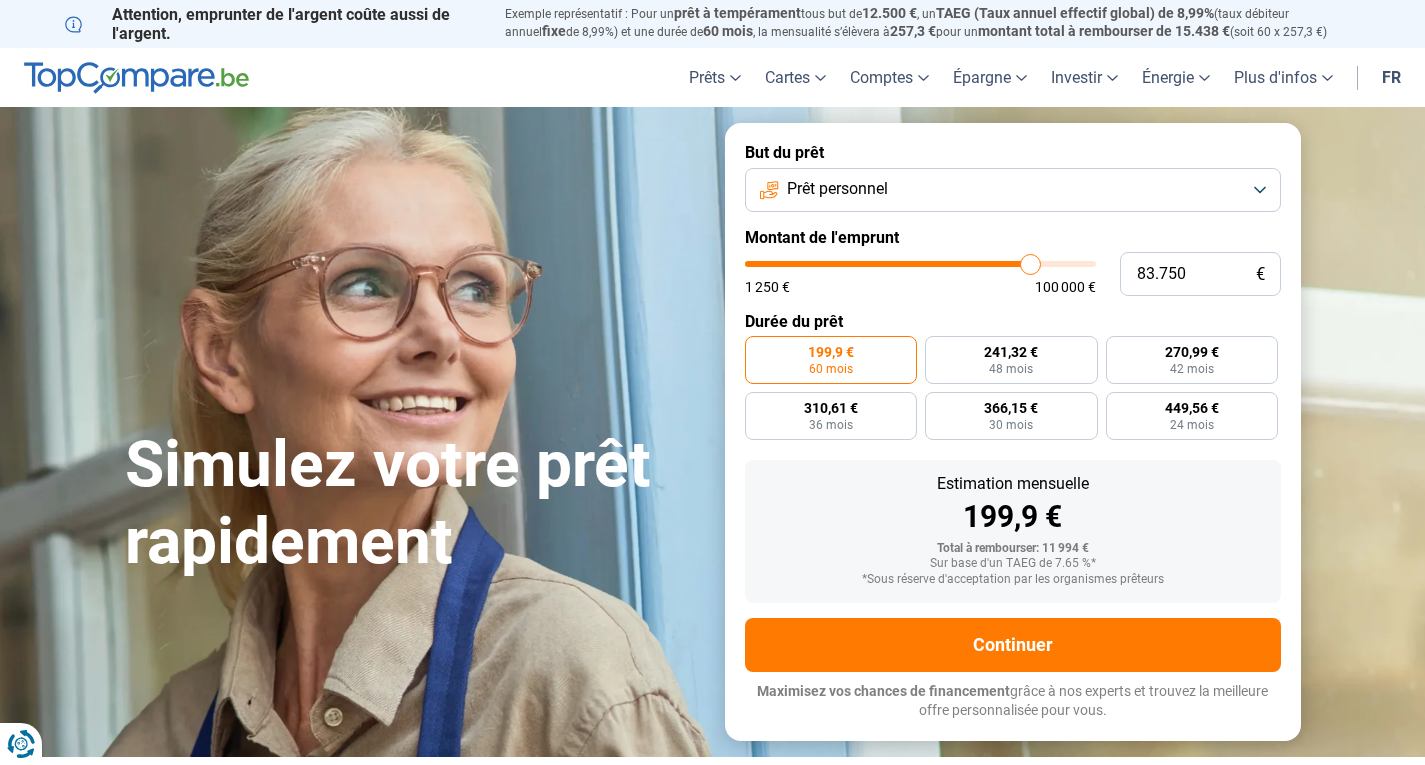 type on "85.000" 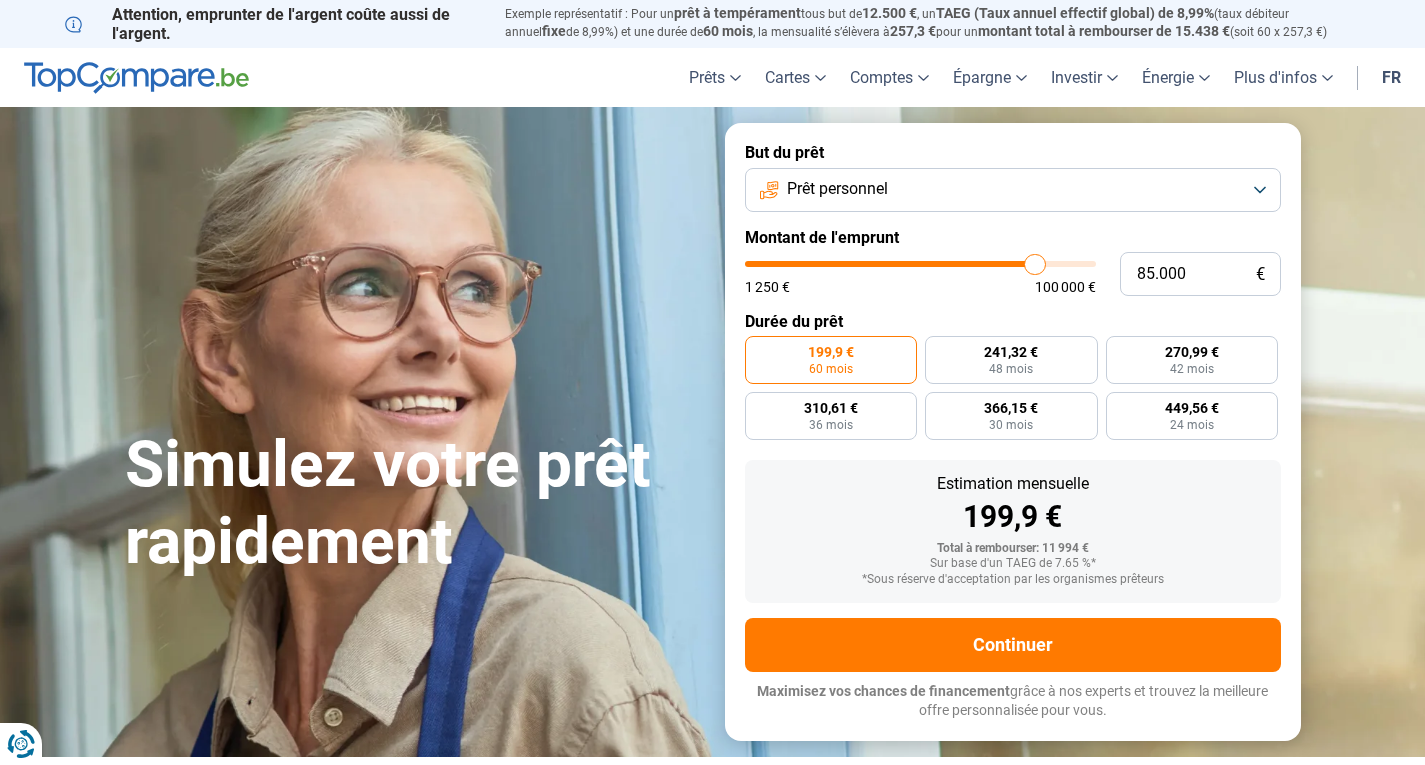 type on "86.000" 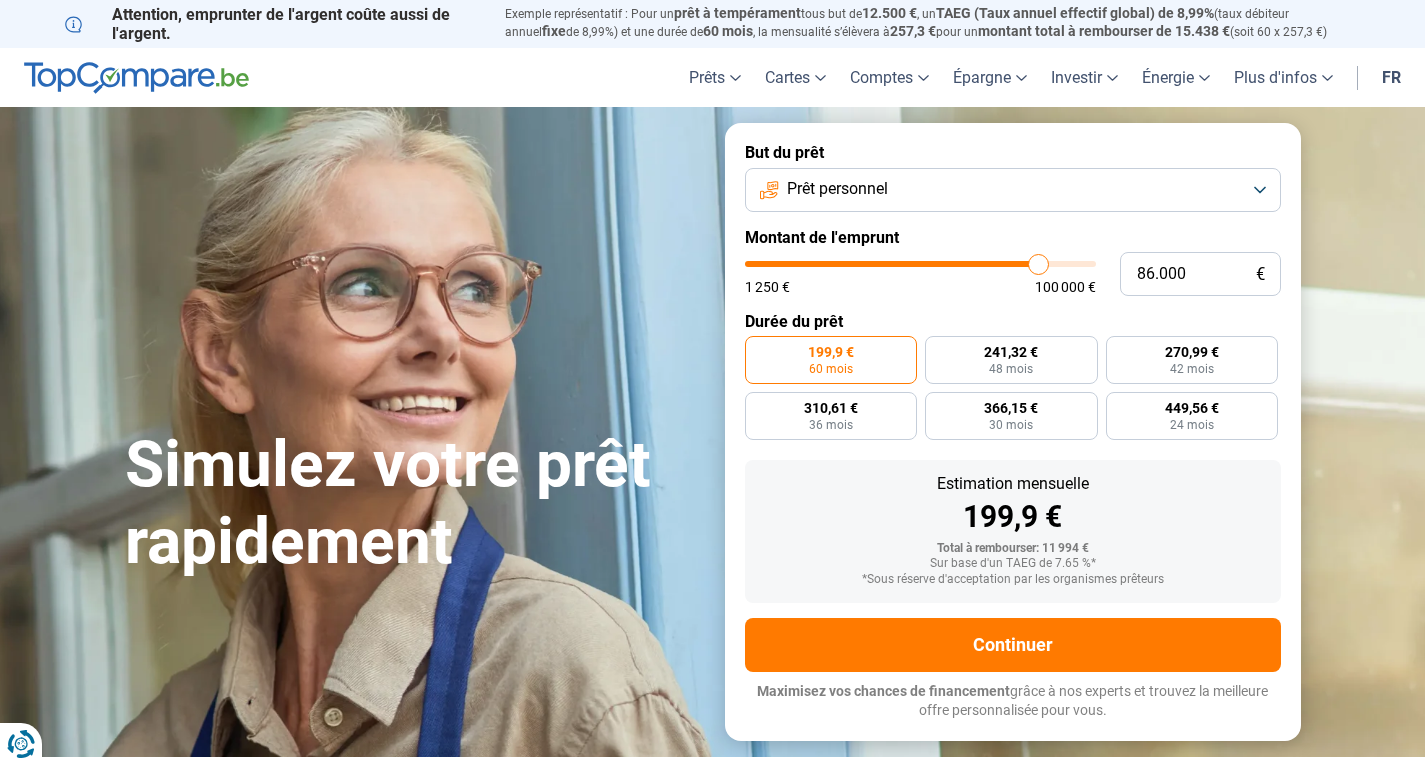 type on "86.750" 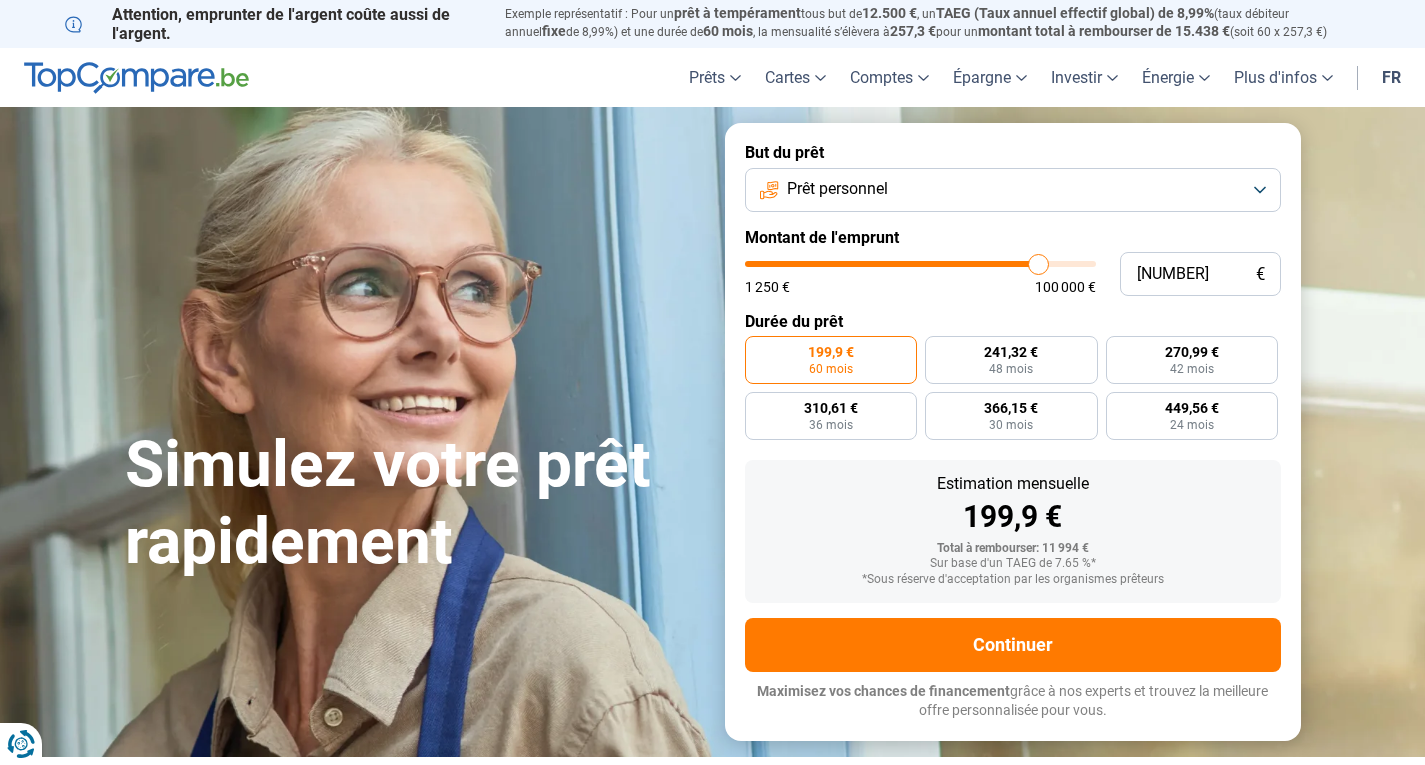 type on "87.250" 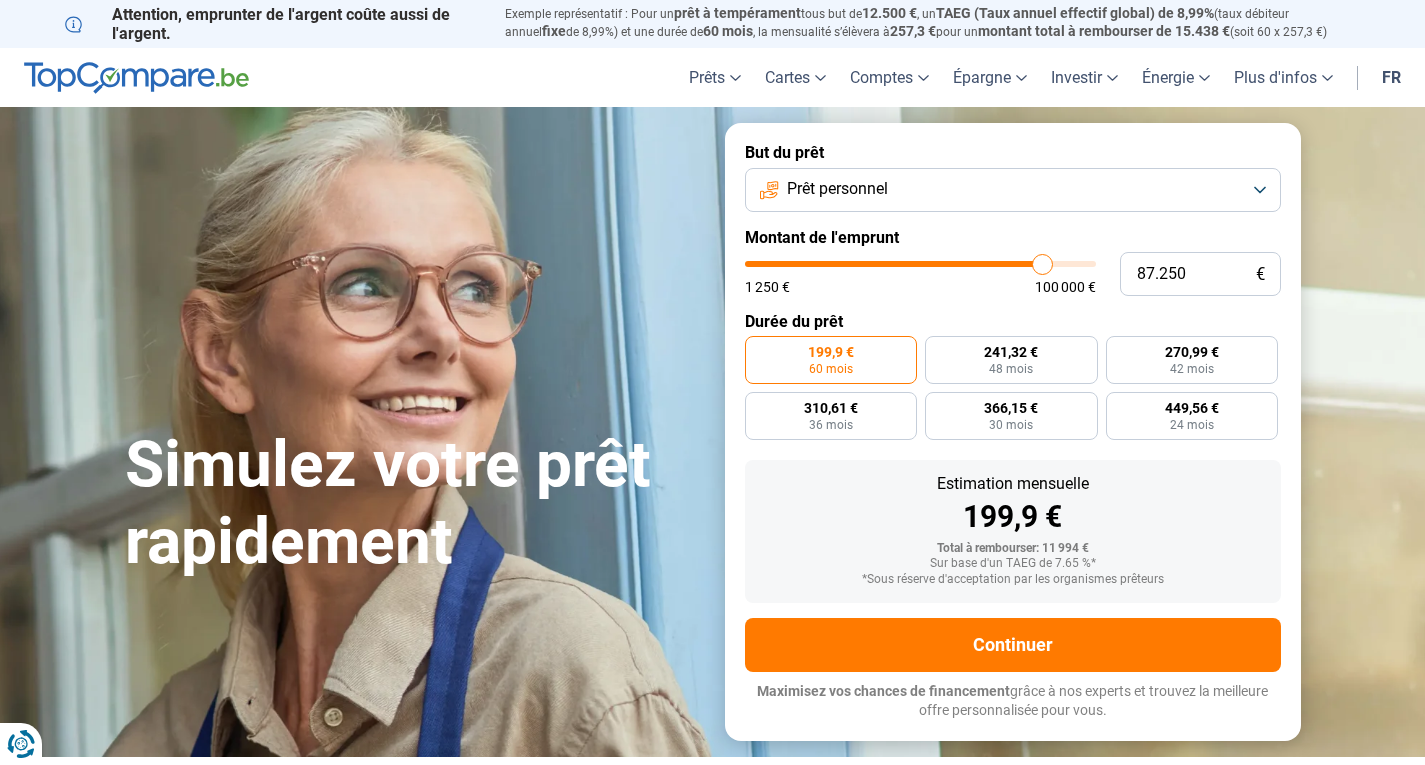 type on "87.500" 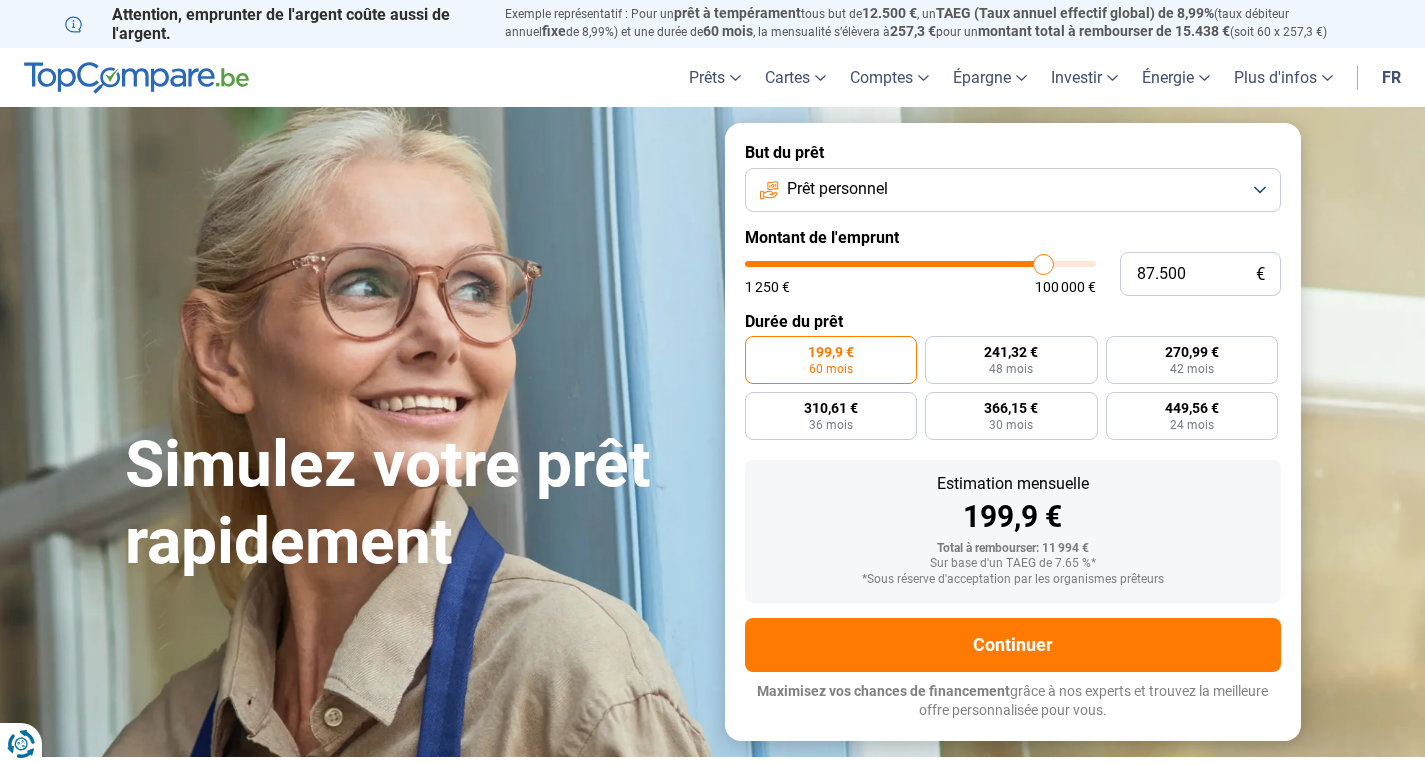 type on "87.750" 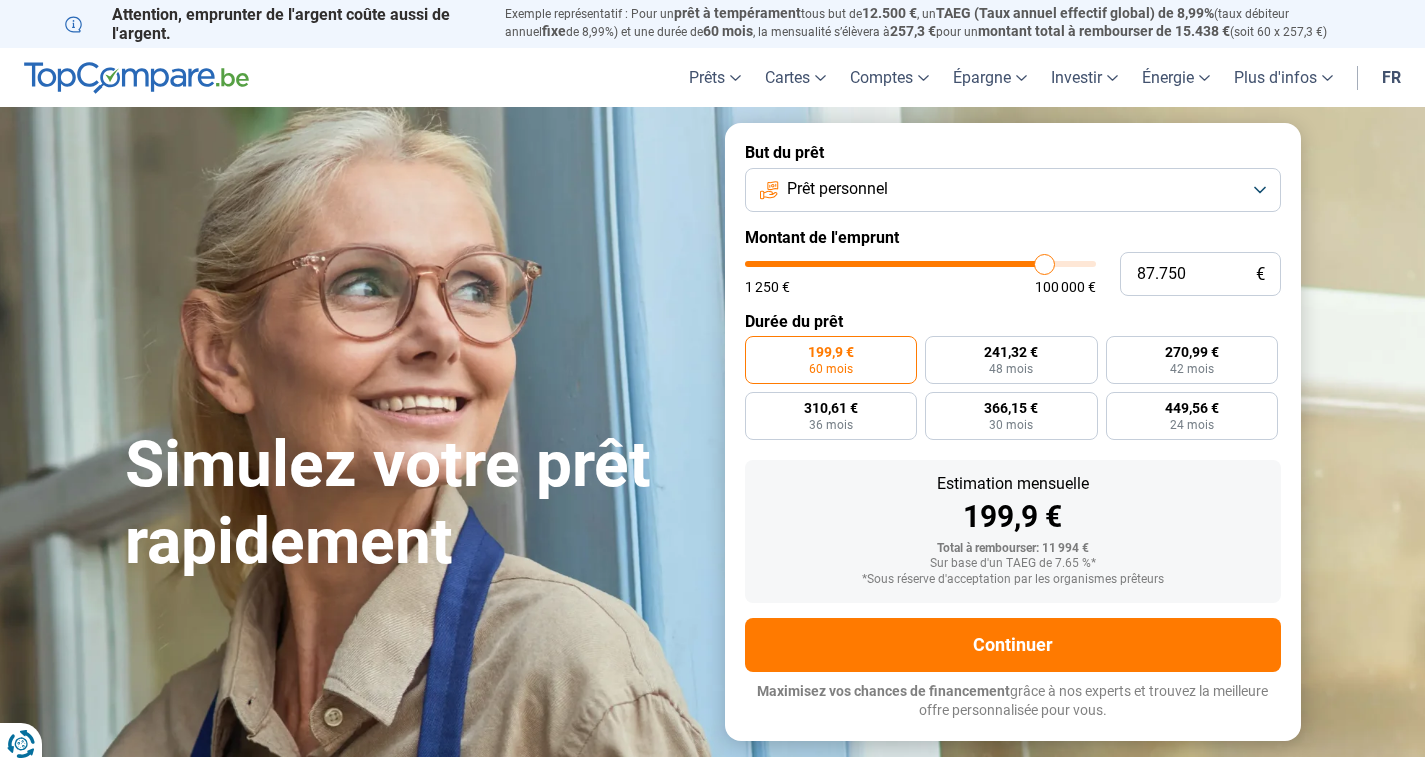 type on "88.000" 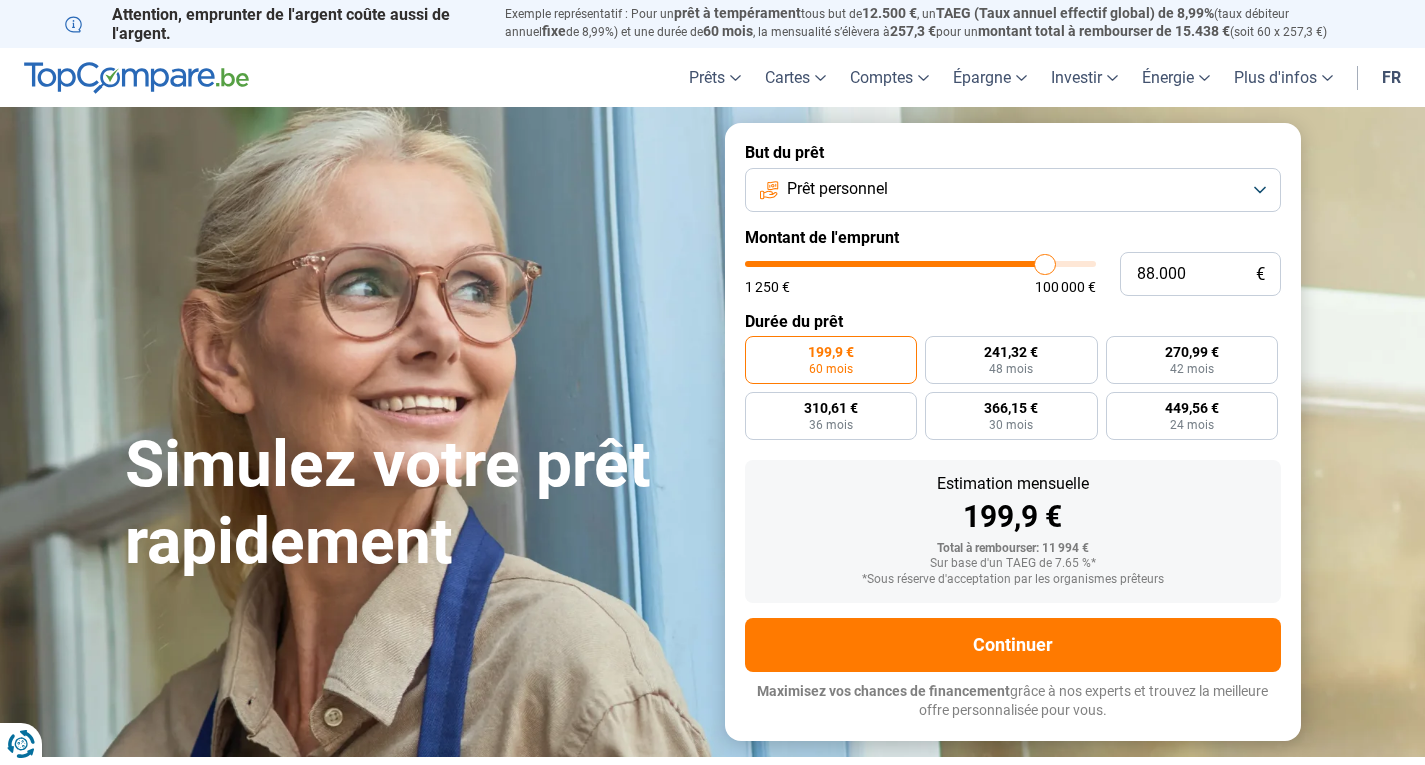 type on "88.750" 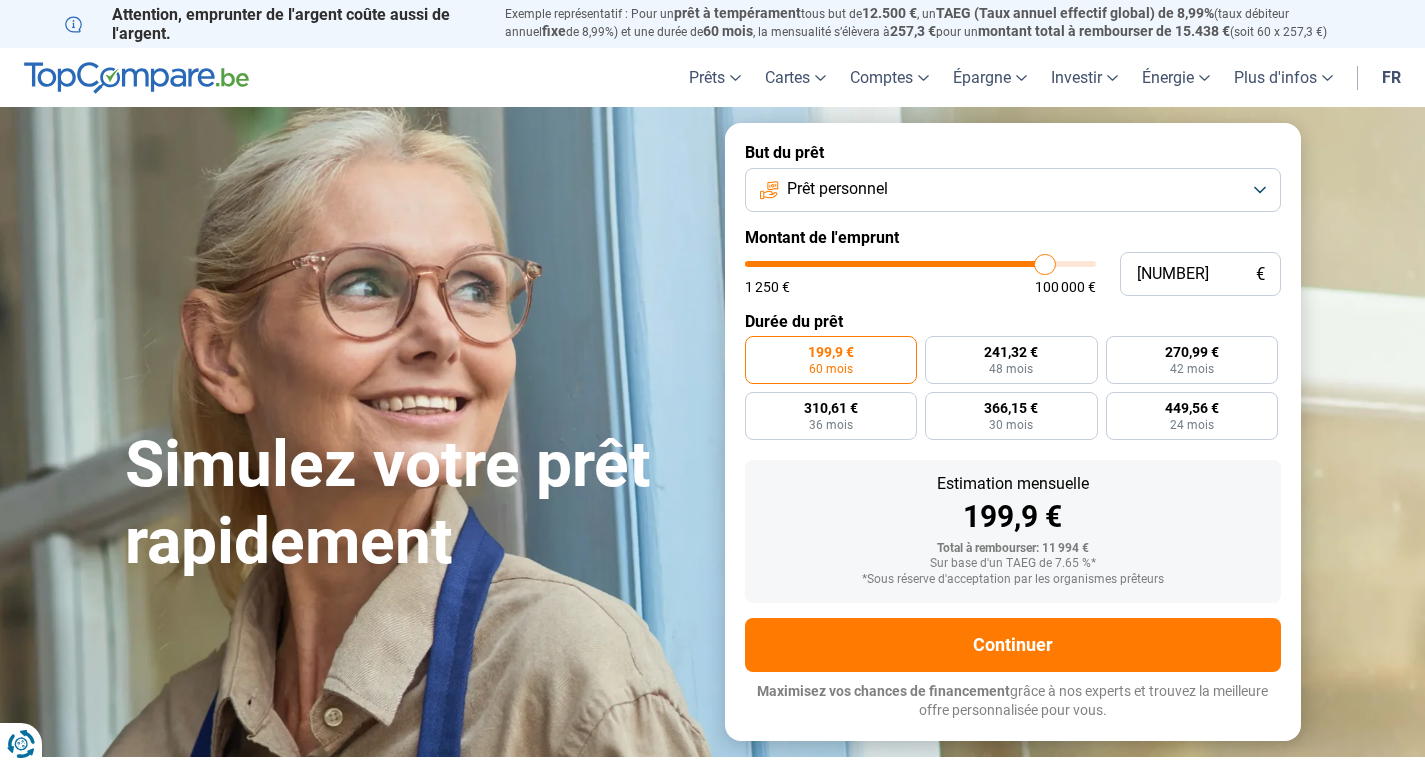 type on "88750" 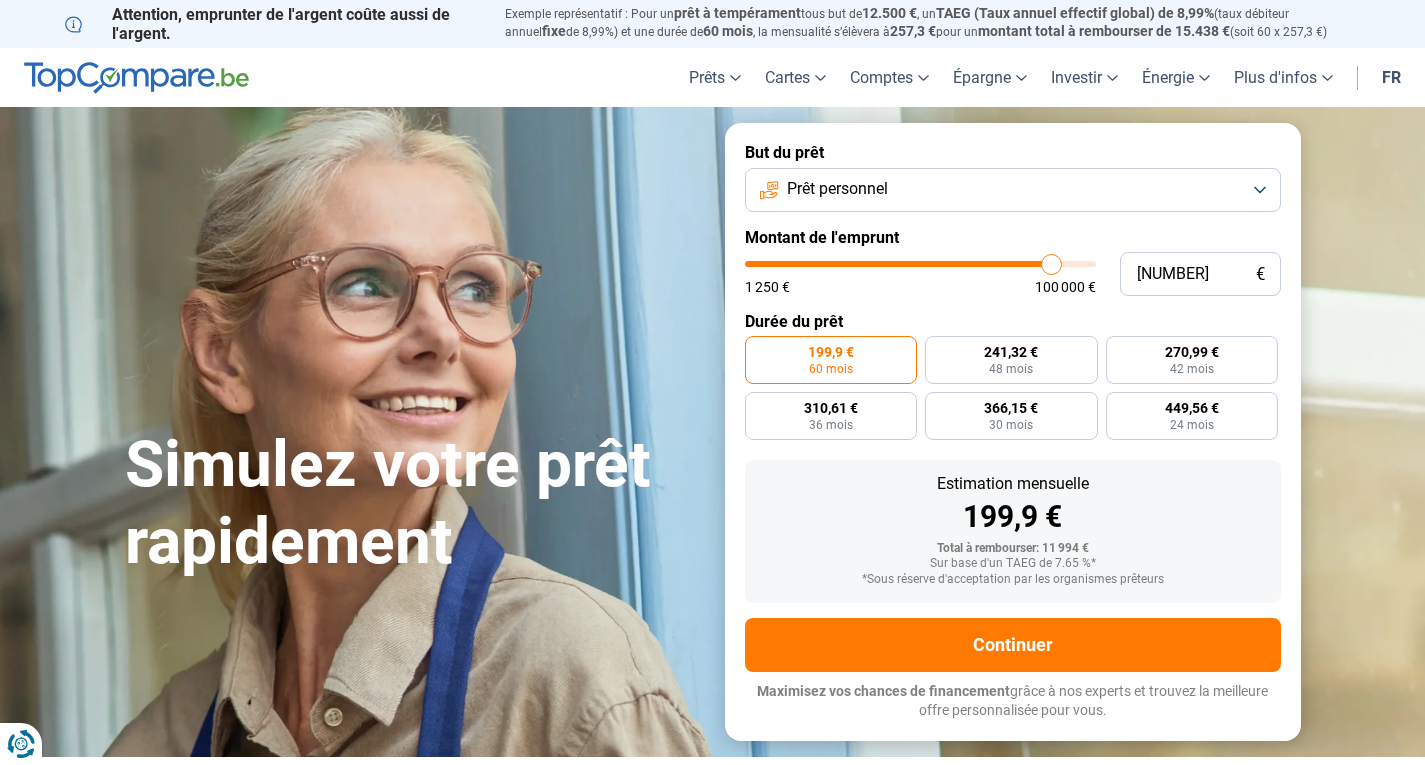 type on "90.750" 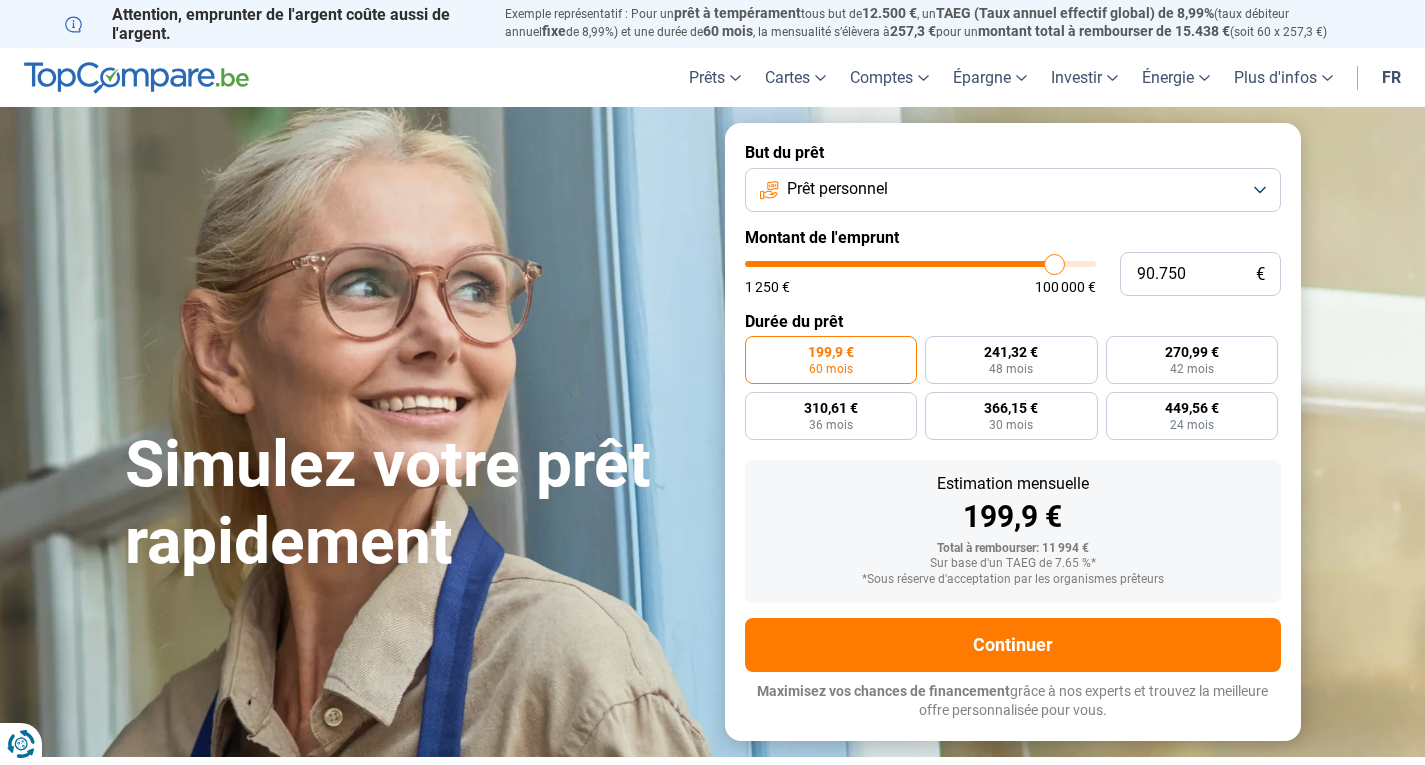 type on "91.000" 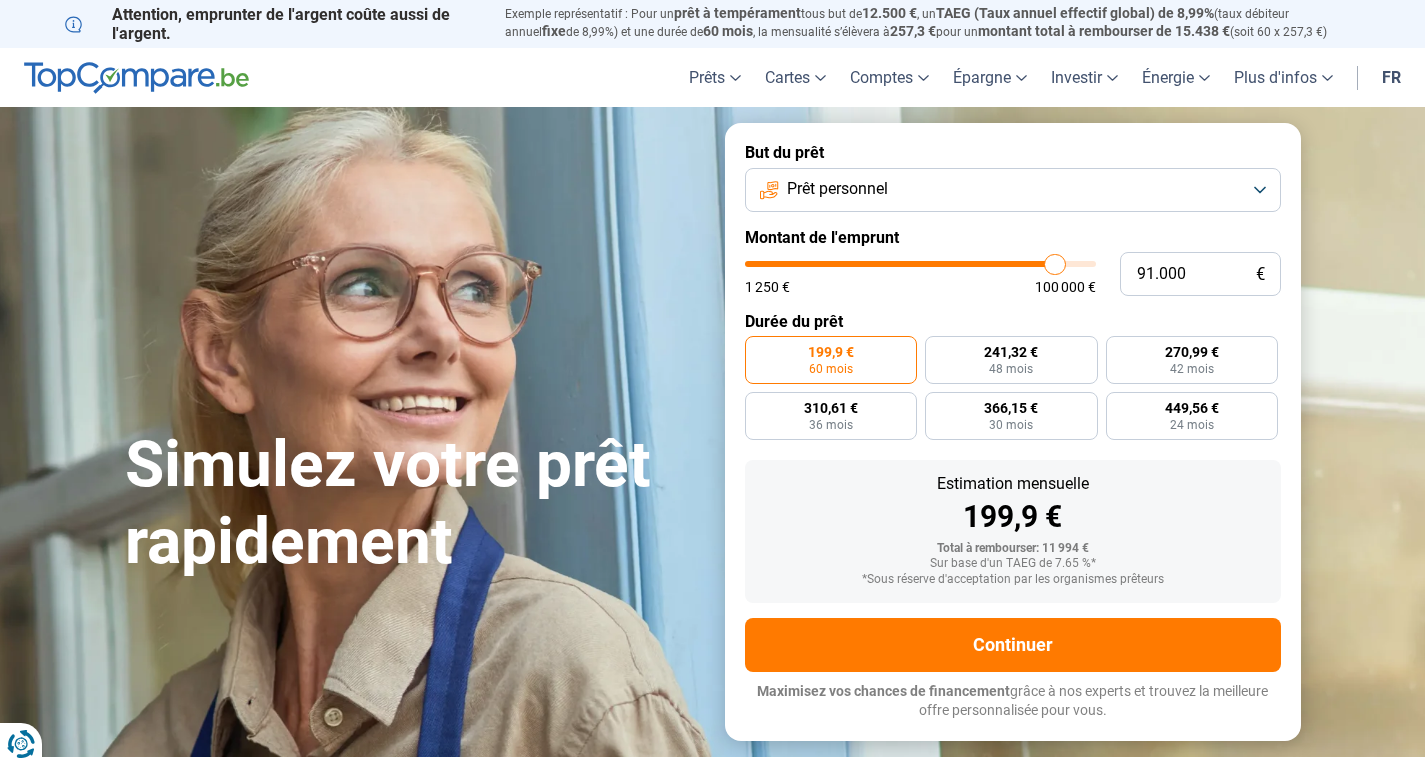 type on "91.250" 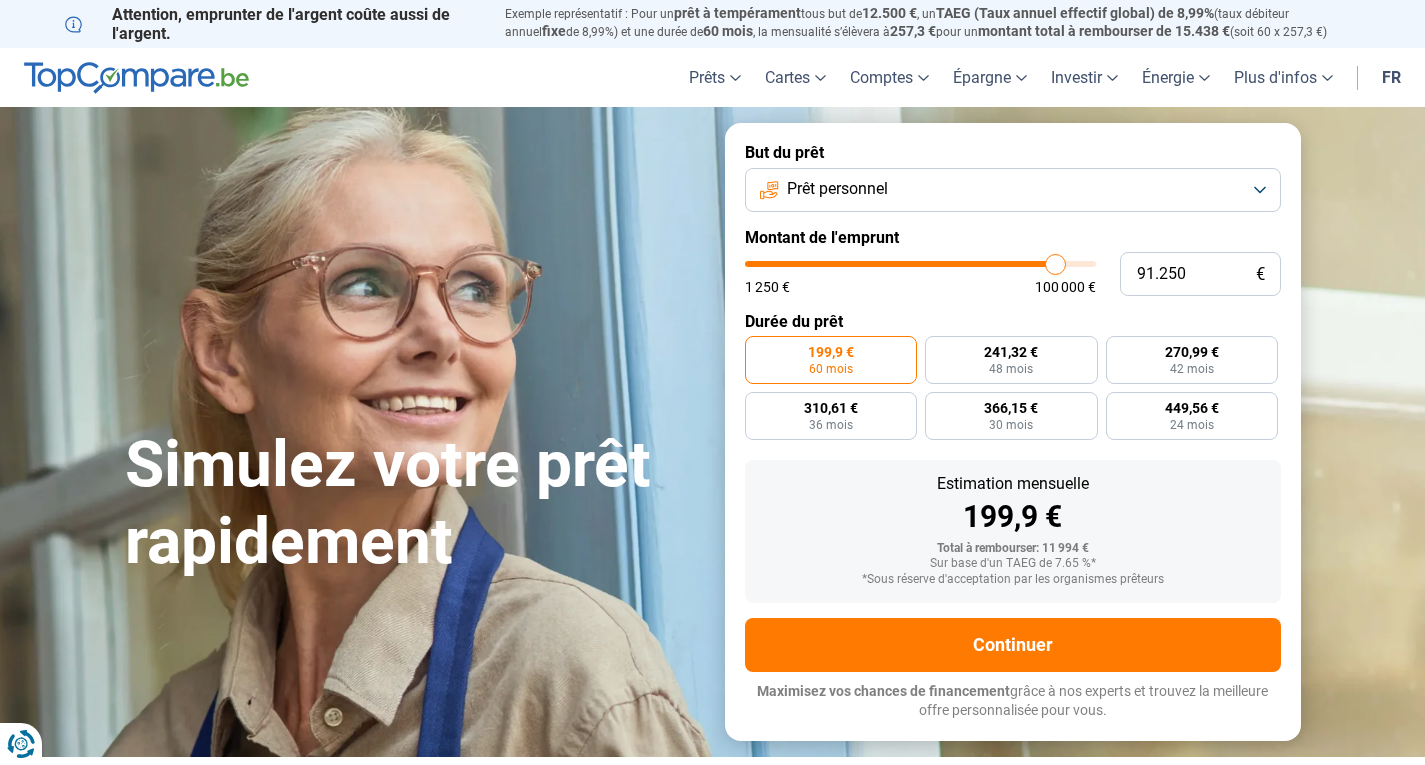type on "91.750" 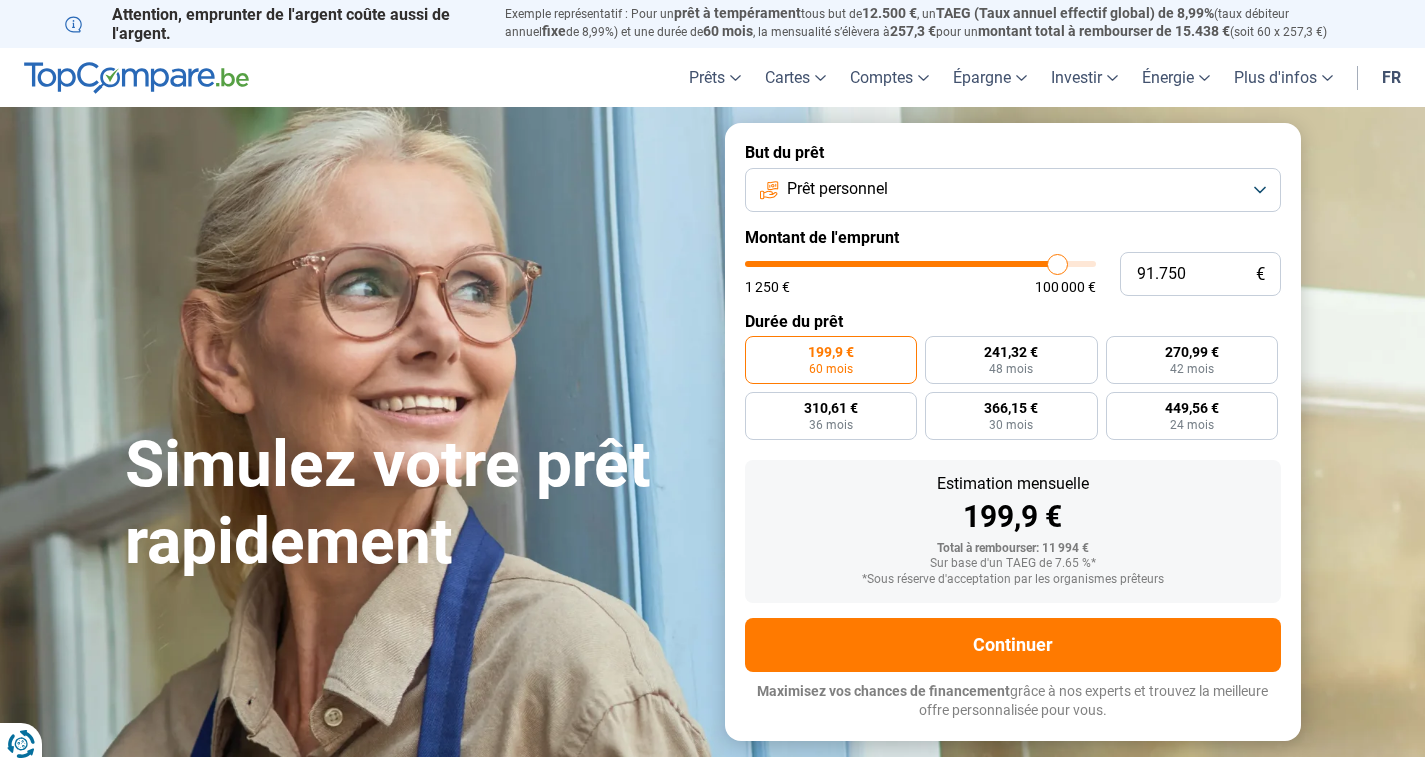 type on "92.000" 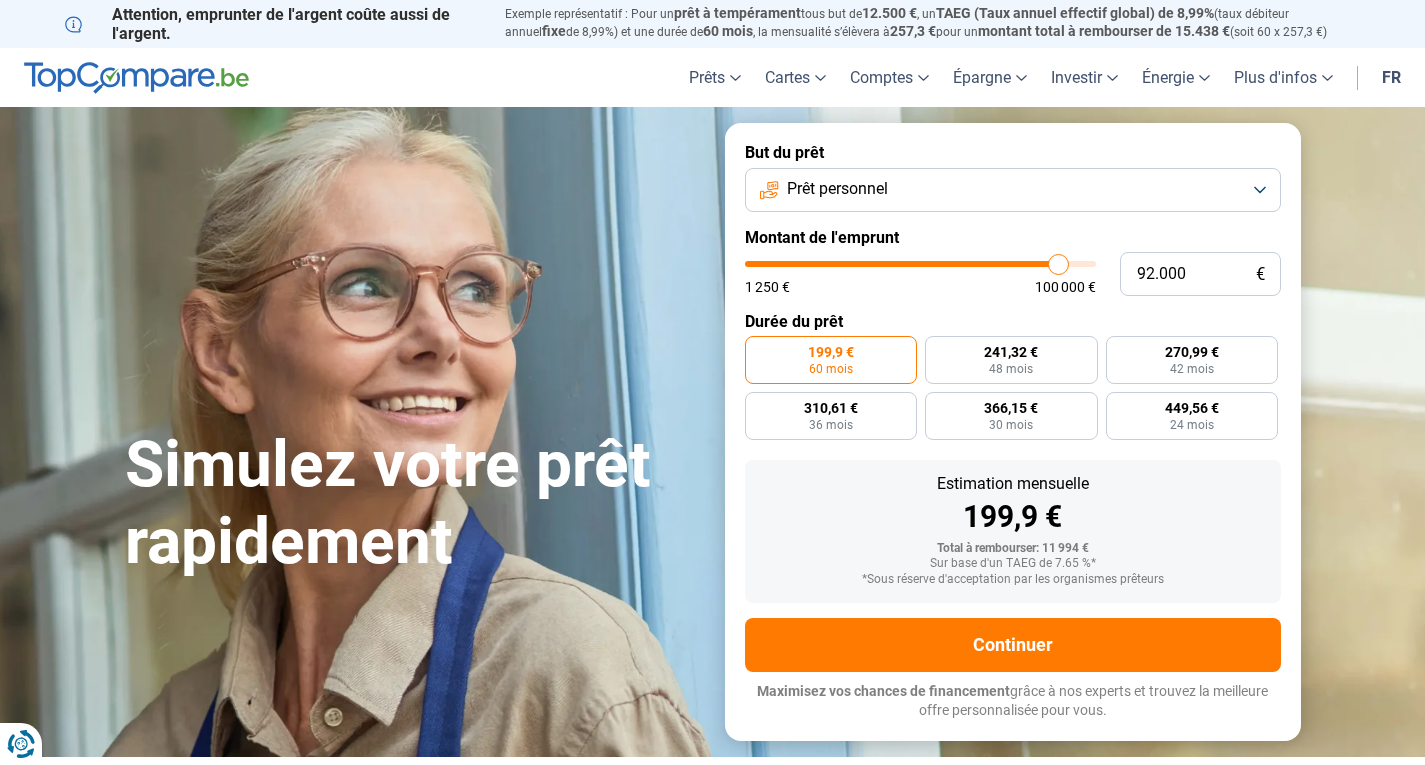 type on "92.500" 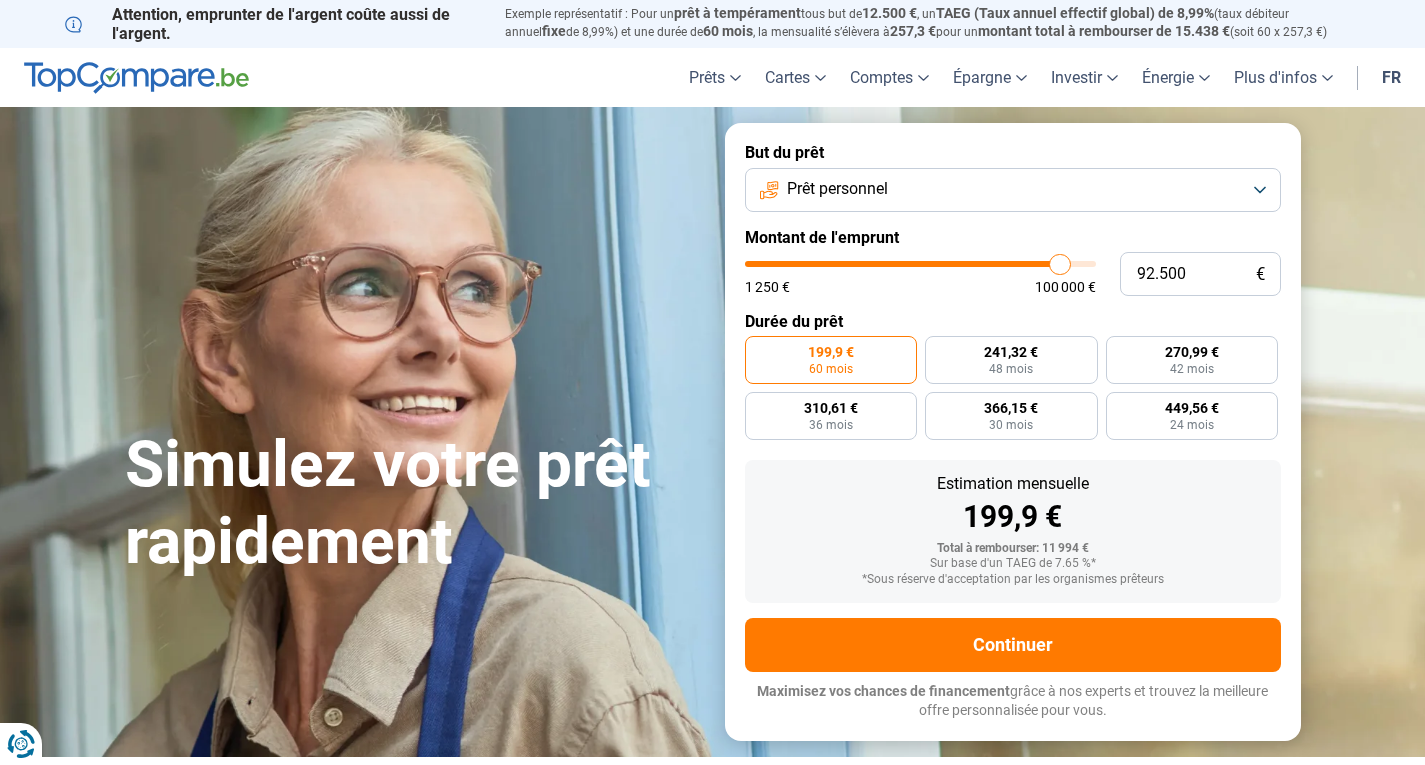 type on "92.750" 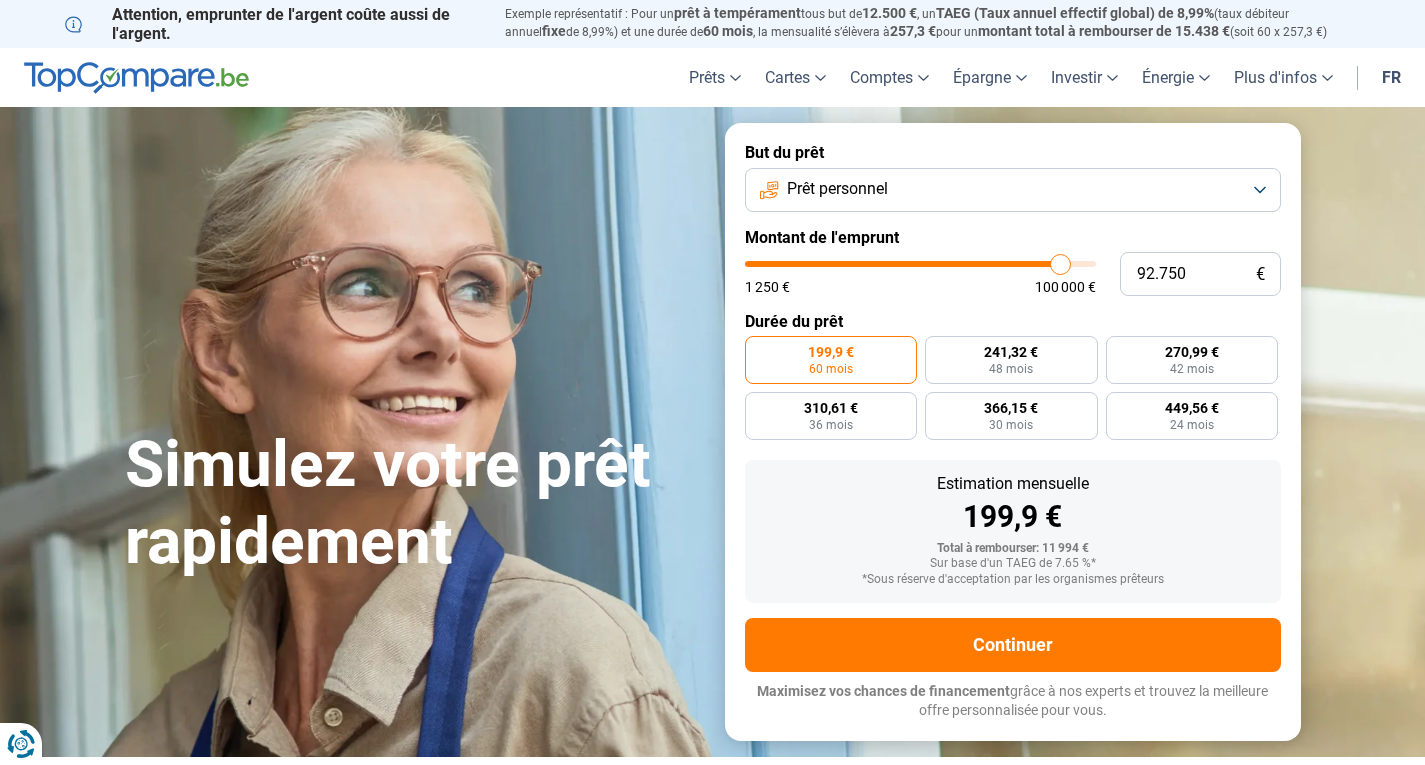 type on "93.250" 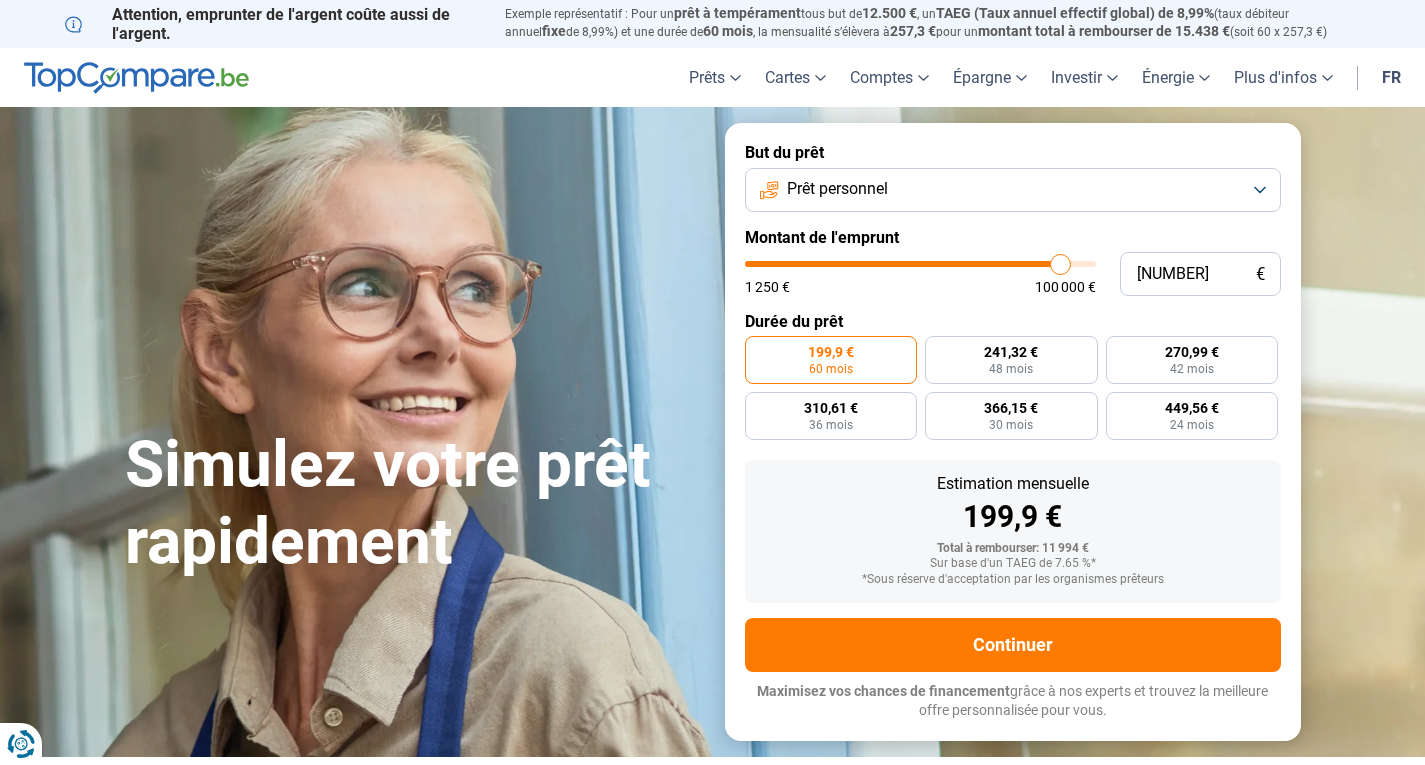 type on "93.500" 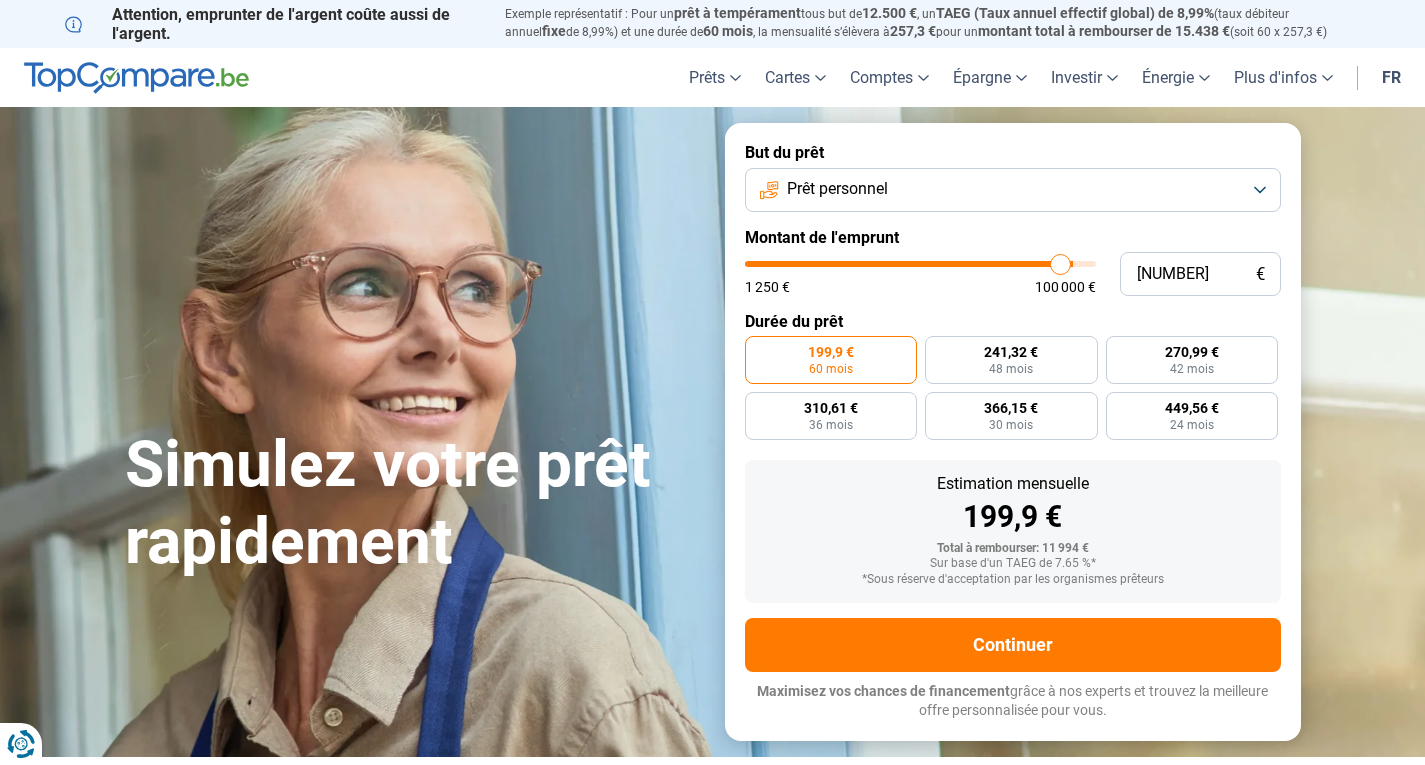type on "94.000" 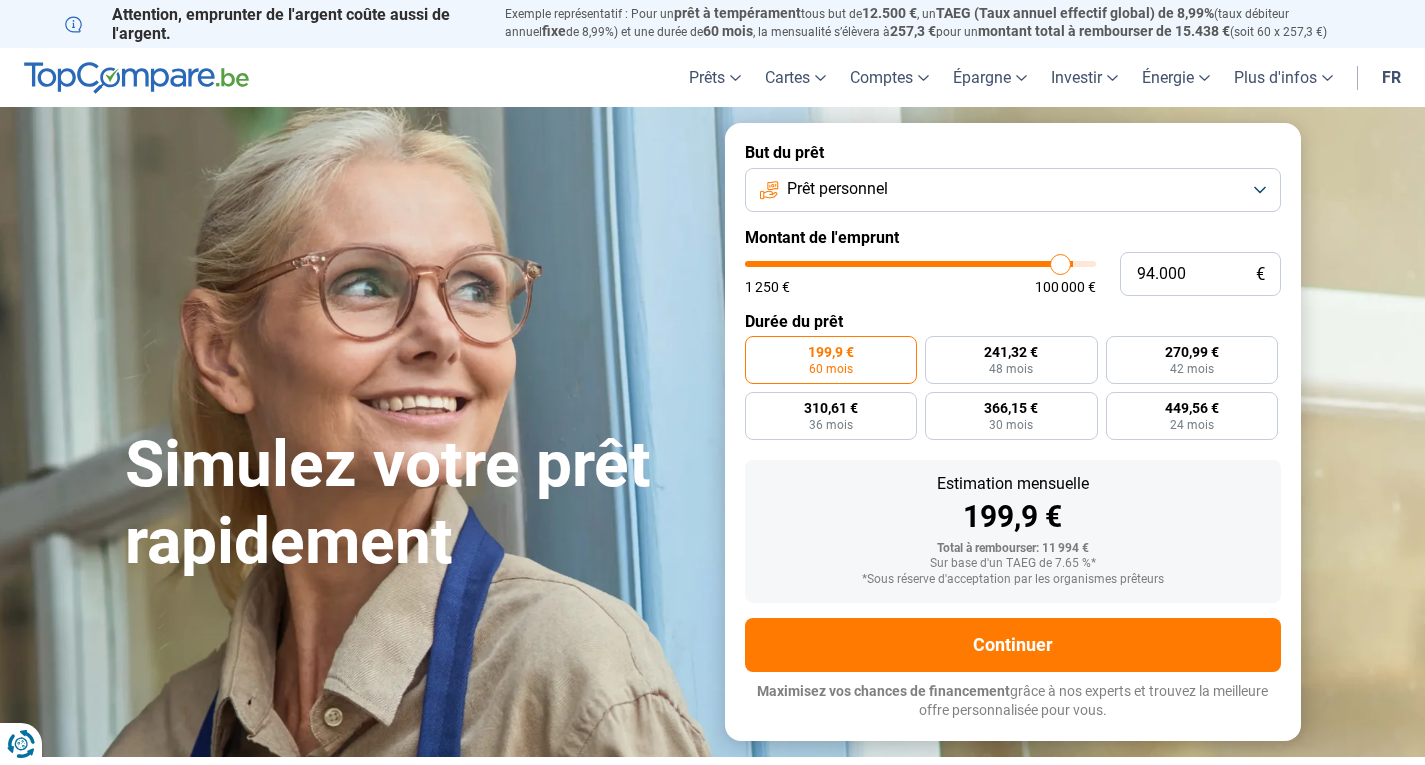 type on "94000" 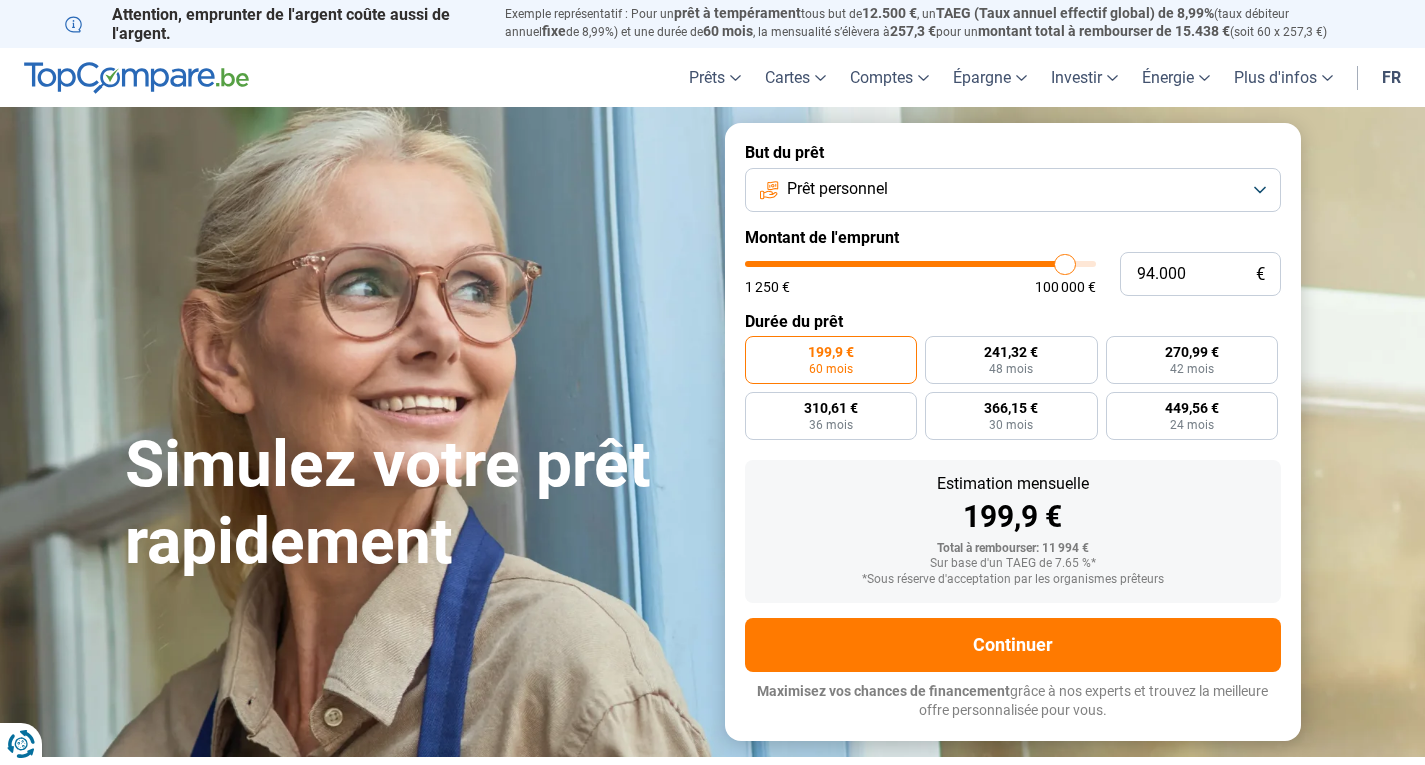 type on "94.250" 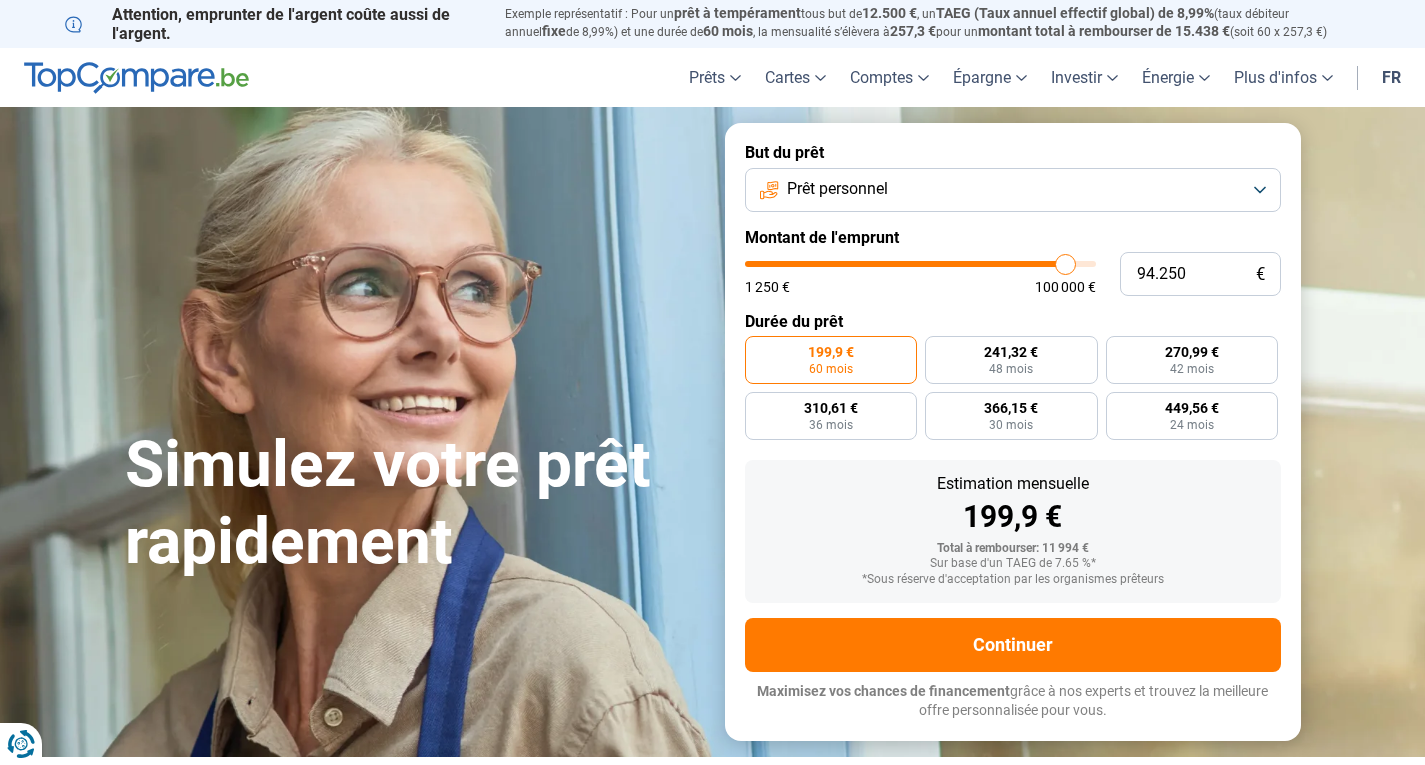 type on "94.500" 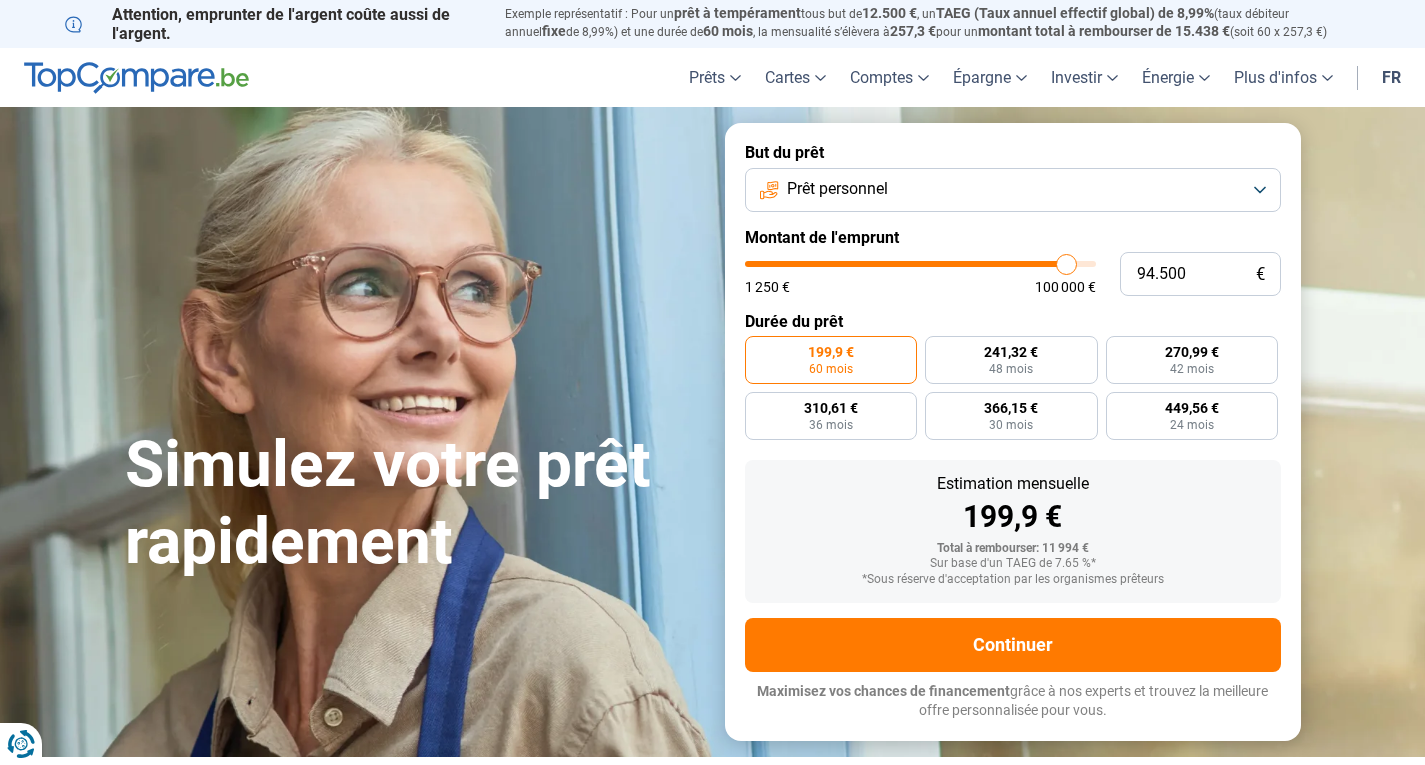 type on "94.750" 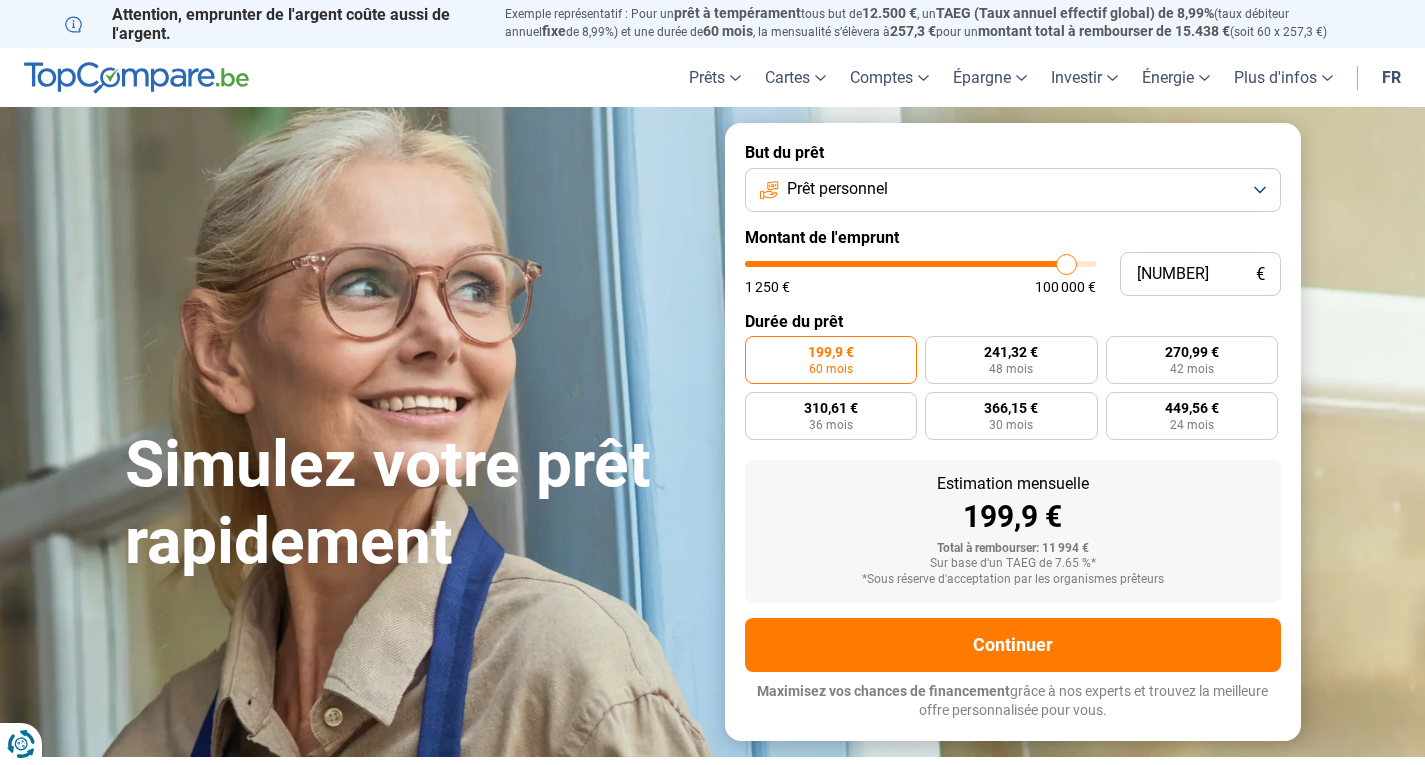 type on "95.250" 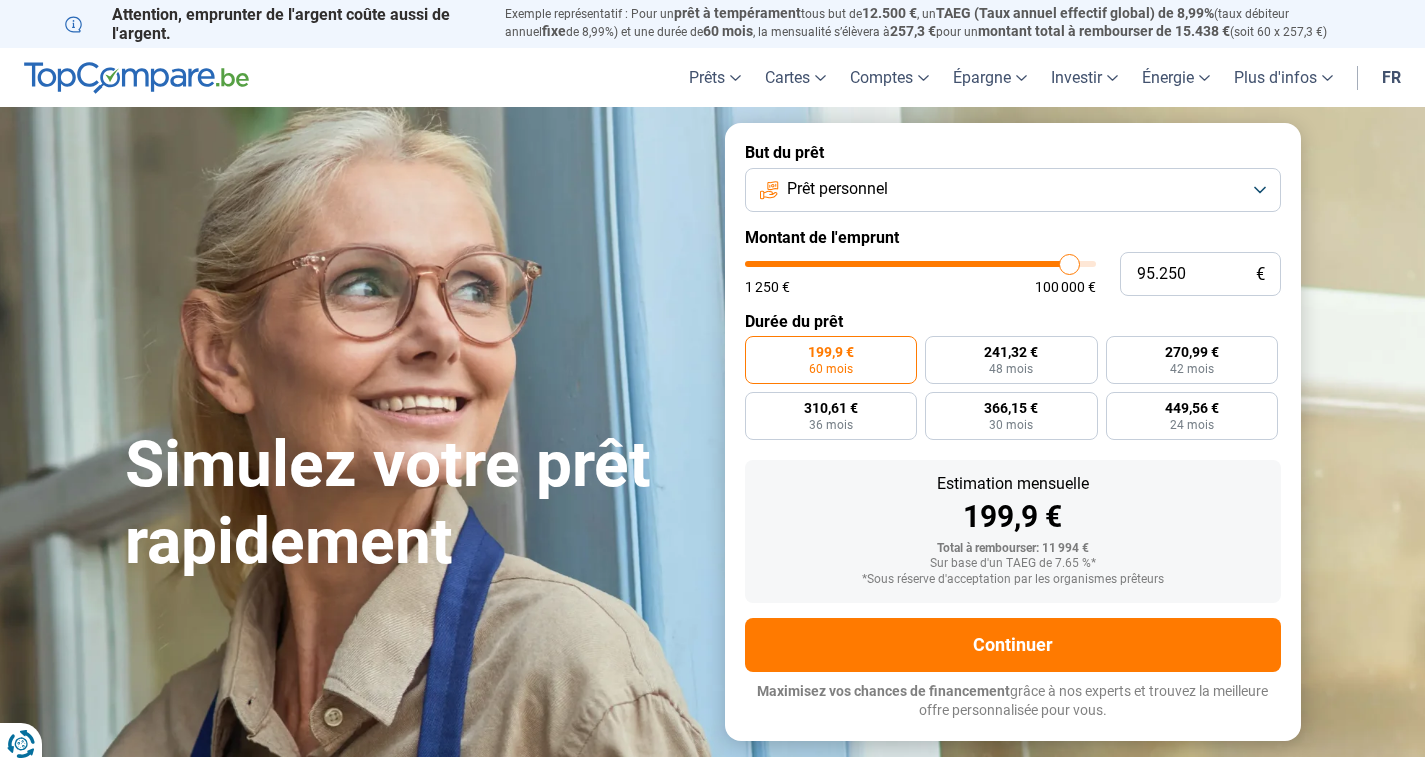 type on "95.500" 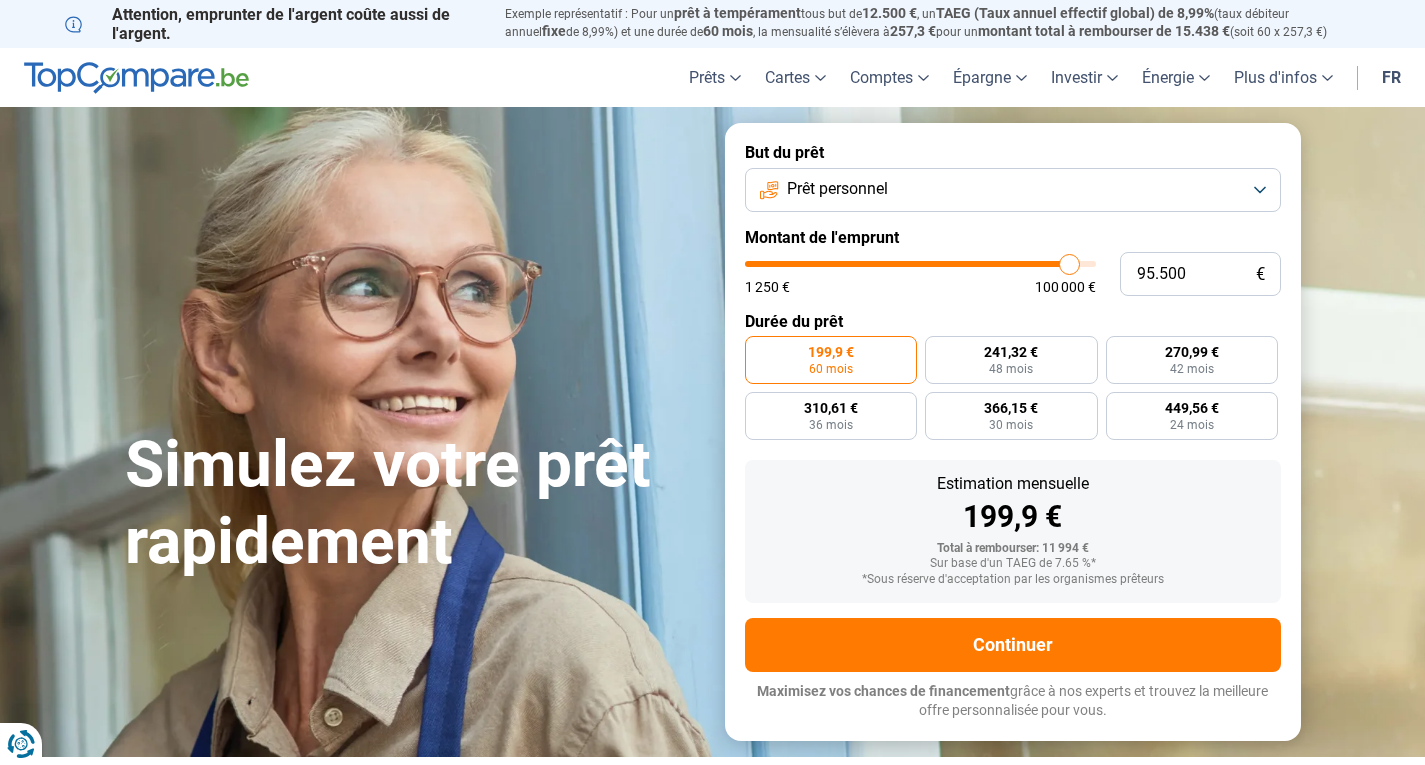 type on "95500" 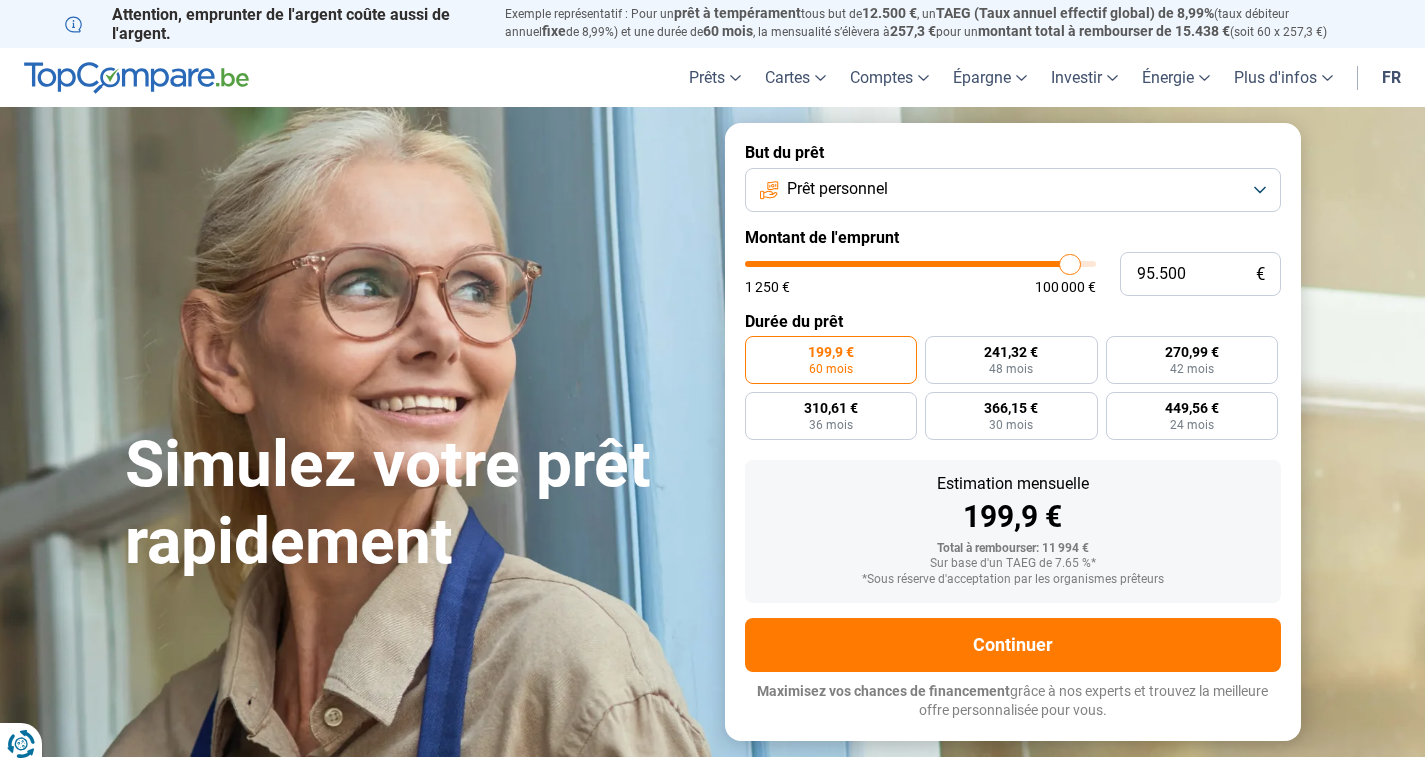 type on "95.750" 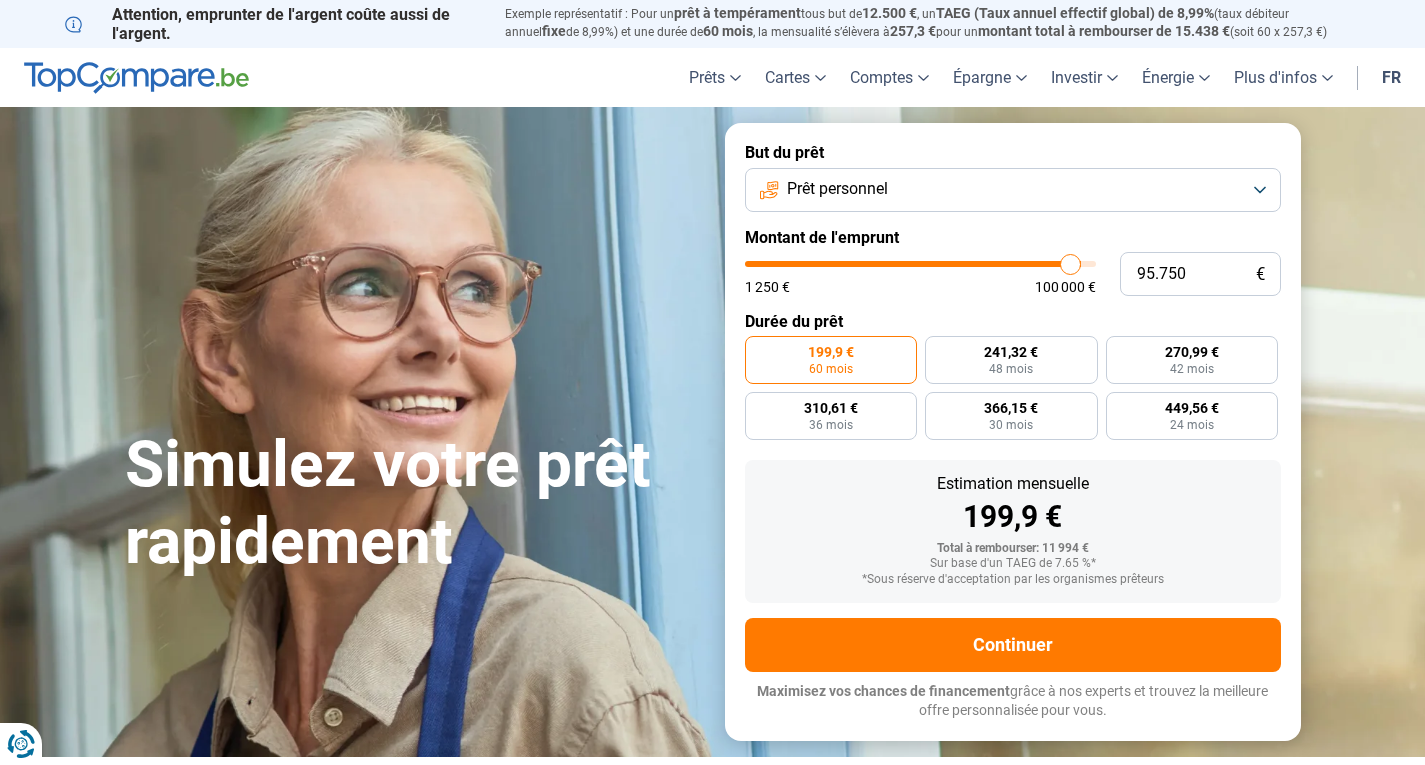 type on "96.250" 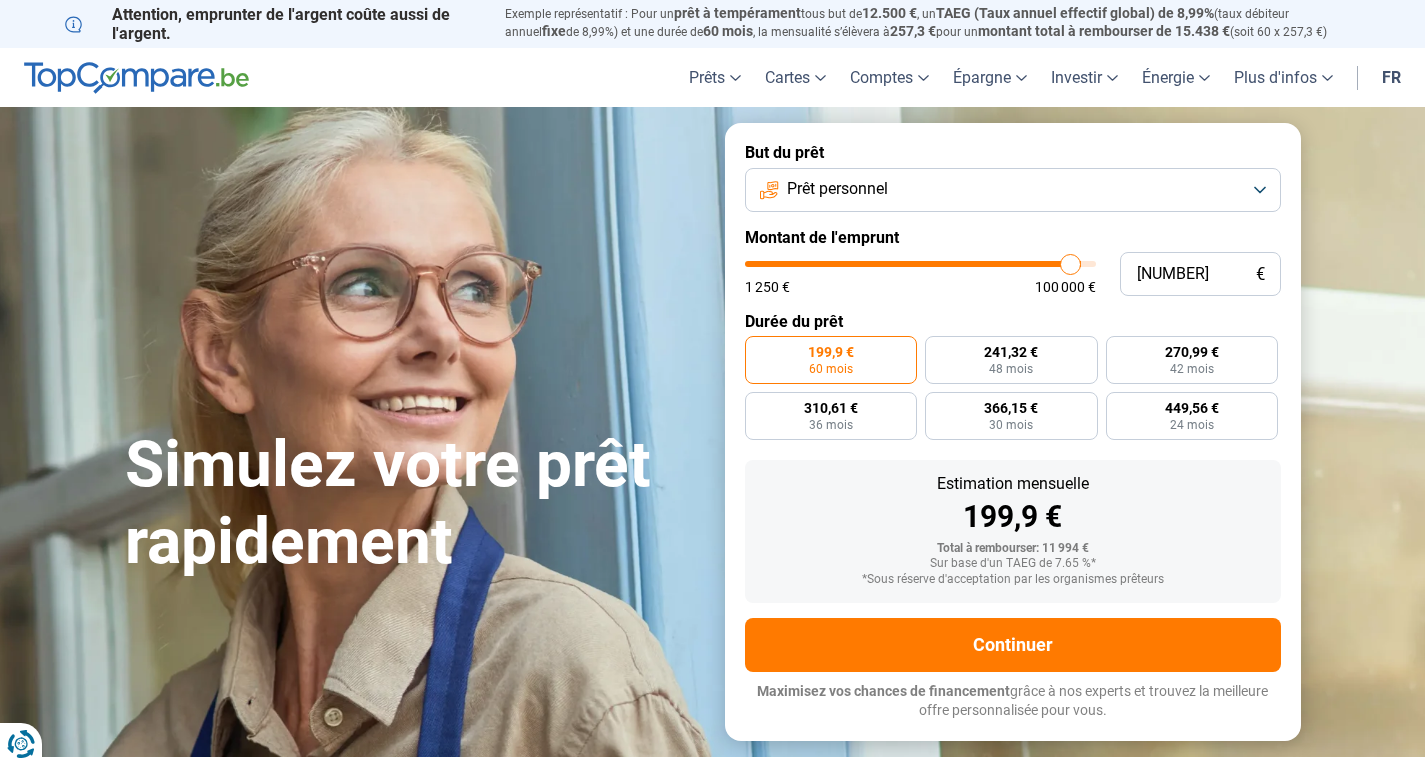 type on "96.500" 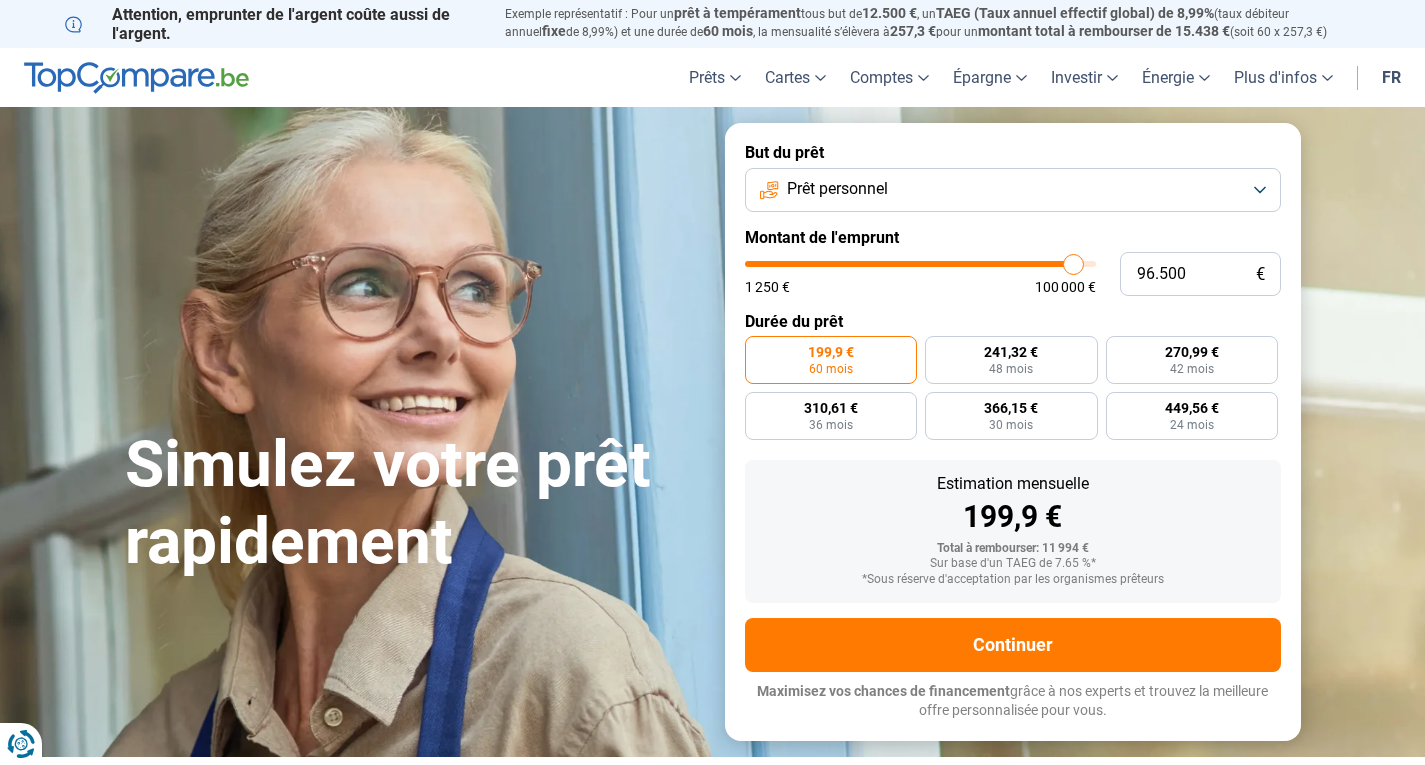 type on "96.750" 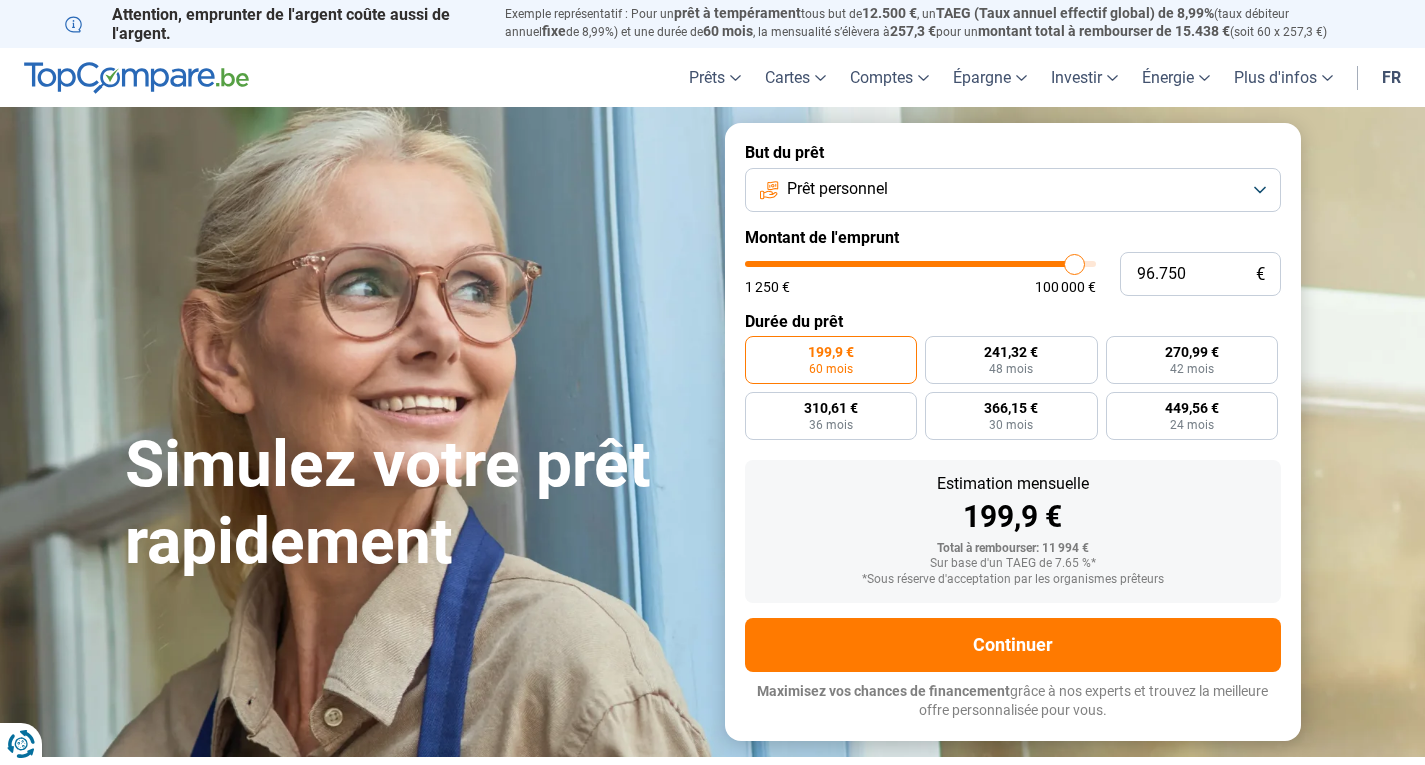 type on "97.000" 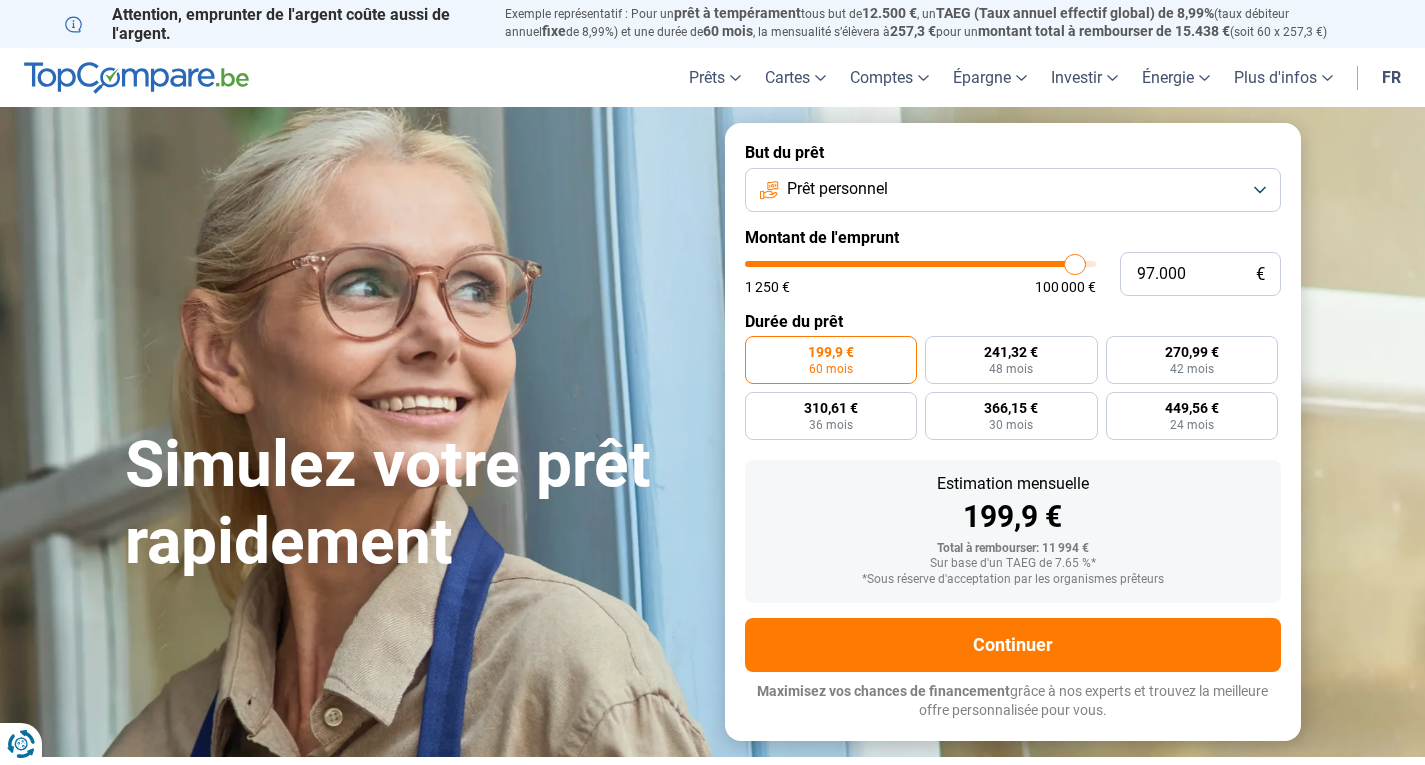 type on "97.250" 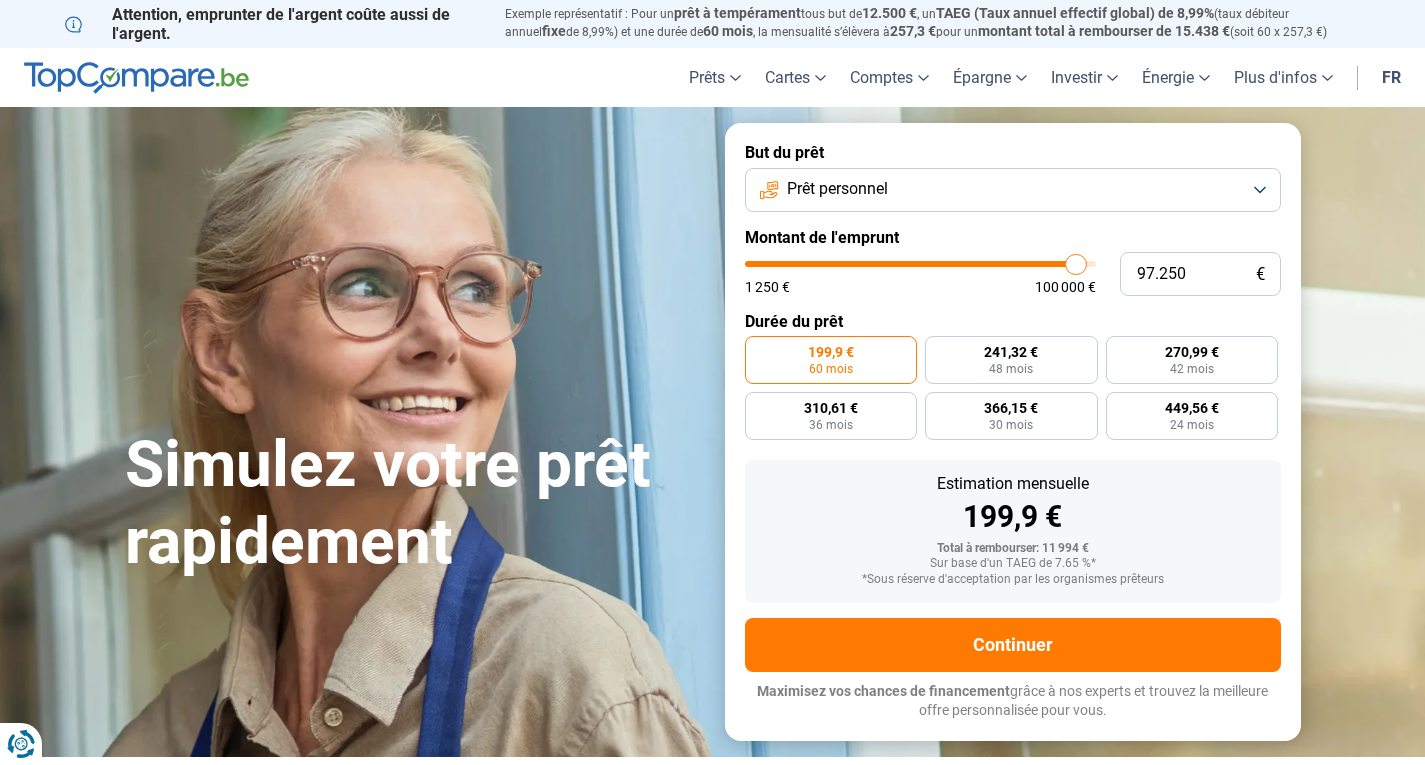 type on "97.500" 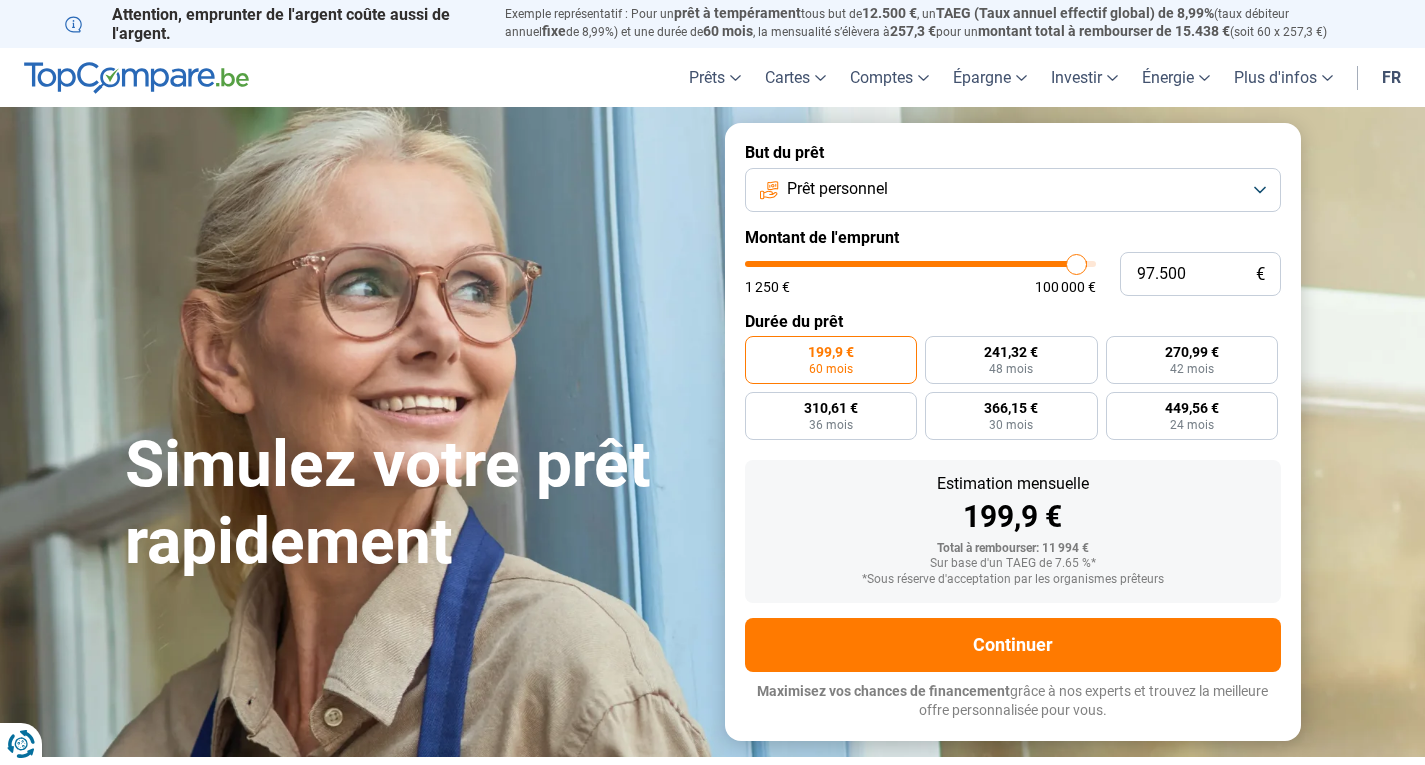 type on "97.750" 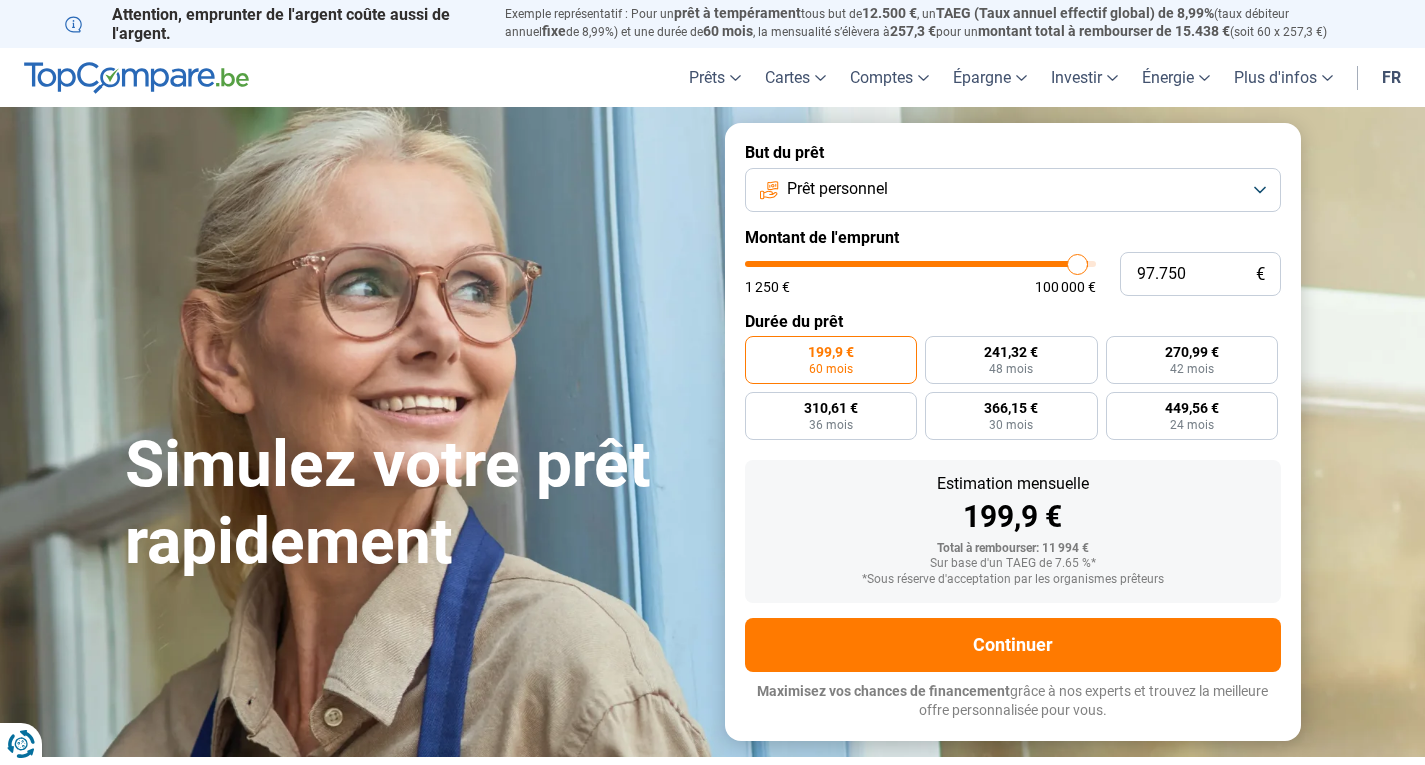 type on "98.000" 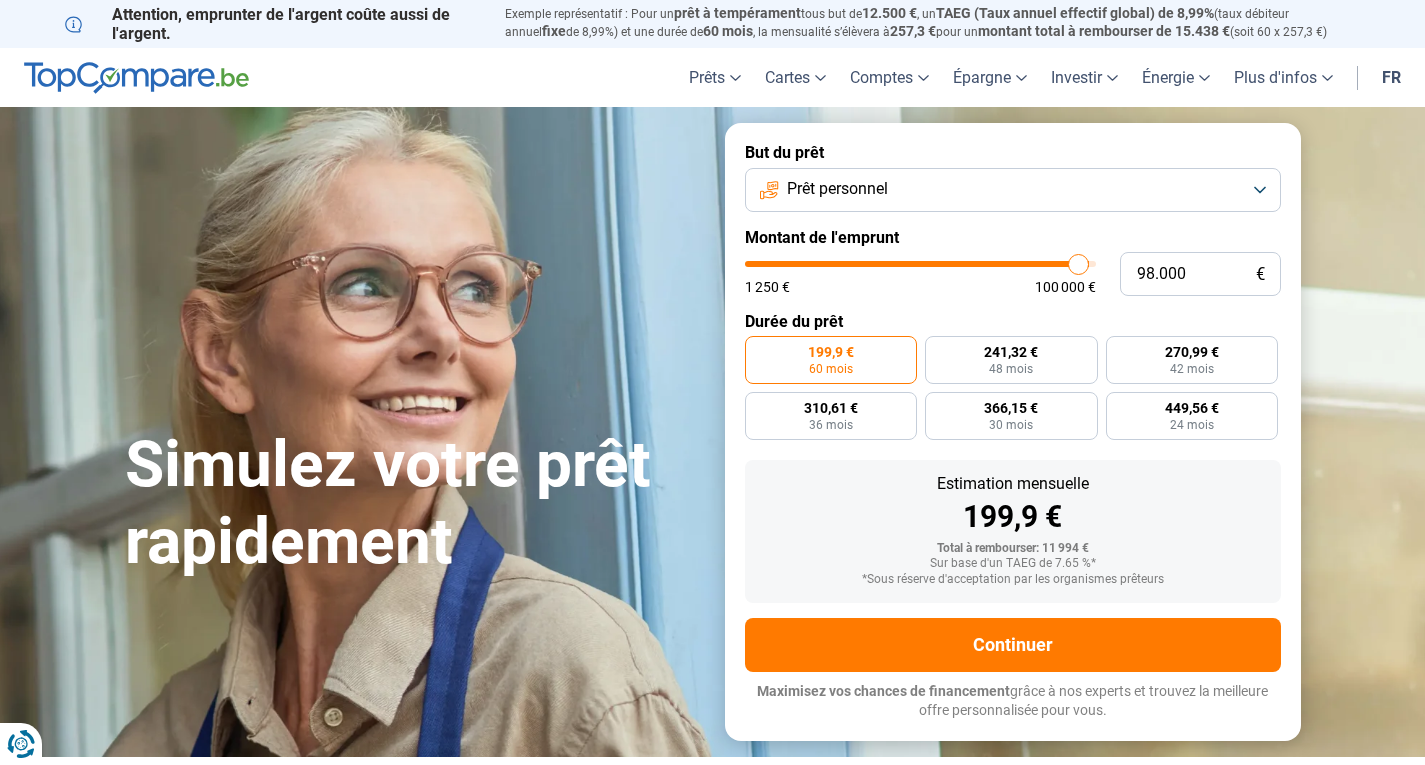 type on "98.500" 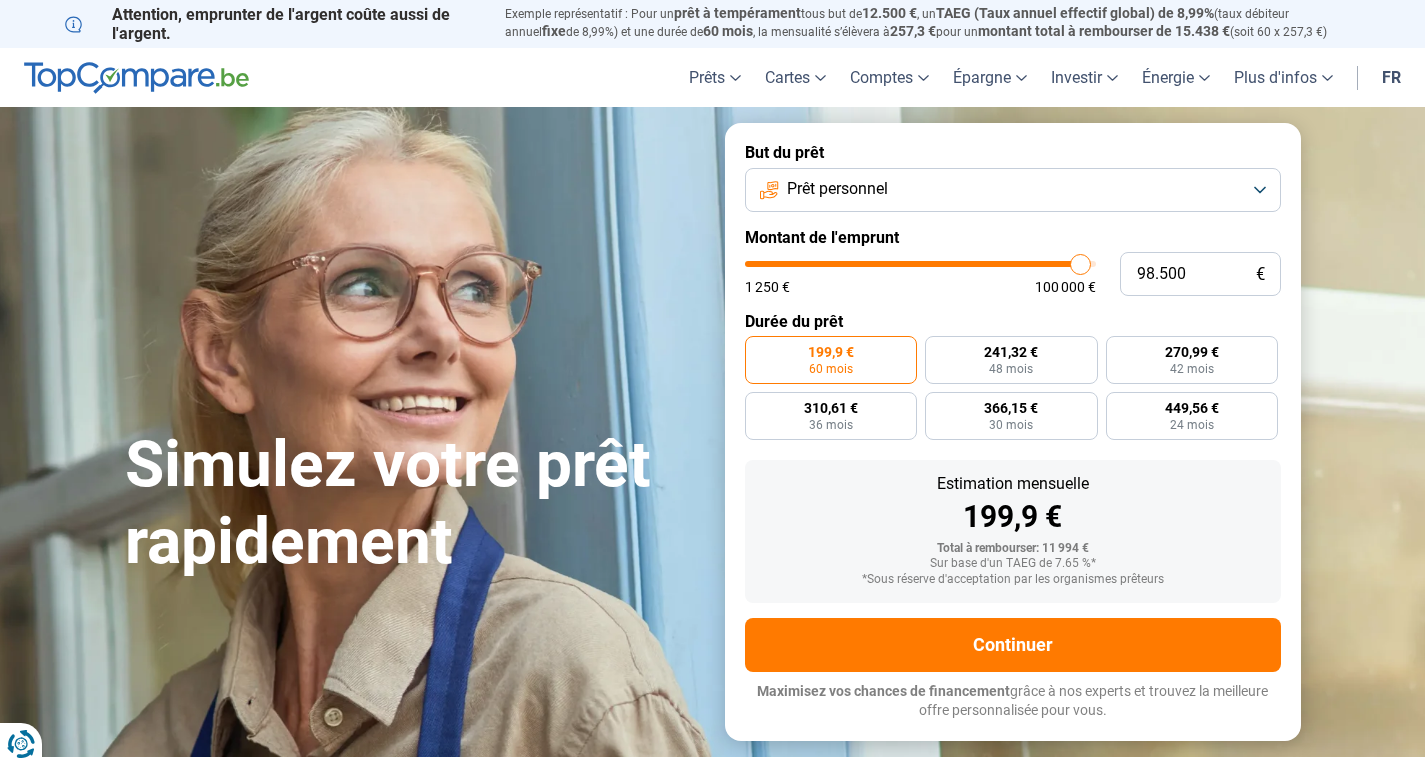 type on "98.750" 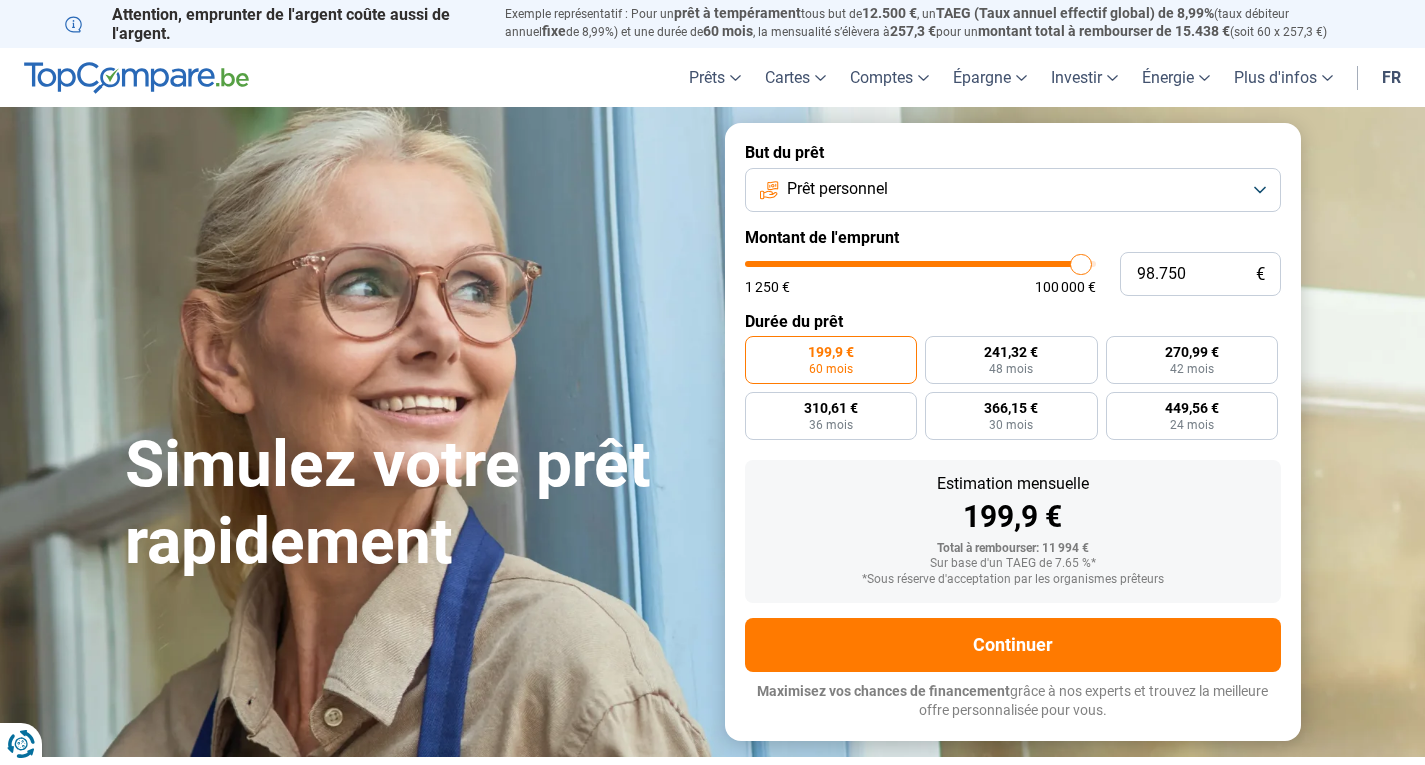 type on "99.000" 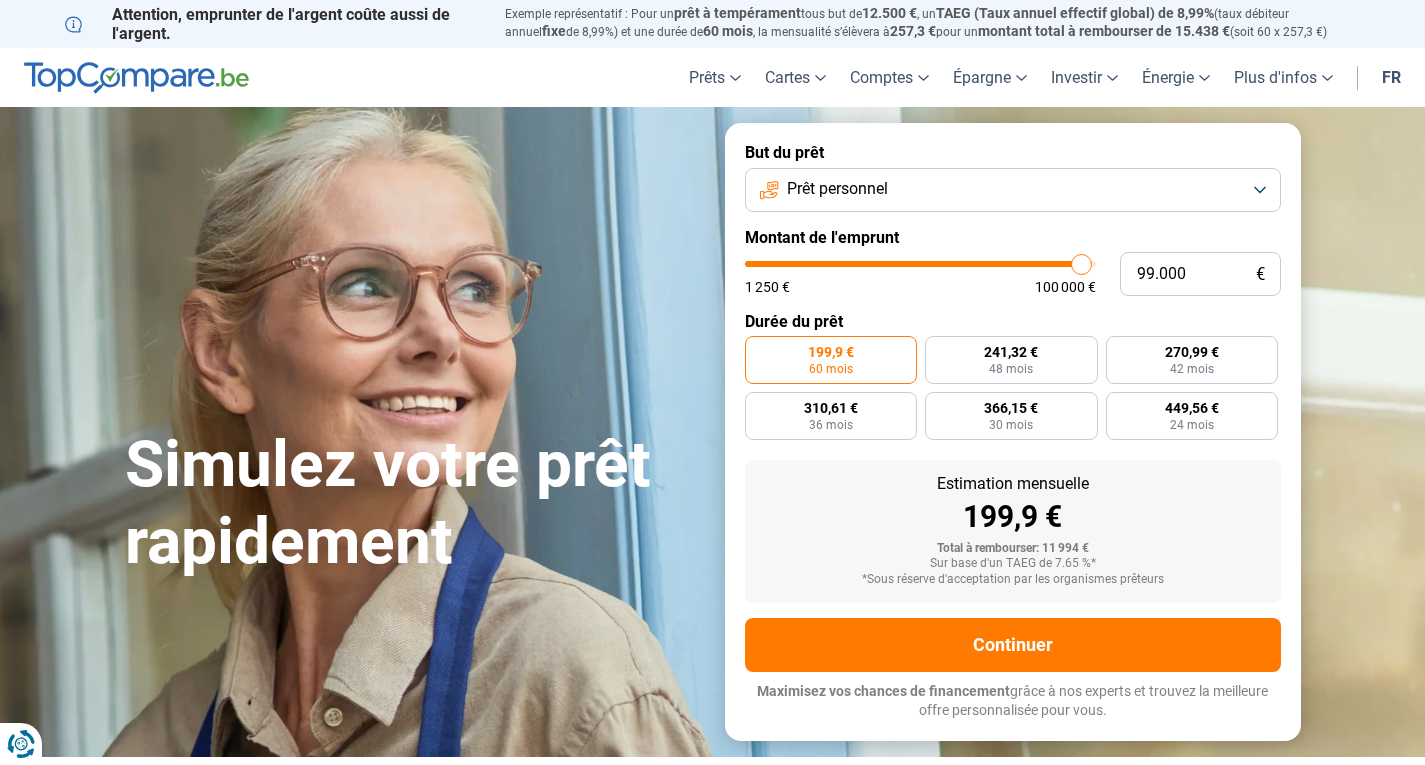 type on "99.250" 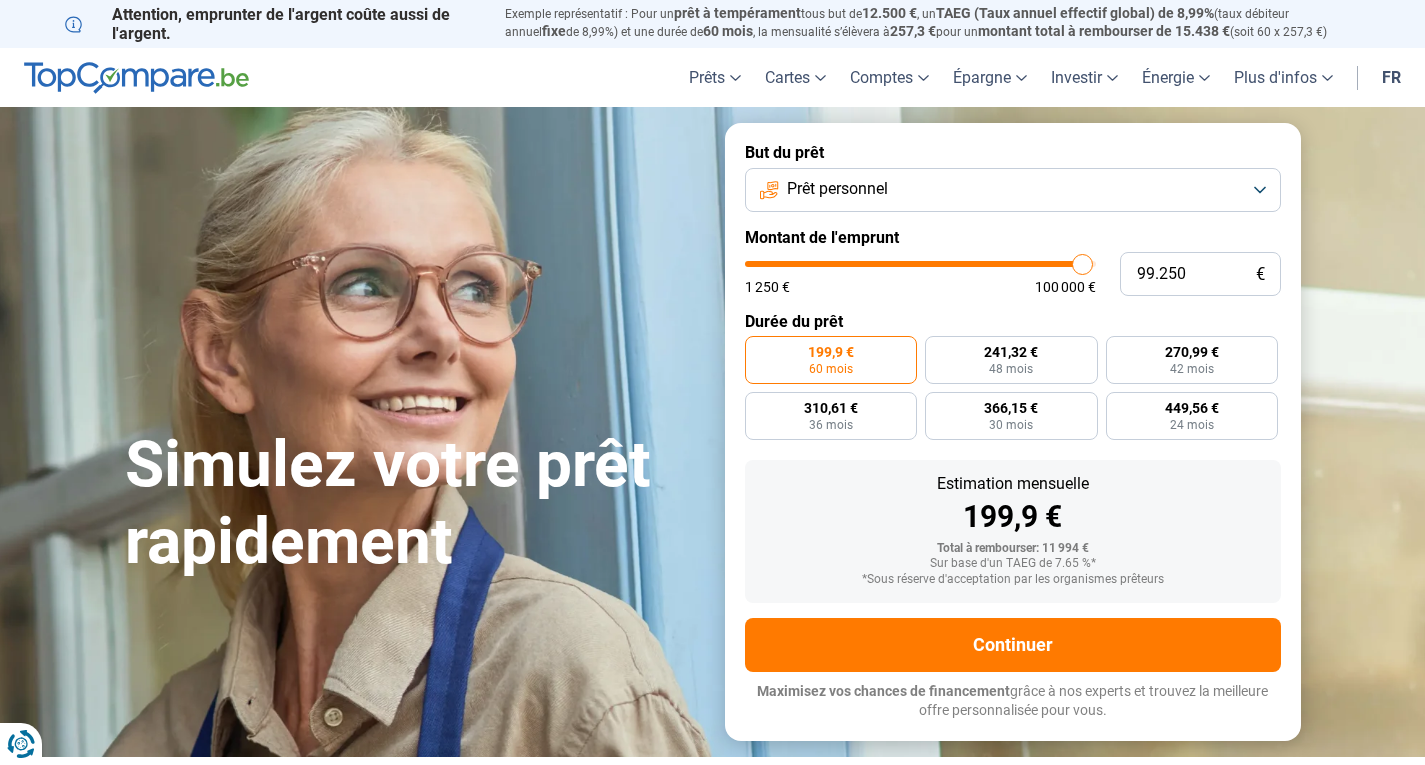 type on "99.500" 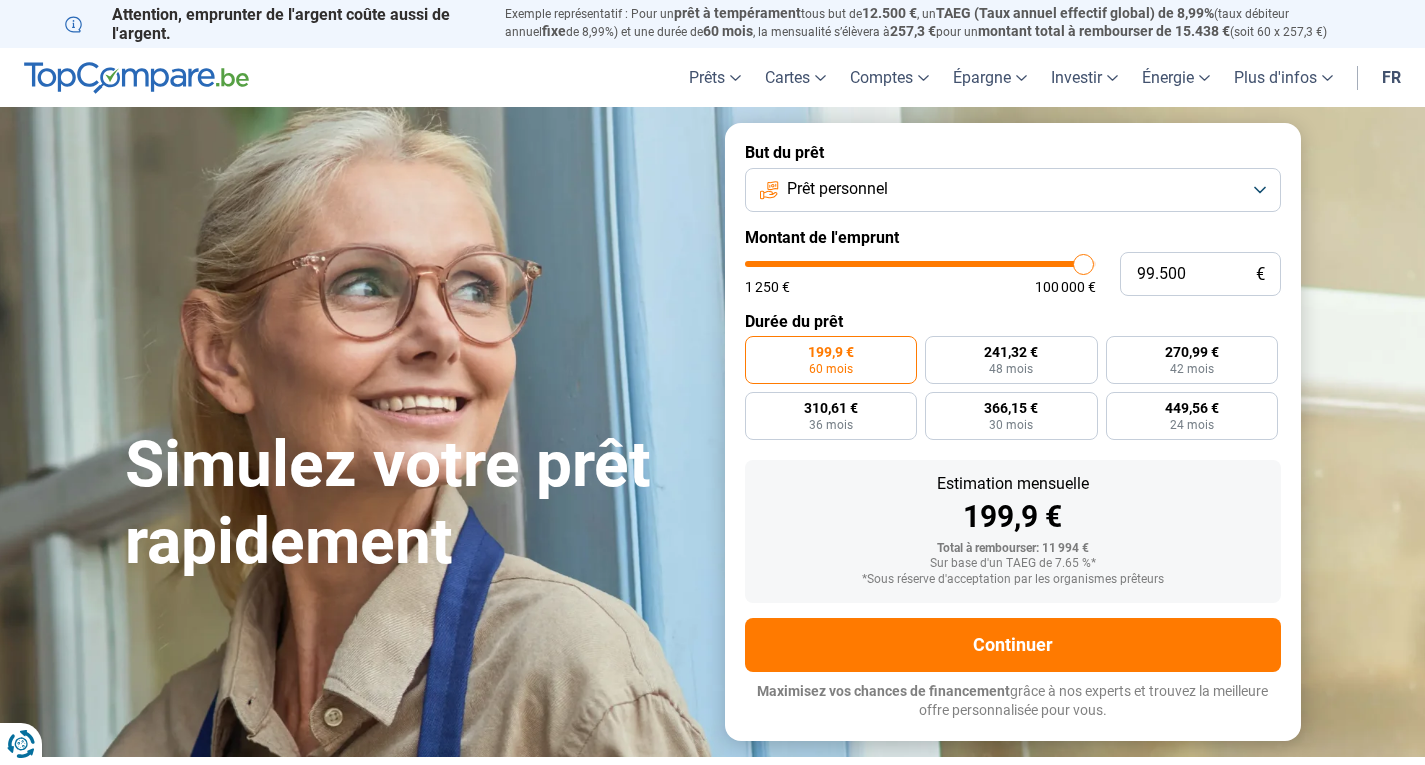 type on "99.750" 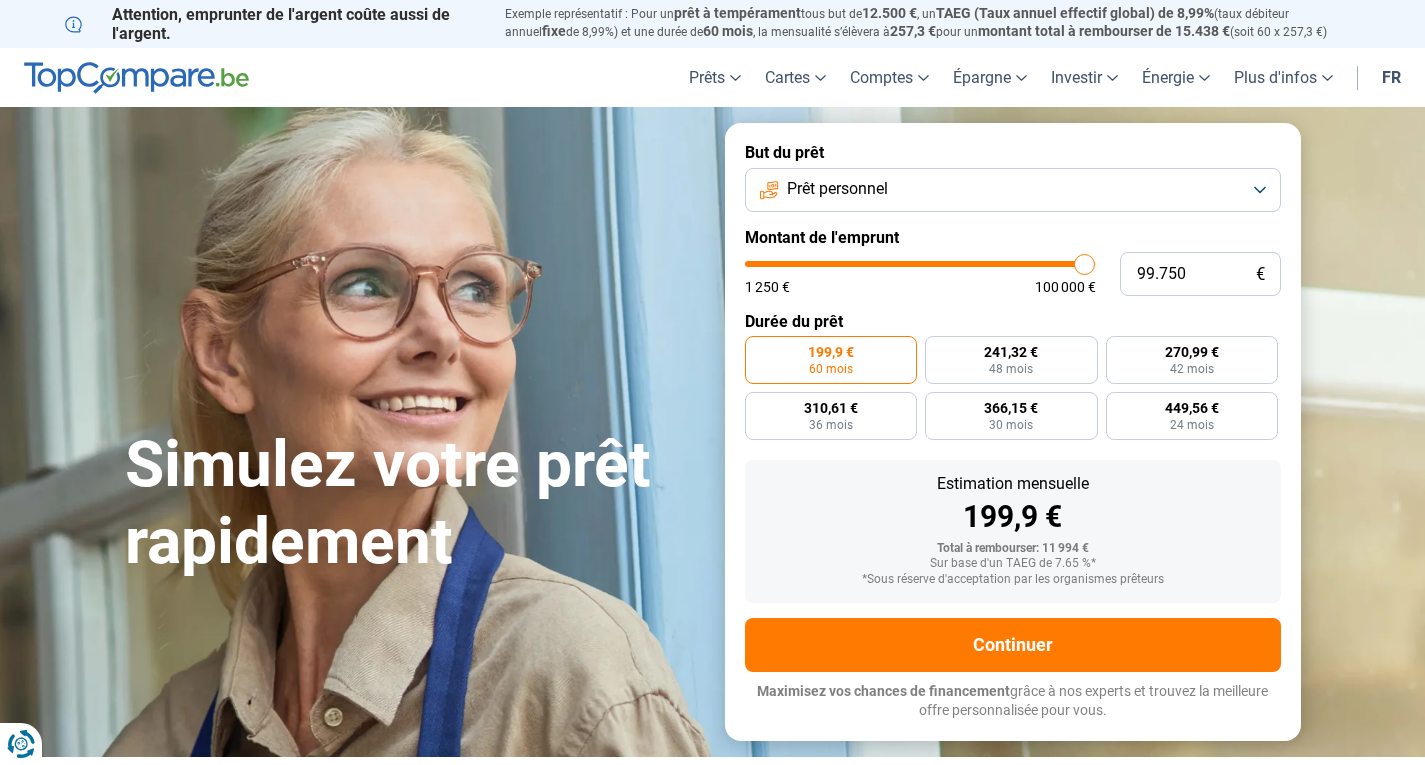 type on "100.000" 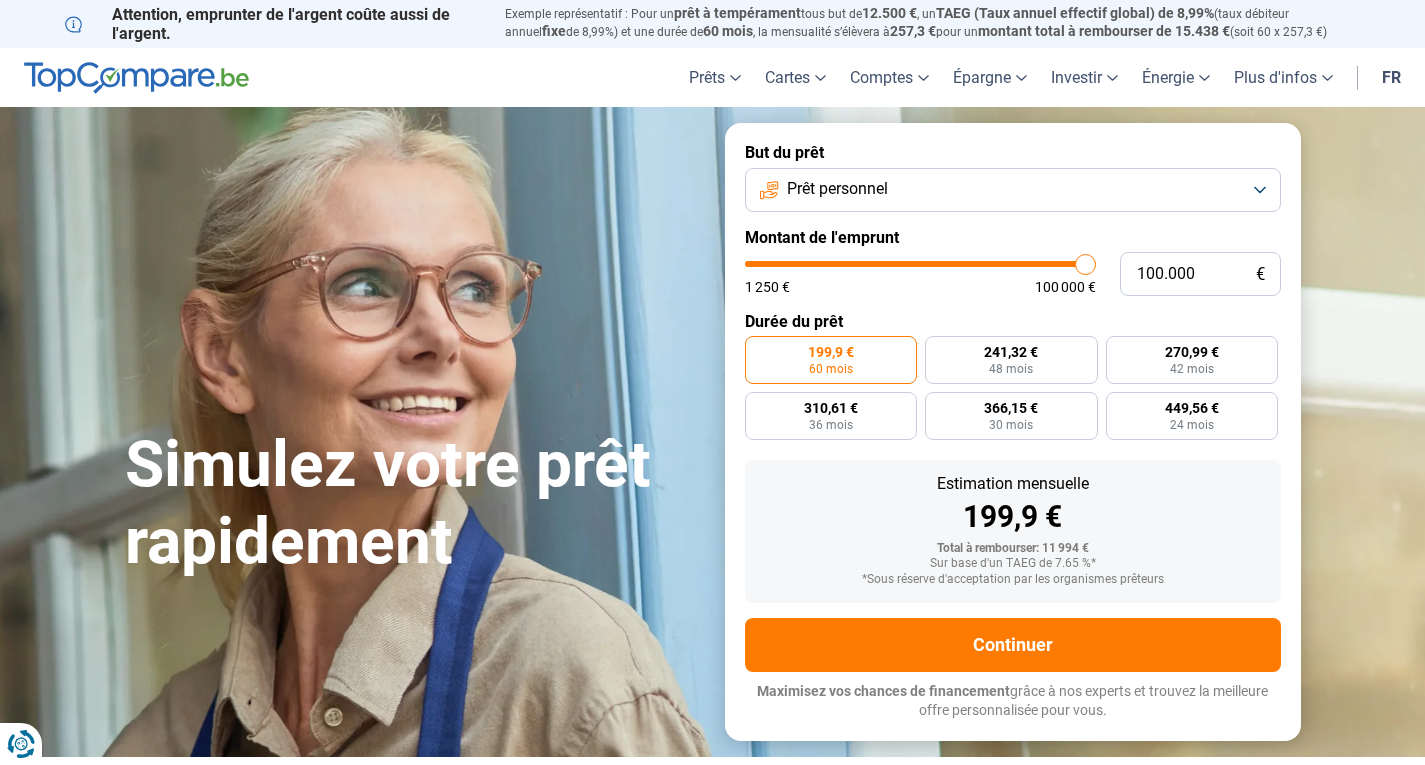 drag, startPoint x: 790, startPoint y: 267, endPoint x: 1084, endPoint y: 278, distance: 294.20572 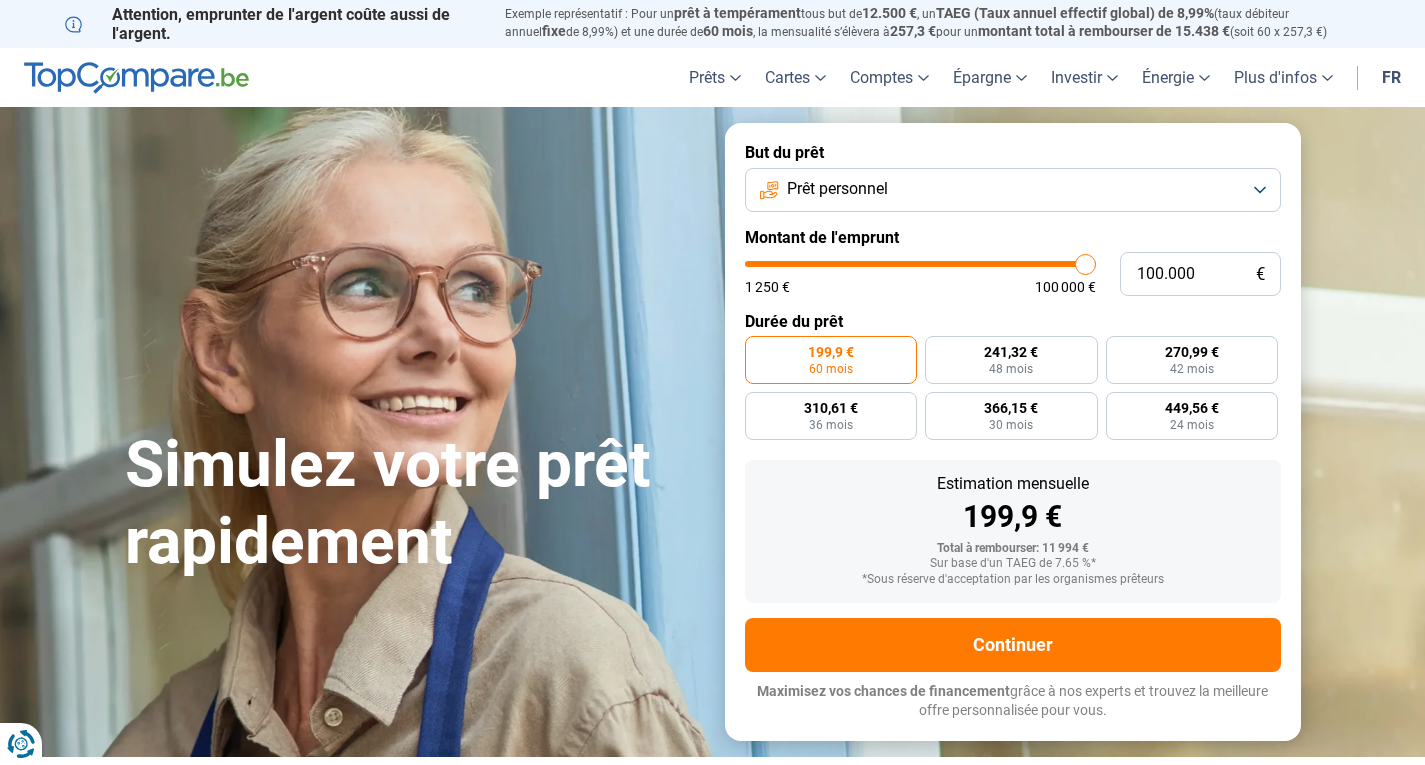 type on "100000" 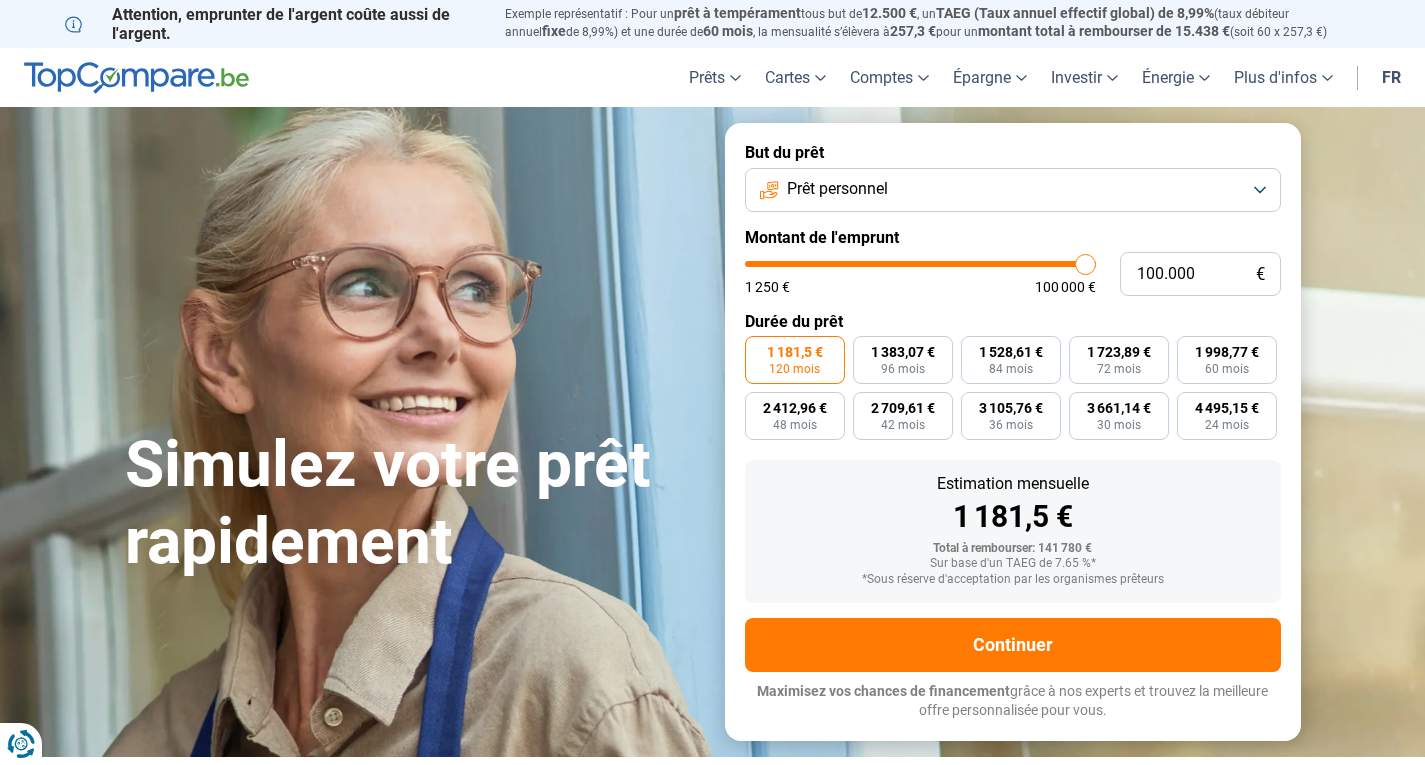 type on "98.750" 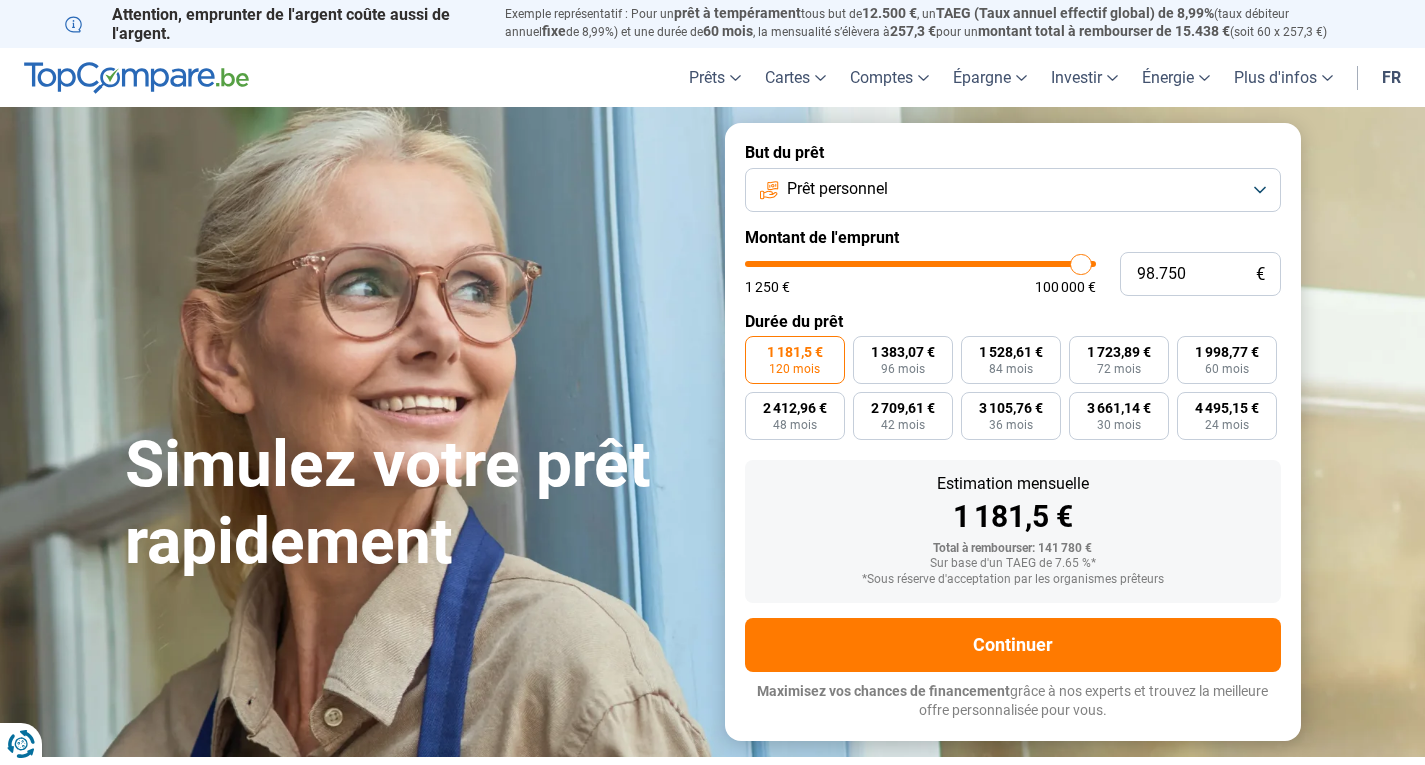 type on "97.500" 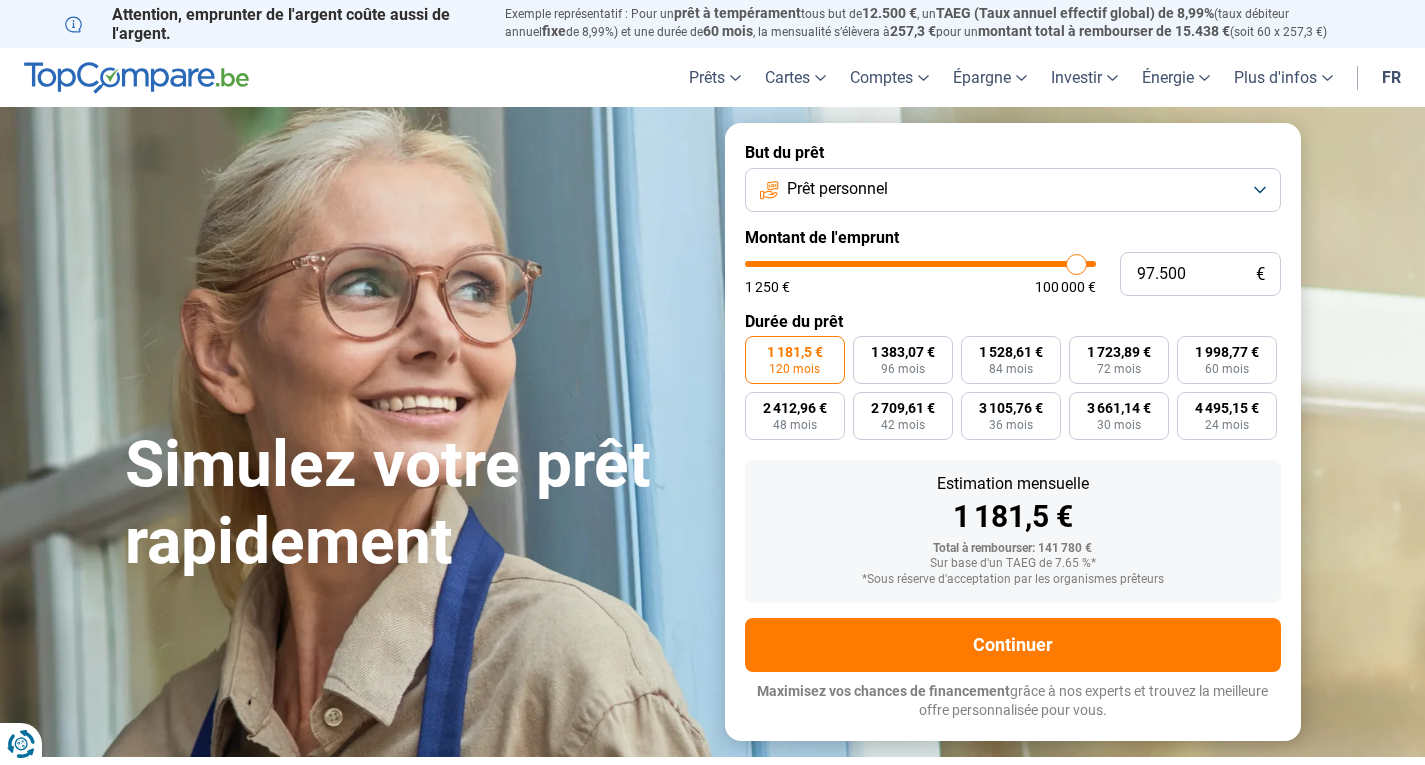 type on "96.250" 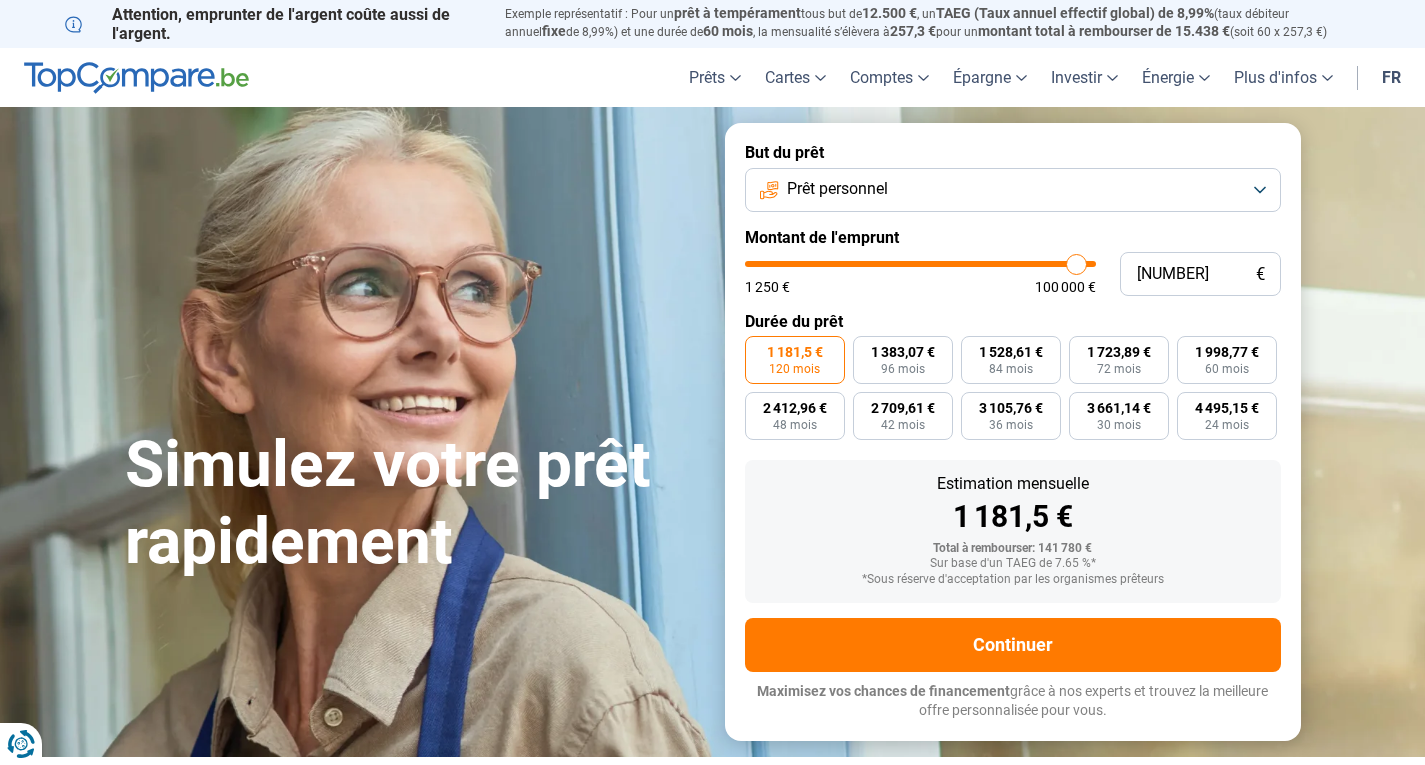 type on "95.000" 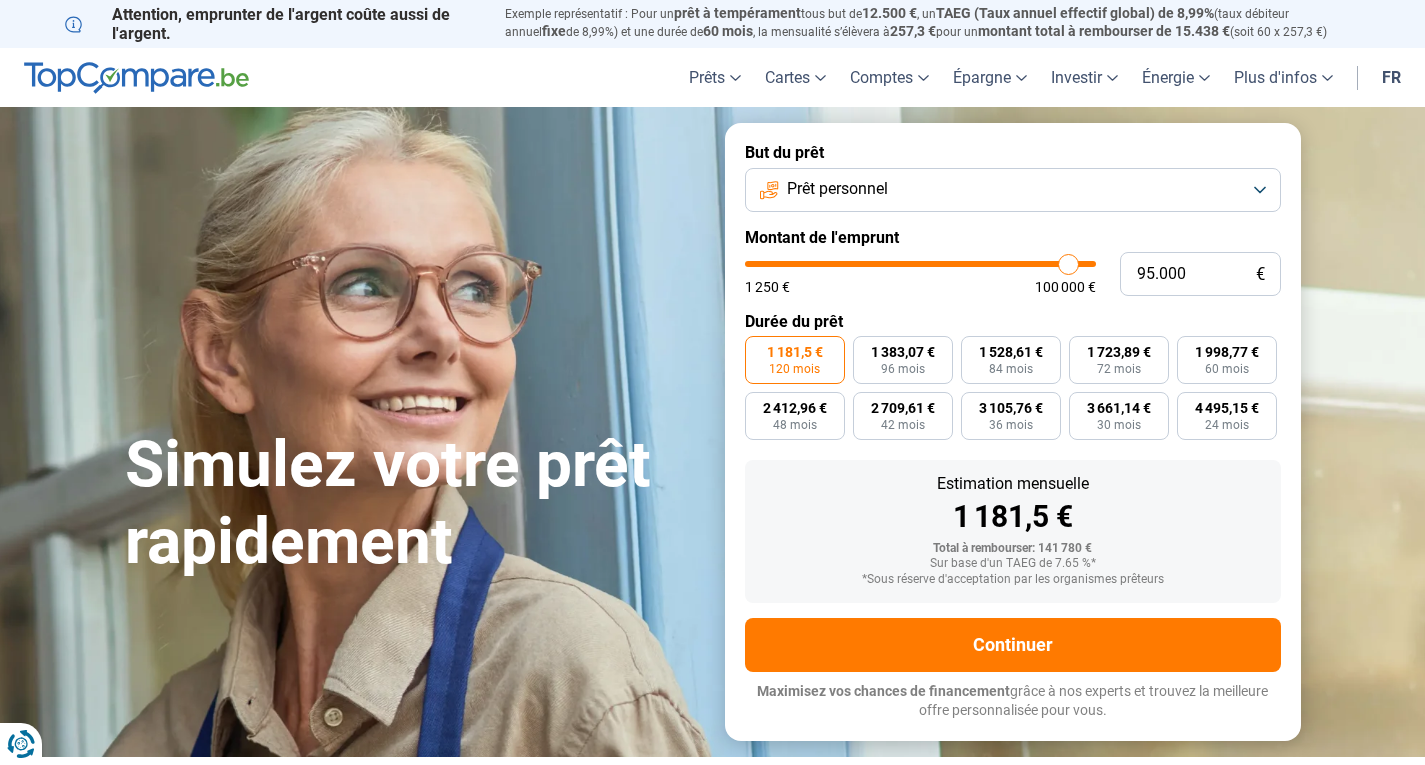 type on "93.250" 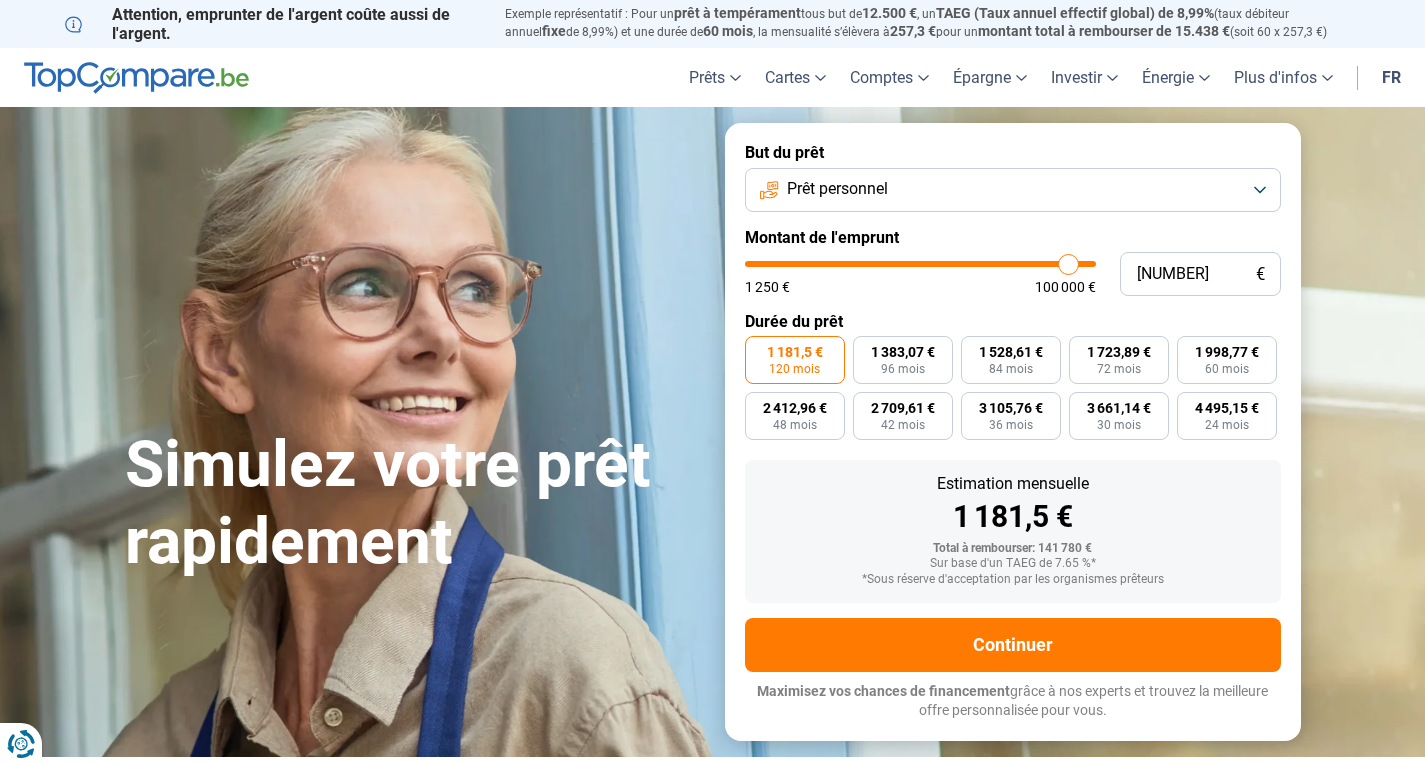 type on "90.250" 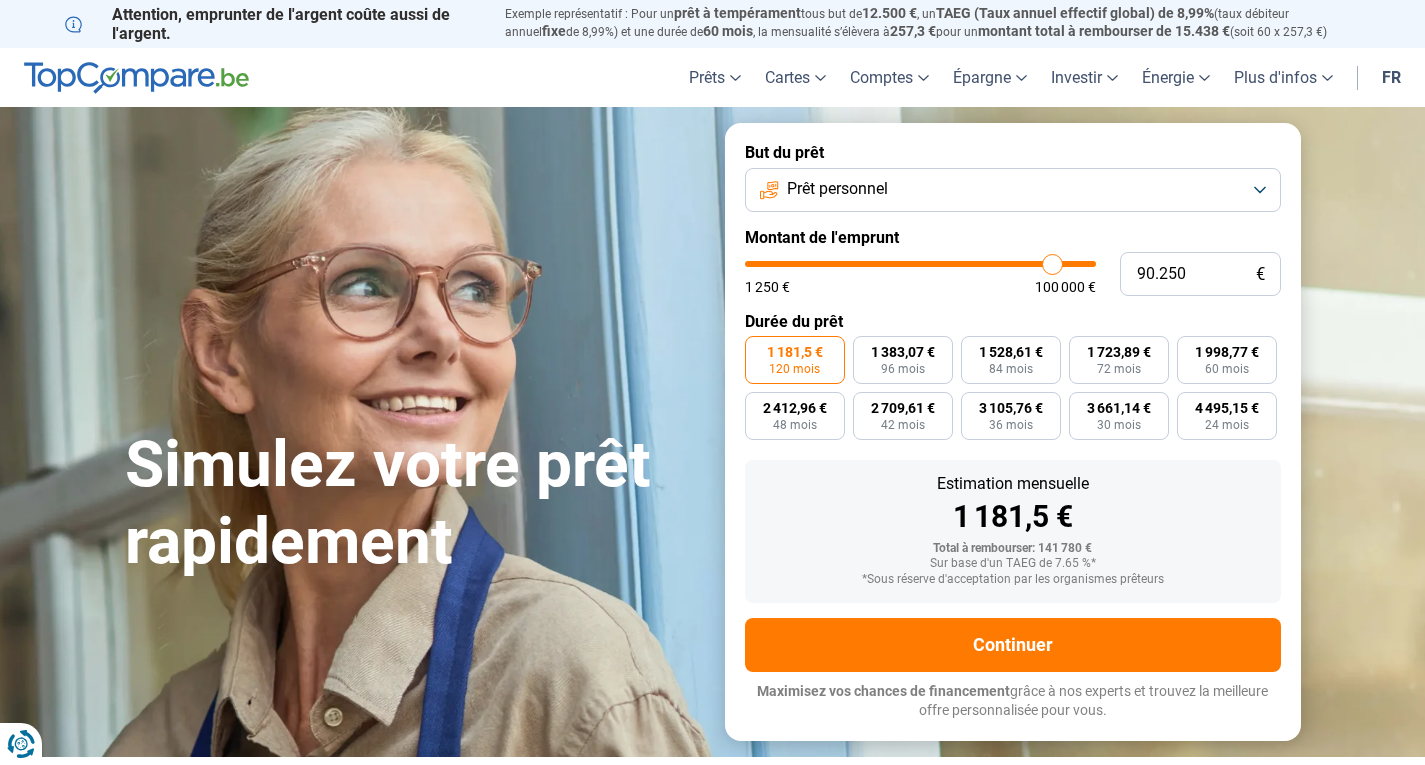 type on "88.000" 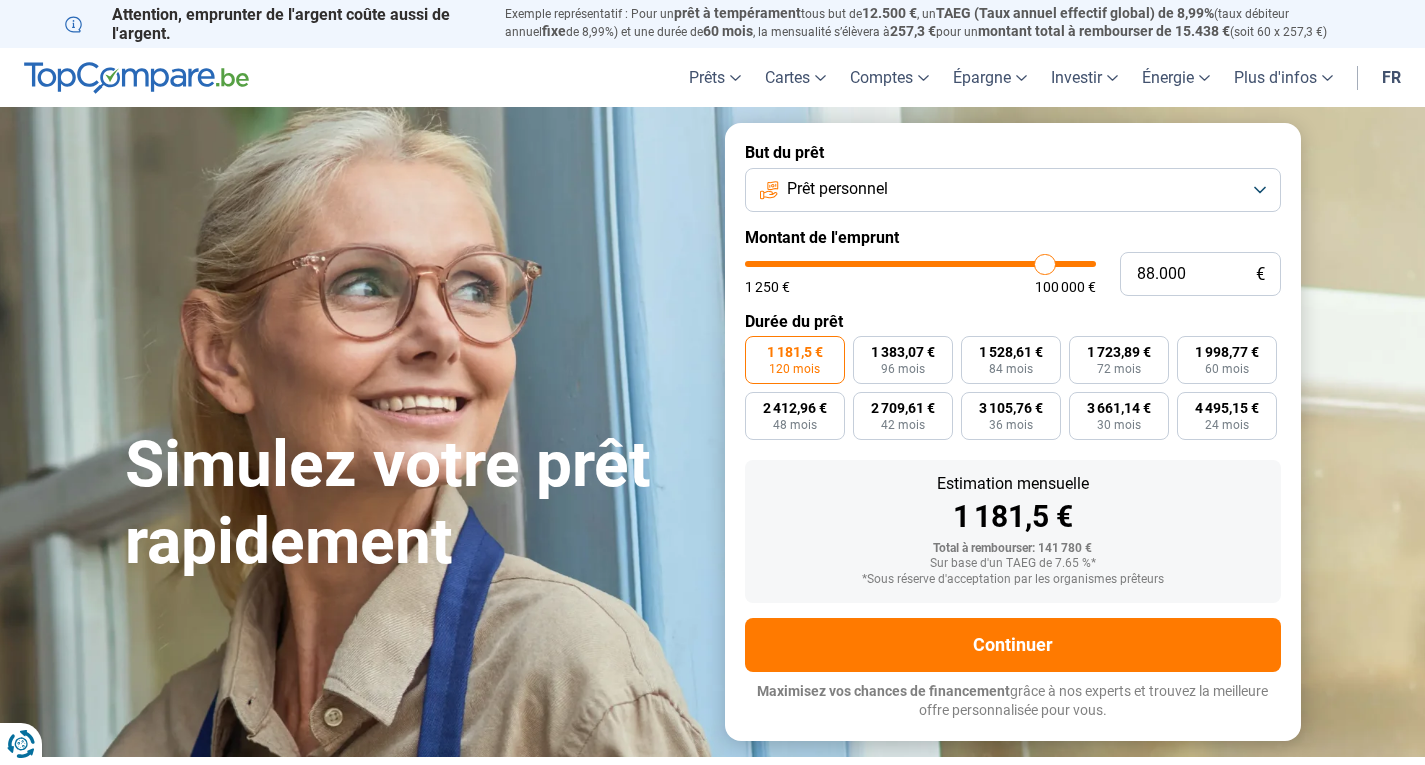 type on "86.250" 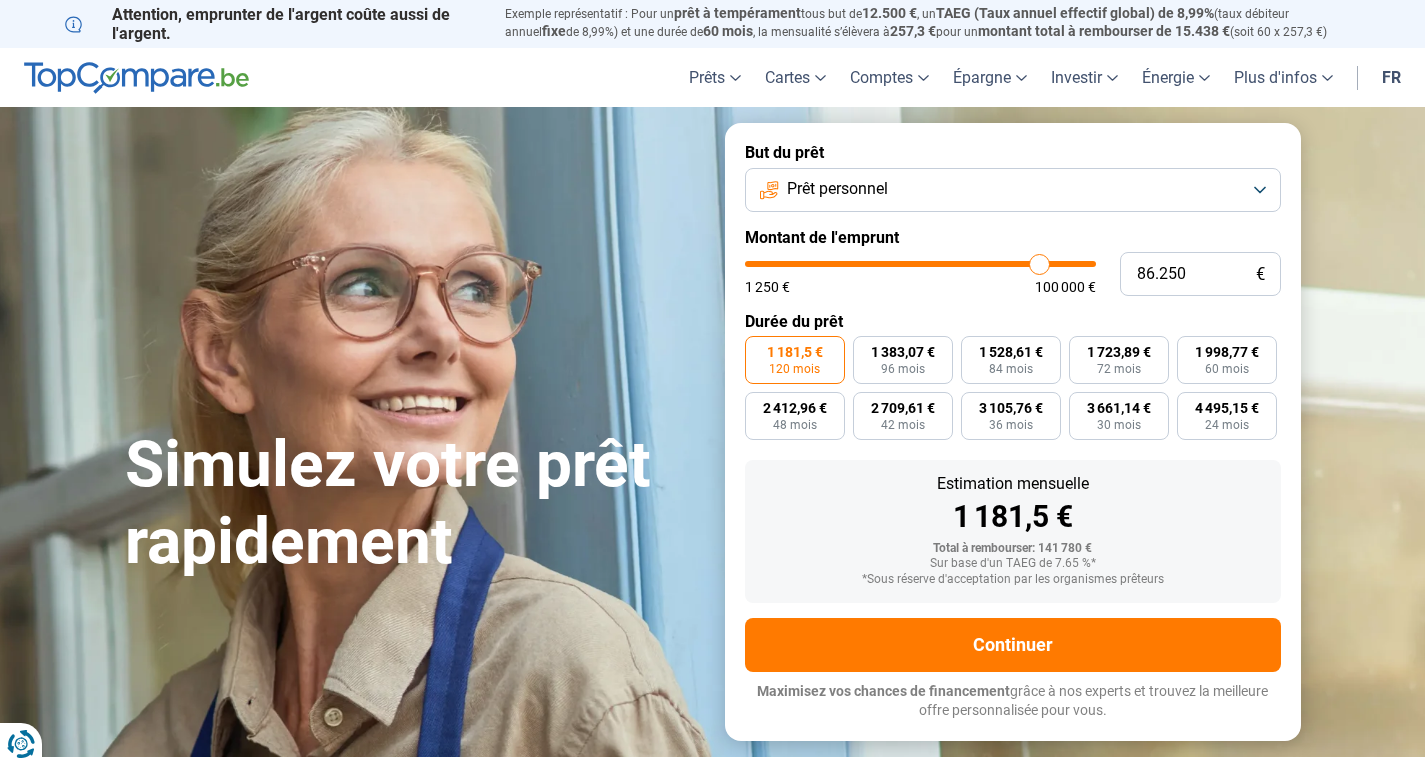 type on "84.250" 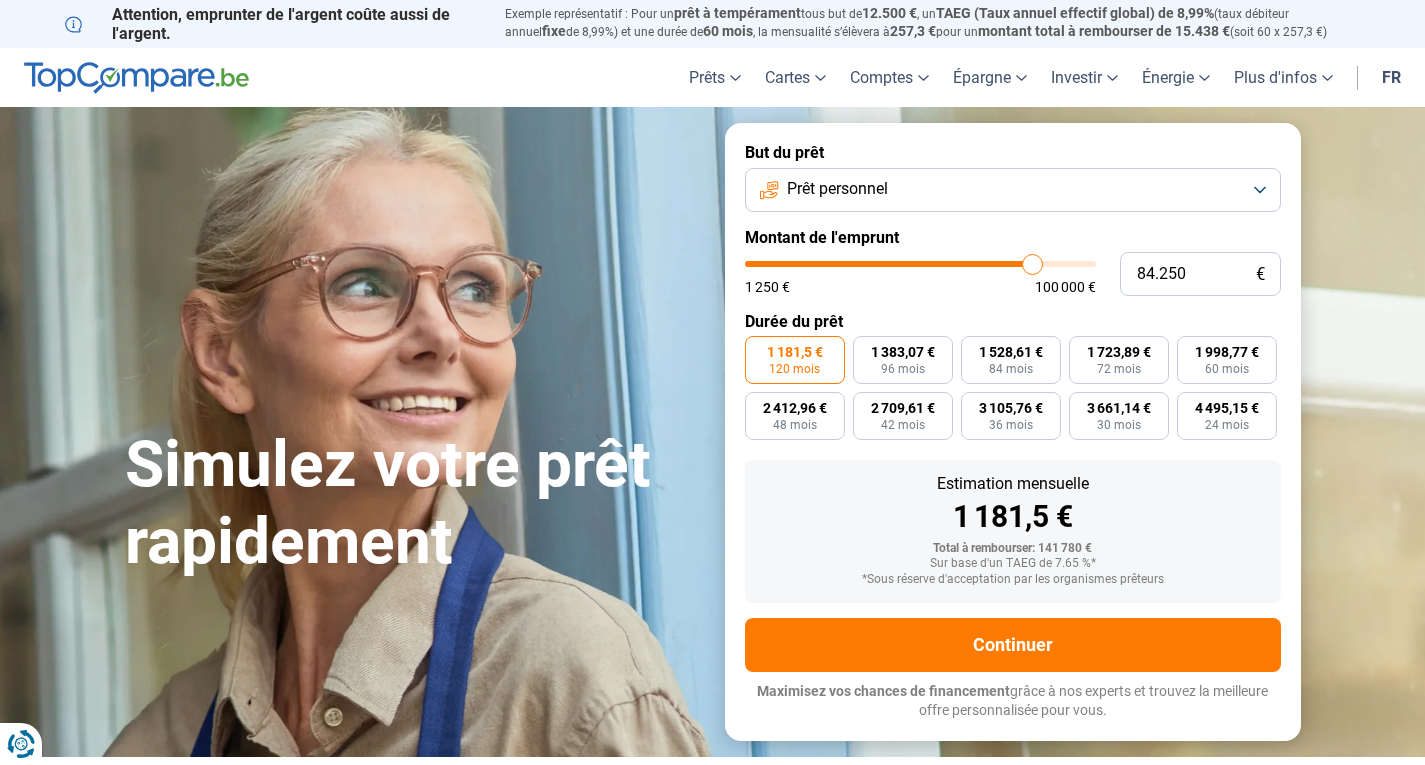 type on "83.750" 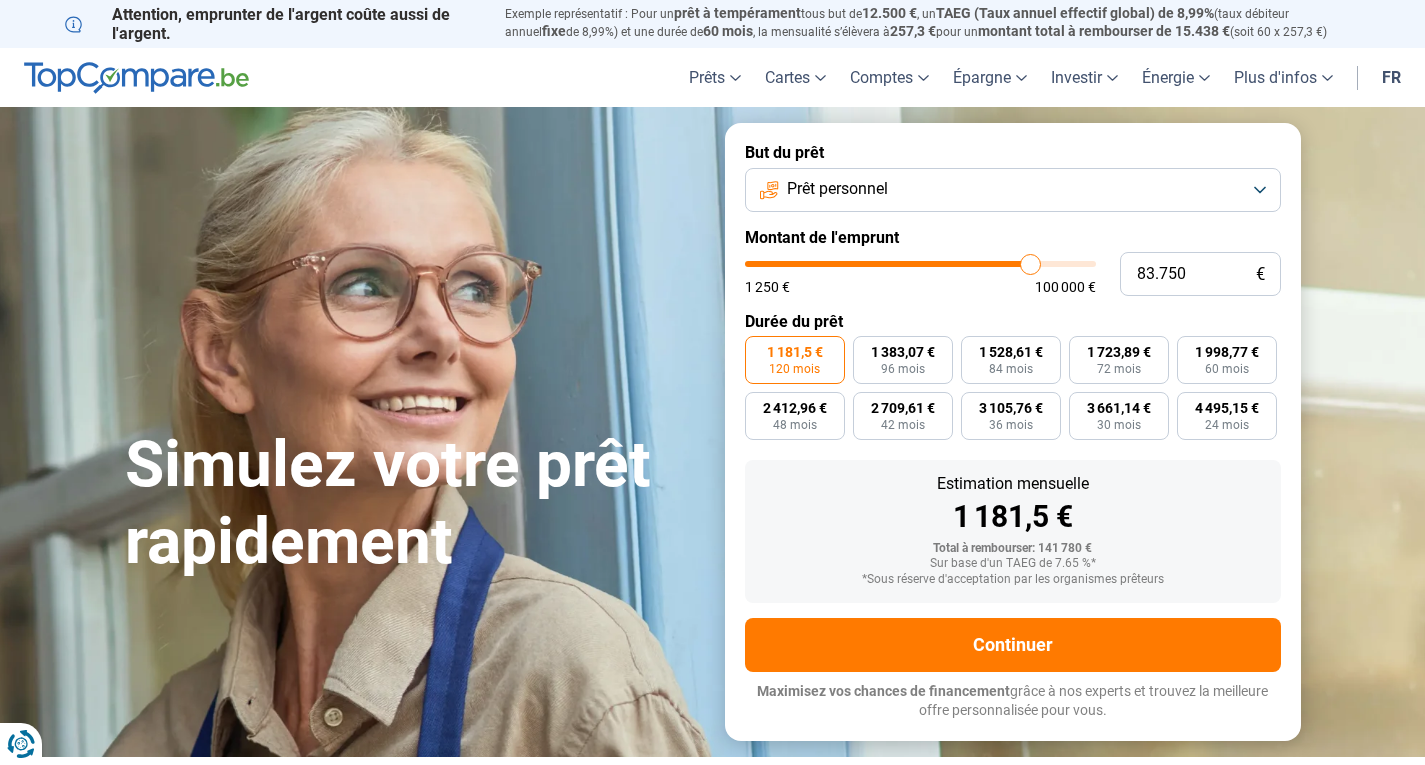 type on "83.250" 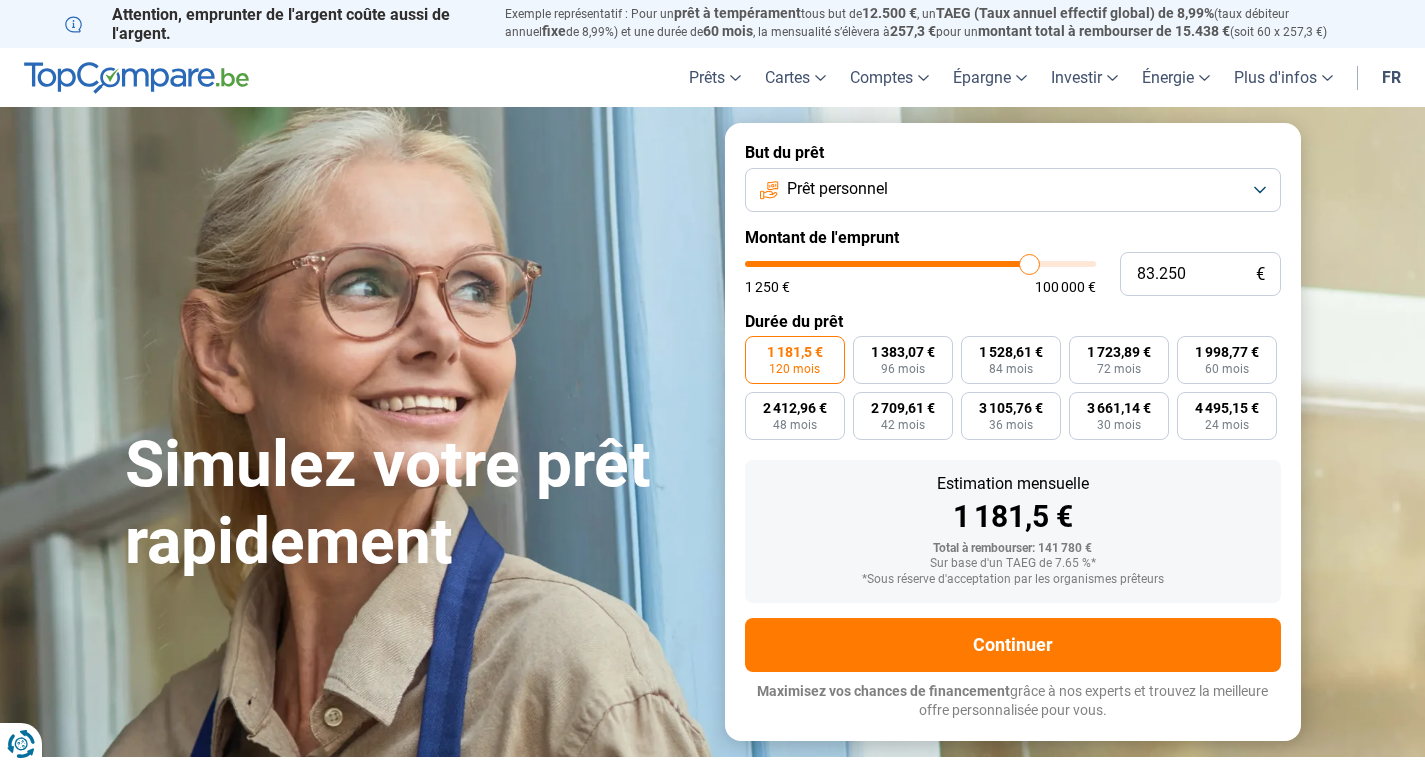 type on "82.500" 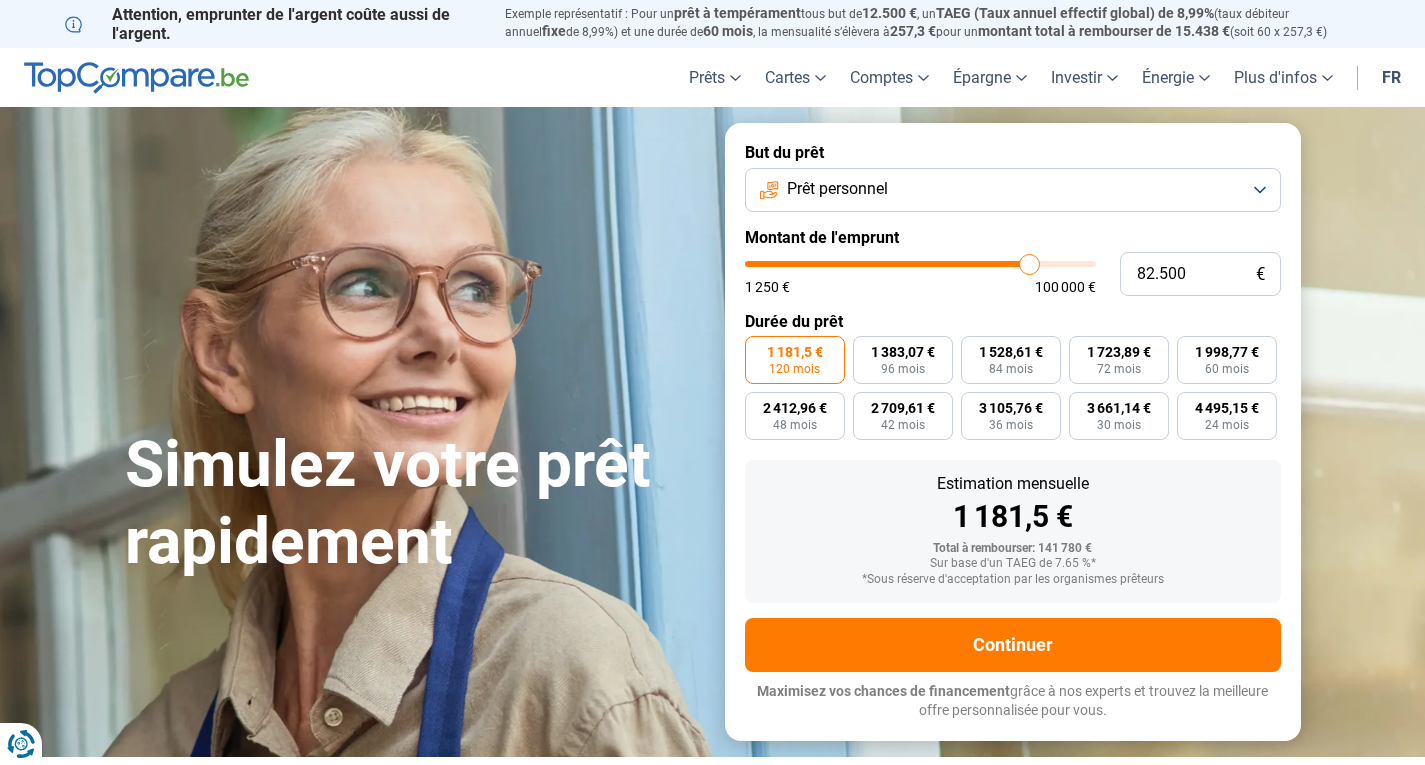 type on "82500" 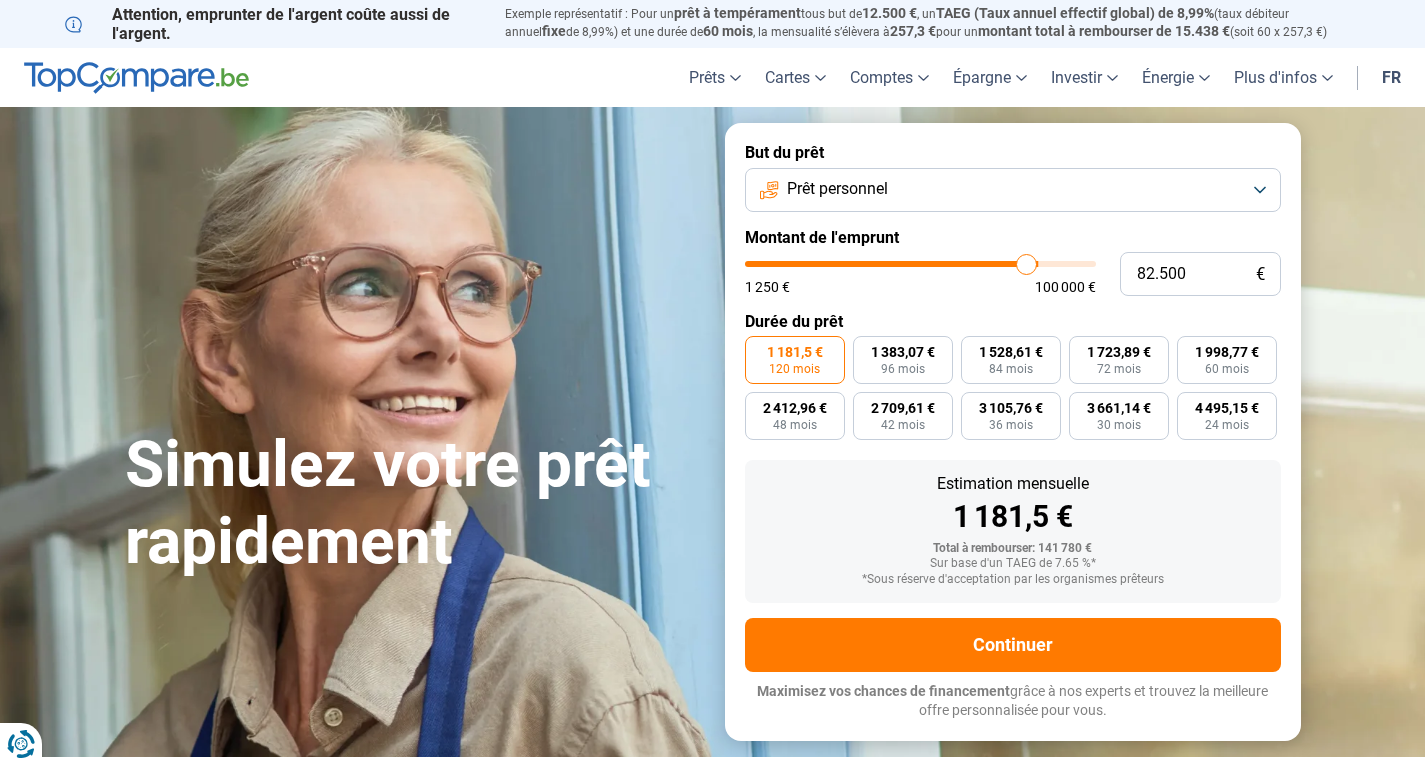 type on "82.250" 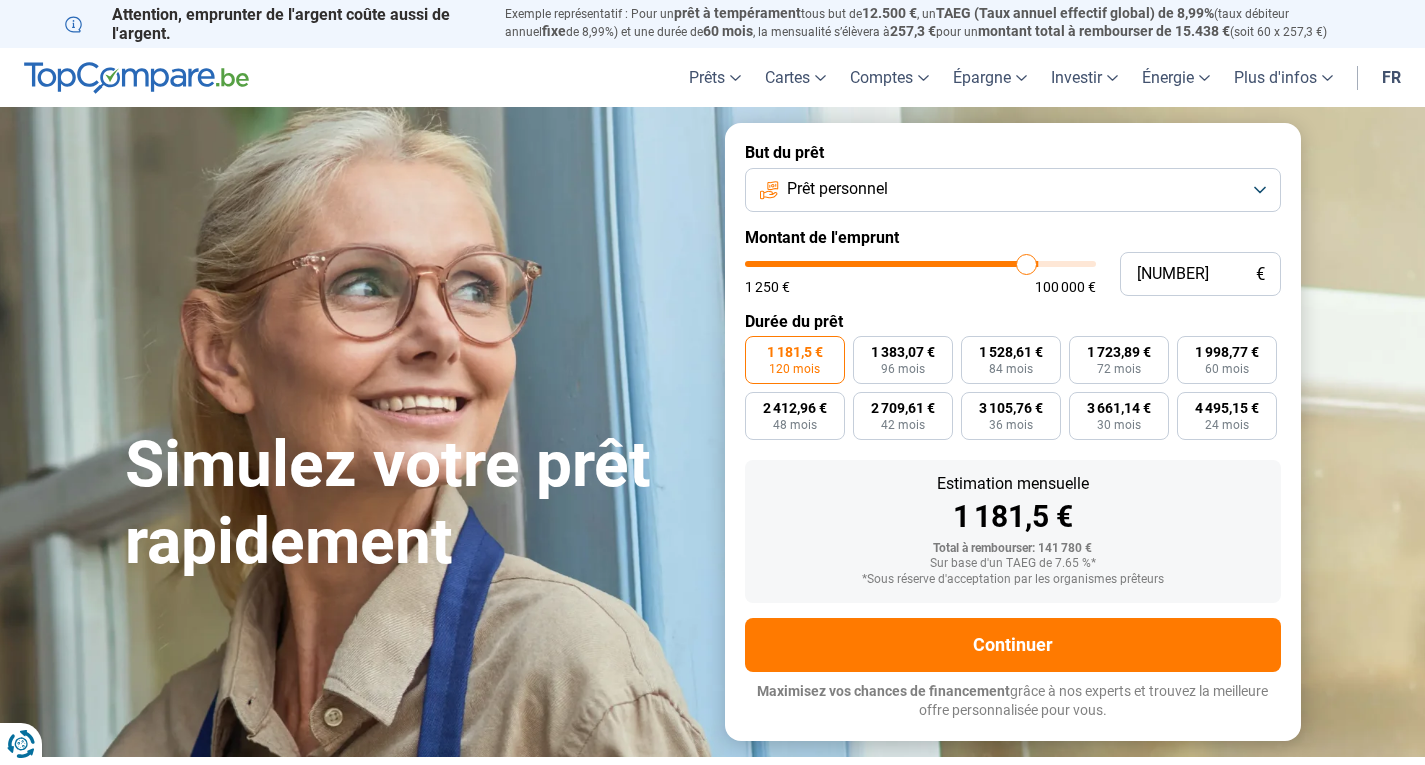 type on "82.000" 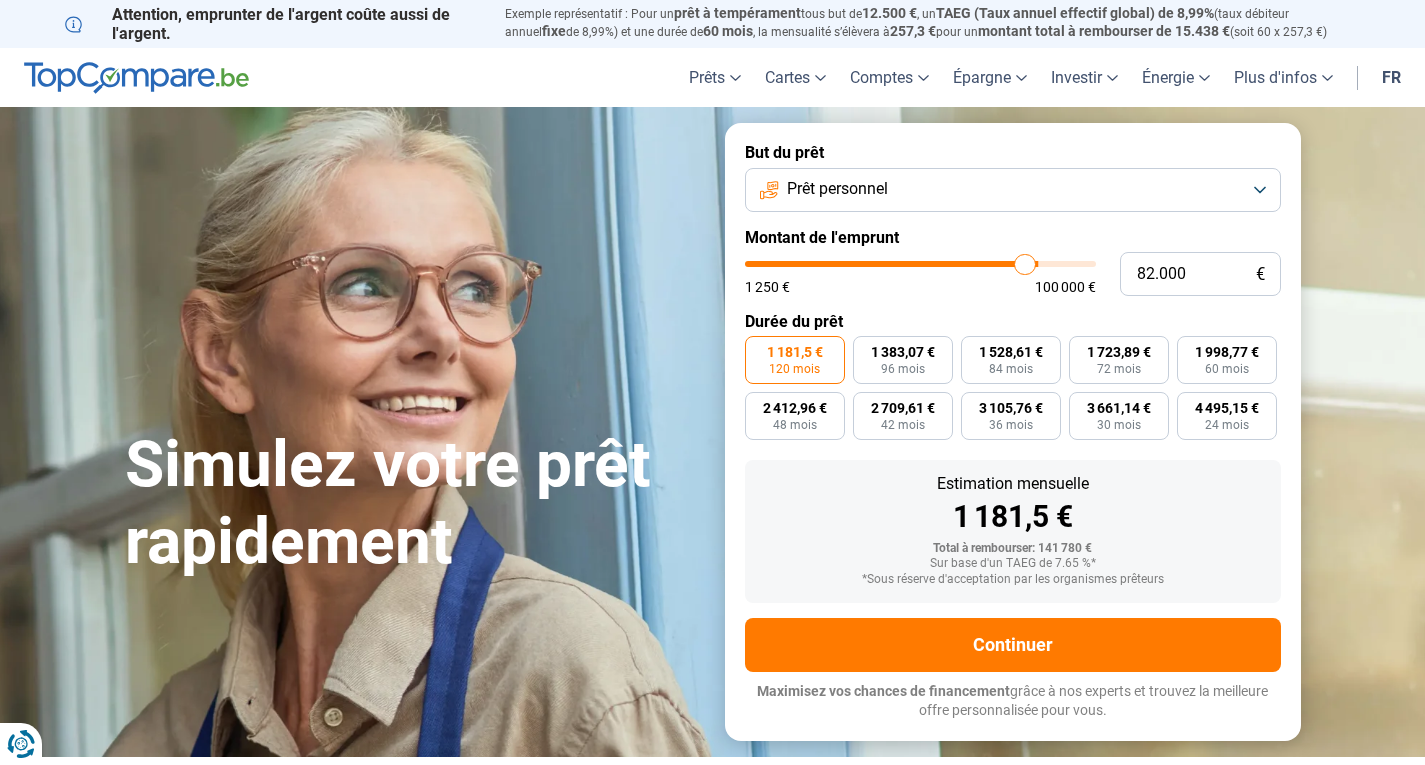 type on "81.750" 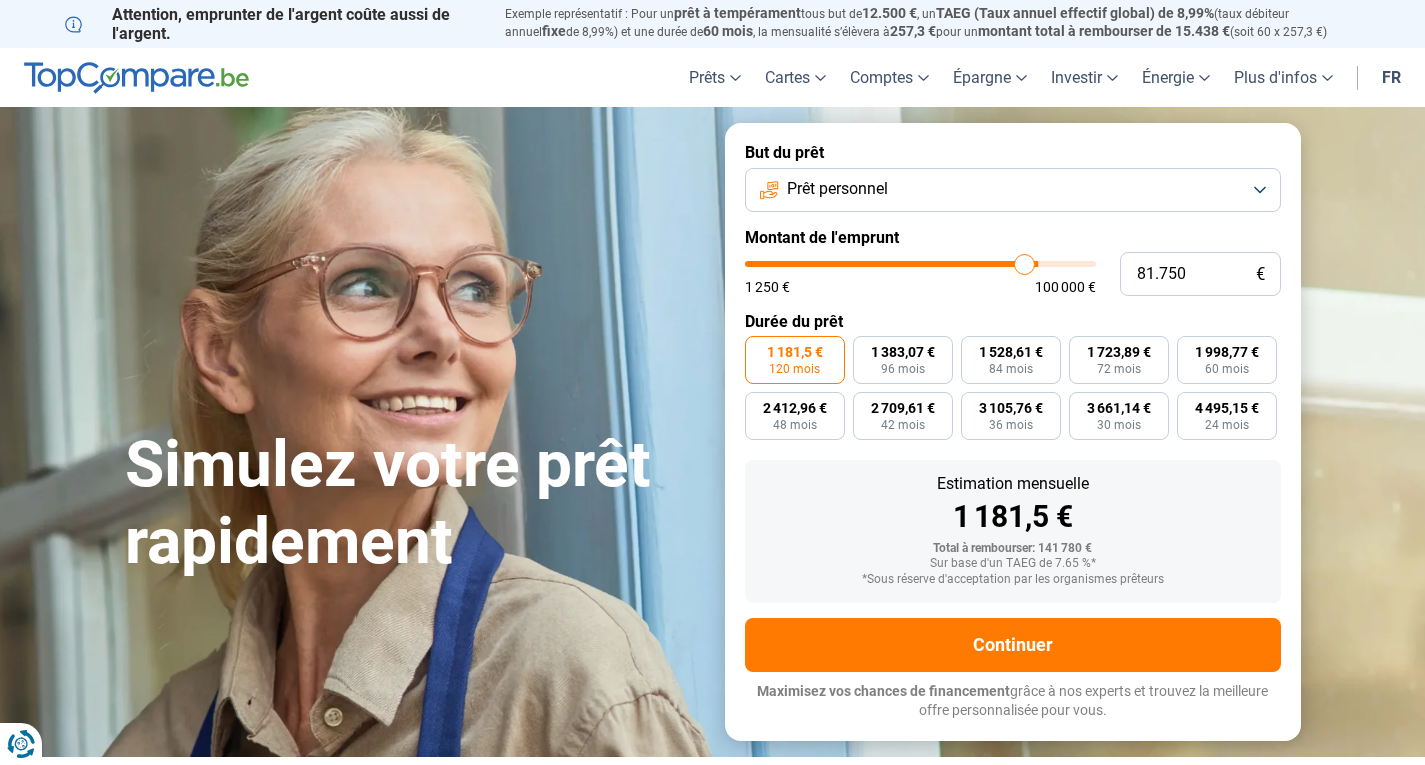 type on "81.500" 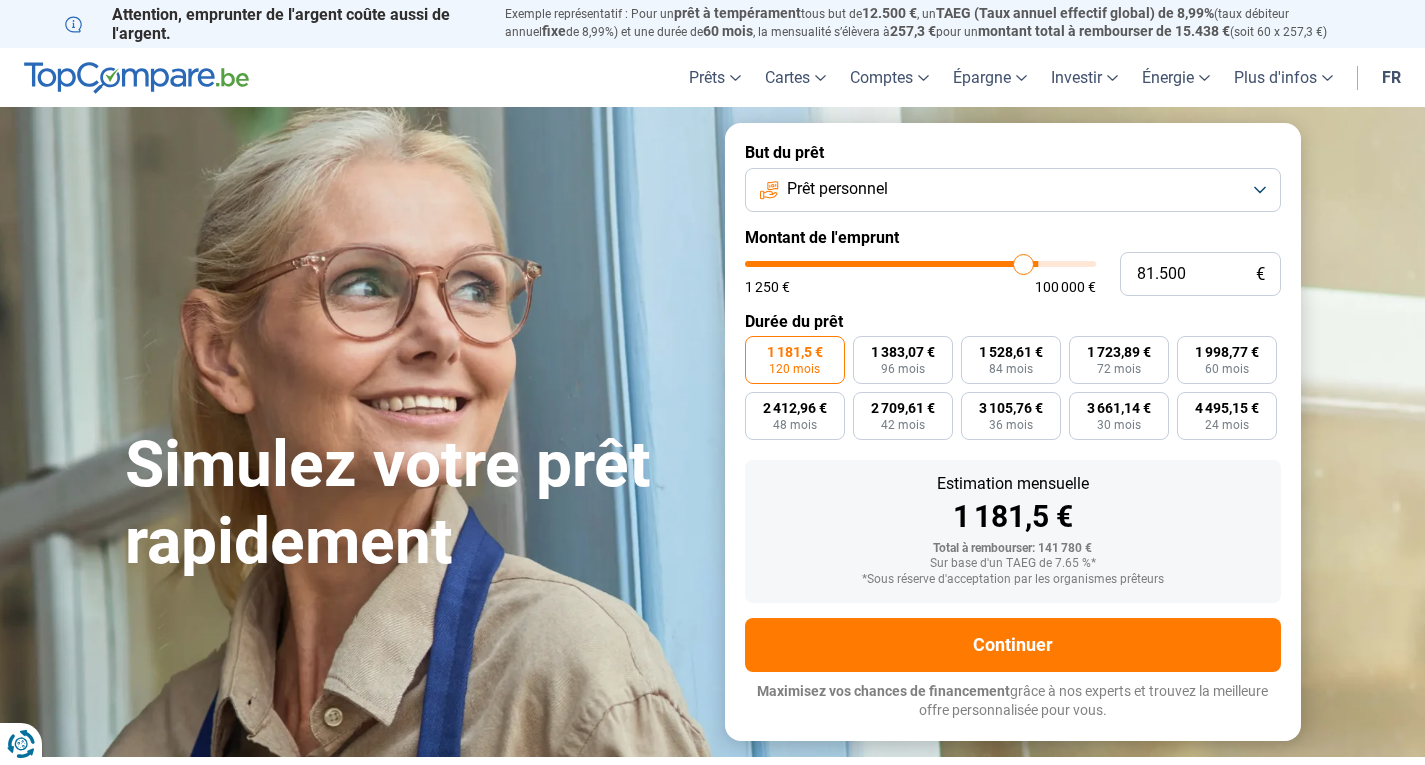 type on "81.250" 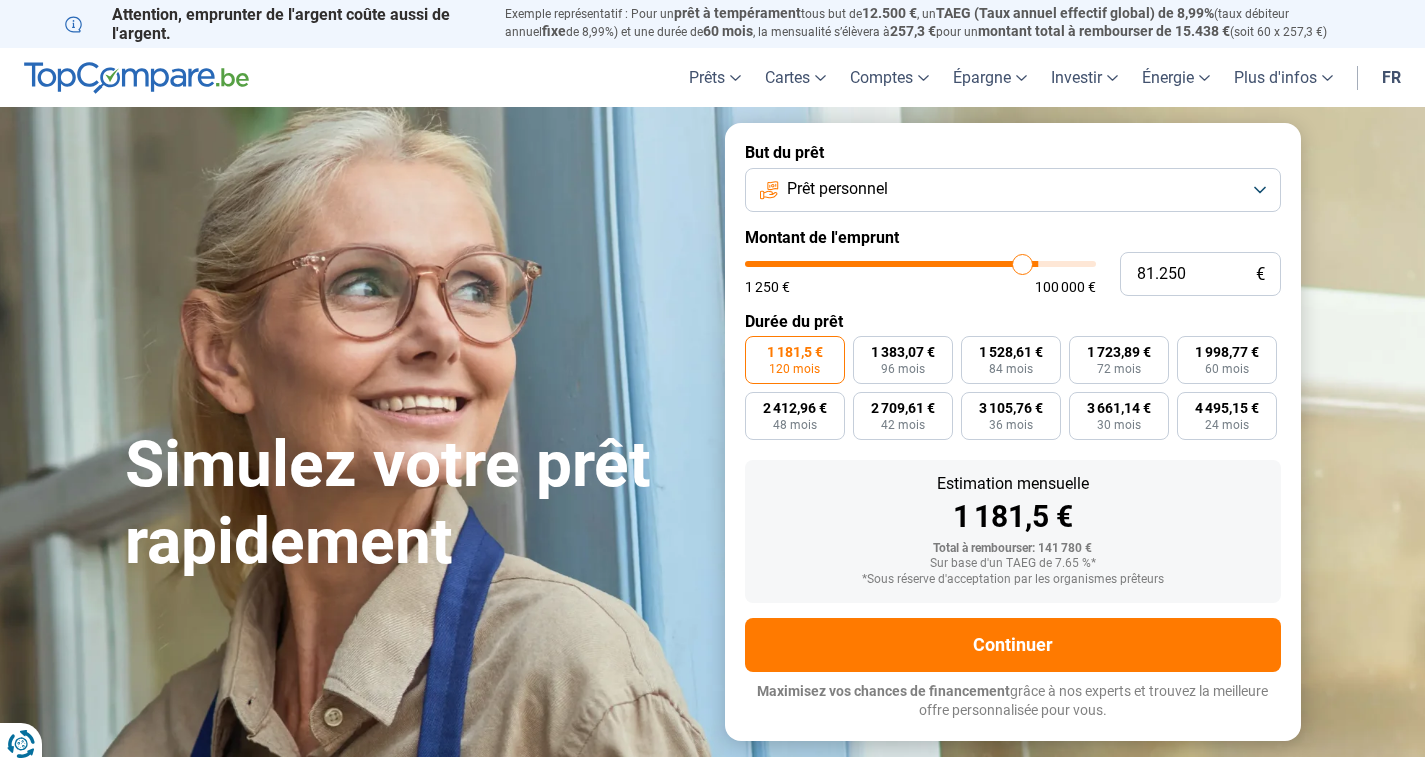 type on "80.750" 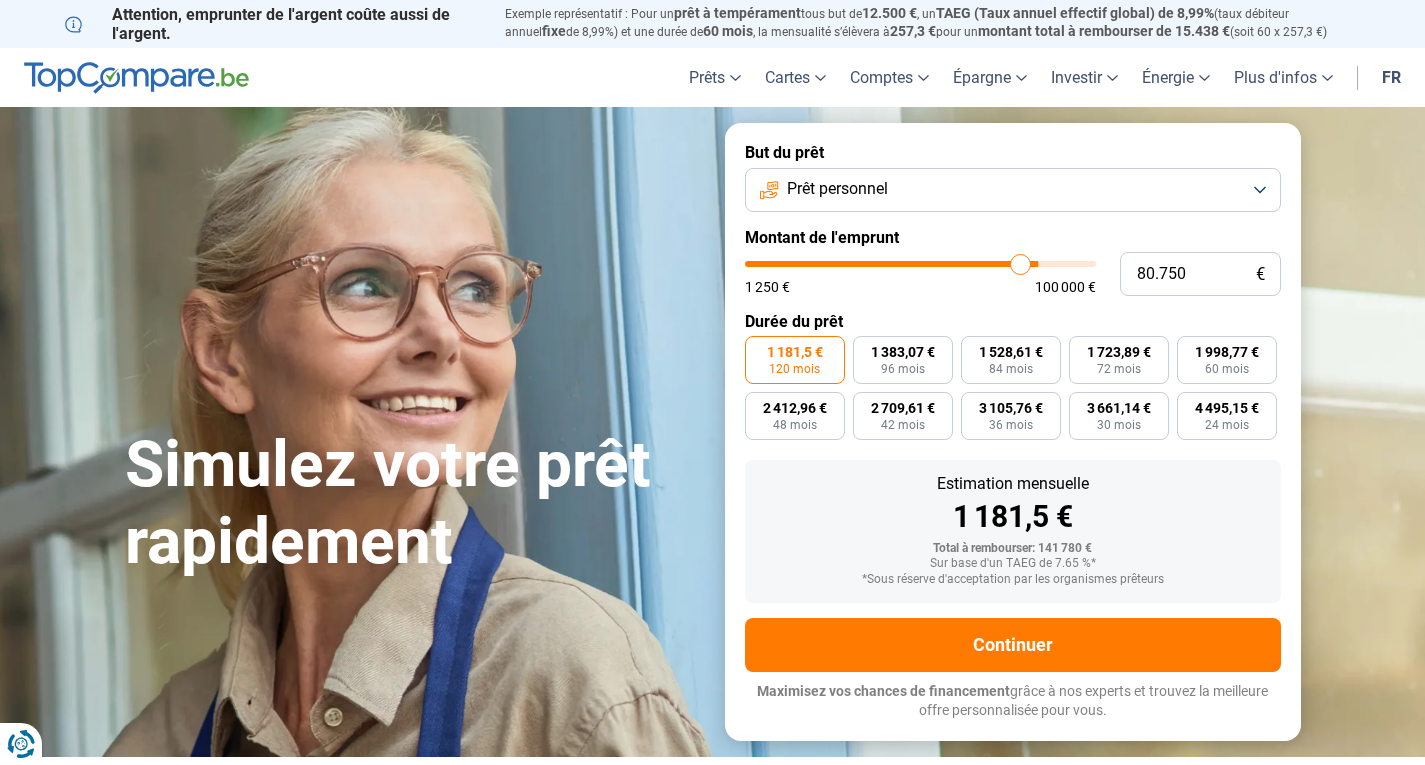 type on "80.500" 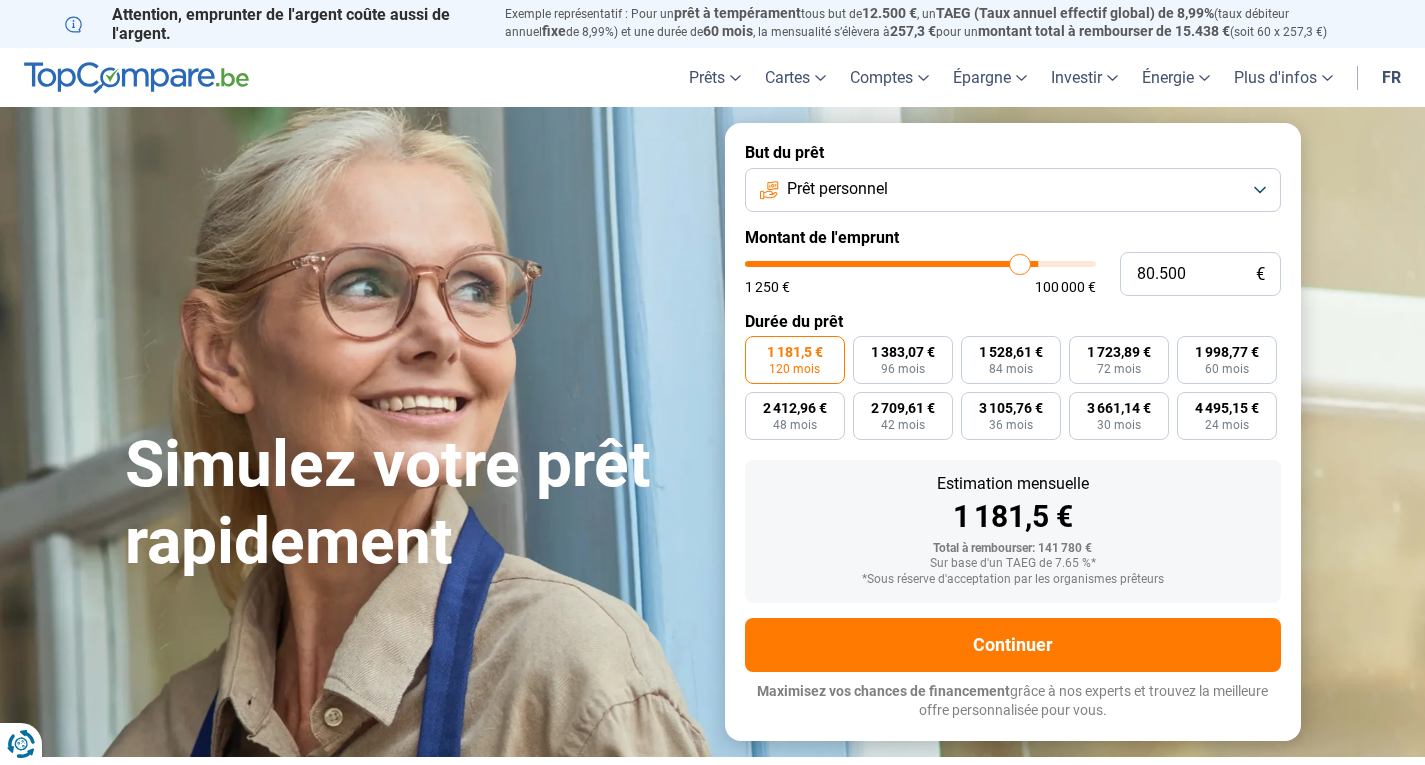 type on "80.250" 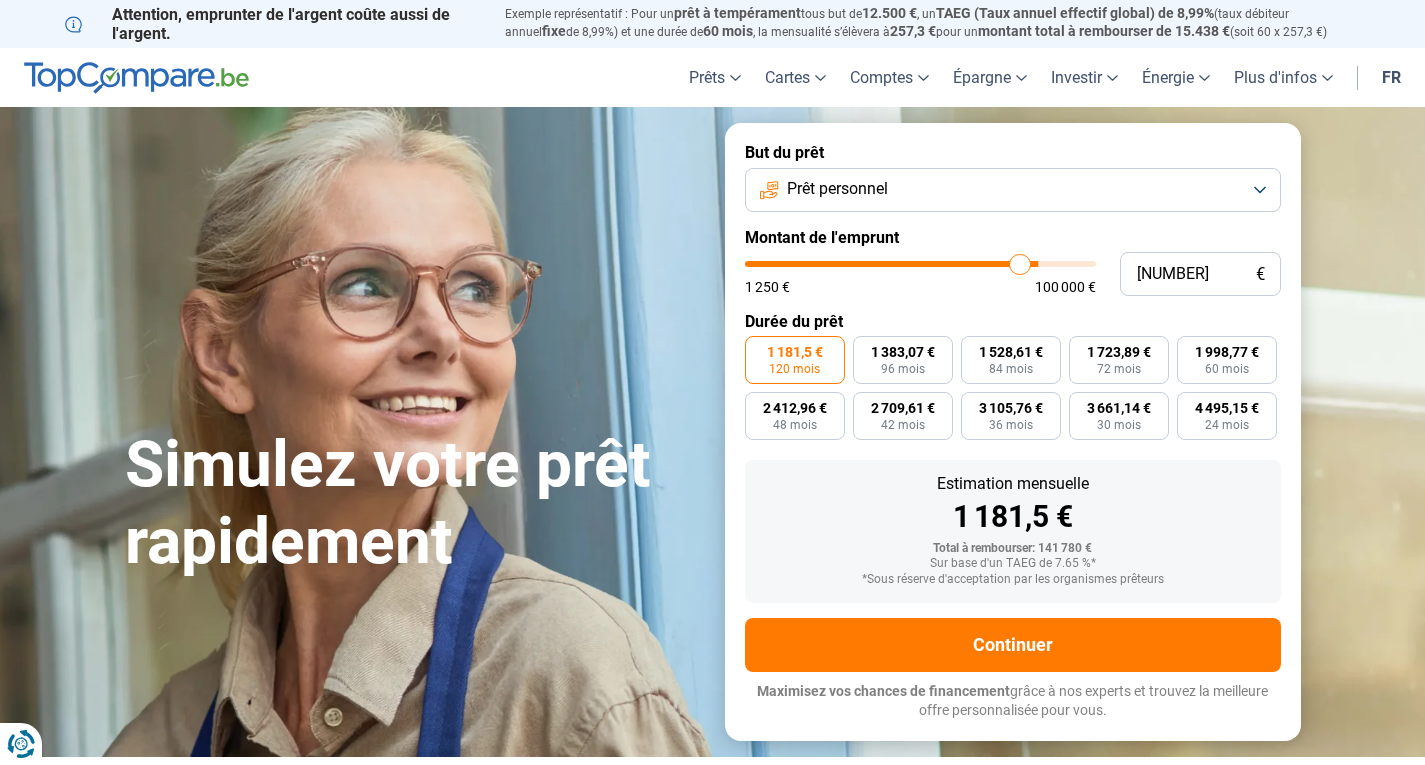 type on "80.000" 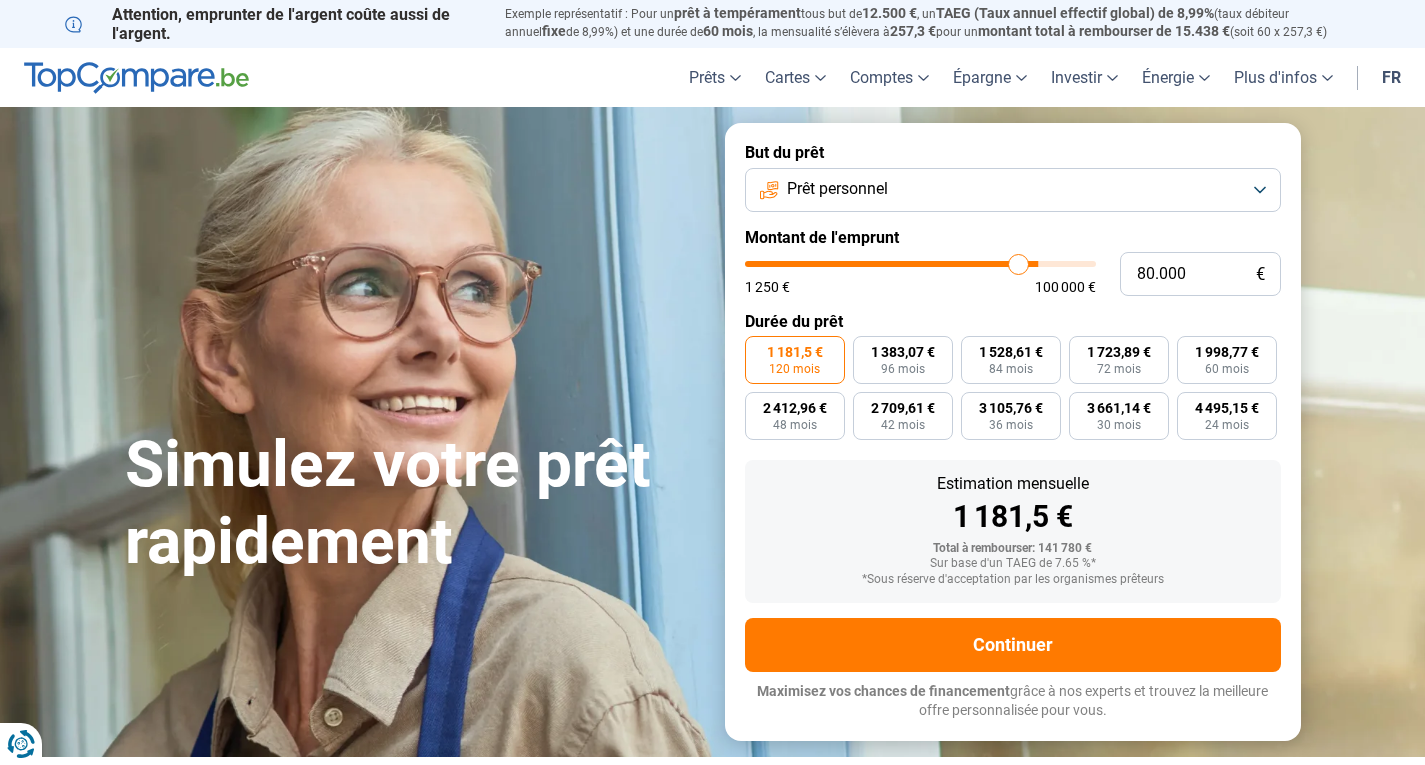 type on "79.500" 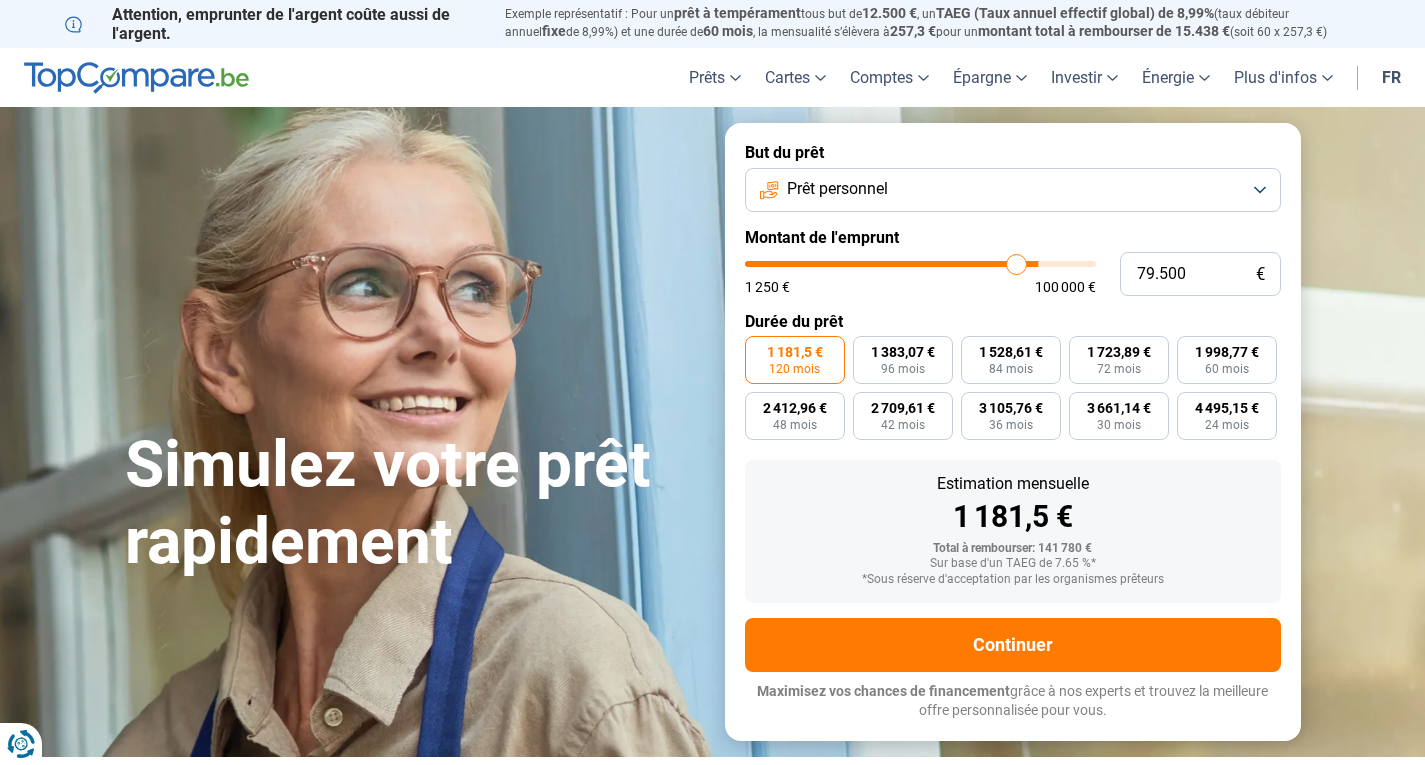 type on "78.250" 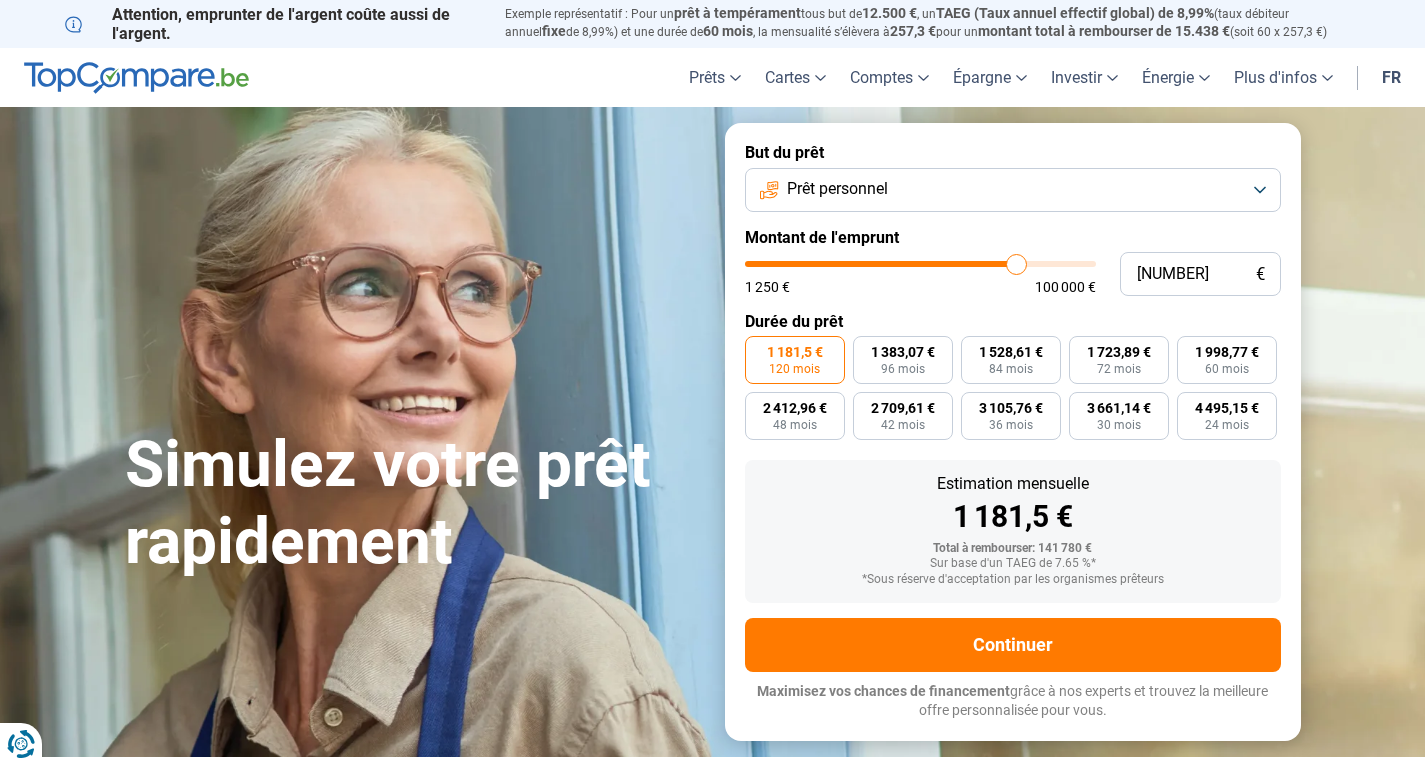 type on "77.250" 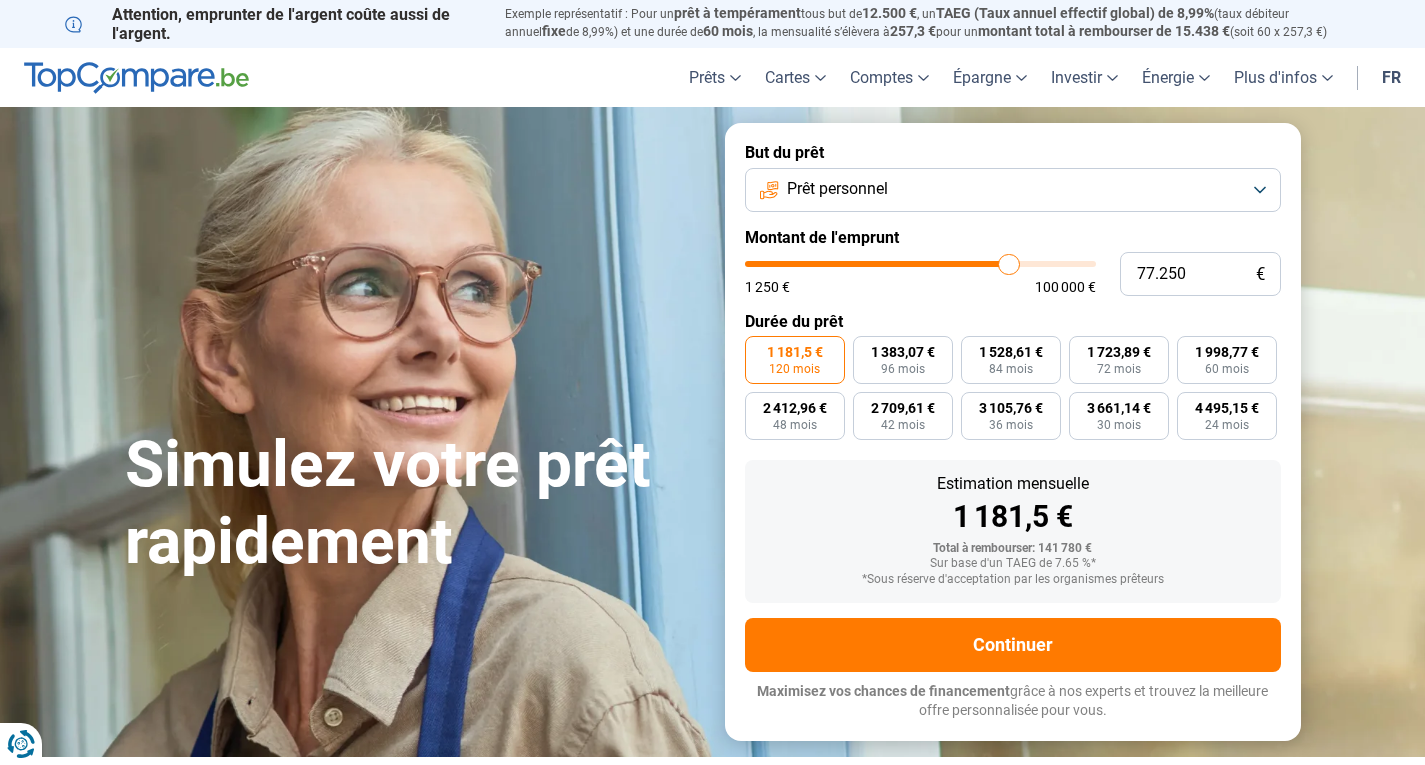 type on "76.000" 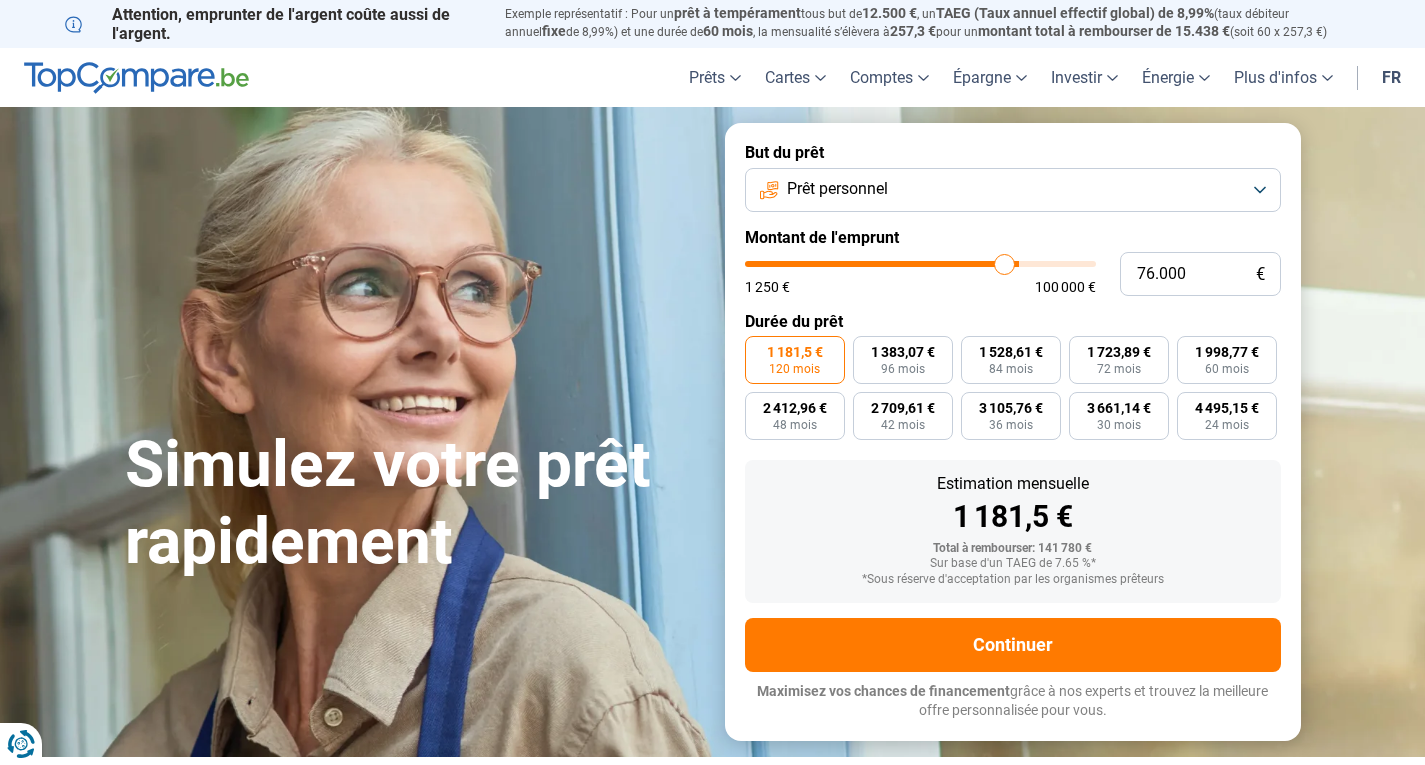 type on "74.500" 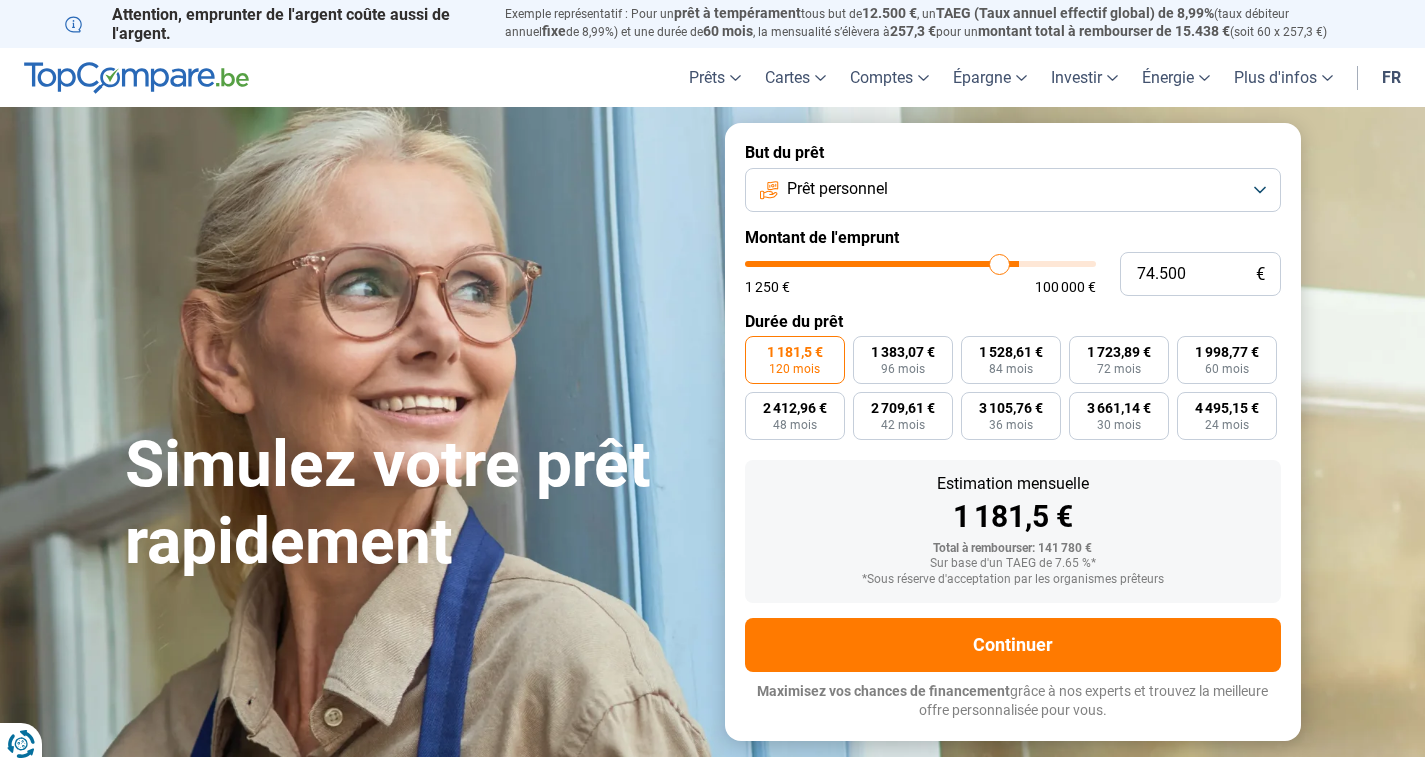 type on "73.750" 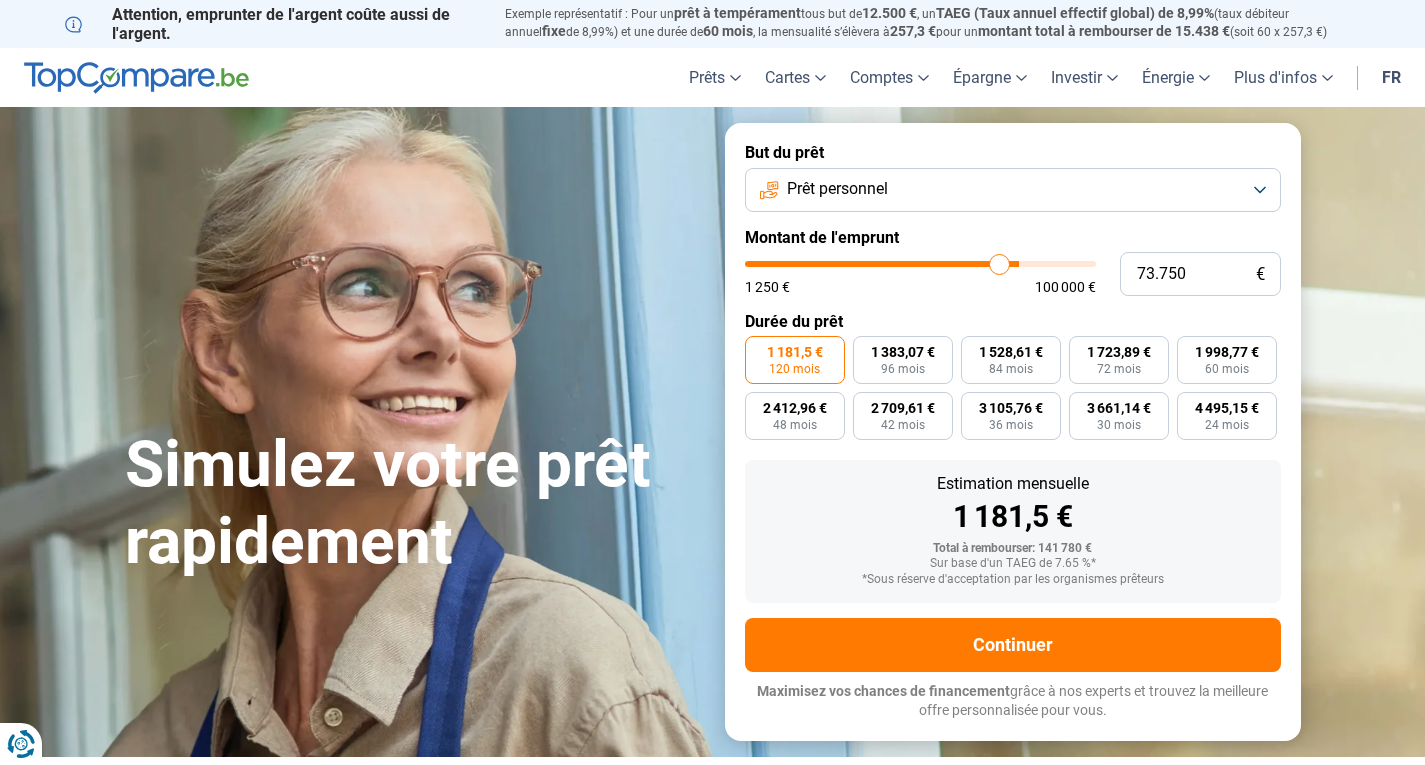 type 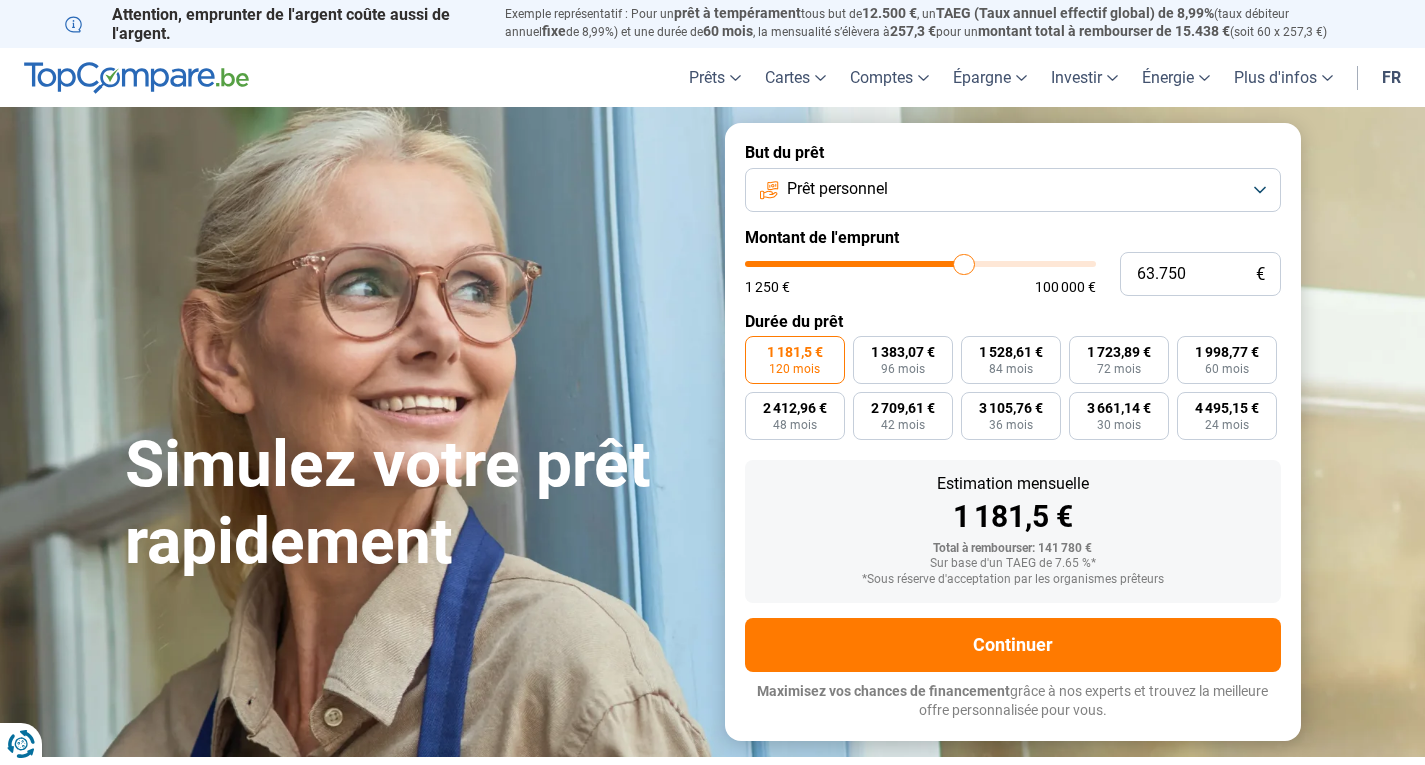 drag, startPoint x: 1085, startPoint y: 259, endPoint x: 963, endPoint y: 294, distance: 126.921234 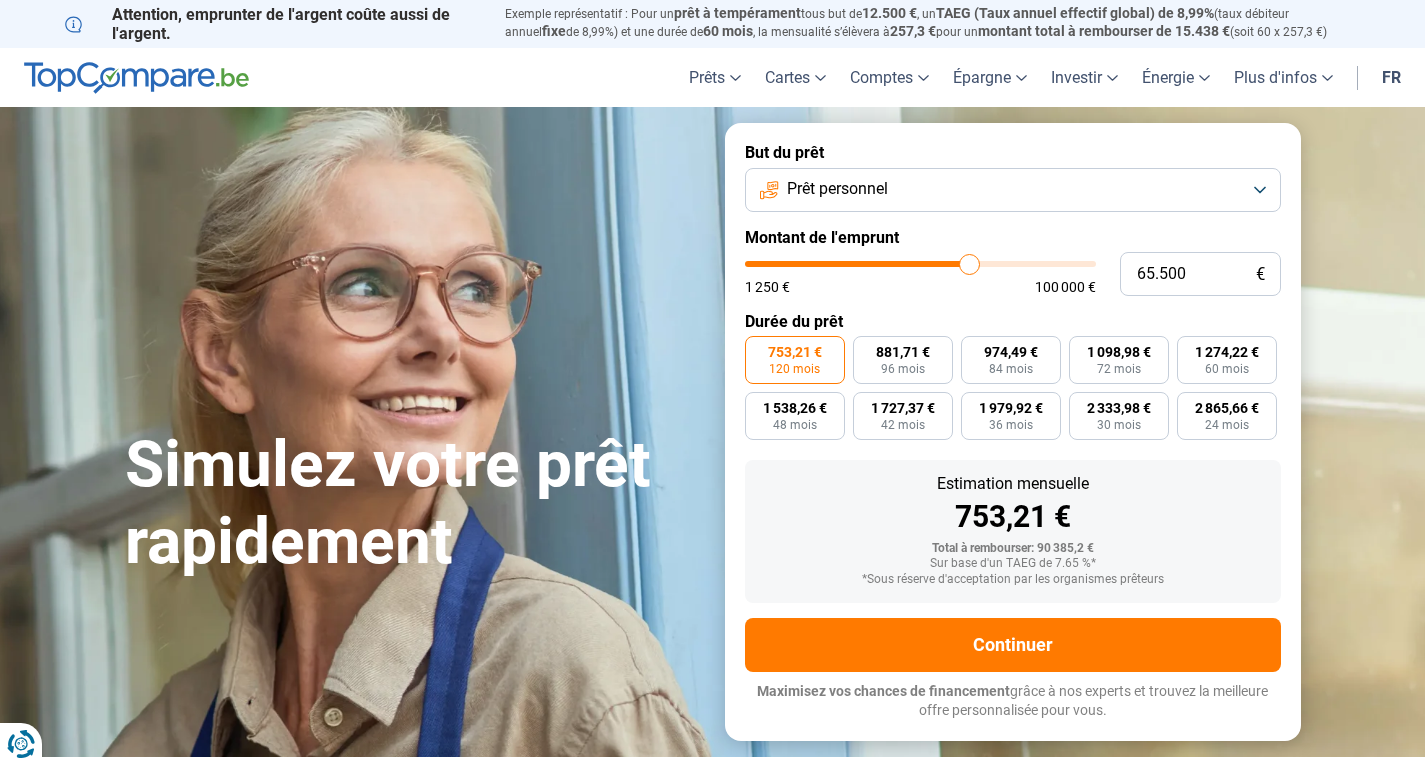click at bounding box center [920, 264] 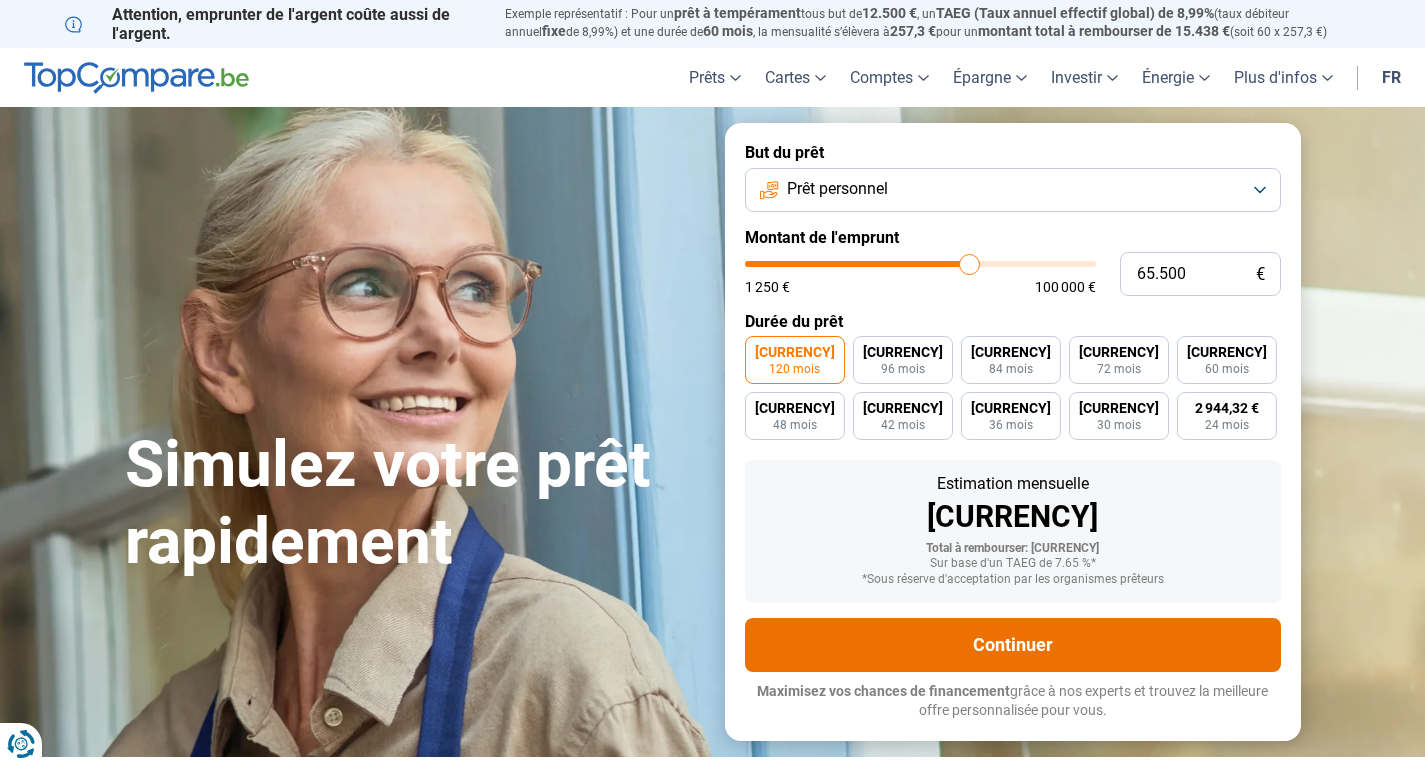 click on "Continuer" at bounding box center [1013, 645] 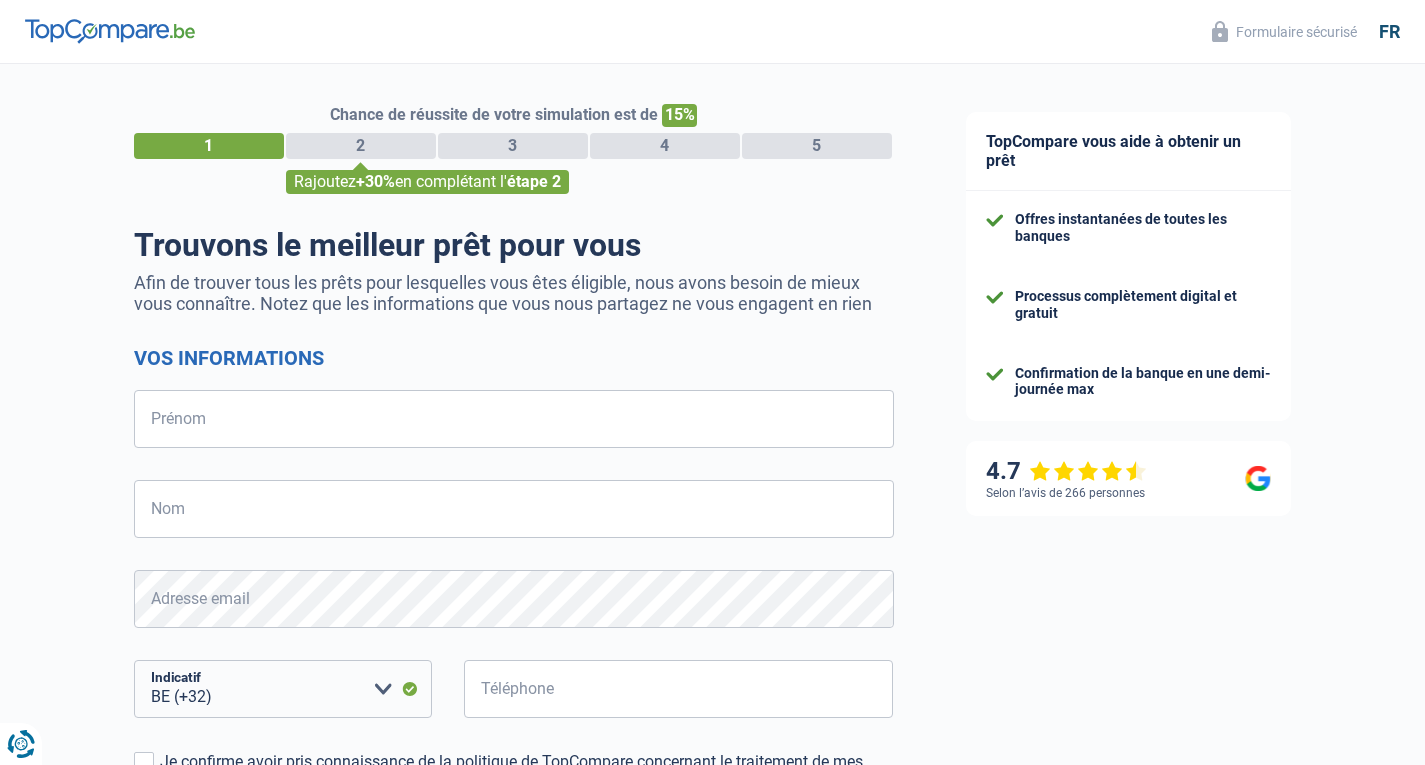 select on "32" 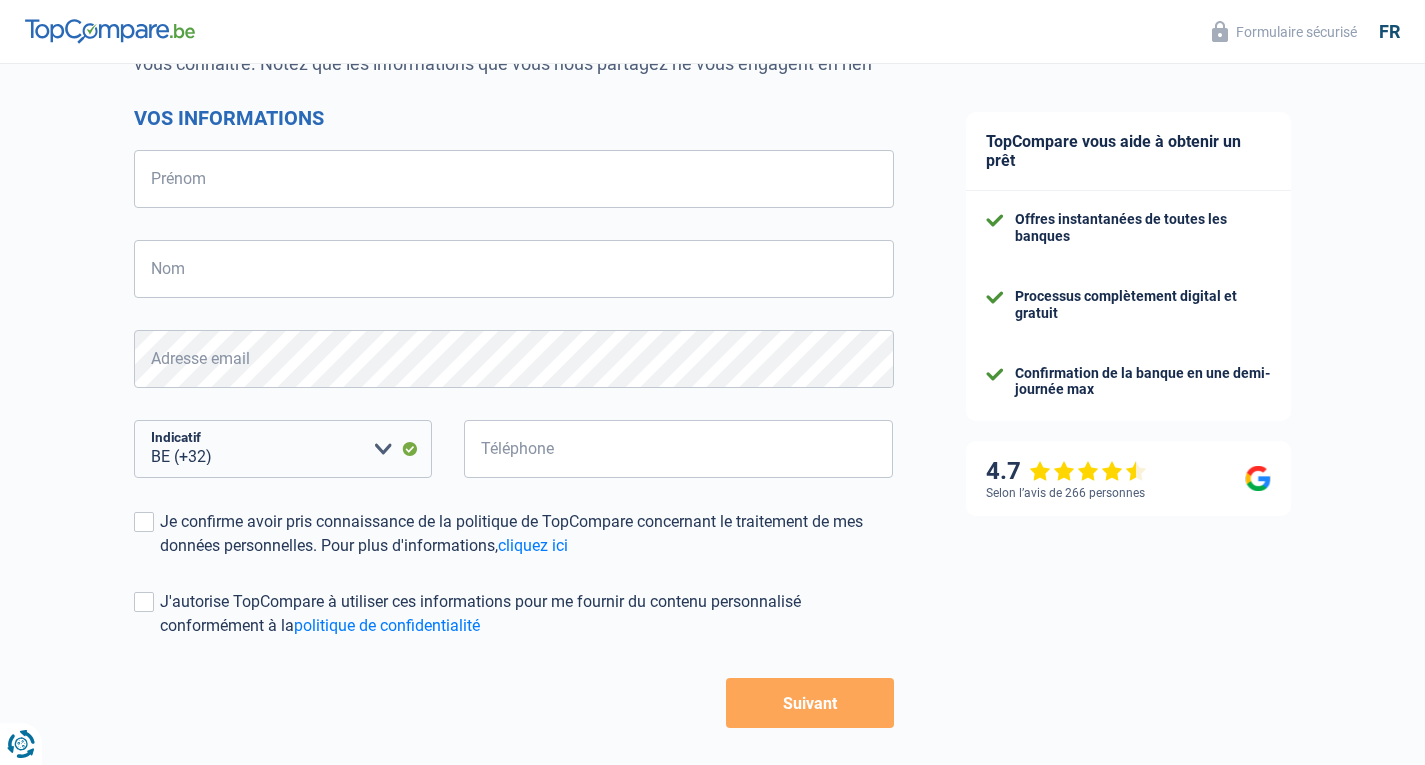 scroll, scrollTop: 243, scrollLeft: 0, axis: vertical 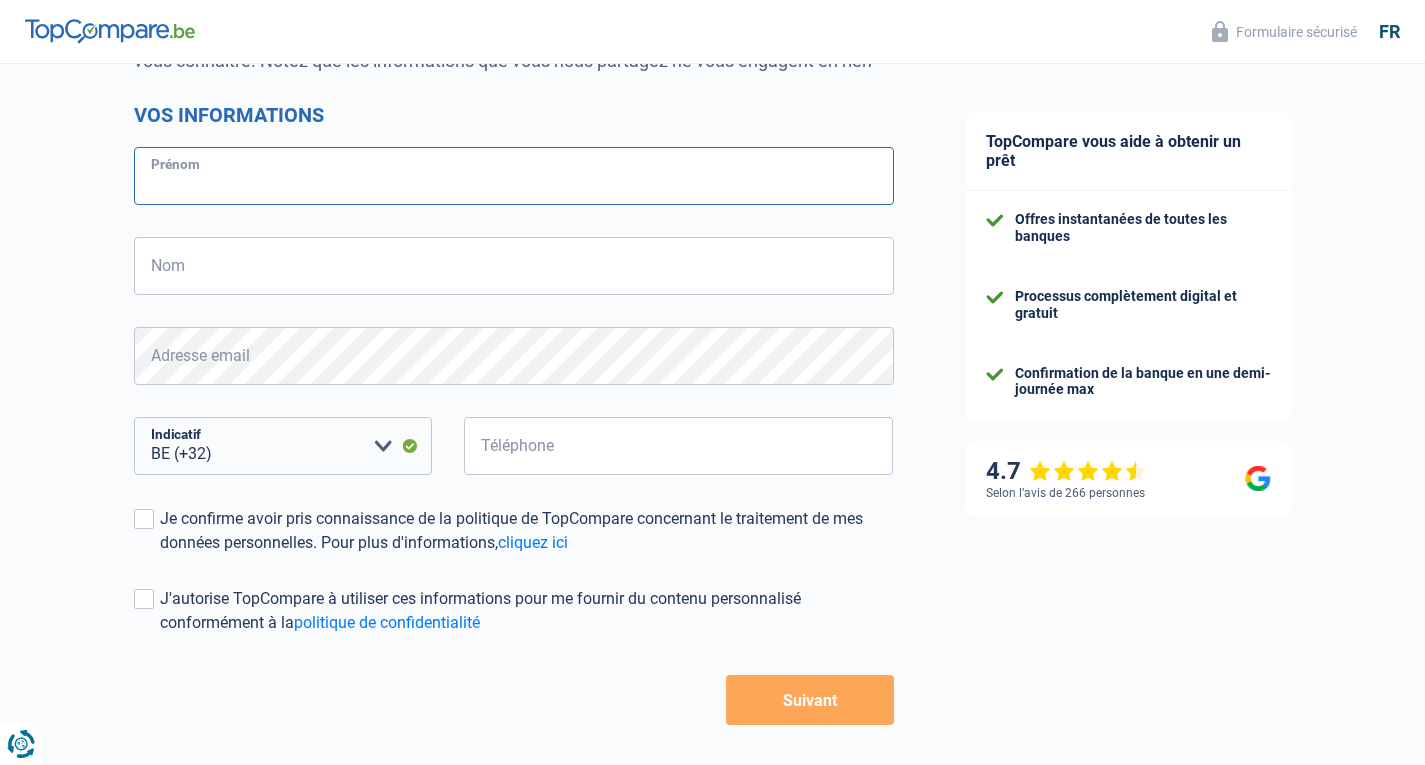click on "Prénom" at bounding box center [514, 176] 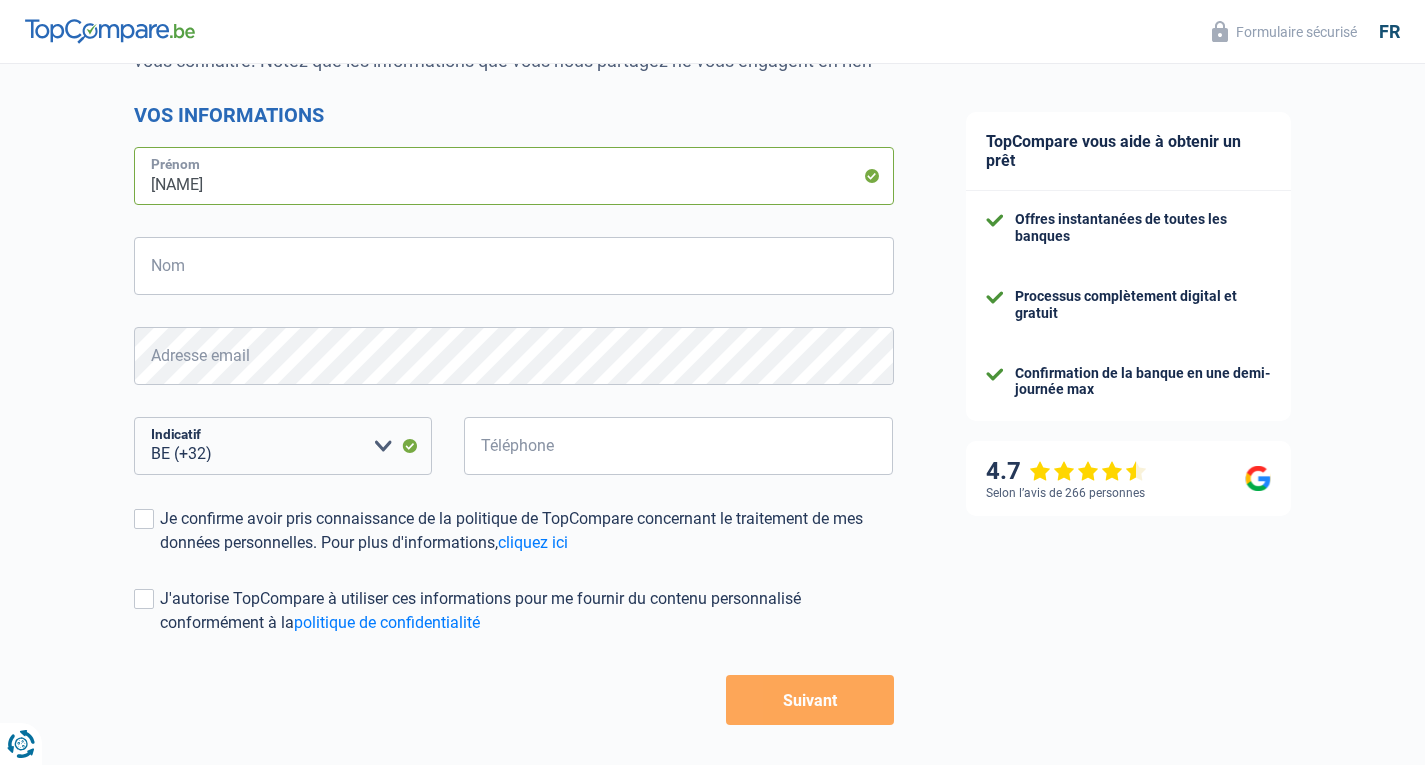type on "[NAME]" 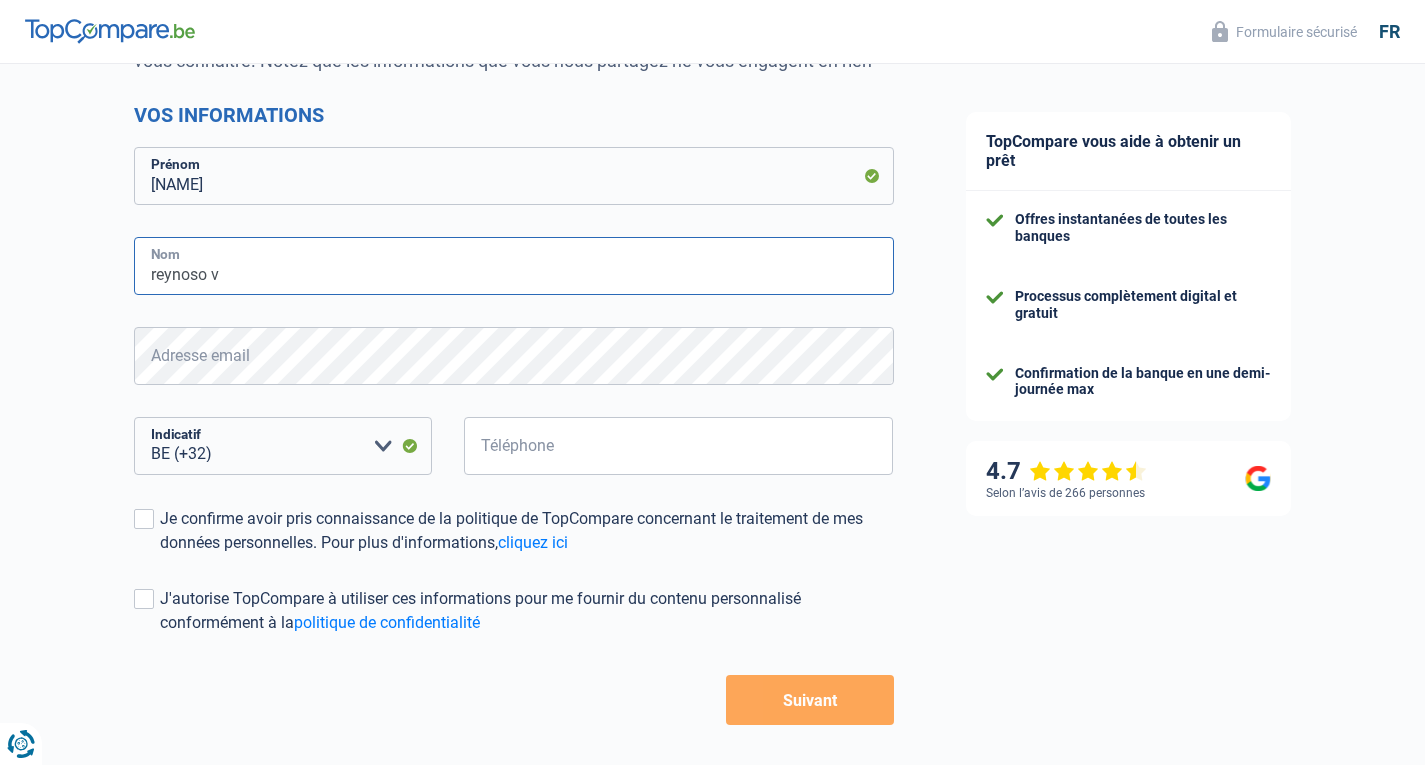 type on "reynoso v" 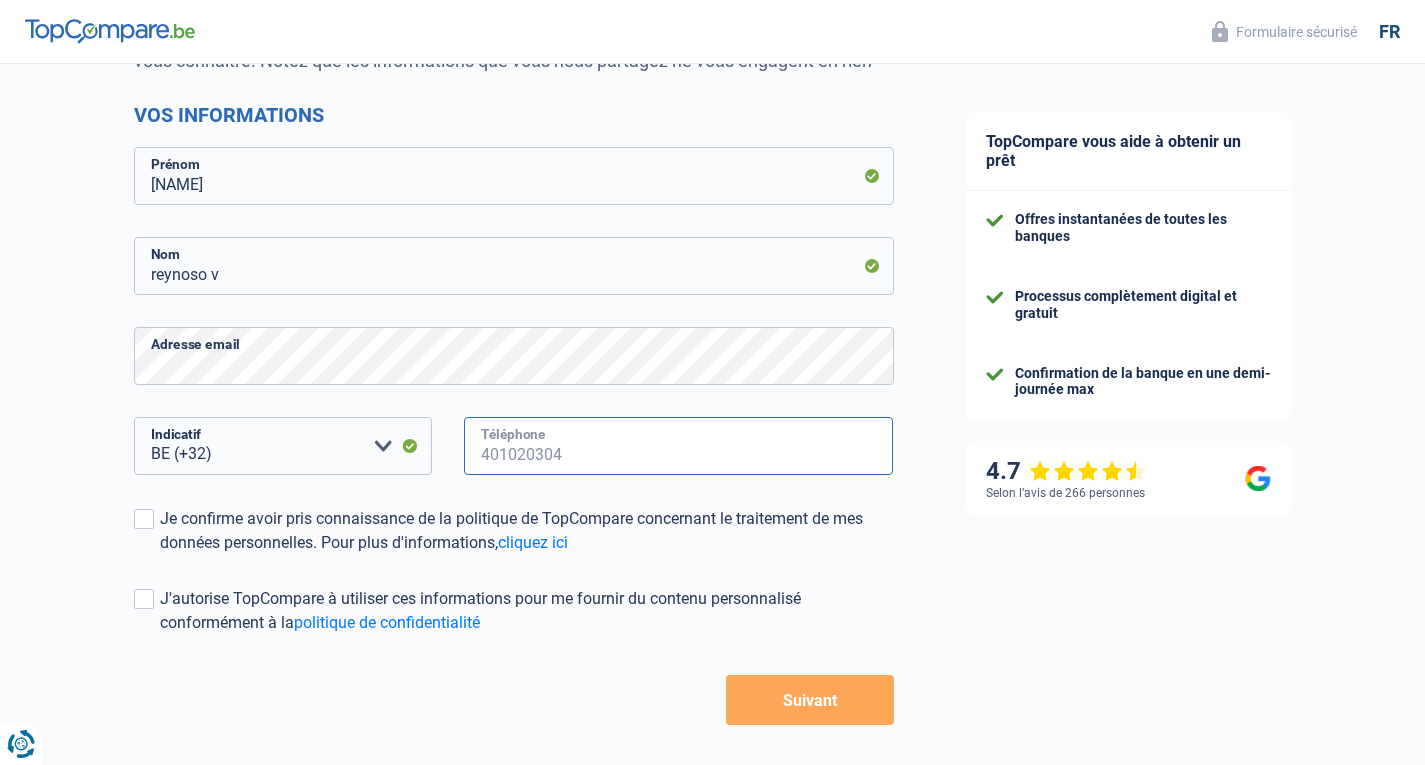 click on "Téléphone" at bounding box center (679, 446) 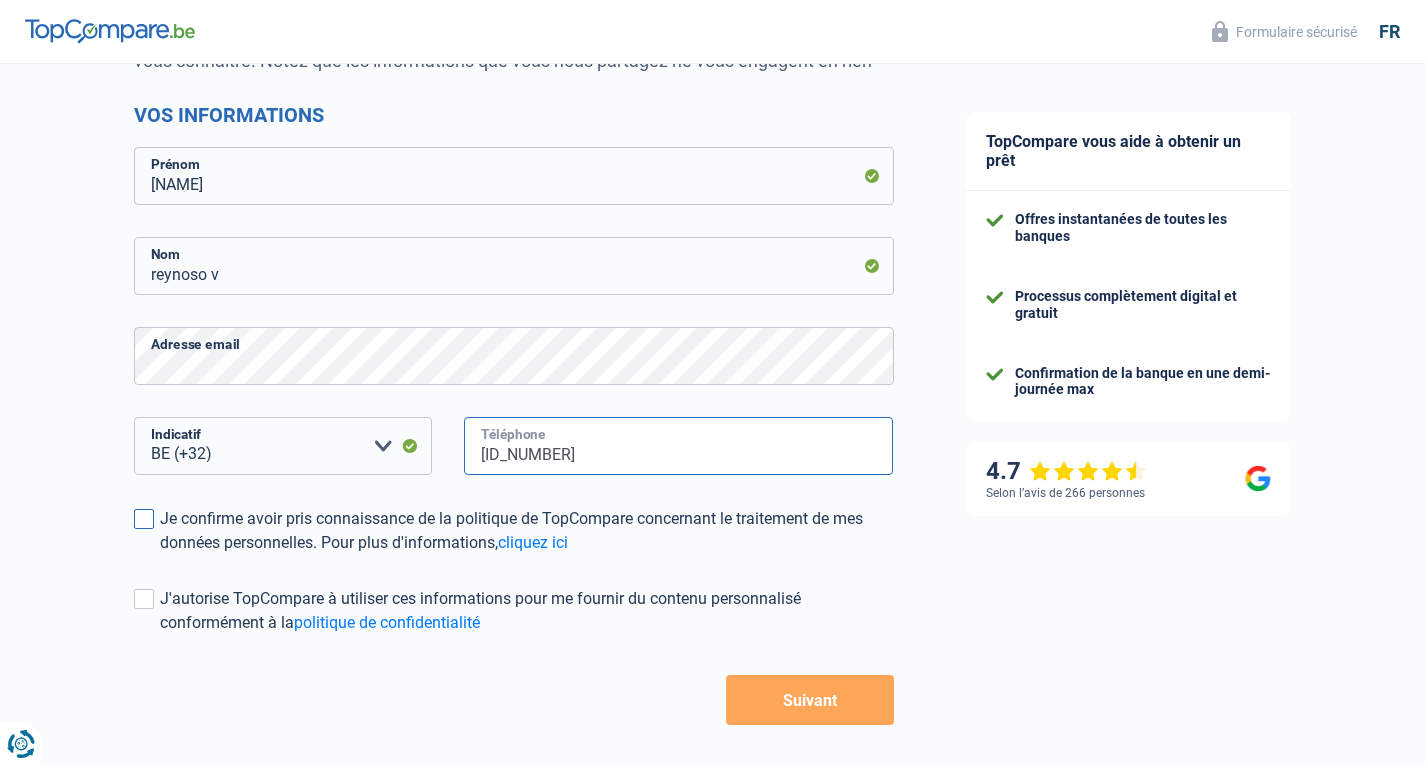 type on "[ID_NUMBER]" 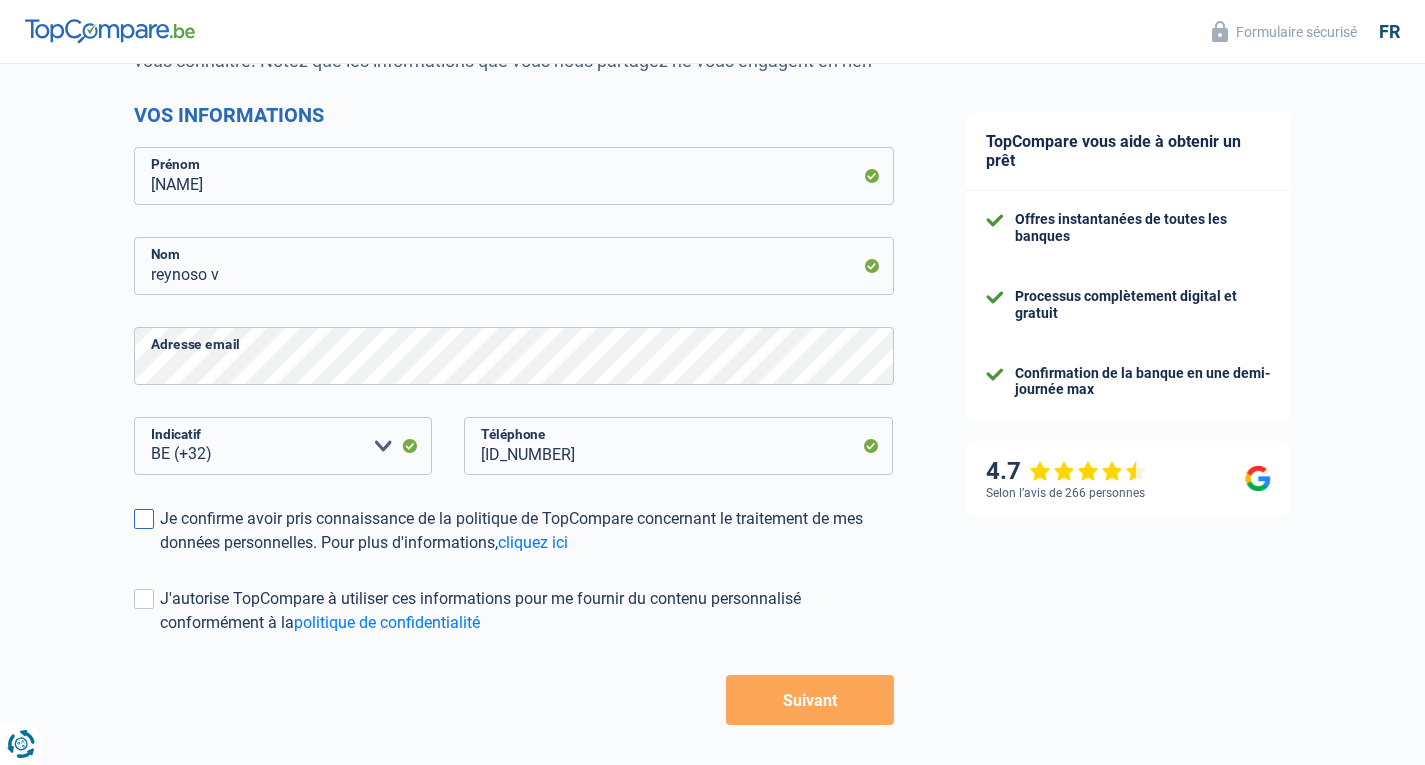 click at bounding box center (144, 519) 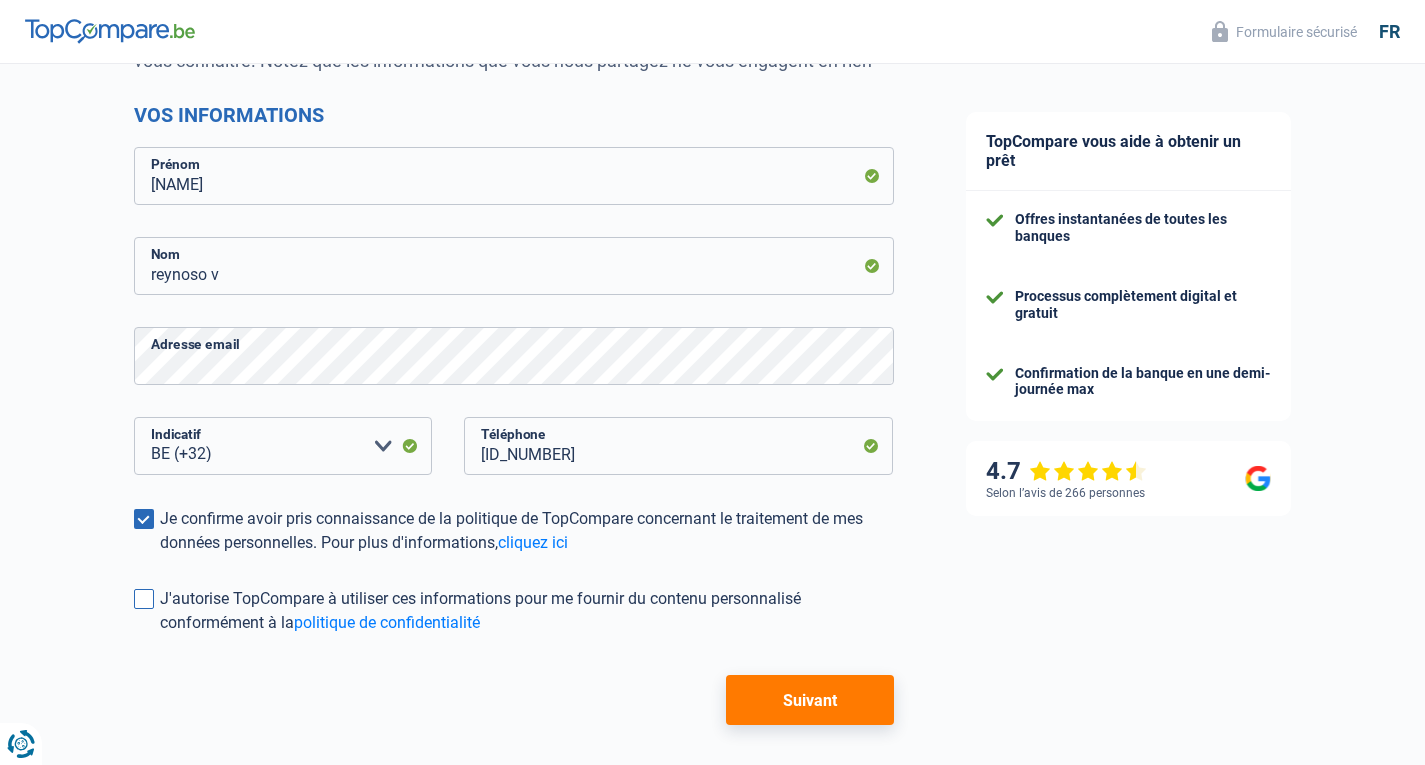 click at bounding box center (144, 599) 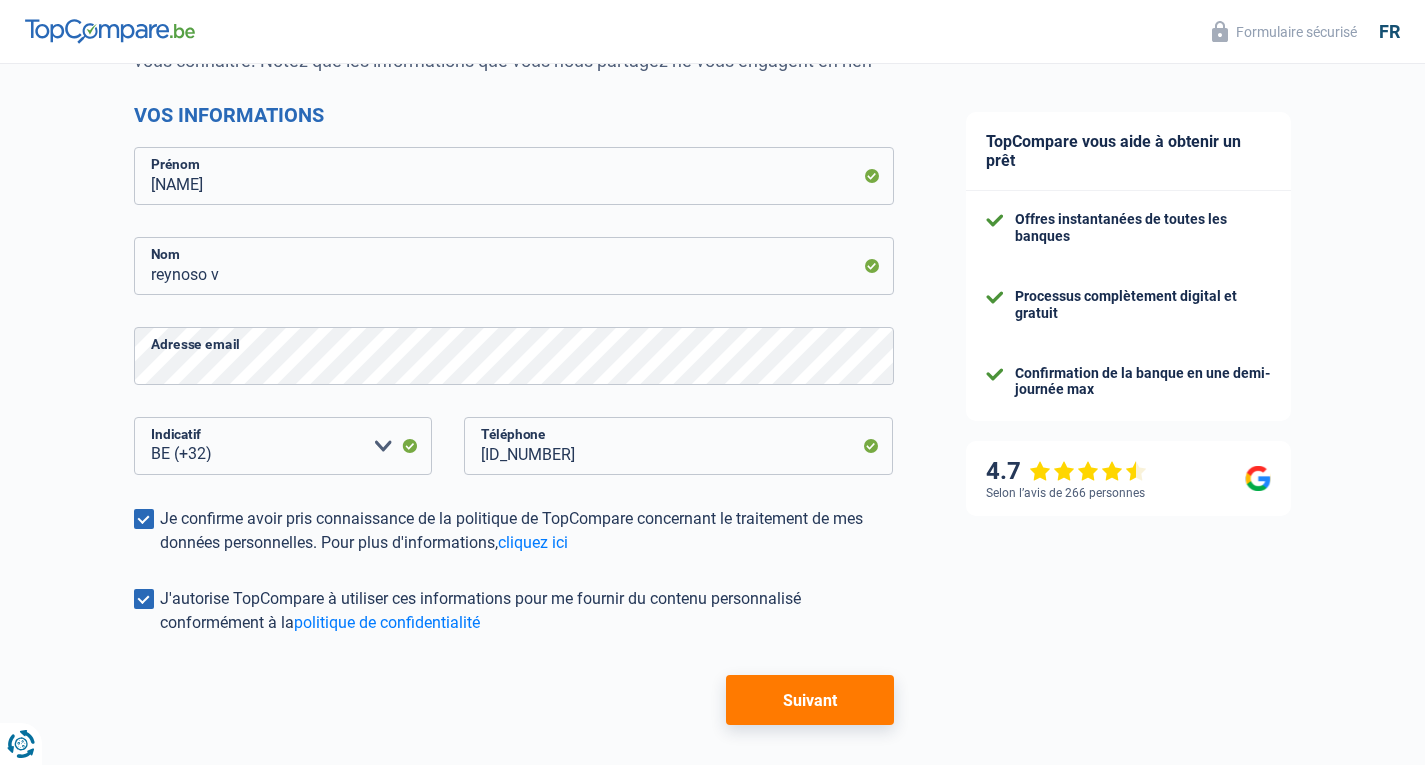 click on "Suivant" at bounding box center (809, 700) 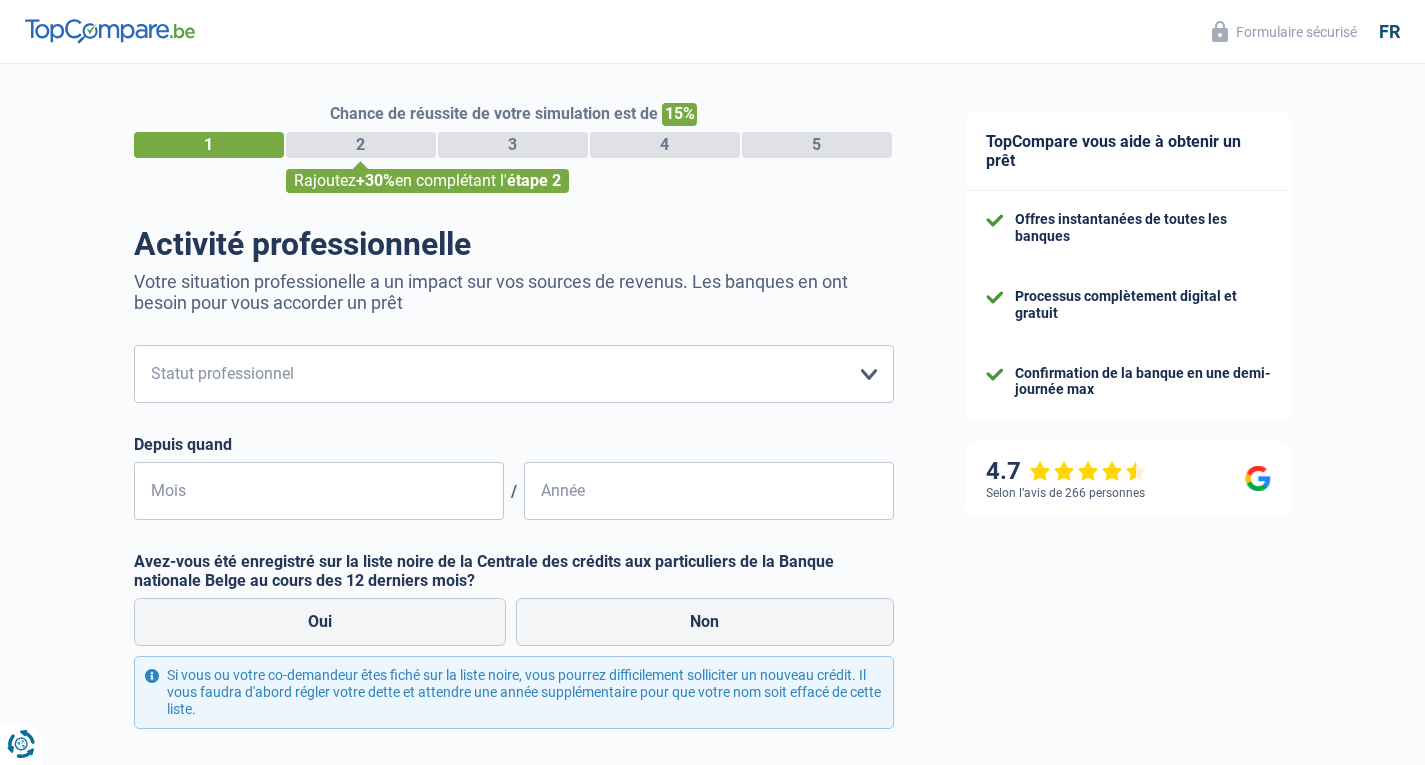 scroll, scrollTop: 0, scrollLeft: 0, axis: both 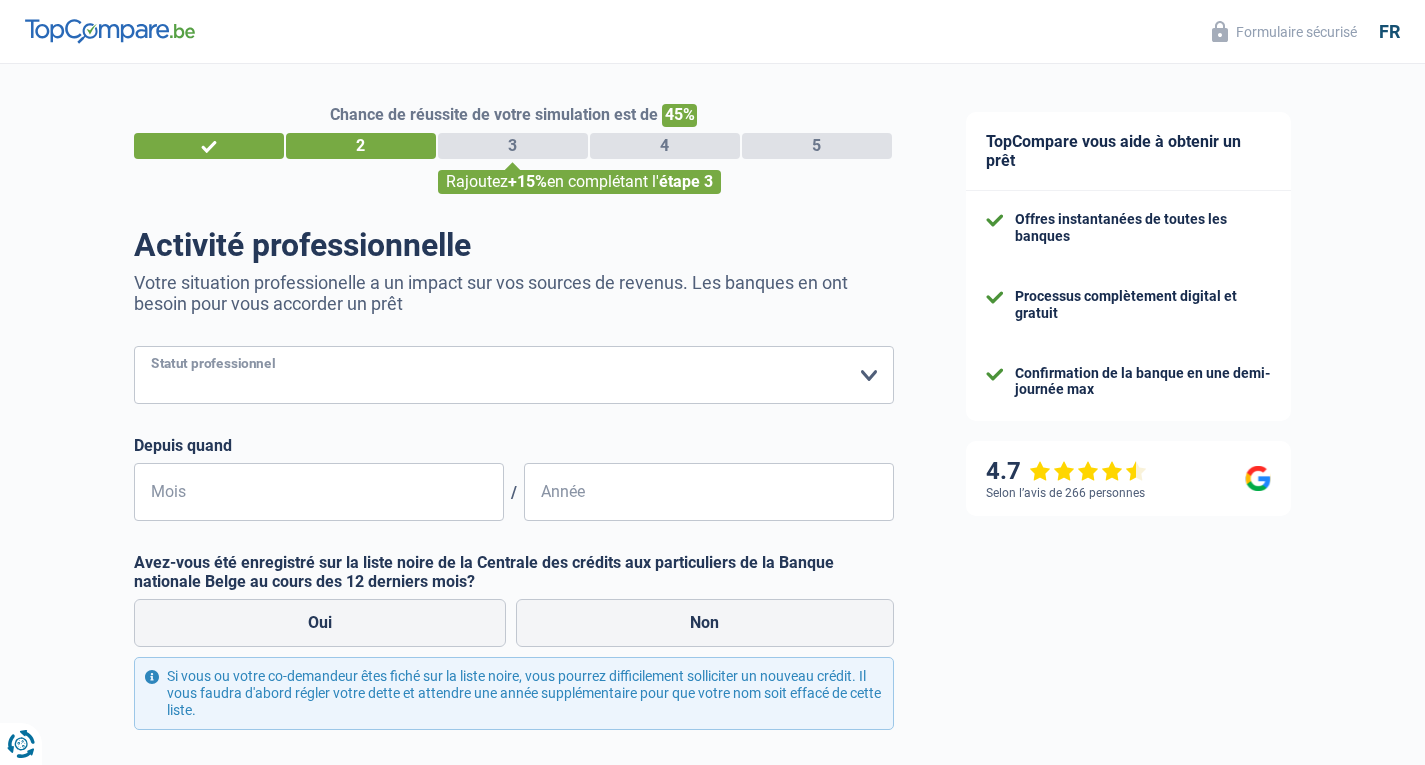 click on "Ouvrier Employé privé Employé public Invalide Indépendant Pensionné Chômeur Mutuelle Femme au foyer Sans profession Allocataire sécurité/Intégration social (SPF Sécurité Sociale, CPAS) Etudiant Profession libérale Commerçant Rentier Pré-pensionné
Veuillez sélectionner une option" at bounding box center [514, 375] 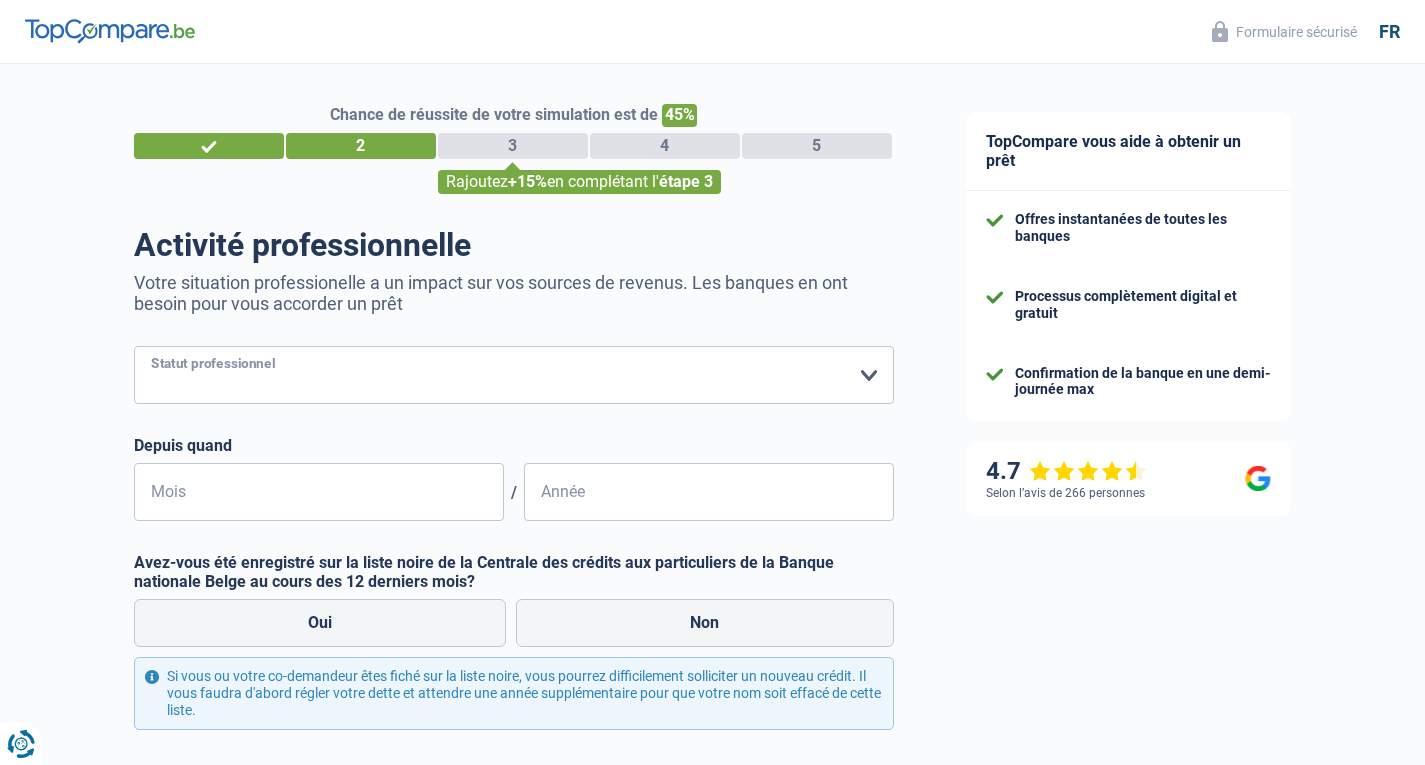 select on "worker" 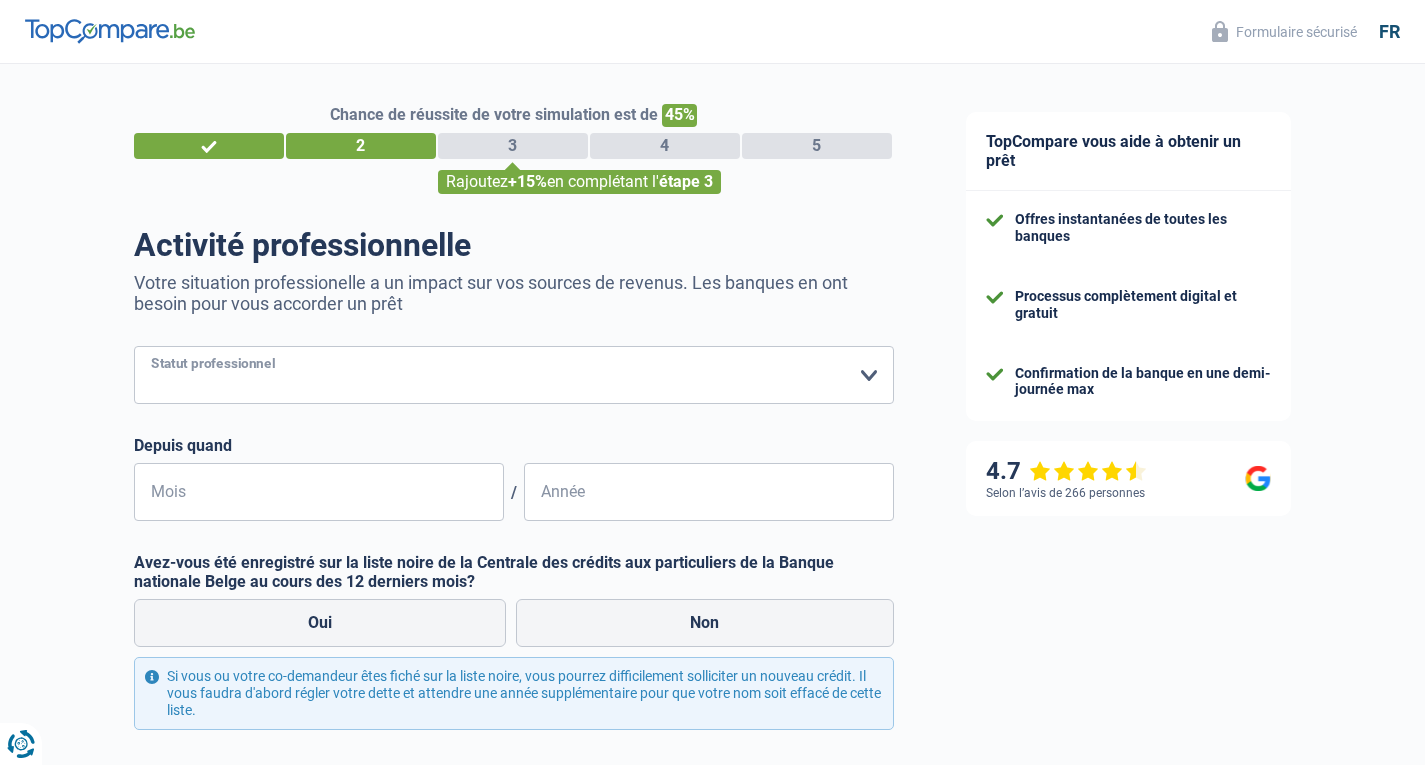 click on "Ouvrier Employé privé Employé public Invalide Indépendant Pensionné Chômeur Mutuelle Femme au foyer Sans profession Allocataire sécurité/Intégration social (SPF Sécurité Sociale, CPAS) Etudiant Profession libérale Commerçant Rentier Pré-pensionné
Veuillez sélectionner une option" at bounding box center [514, 375] 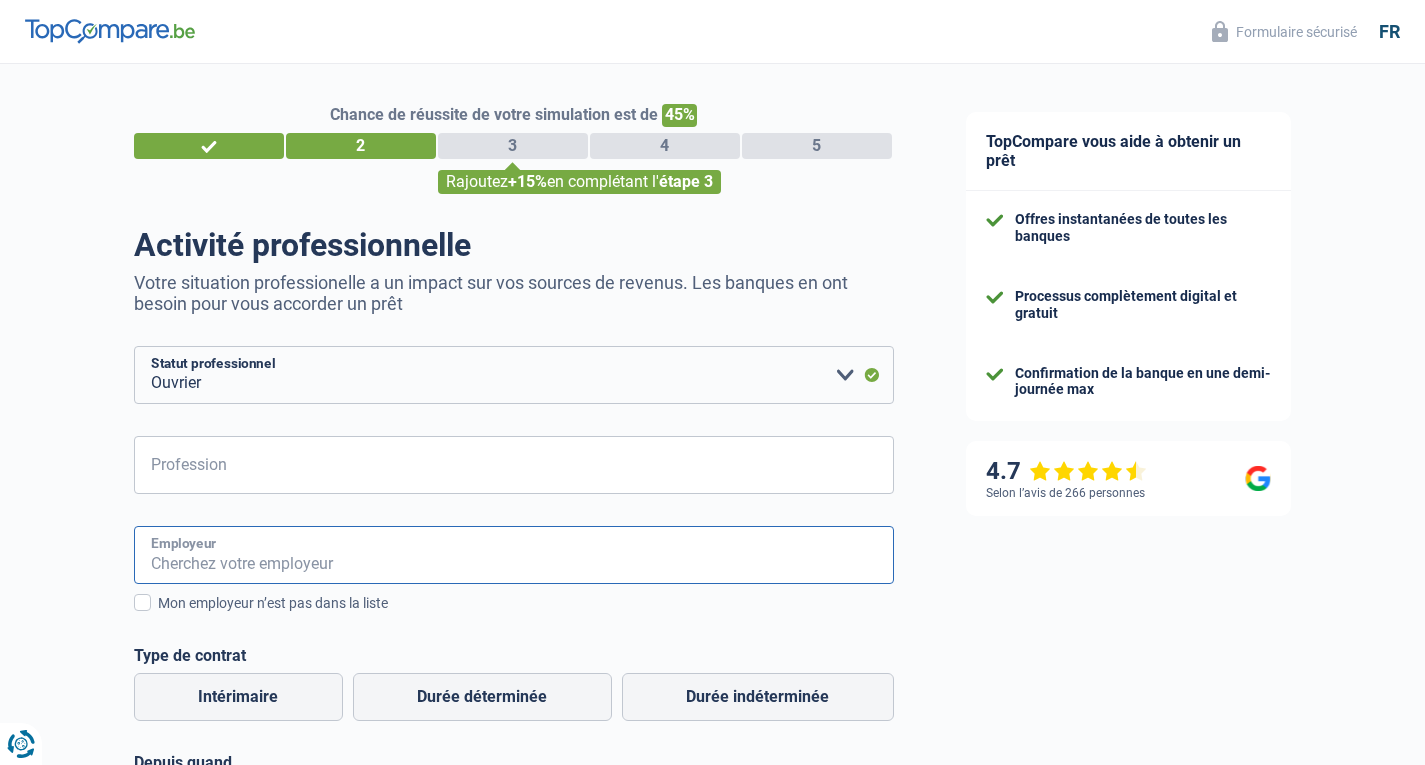 click on "Employeur" at bounding box center (514, 555) 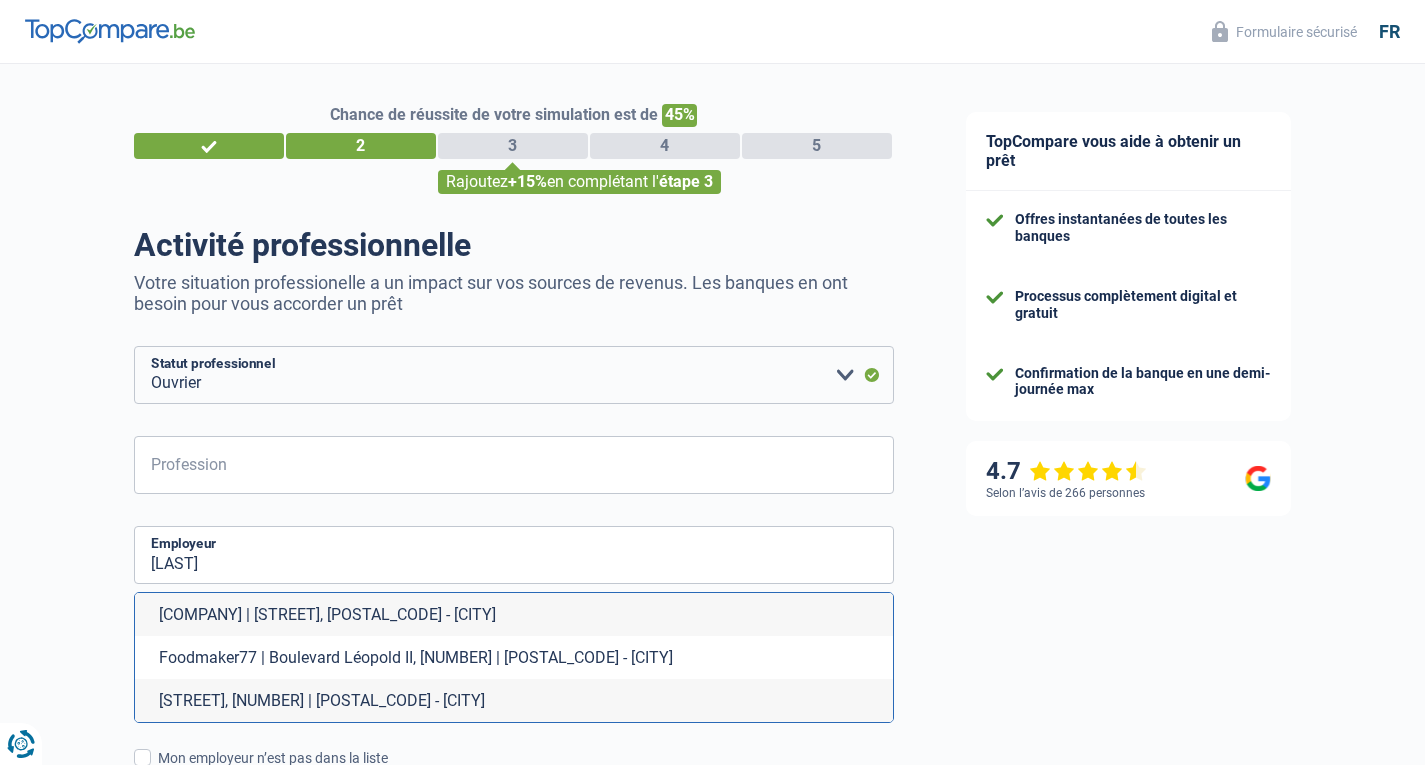 click on "FOODMAKER GROUP | Nijverheidsstraat, 50 | 2260 - Westerlo" at bounding box center [514, 614] 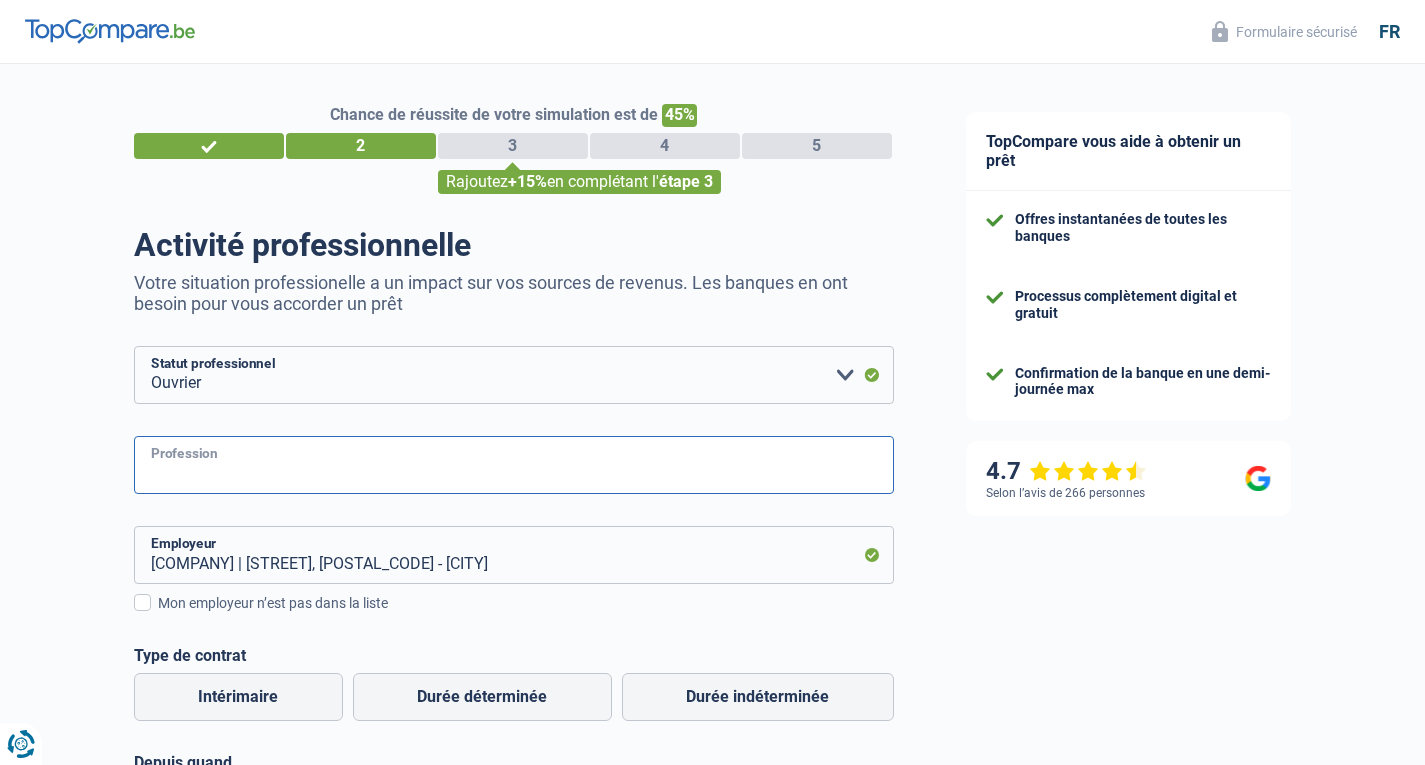 click on "Profession" at bounding box center [514, 465] 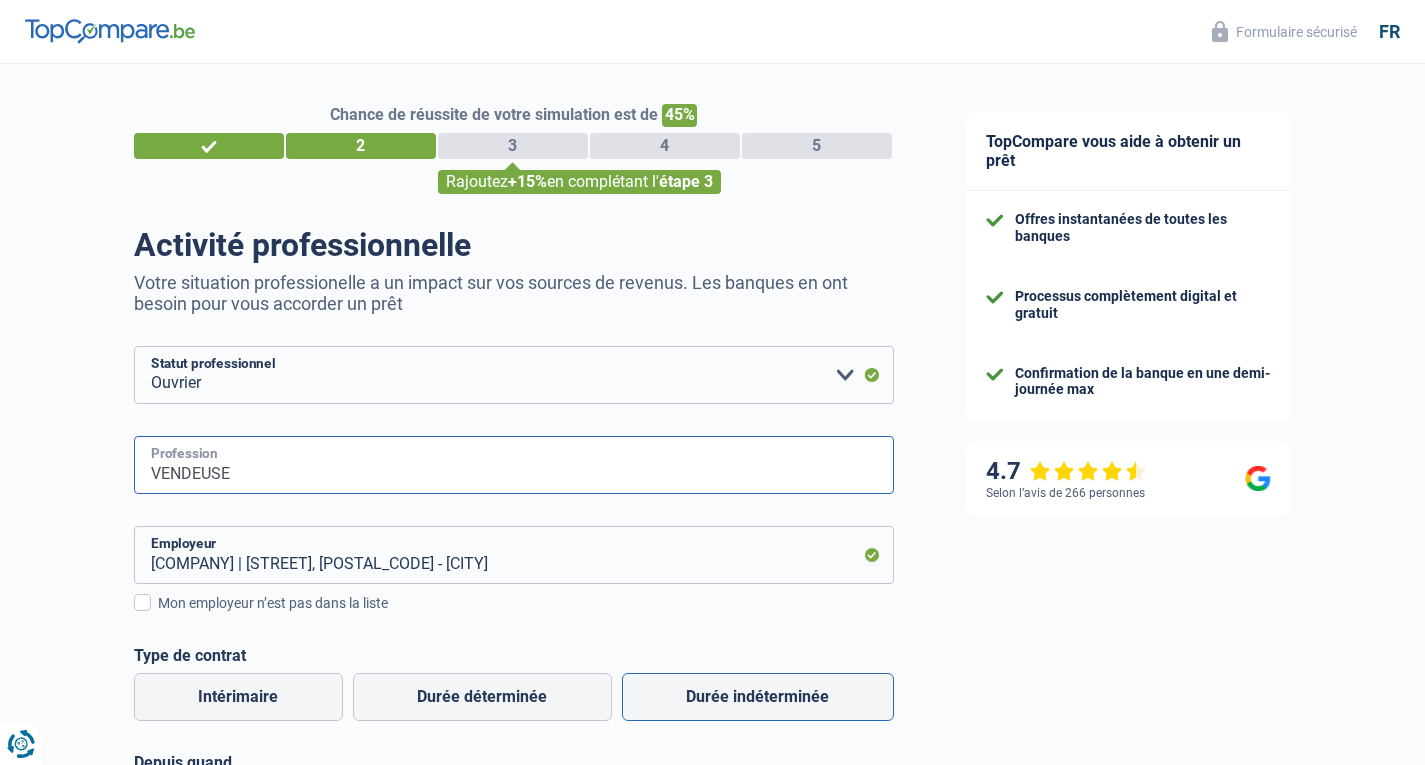 type on "VENDEUSE" 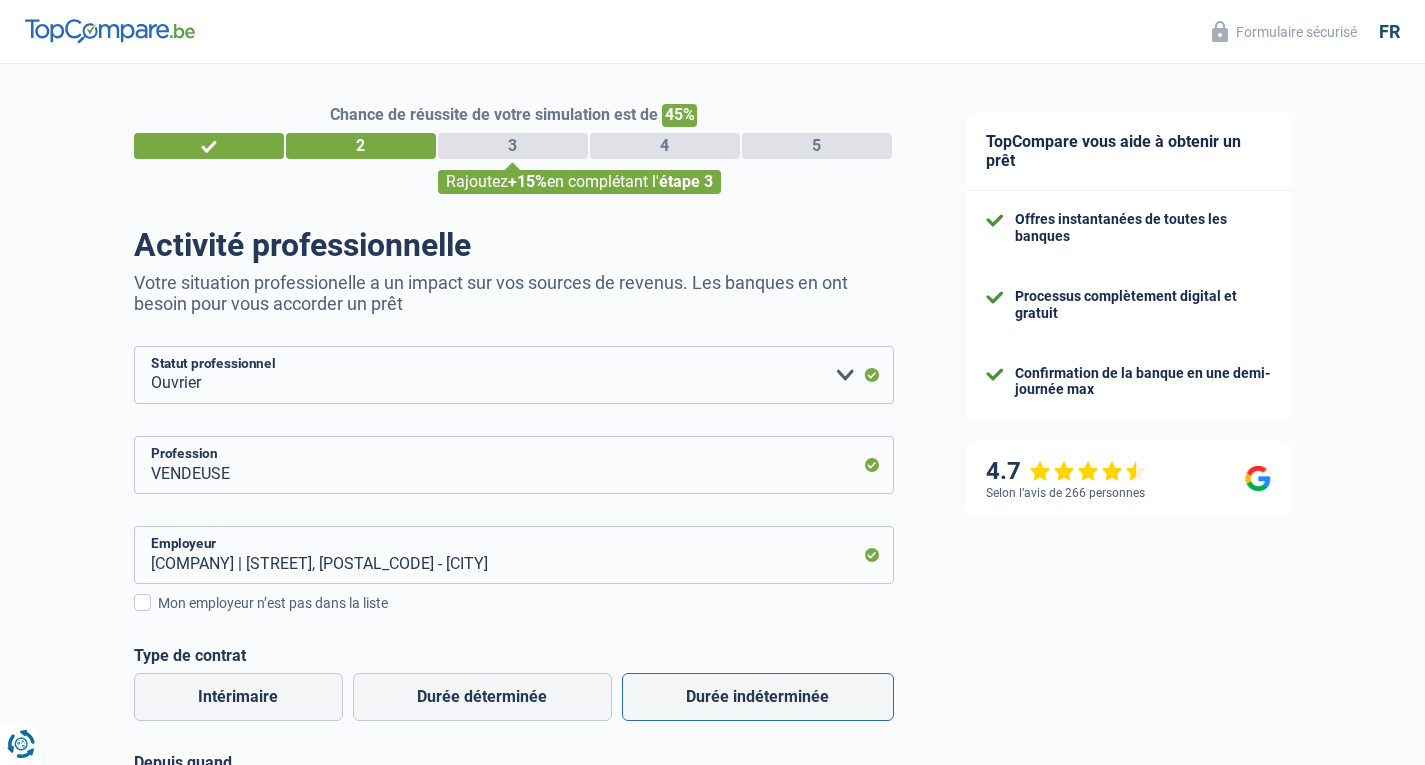 click on "Durée indéterminée" at bounding box center [758, 697] 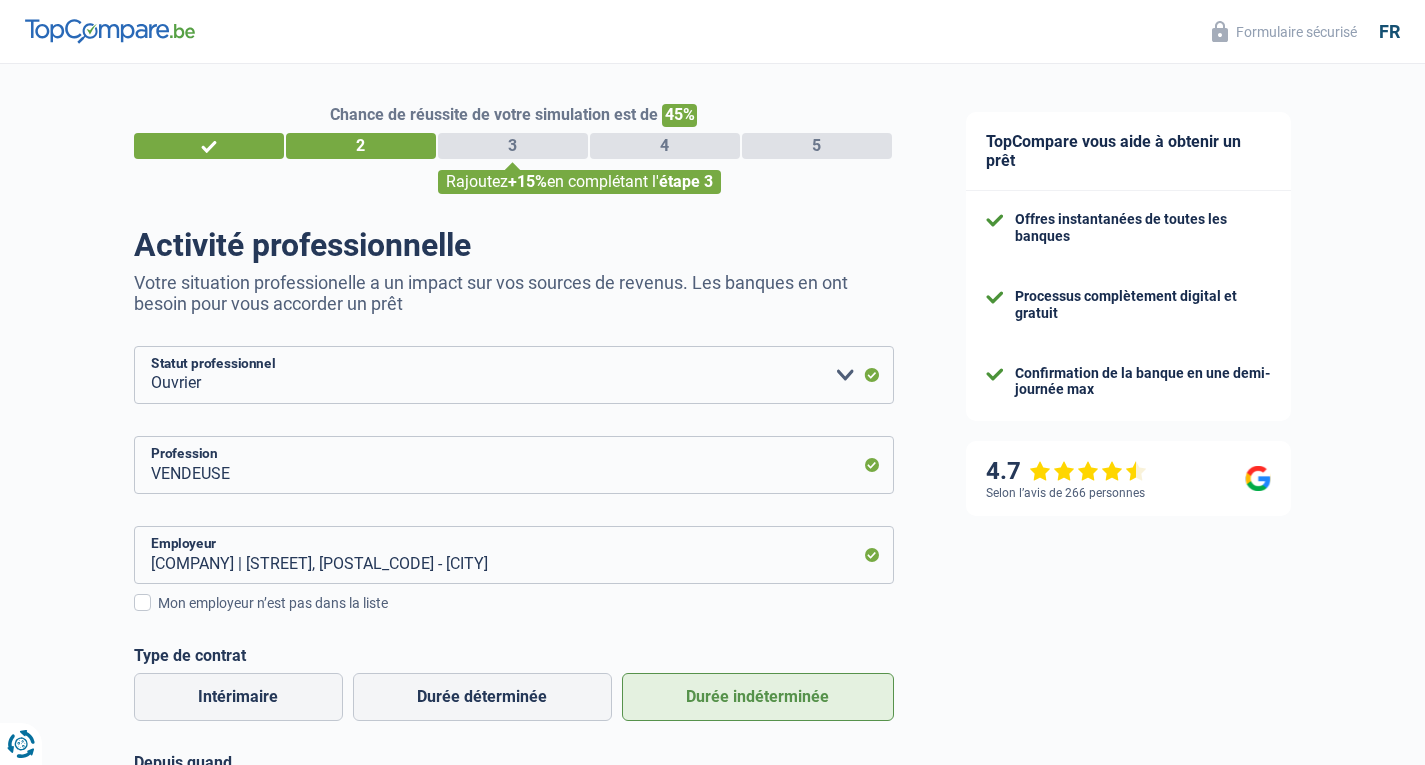 click on "Intérimaire" at bounding box center (238, 697) 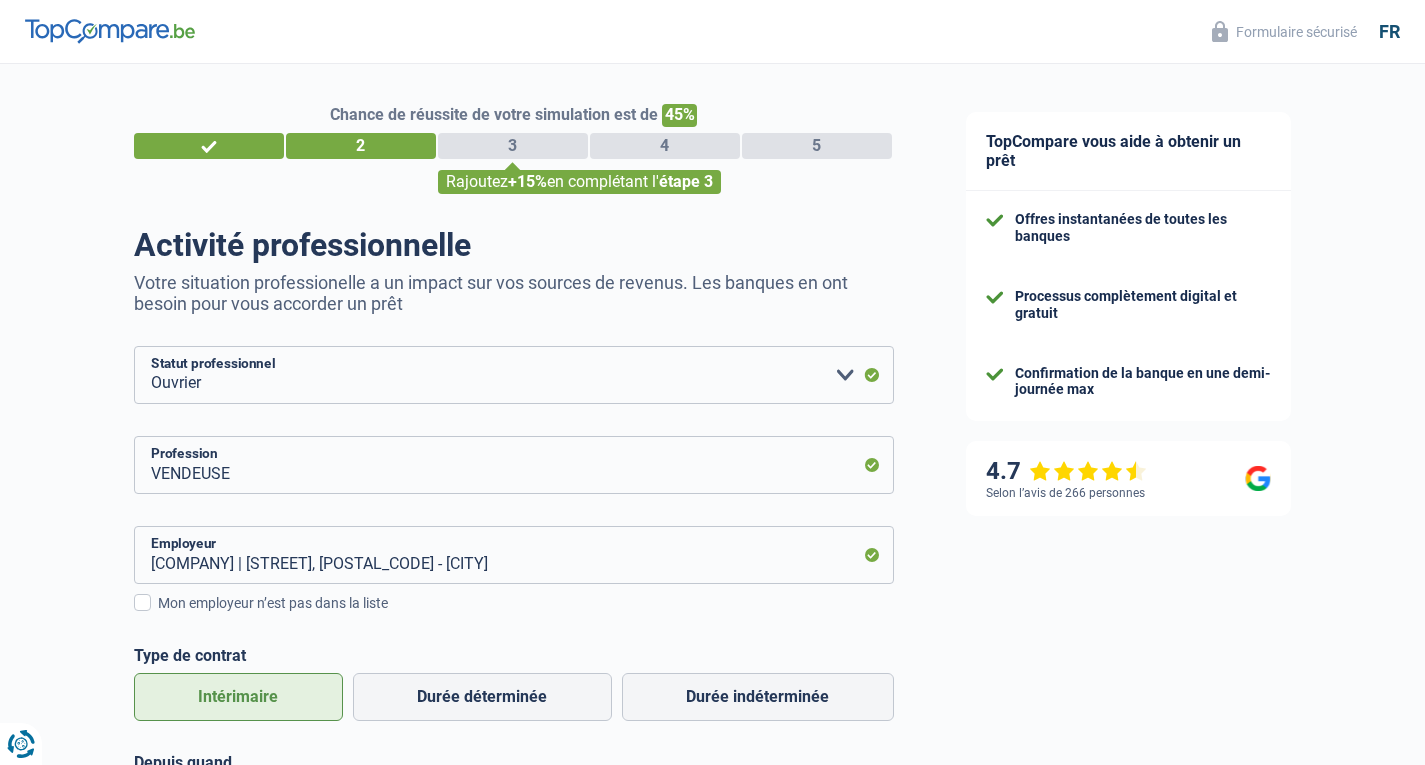 scroll, scrollTop: 485, scrollLeft: 0, axis: vertical 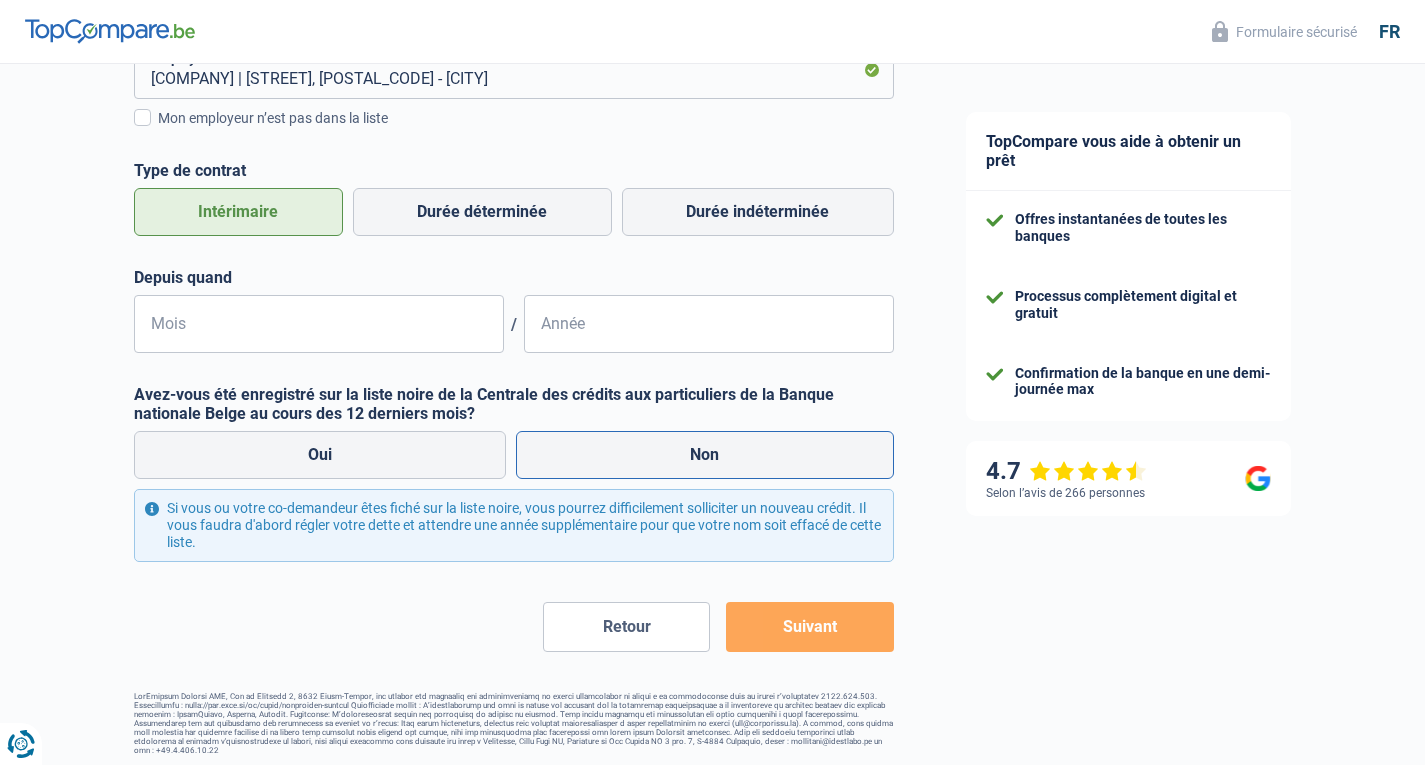 click on "Non" at bounding box center [705, 455] 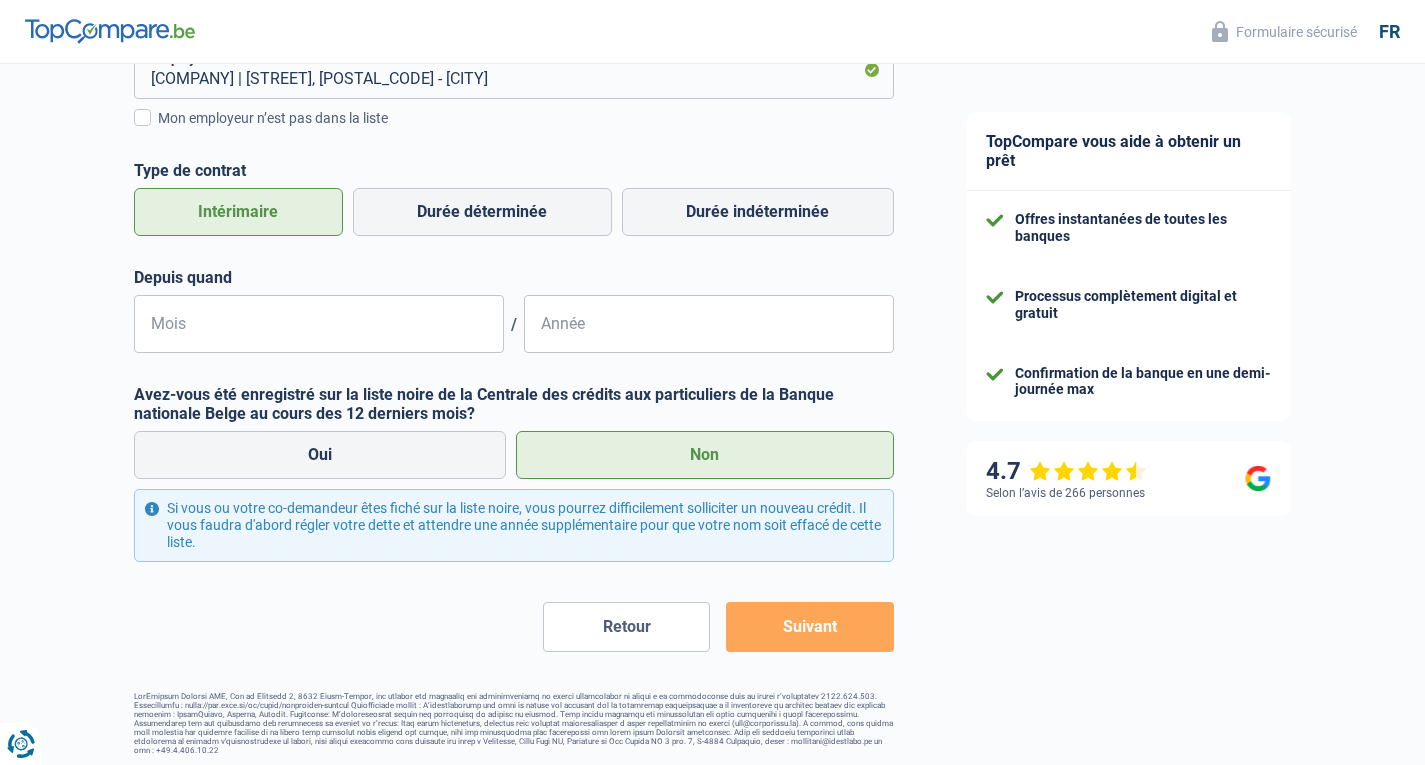 click on "Suivant" at bounding box center [809, 627] 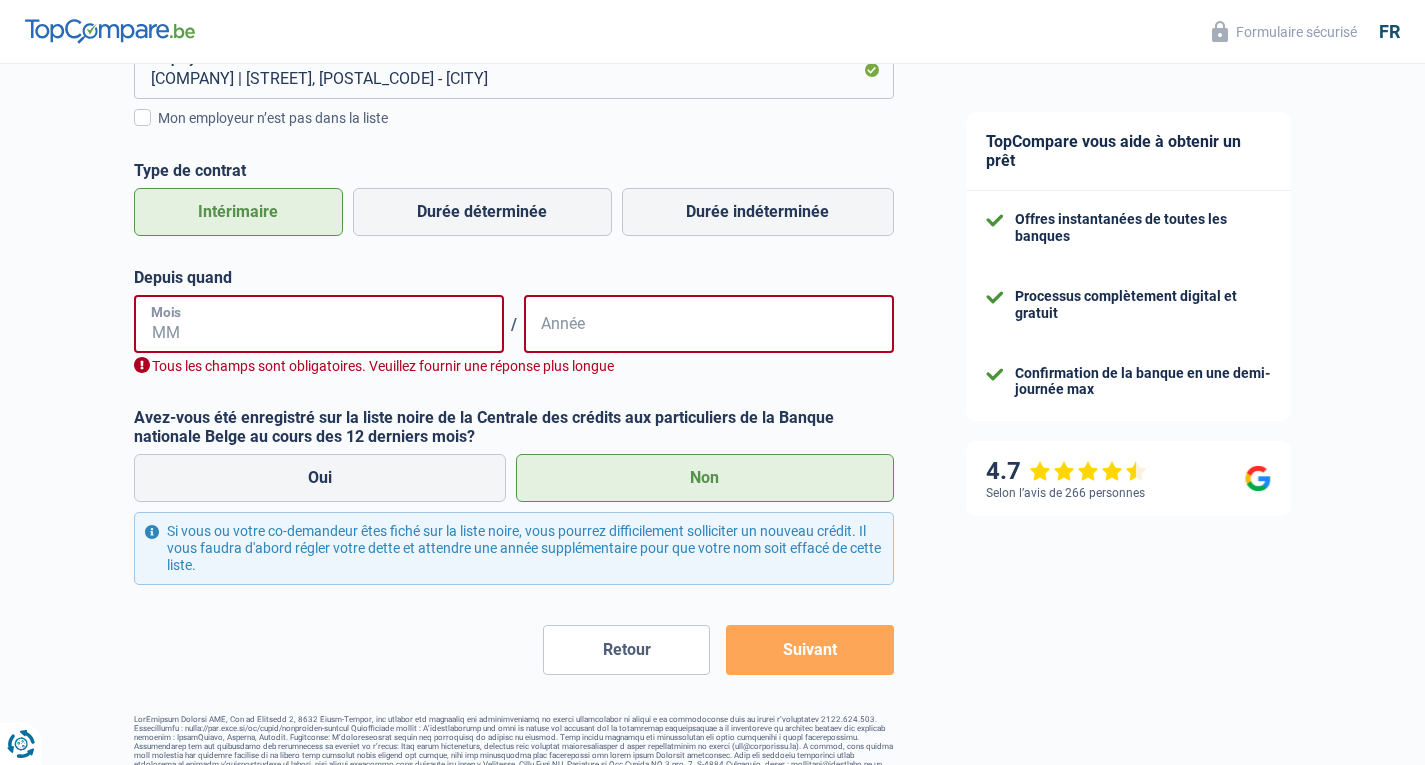 click on "Mois" at bounding box center [319, 324] 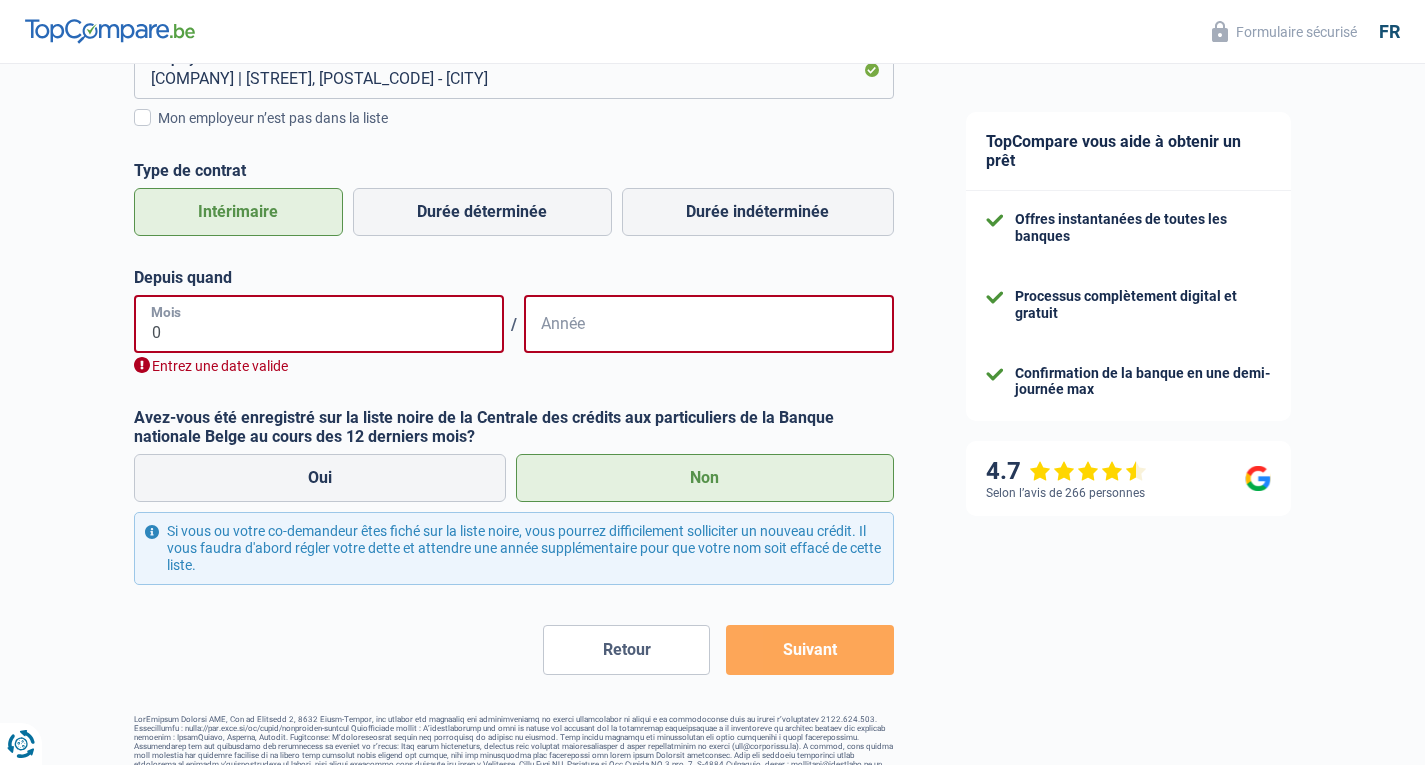 type on "03" 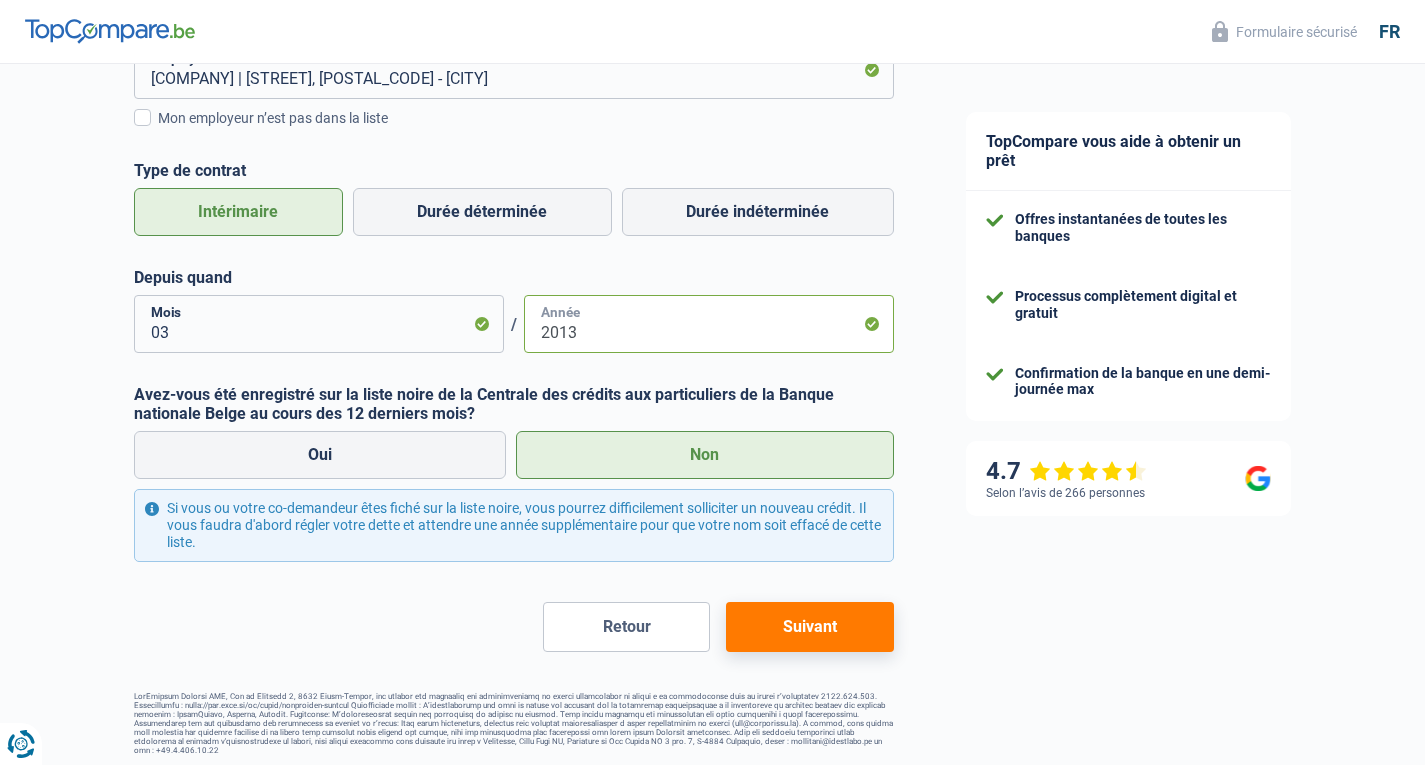 type on "2013" 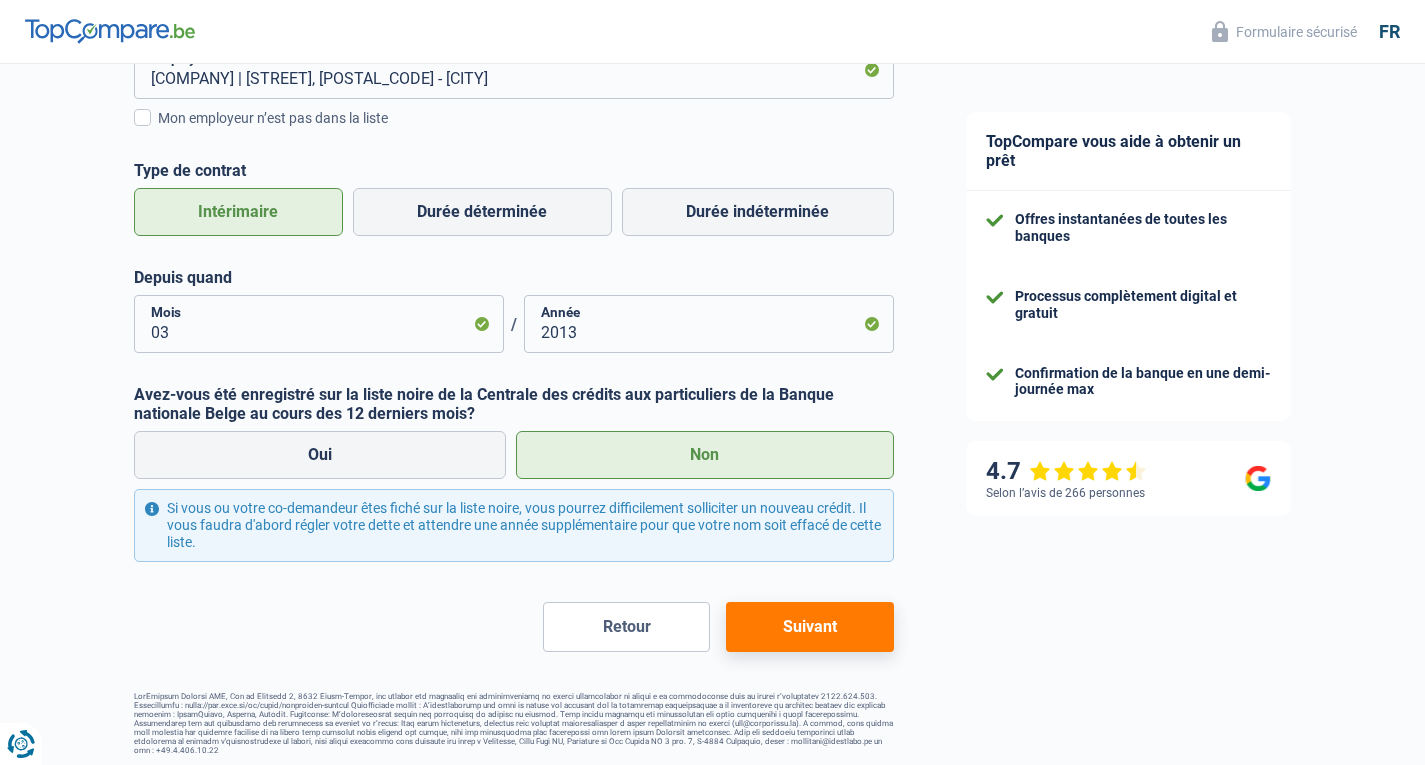 click on "Suivant" at bounding box center [809, 627] 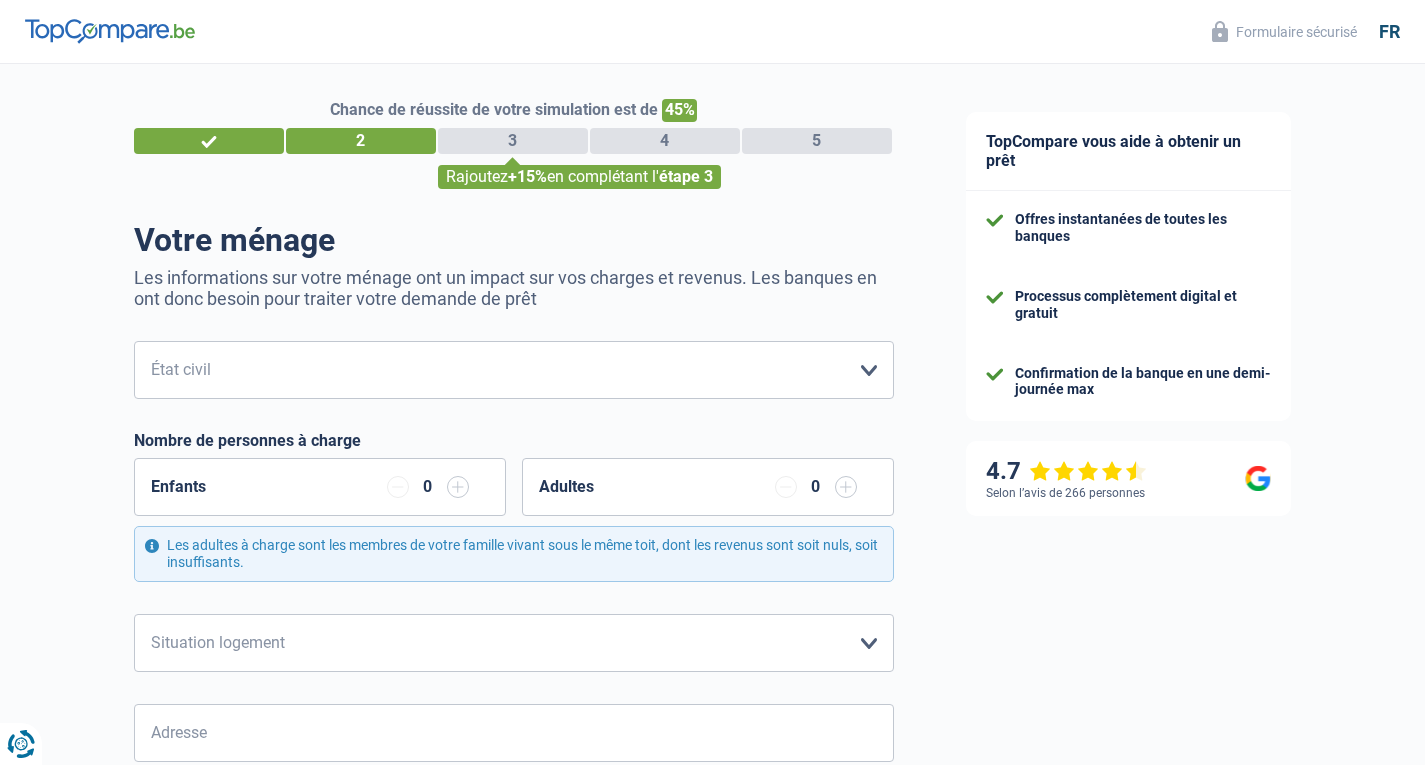 scroll, scrollTop: 0, scrollLeft: 0, axis: both 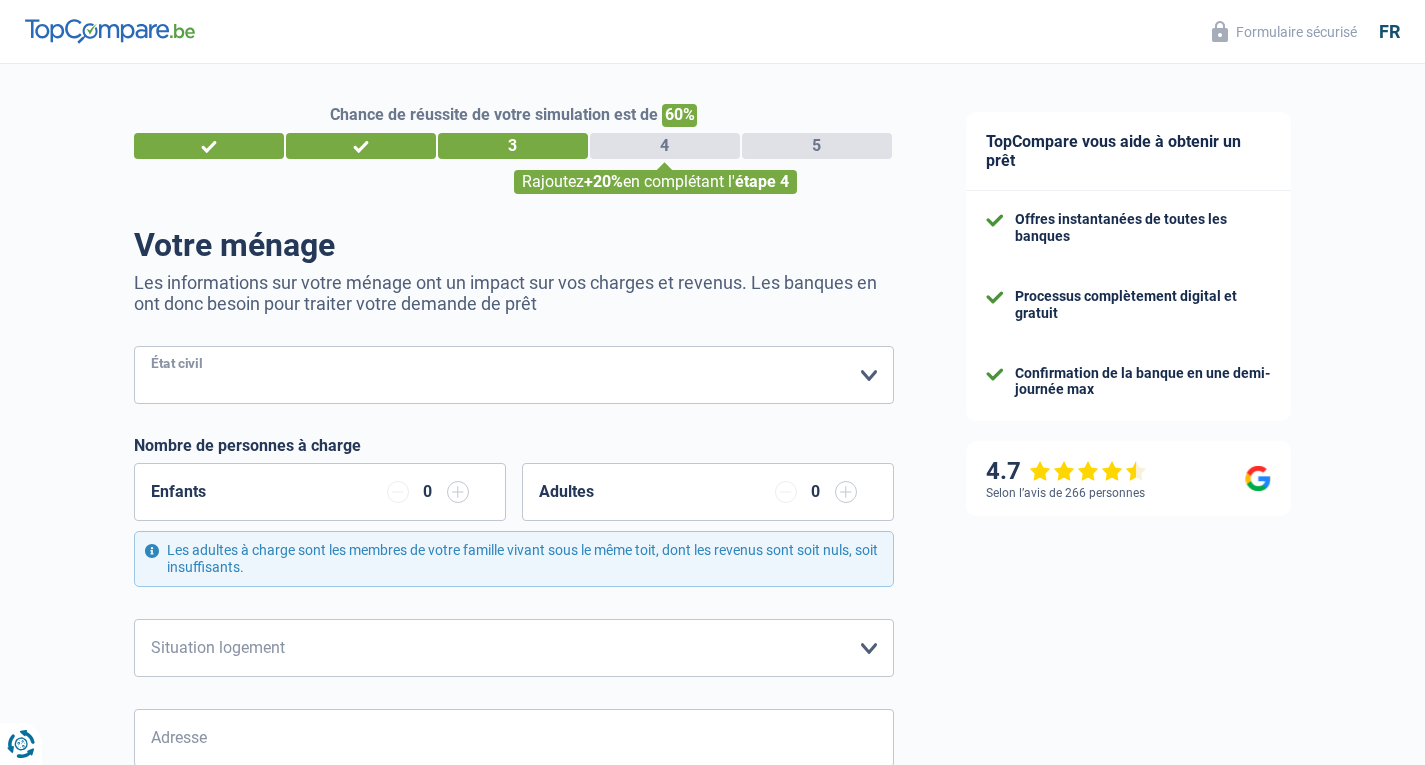 click on "Célibataire Marié(e) Cohabitant(e) légal(e) Divorcé(e) Veuf(ve) Séparé (de fait)
Veuillez sélectionner une option" at bounding box center [514, 375] 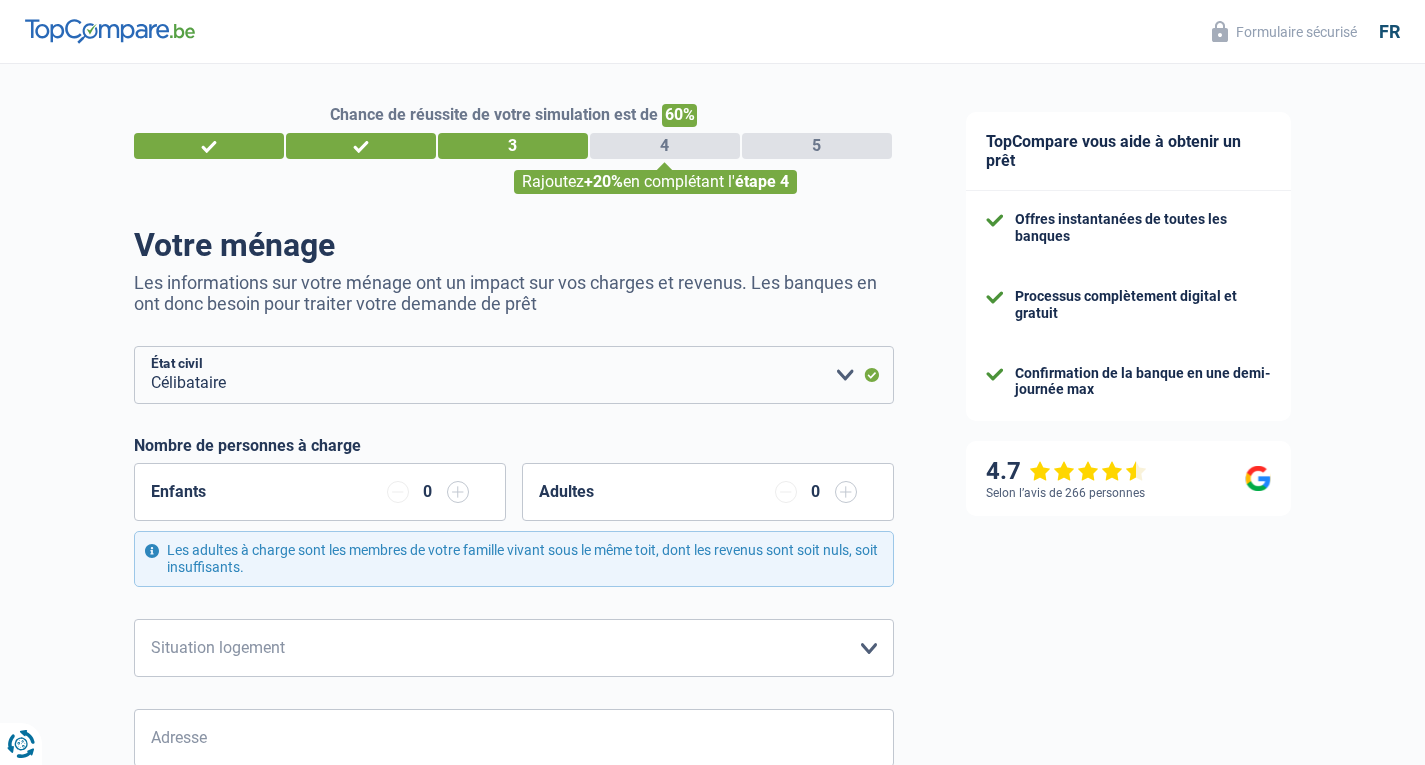 click at bounding box center [458, 492] 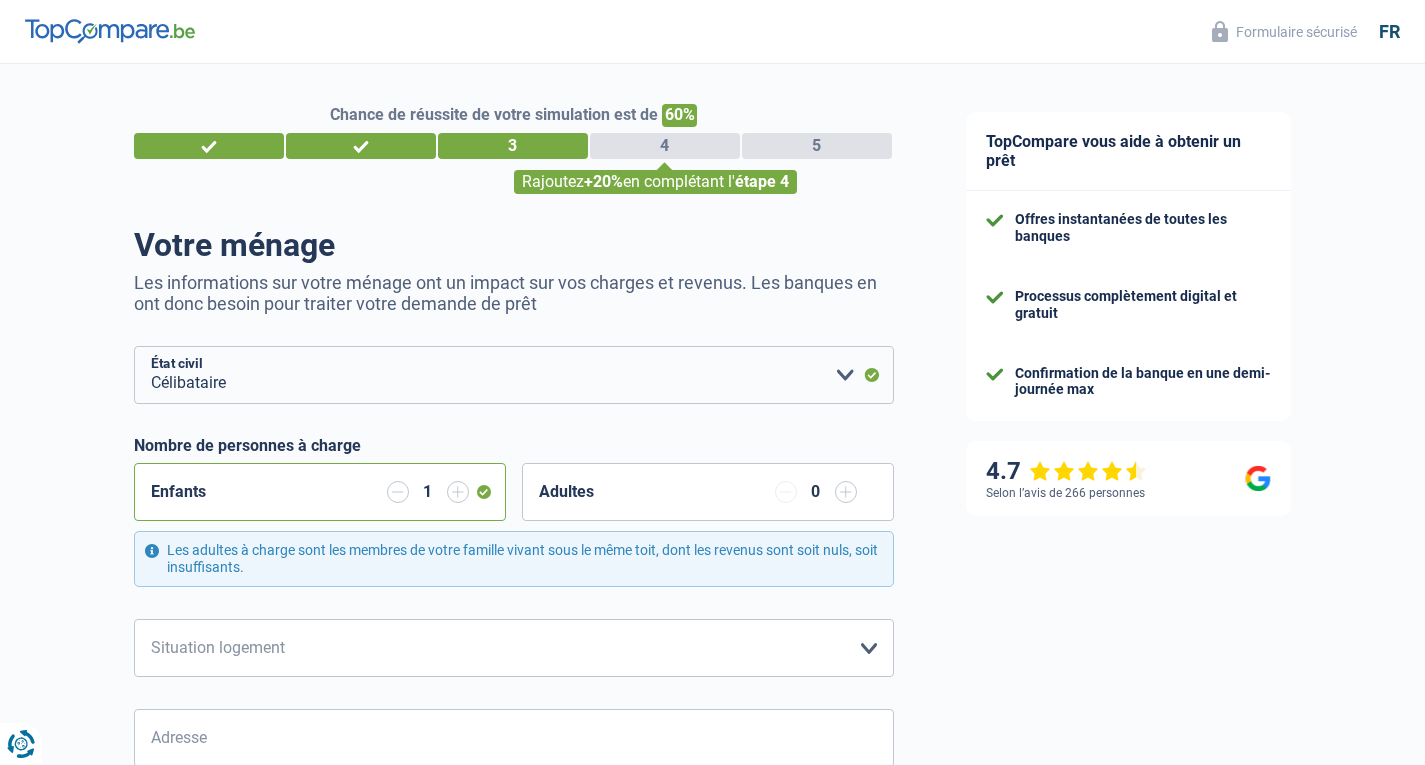 click at bounding box center (458, 492) 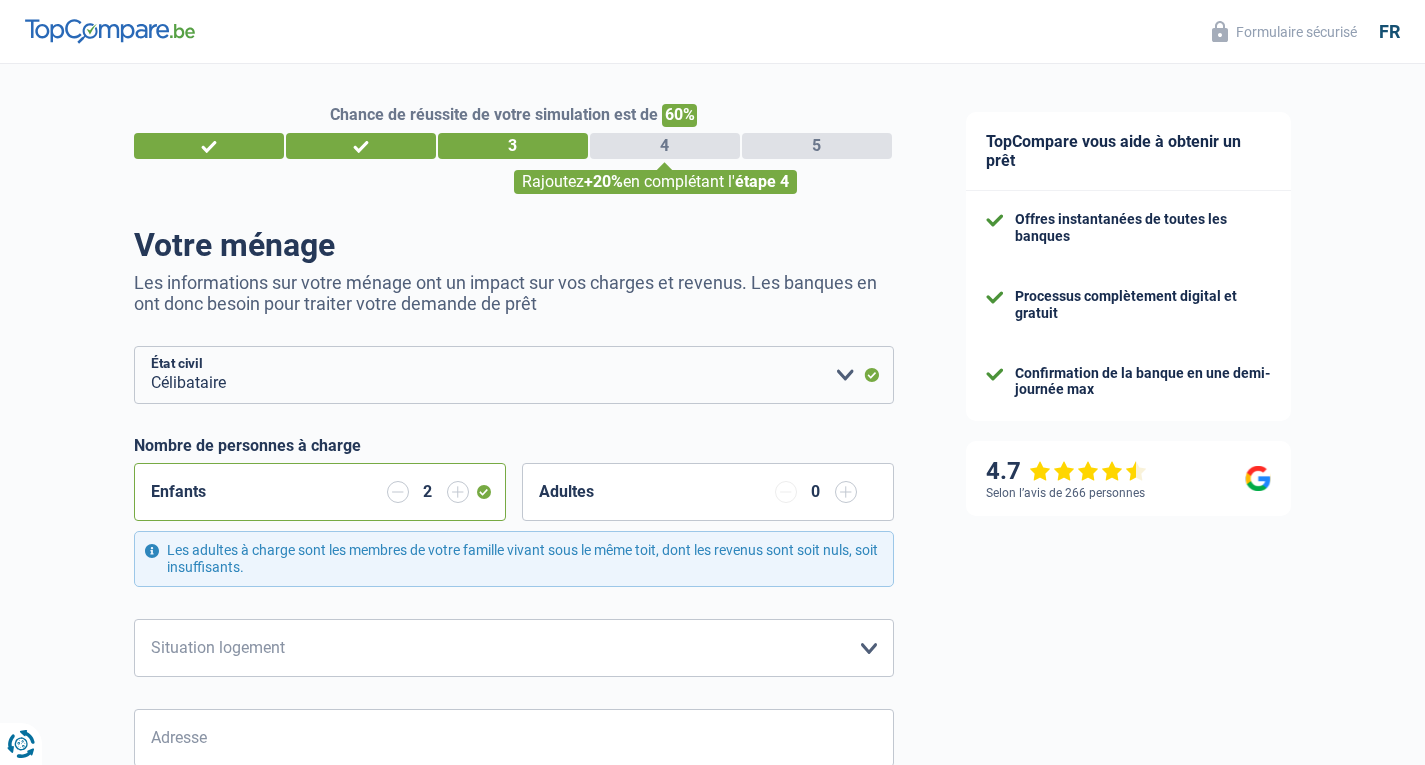 click at bounding box center [458, 492] 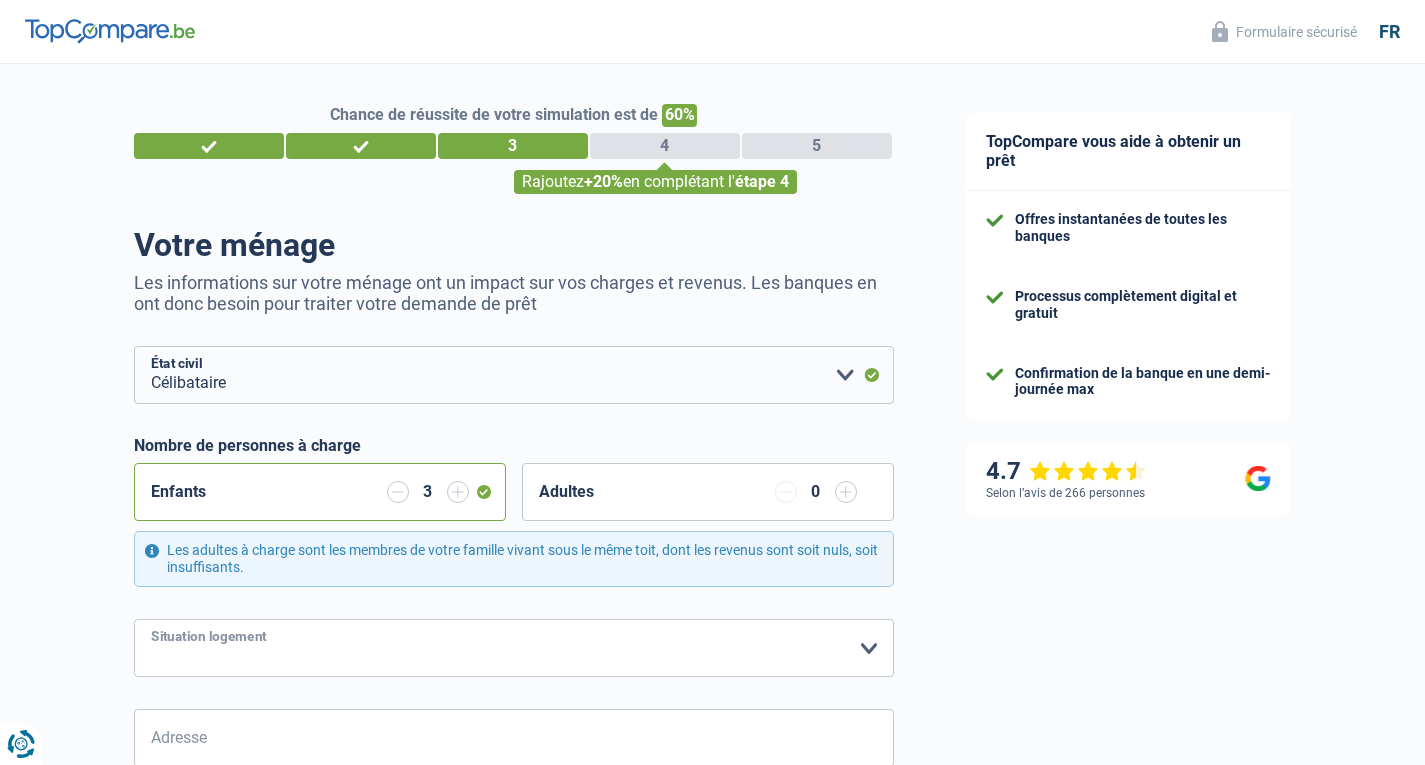 click on "Locataire Propriétaire avec prêt hypothécaire Propriétaire sans prêt hypothécaire Logé(e) par la famille Concierge
Veuillez sélectionner une option" at bounding box center (514, 648) 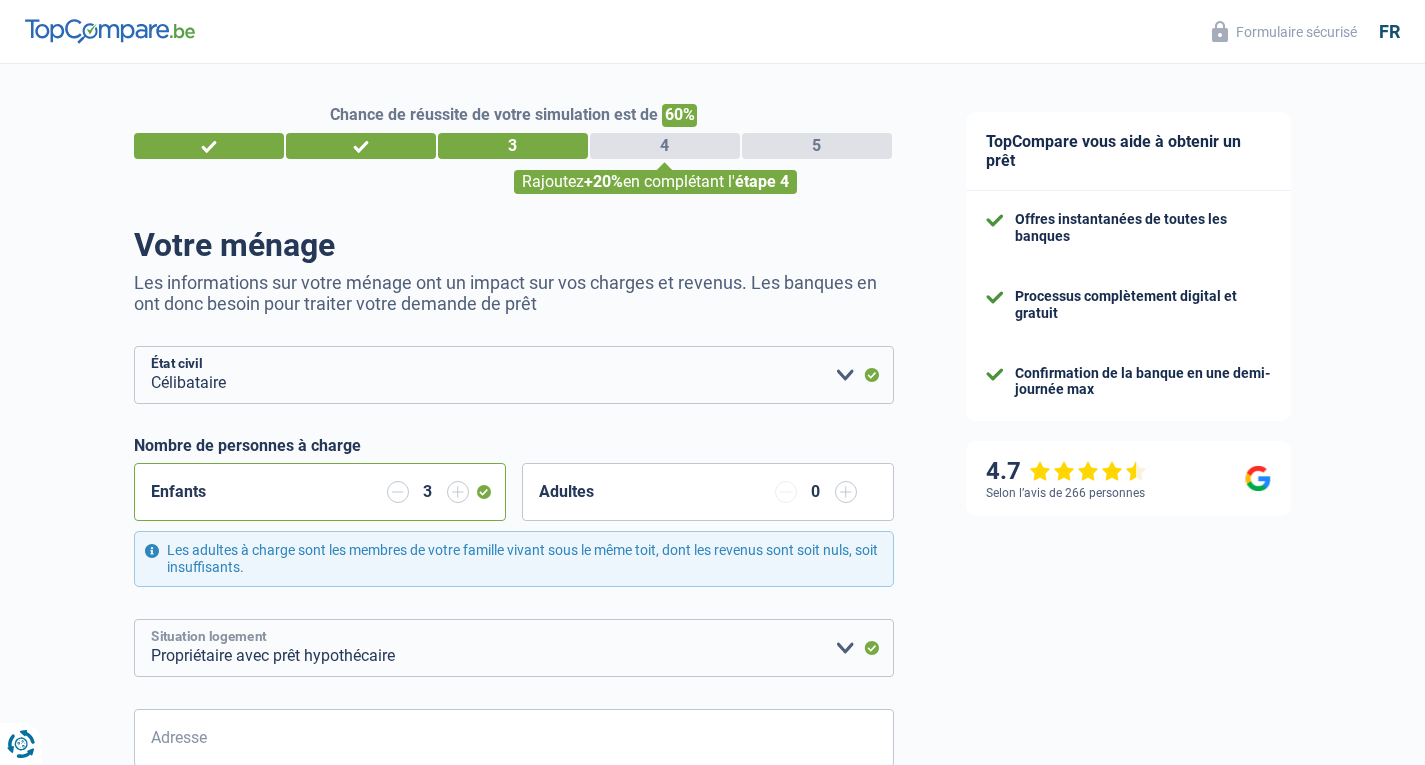 scroll, scrollTop: 669, scrollLeft: 0, axis: vertical 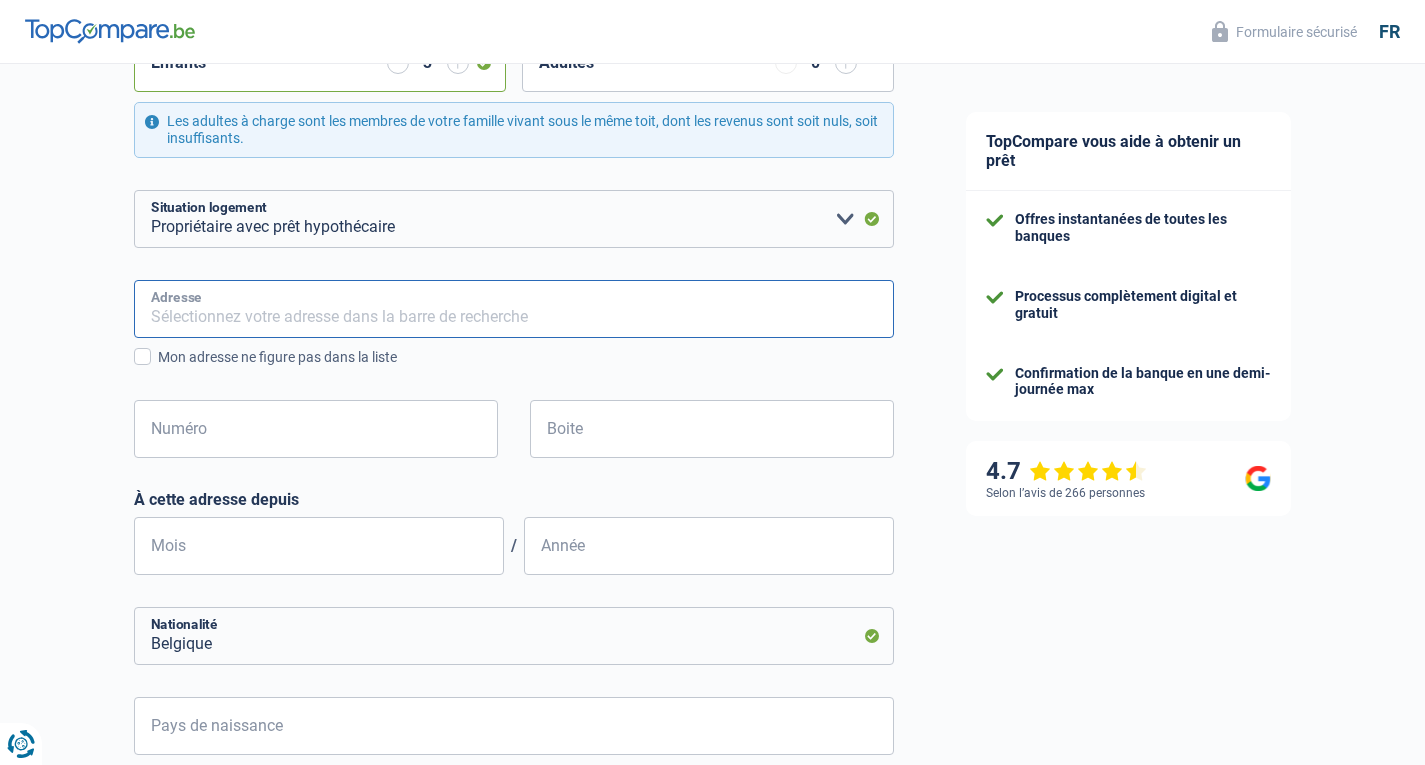 click on "Adresse" at bounding box center (514, 309) 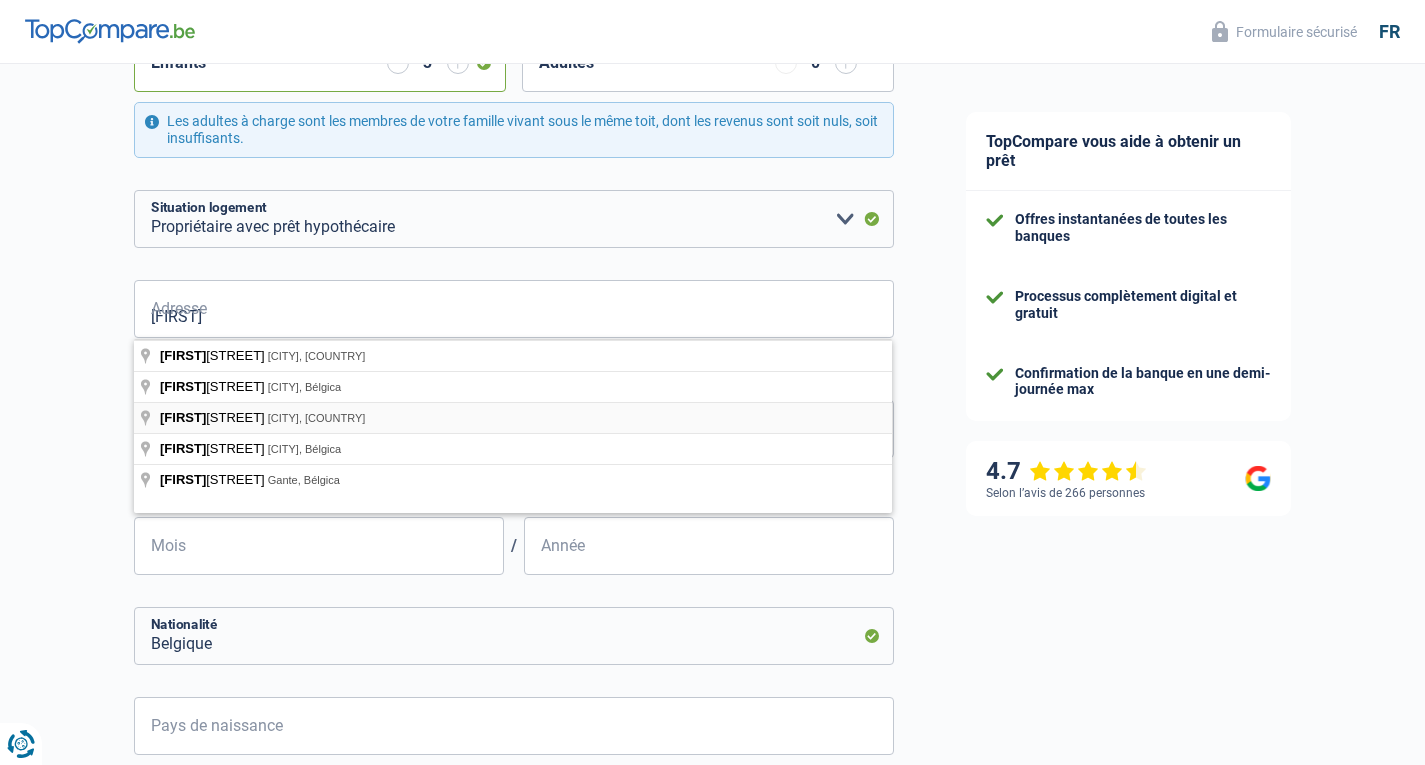 type on "Geraardsbergsesteenweg, Merelbeke-Melle, Bélgica" 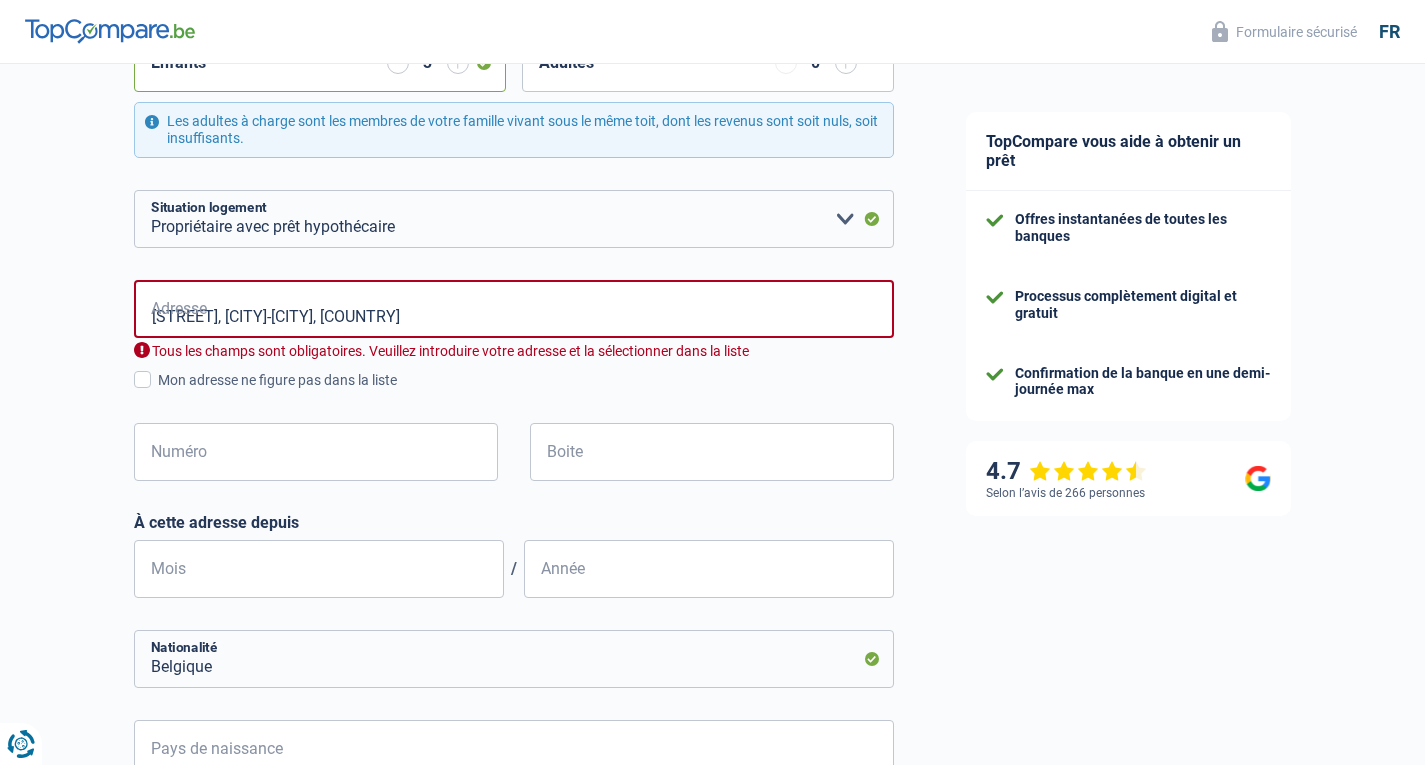 select on "BE" 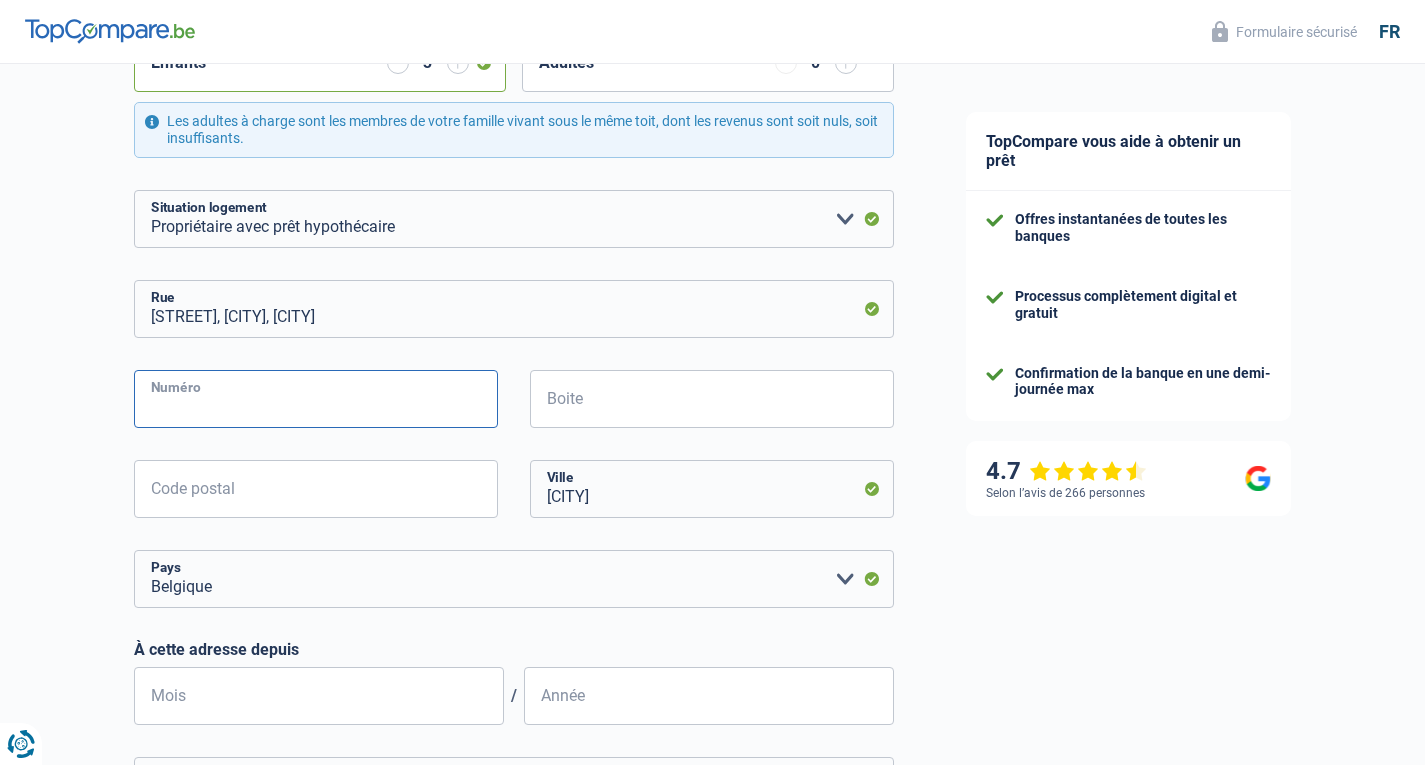 click on "Numéro" at bounding box center [316, 399] 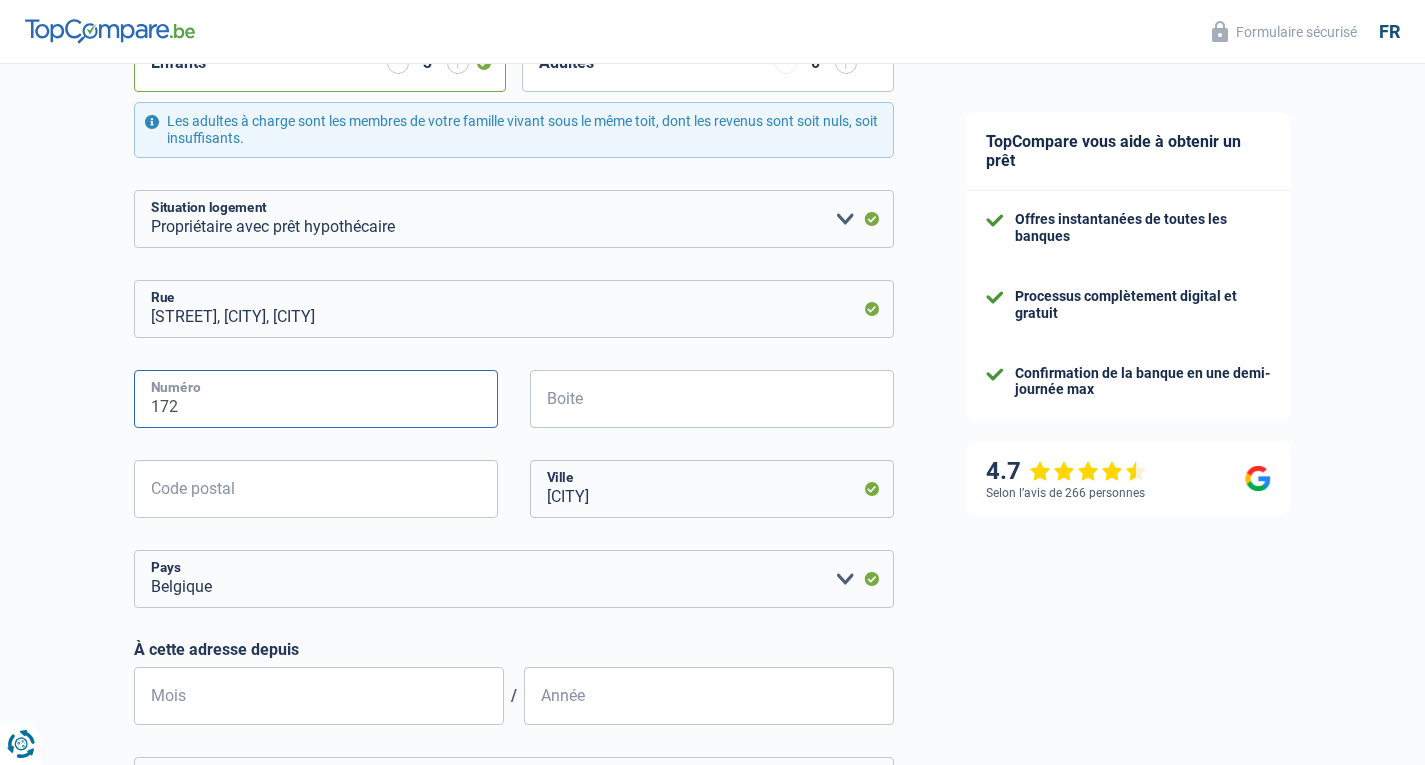 type on "172" 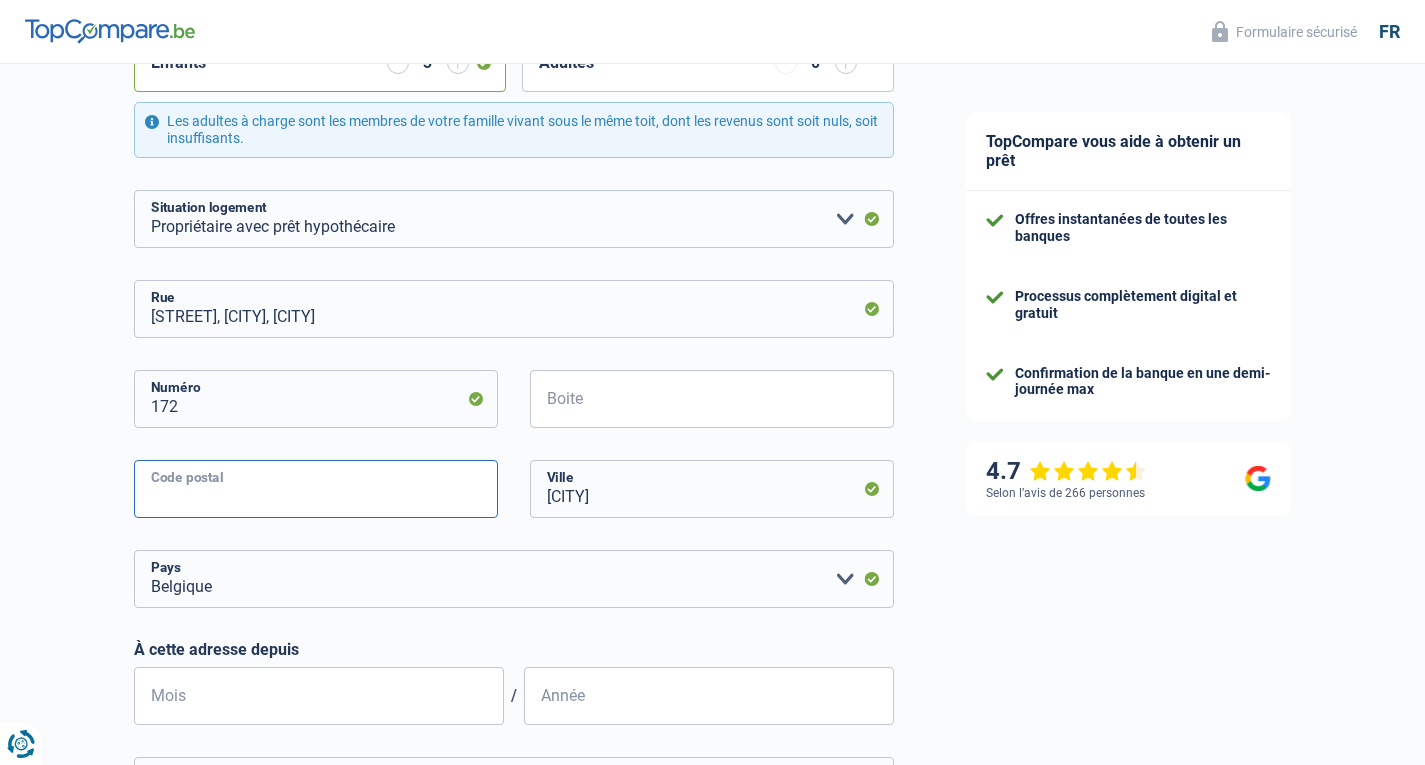 click on "Code postal" at bounding box center (316, 489) 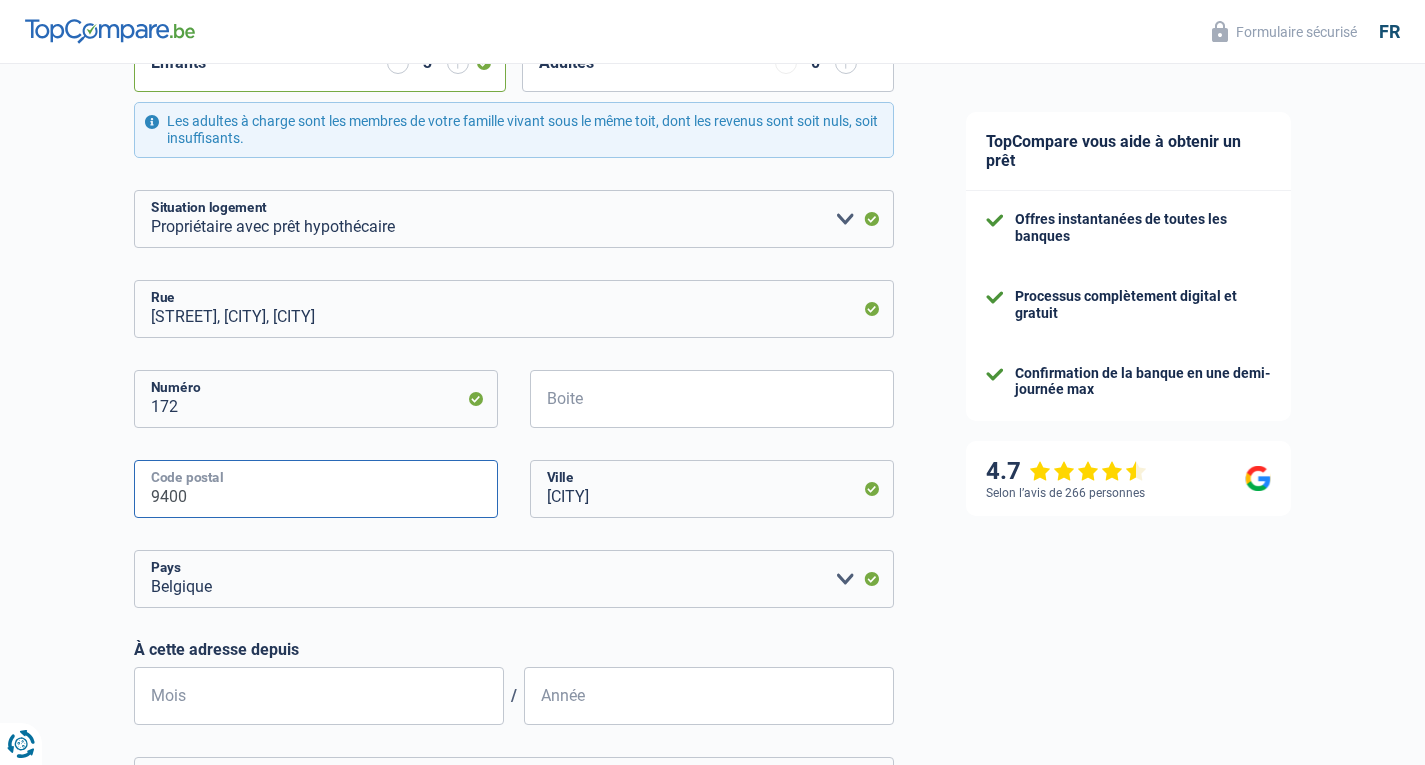 type on "9400" 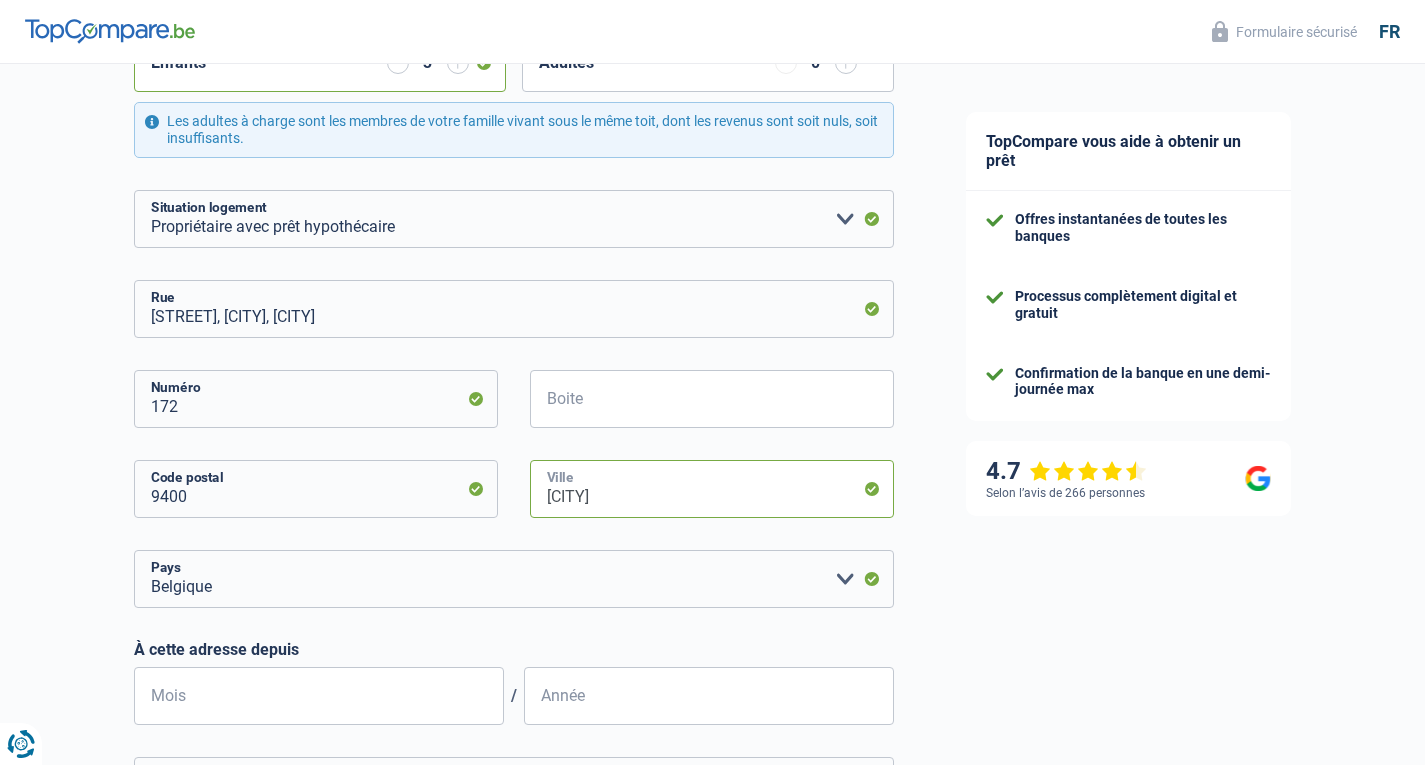 click on "Merelbeke-Melle" at bounding box center (712, 489) 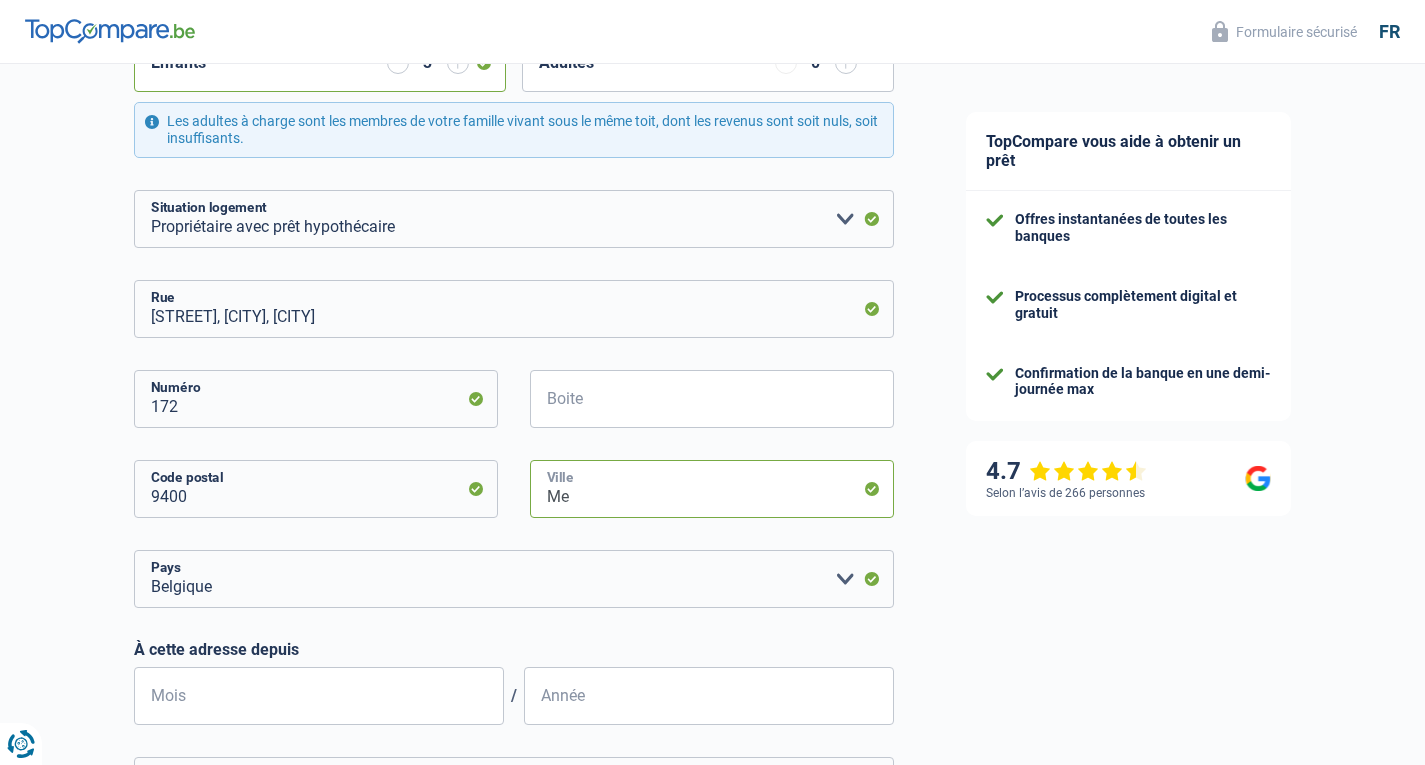 type on "M" 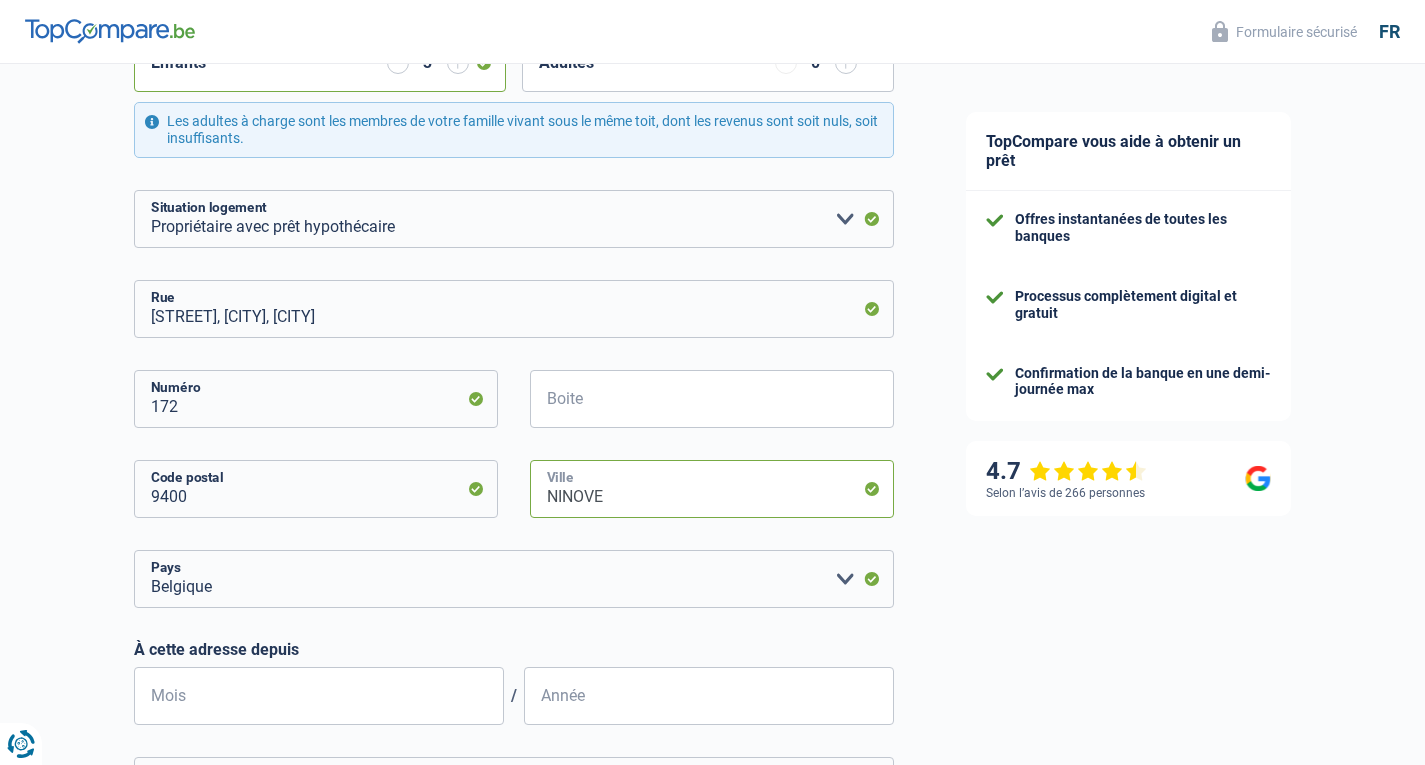 type on "NINOVE" 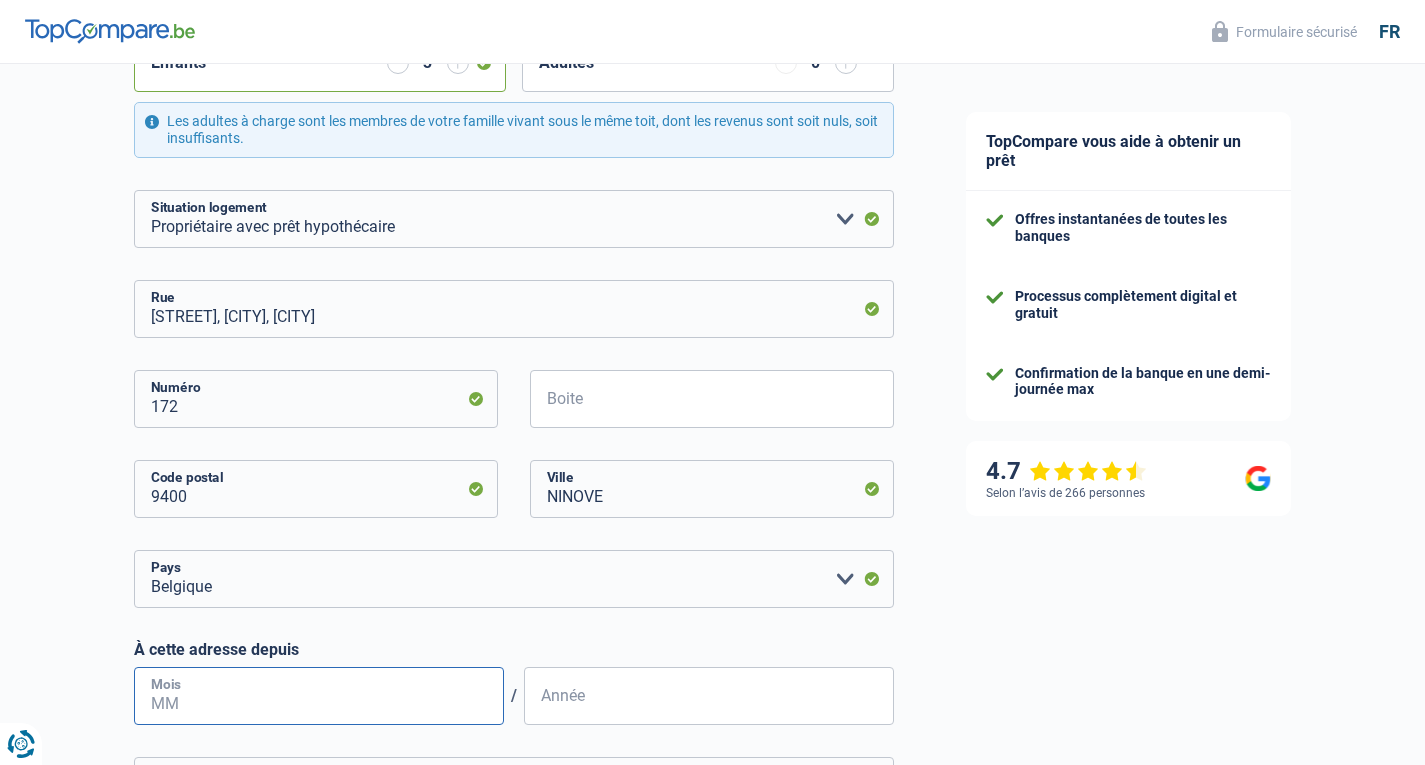 click on "Mois" at bounding box center (319, 696) 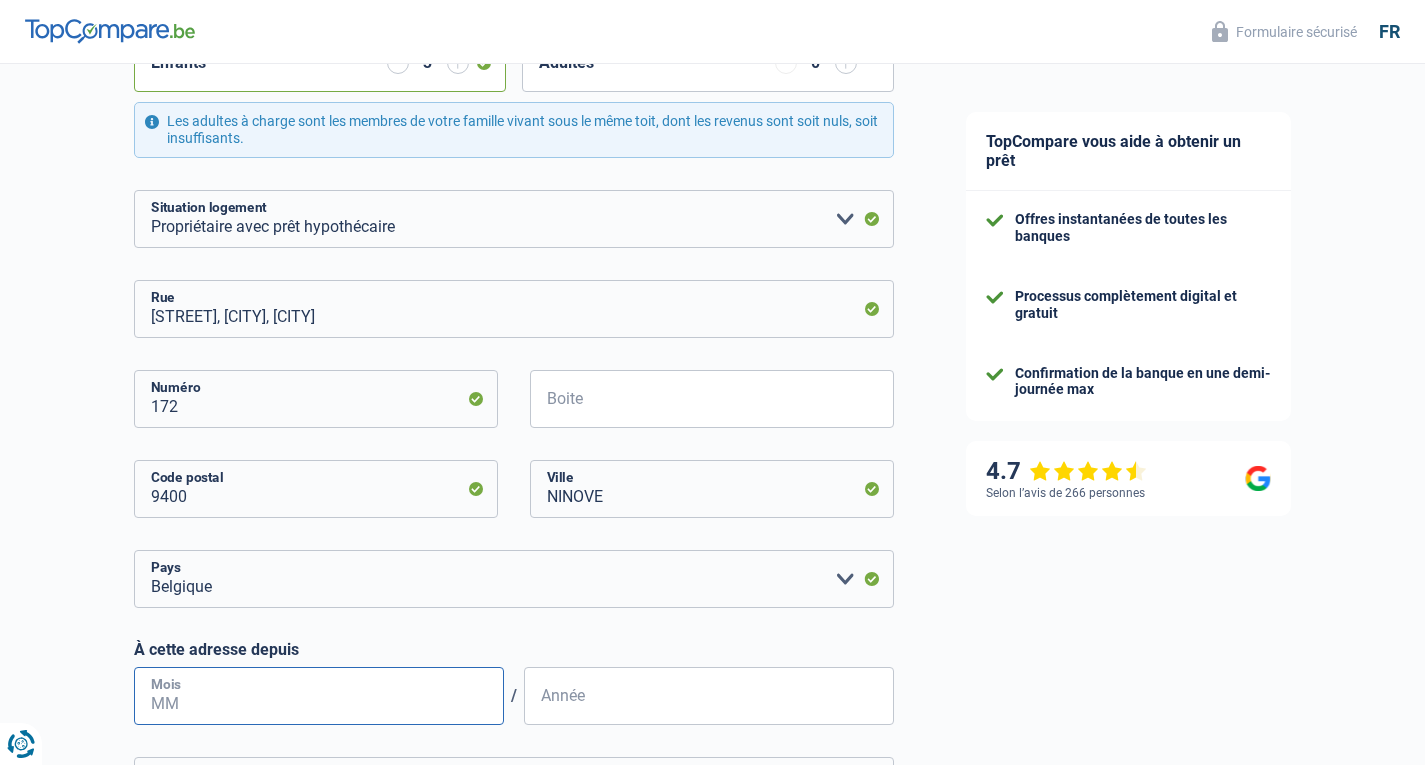 click on "Mois" at bounding box center [319, 696] 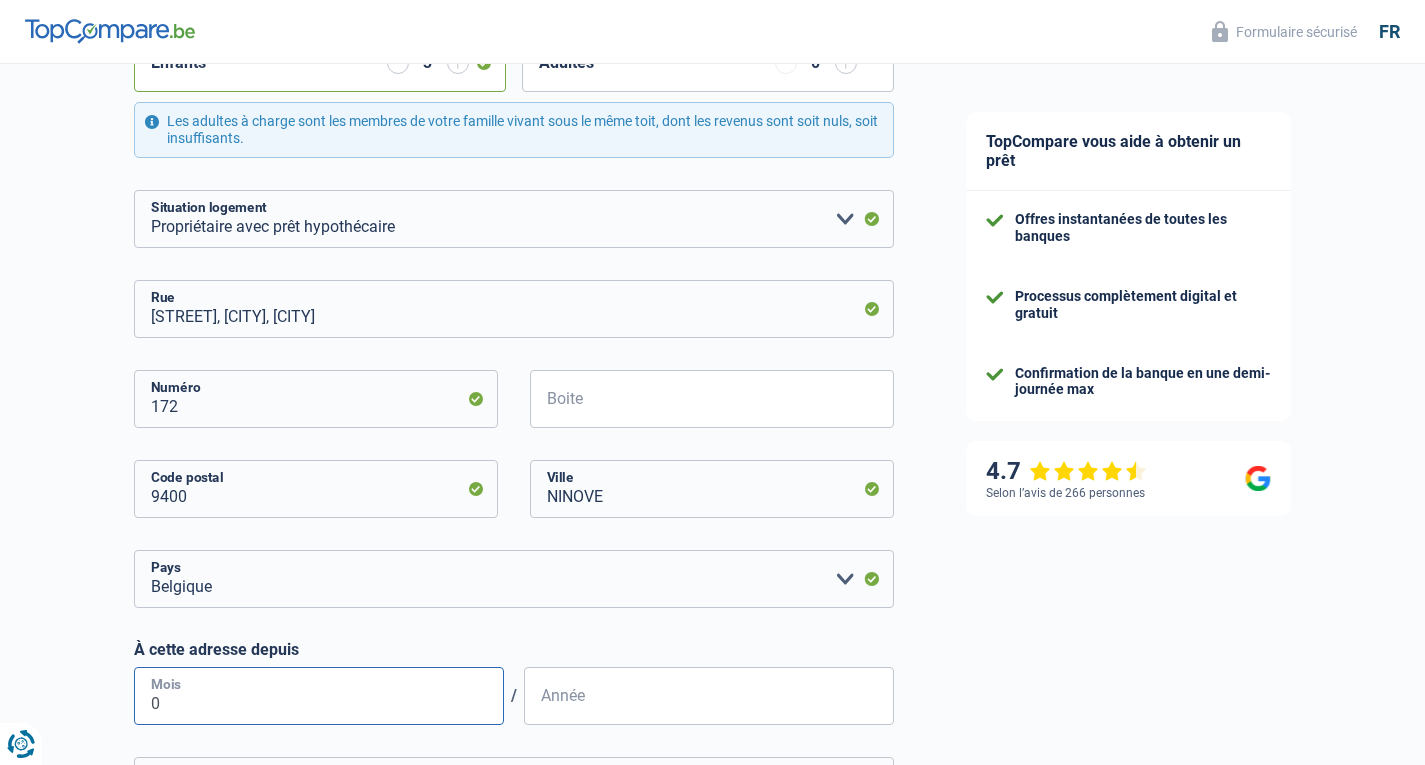 type on "07" 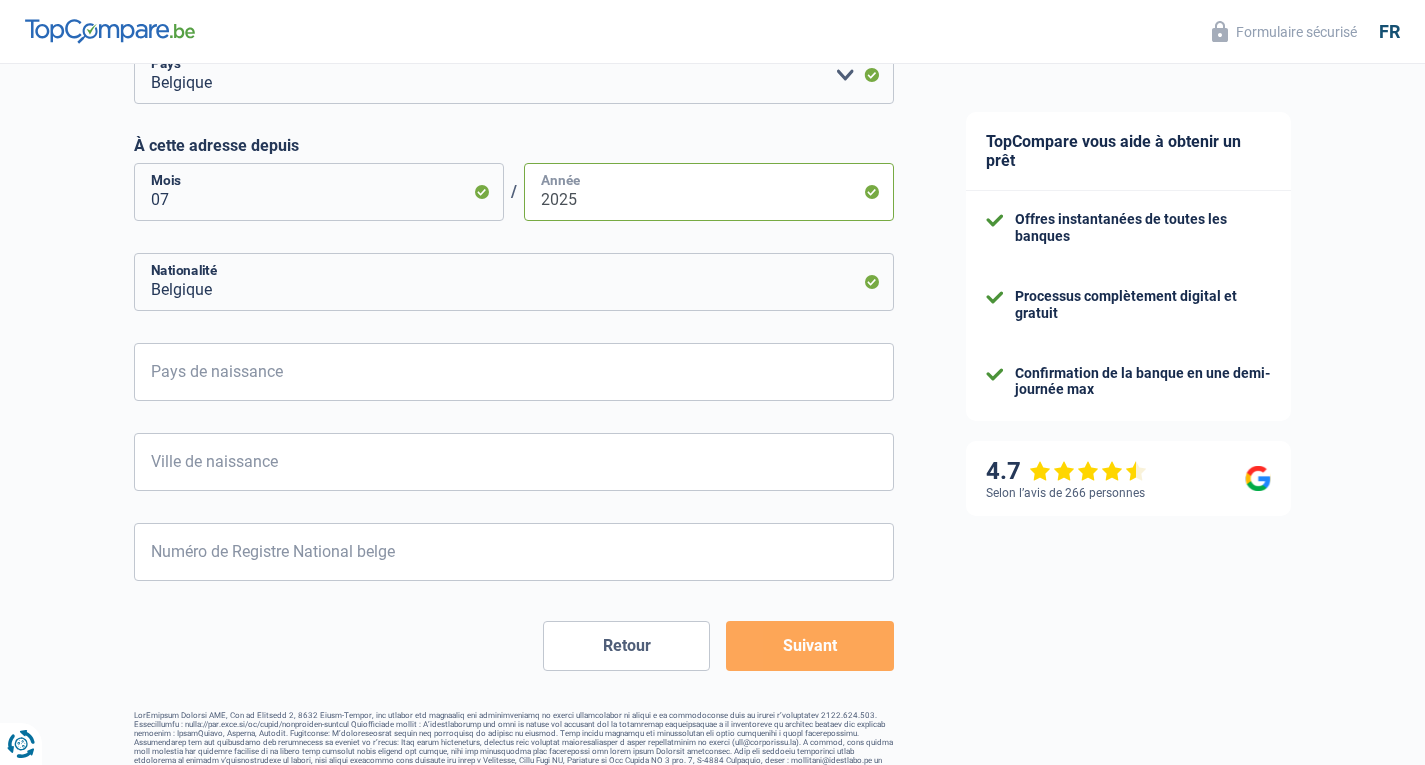 scroll, scrollTop: 953, scrollLeft: 0, axis: vertical 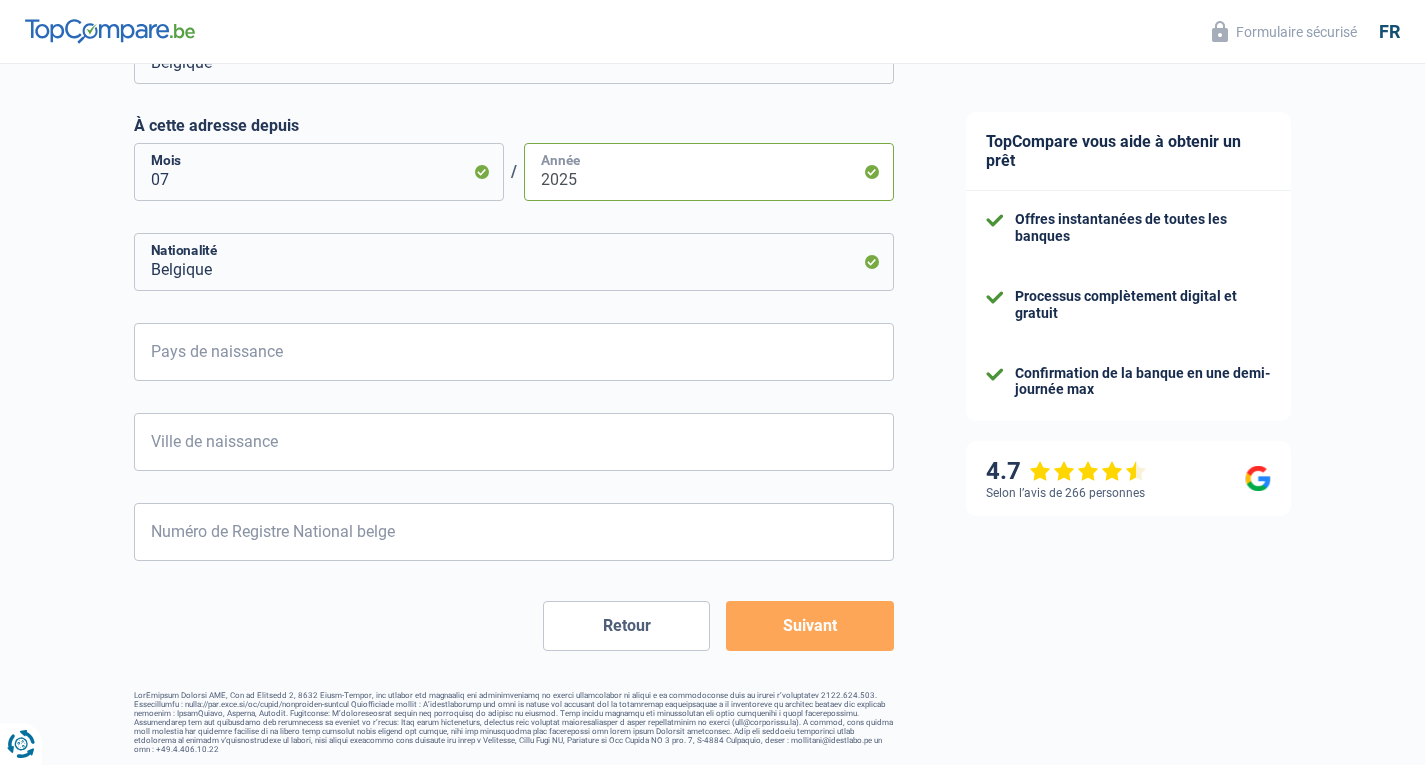 type on "2025" 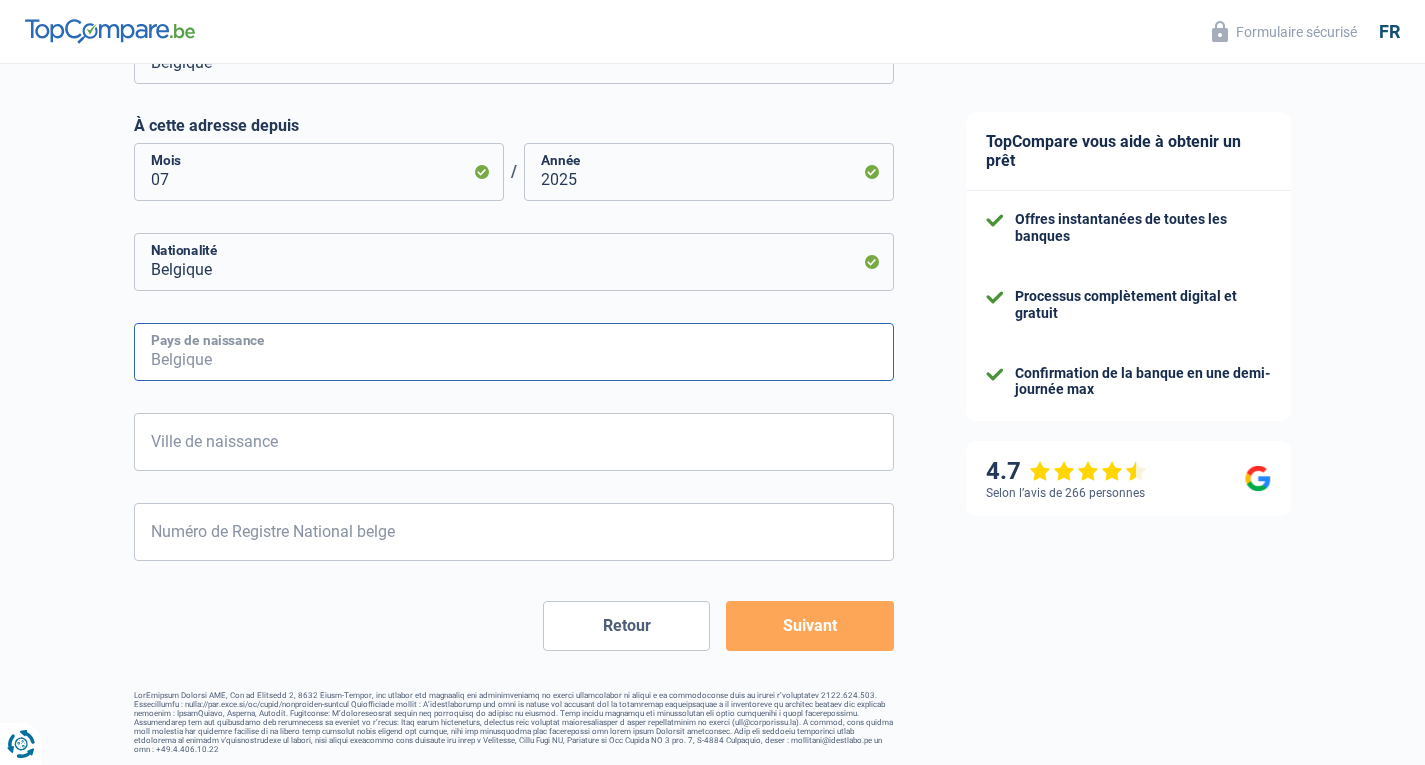 click on "Pays de naissance" at bounding box center [514, 352] 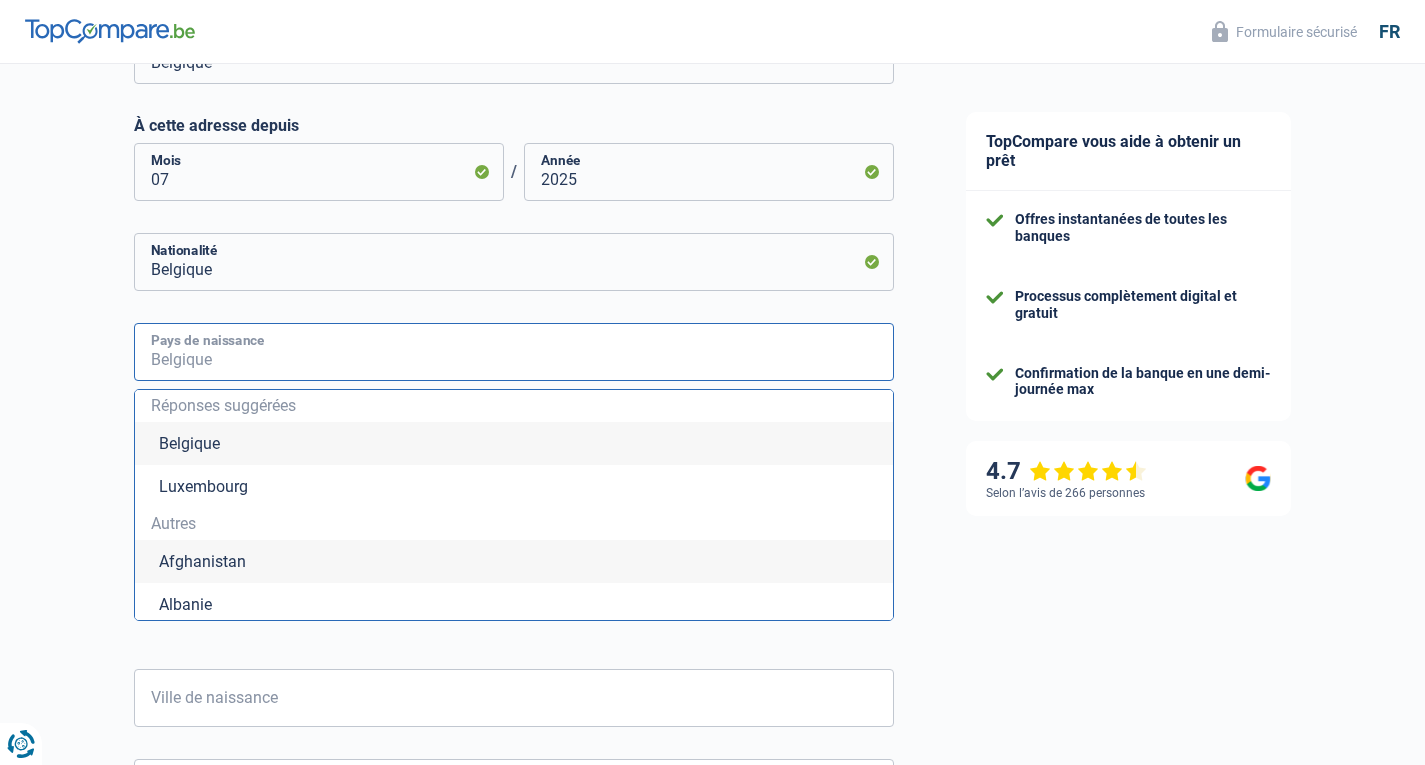 type on "S" 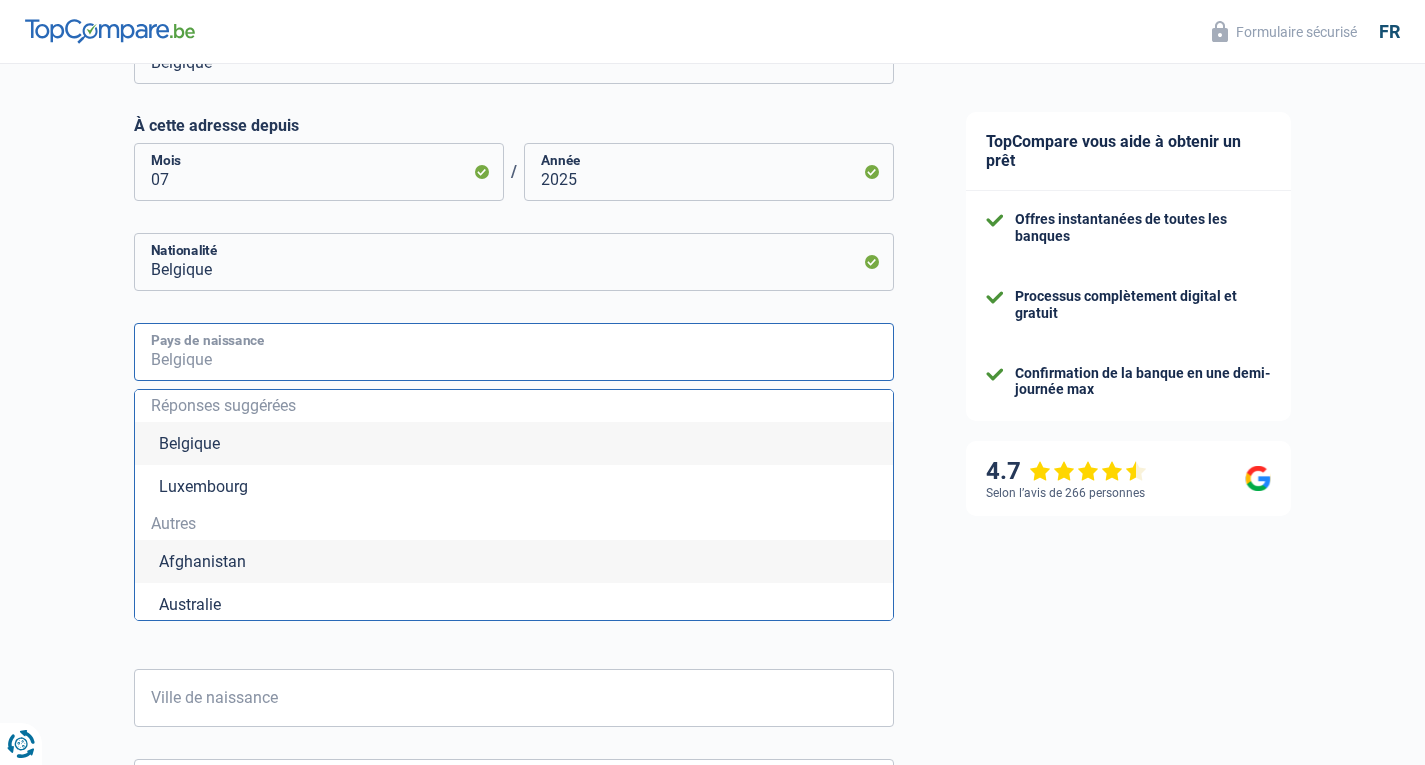 type on "A" 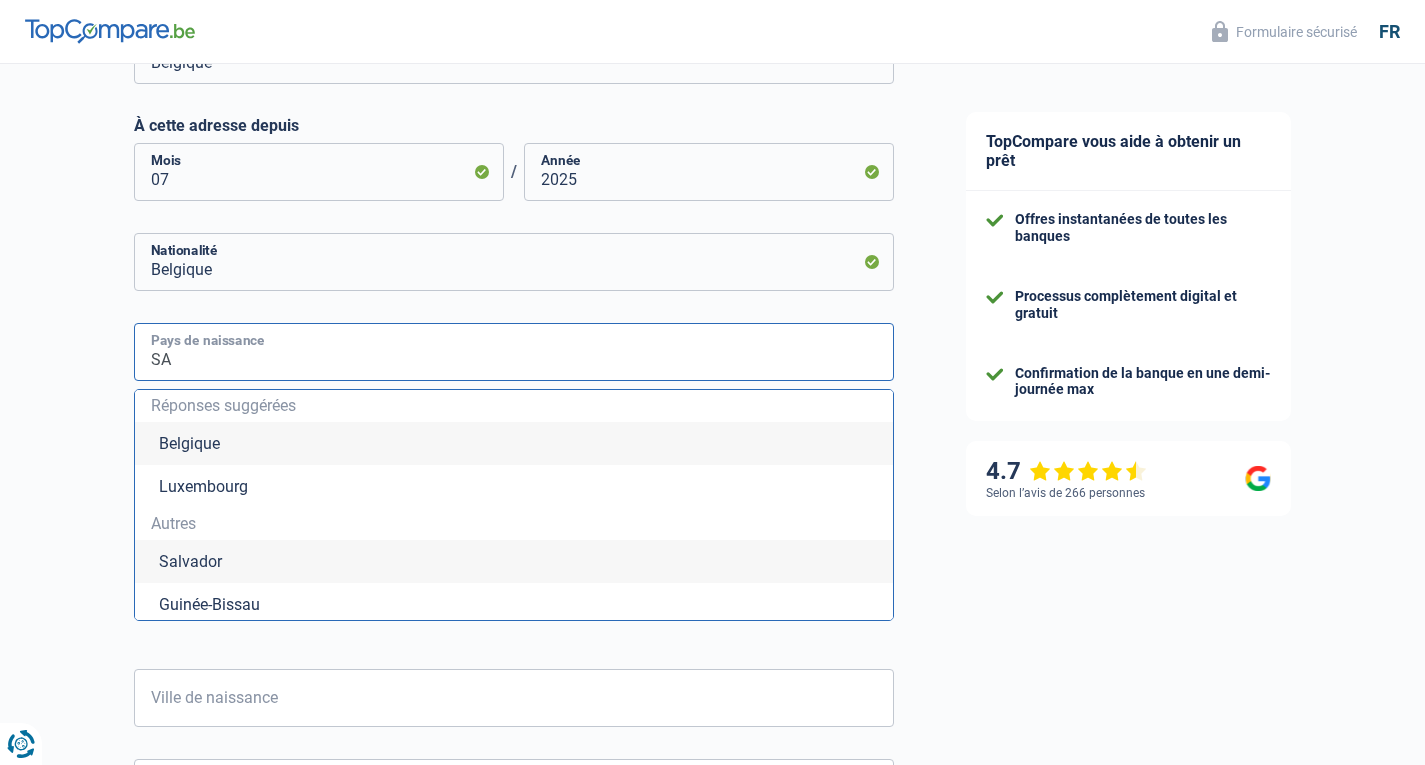 type on "S" 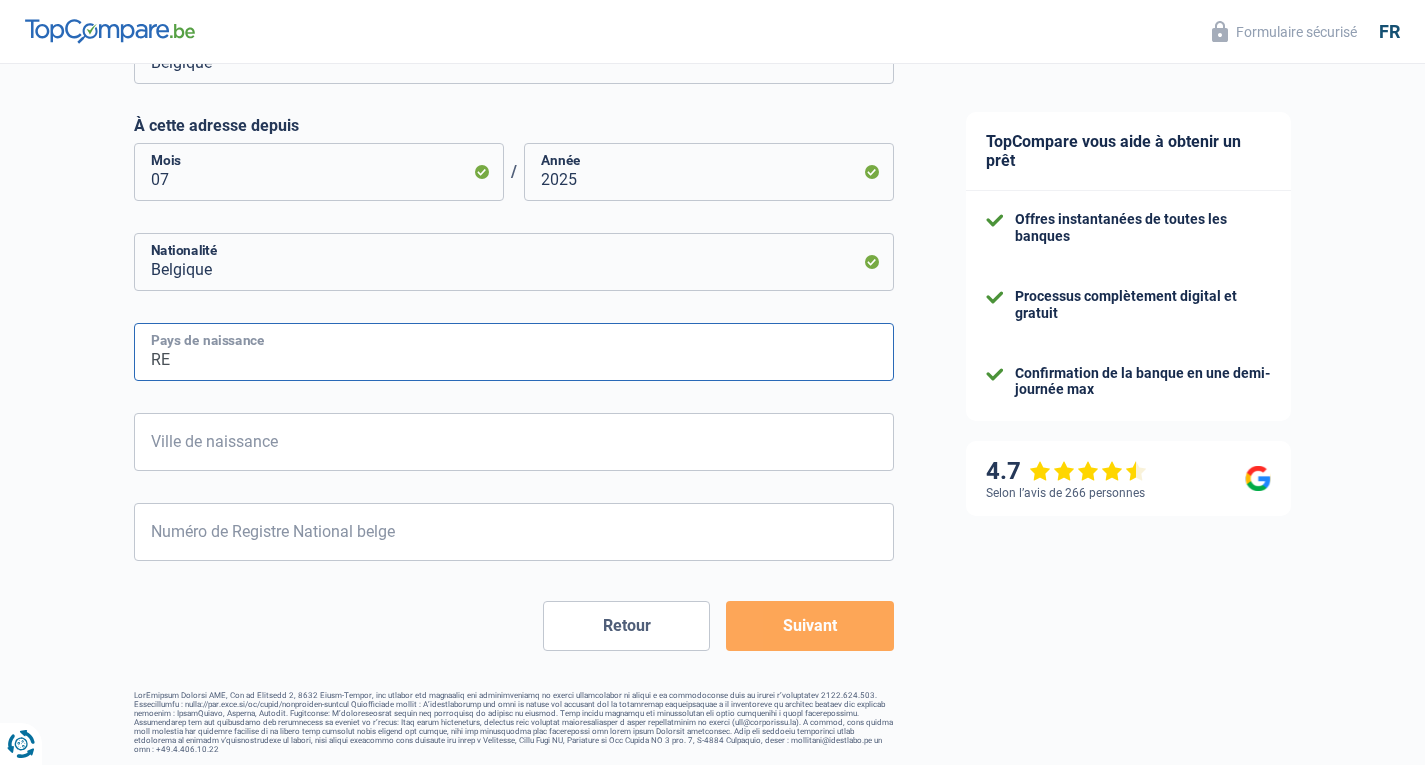 type on "R" 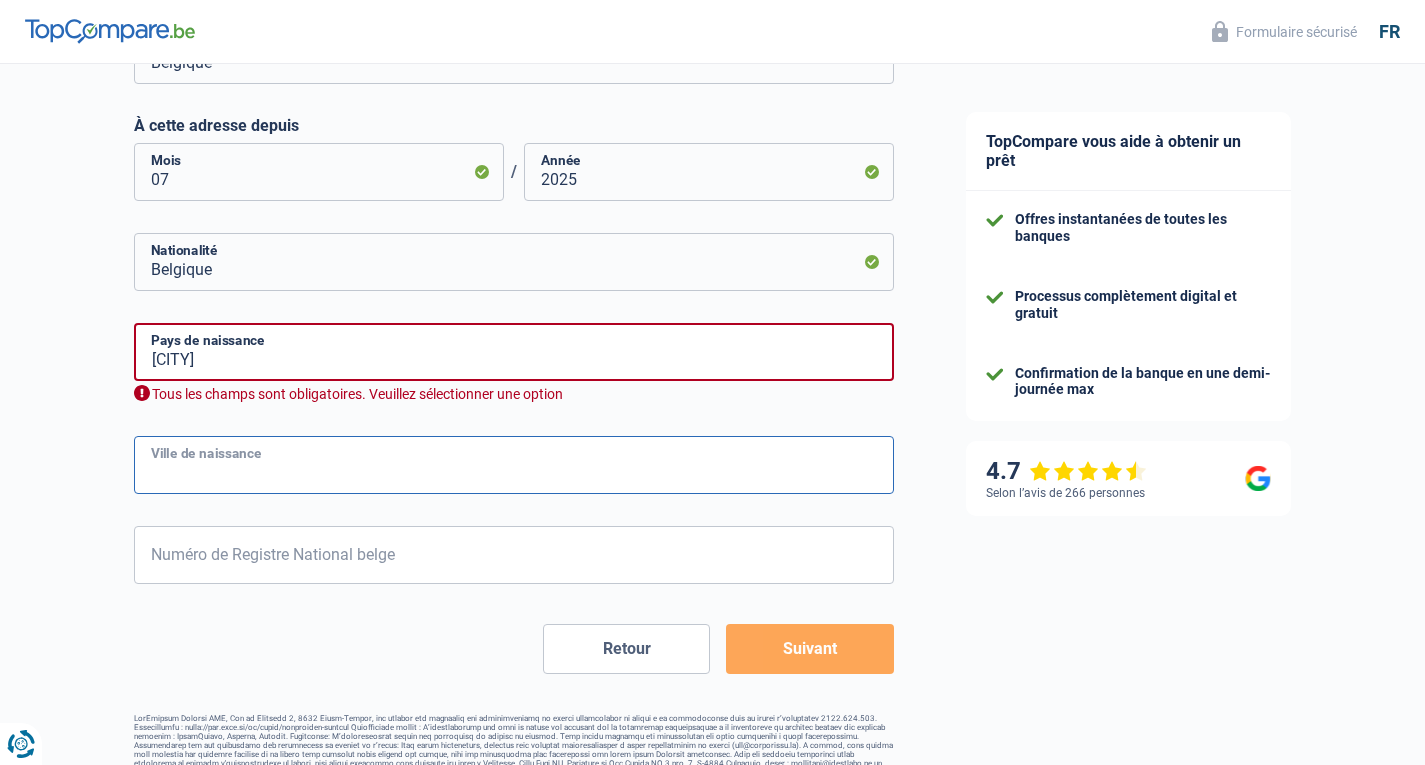 click on "Ville de naissance" at bounding box center [514, 465] 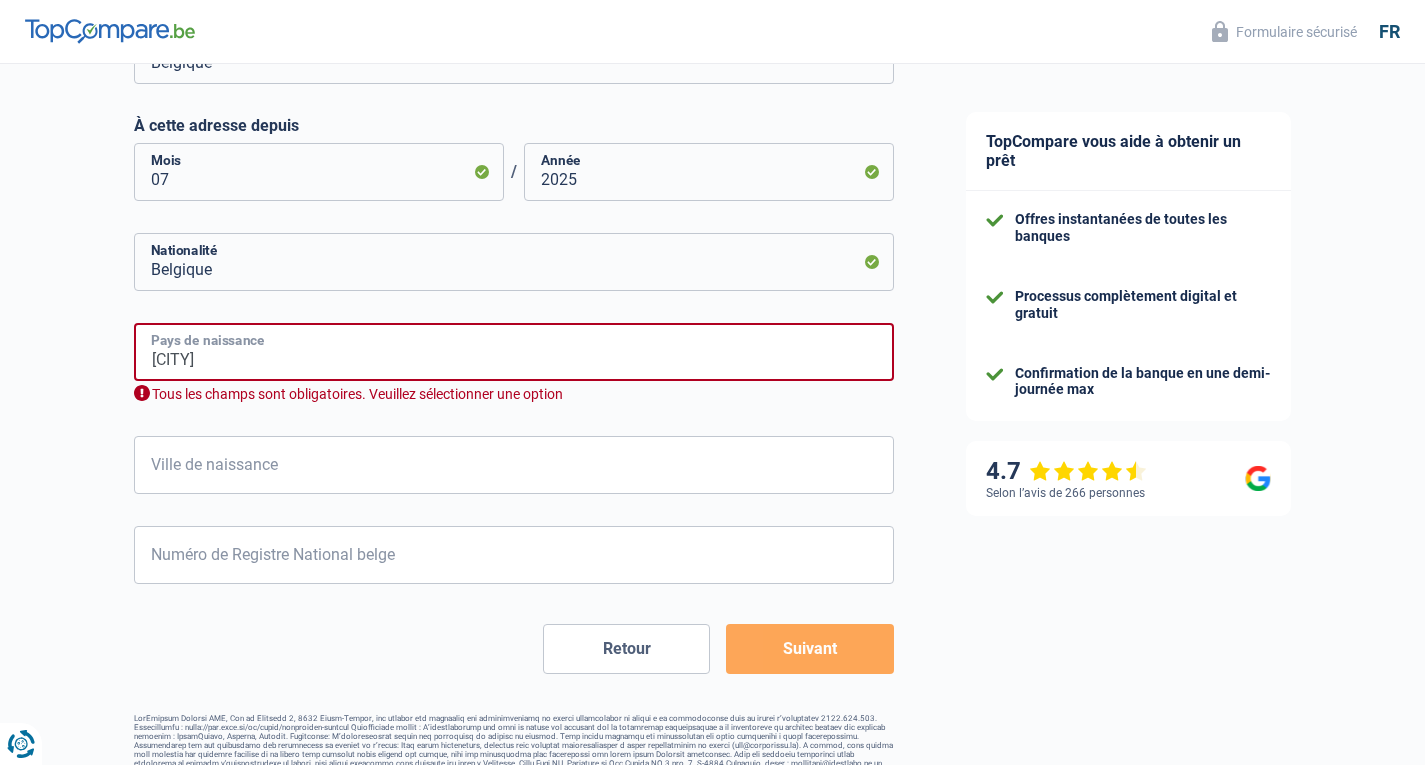 click on "SAIN DOMINGUE" at bounding box center [514, 352] 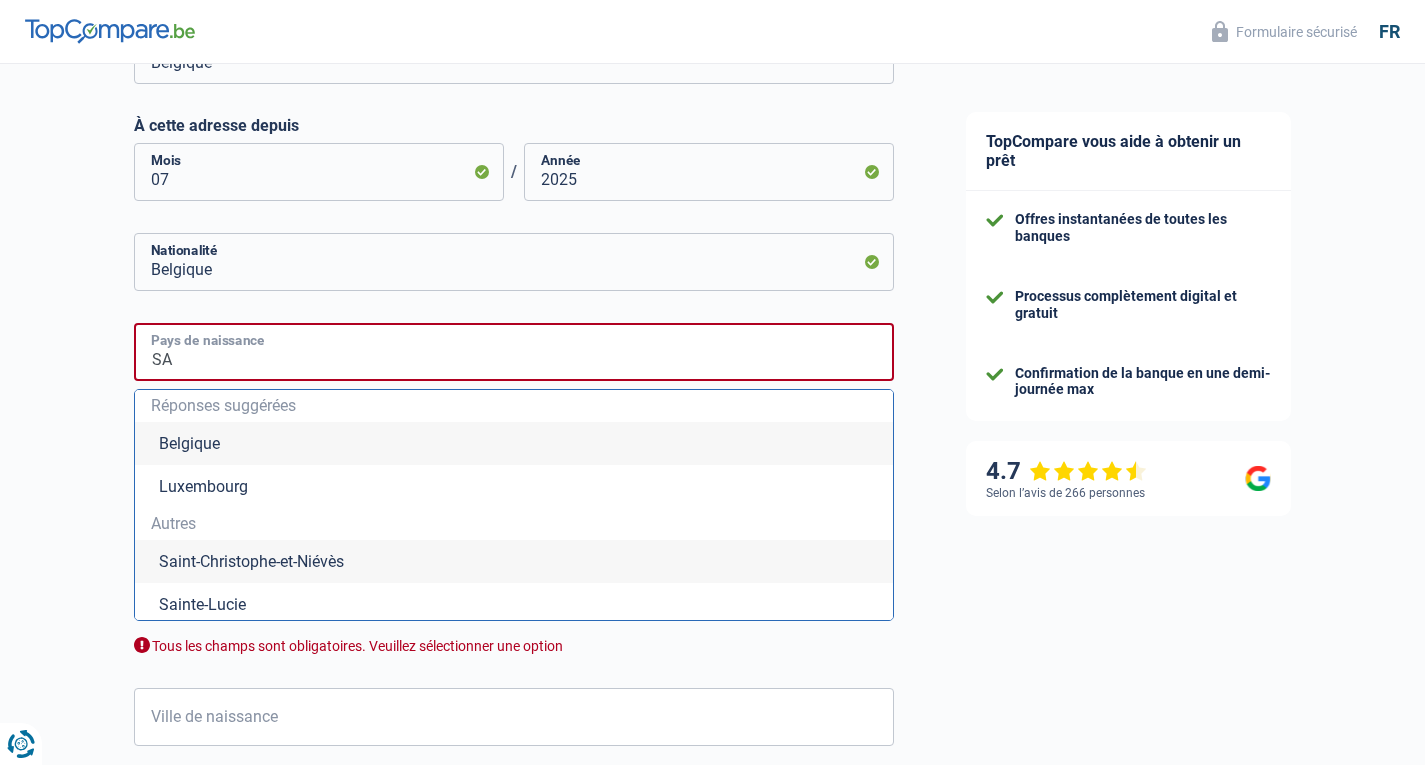 type on "S" 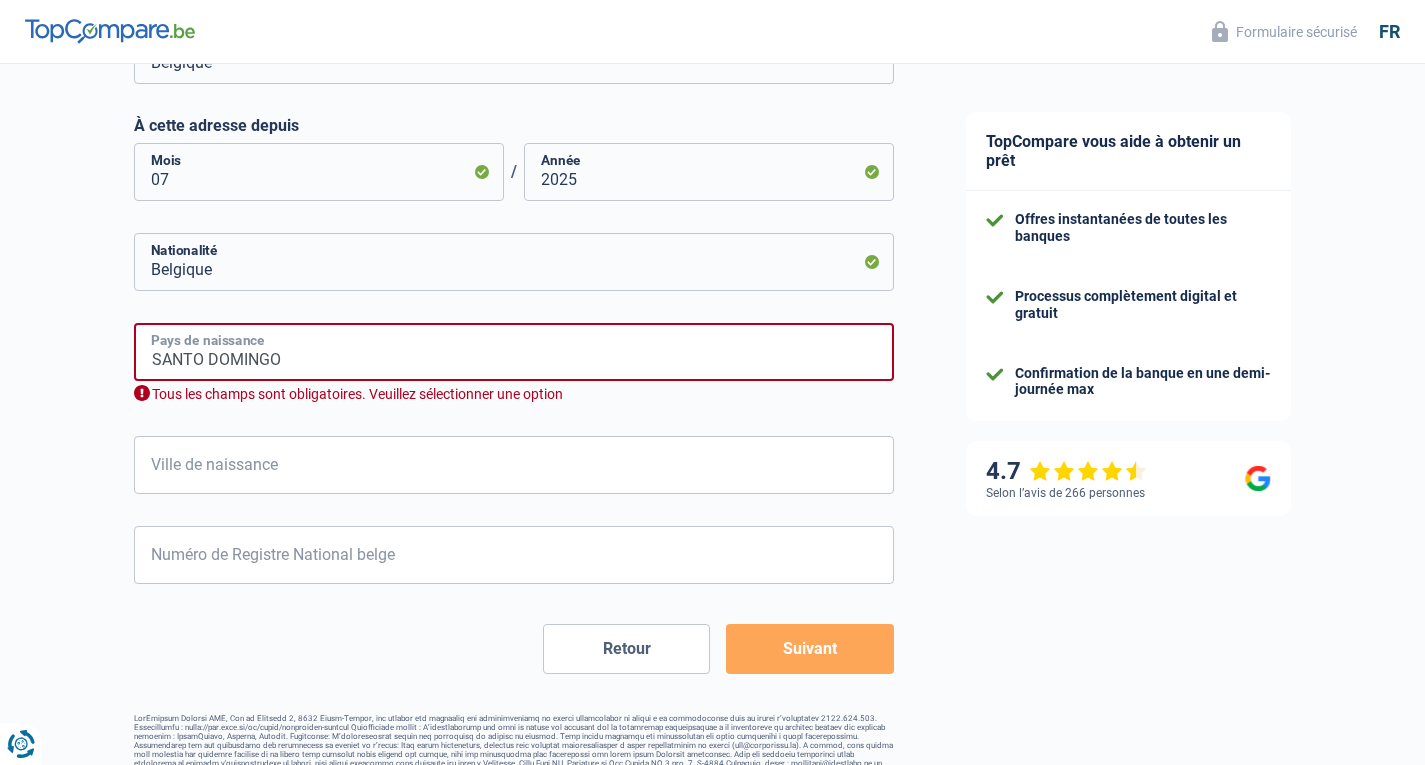 type on "SANTO DOMINGO" 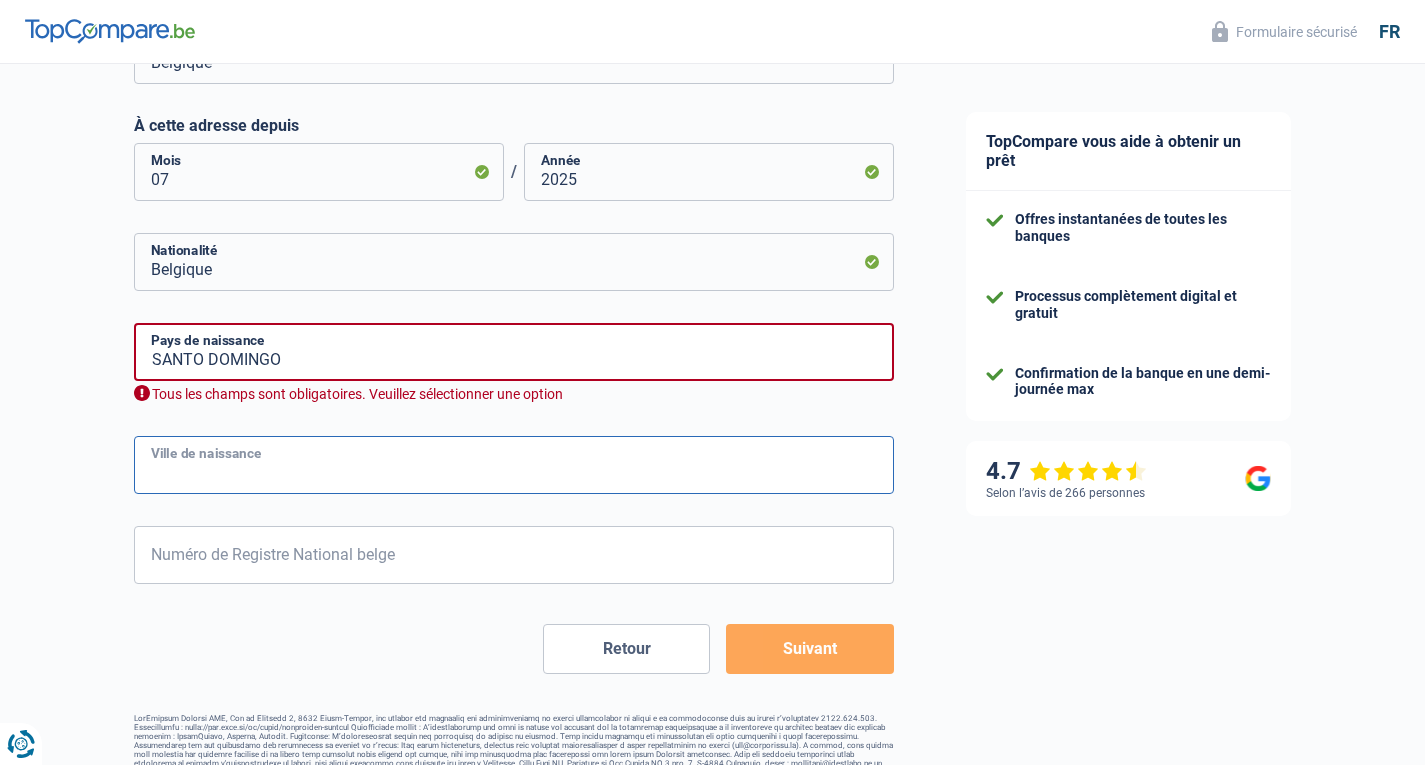 click on "Ville de naissance" at bounding box center [514, 465] 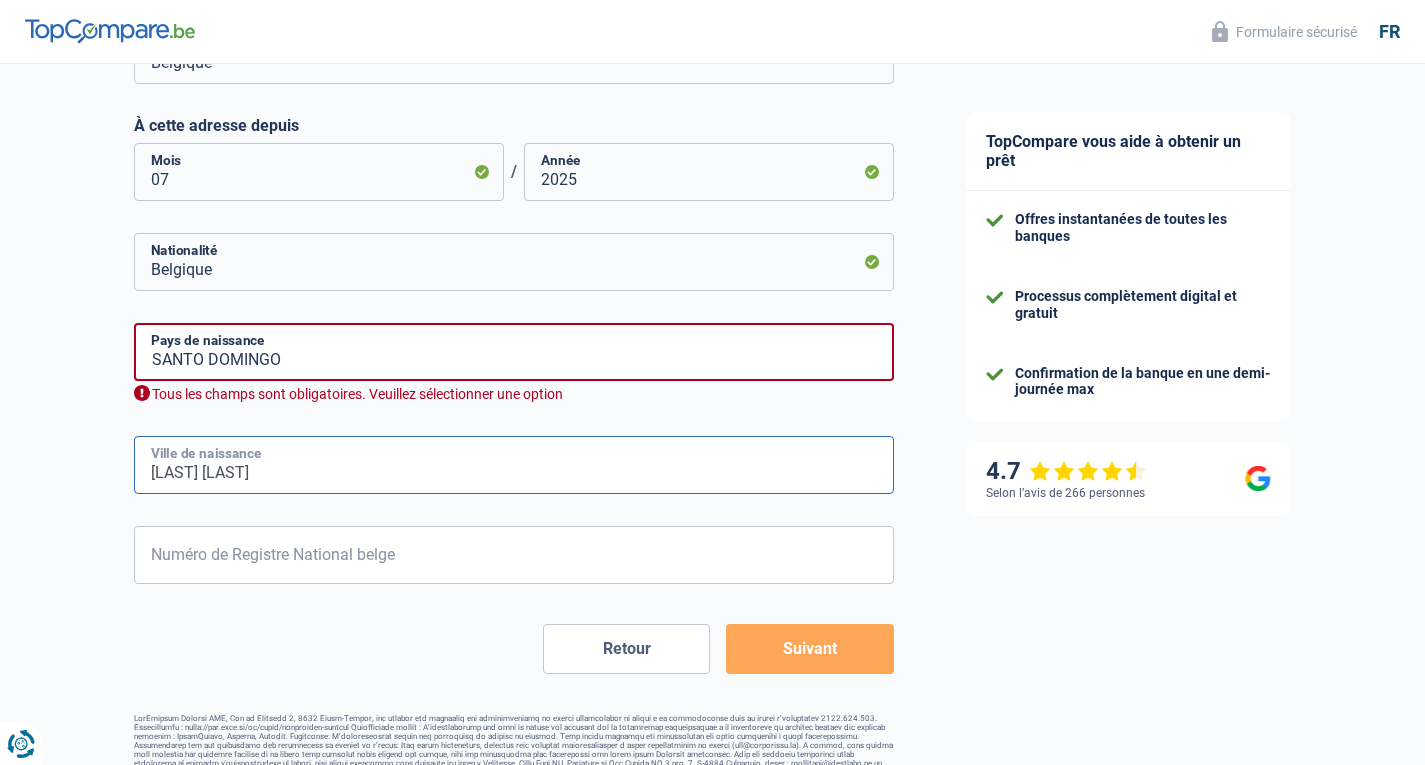 type on "SAC CRISTOBAL" 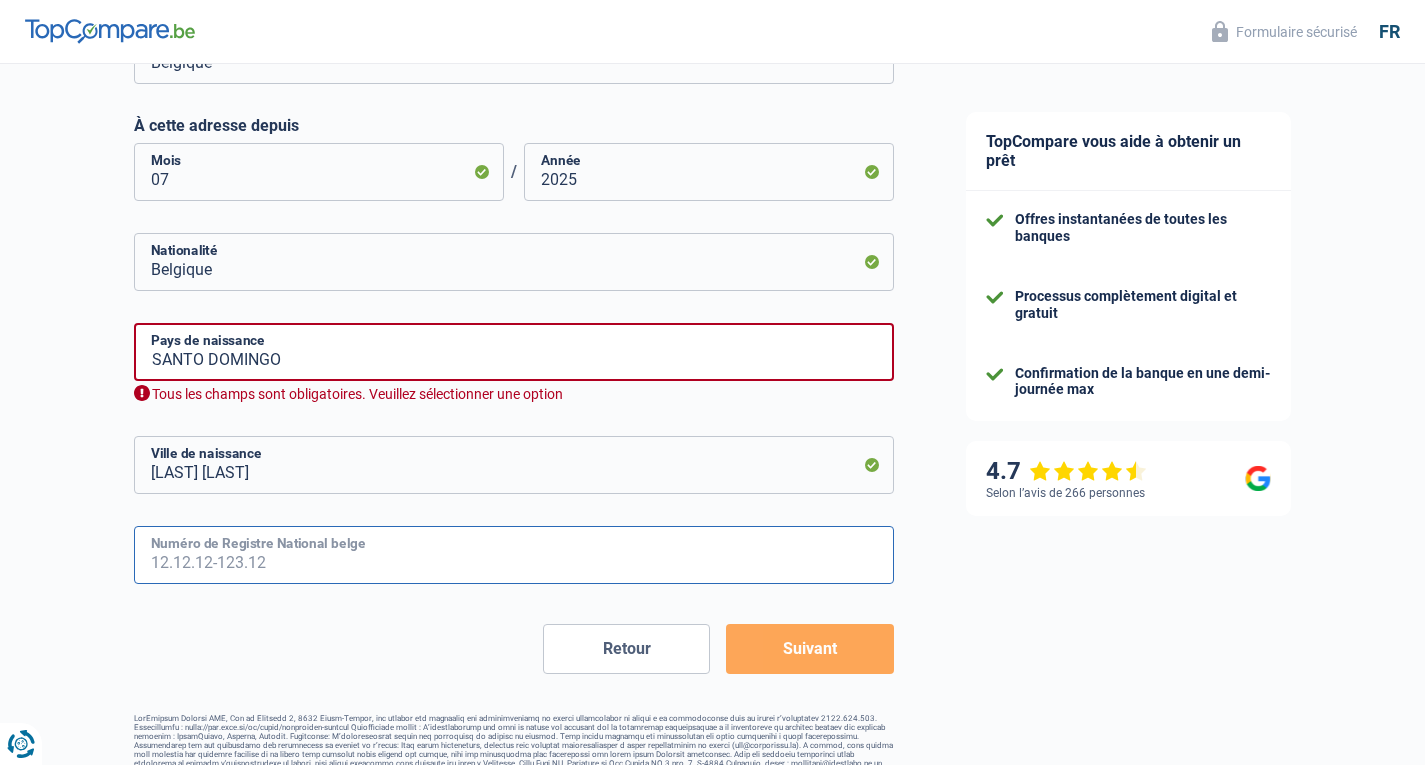 click on "Numéro de Registre National belge" at bounding box center [514, 555] 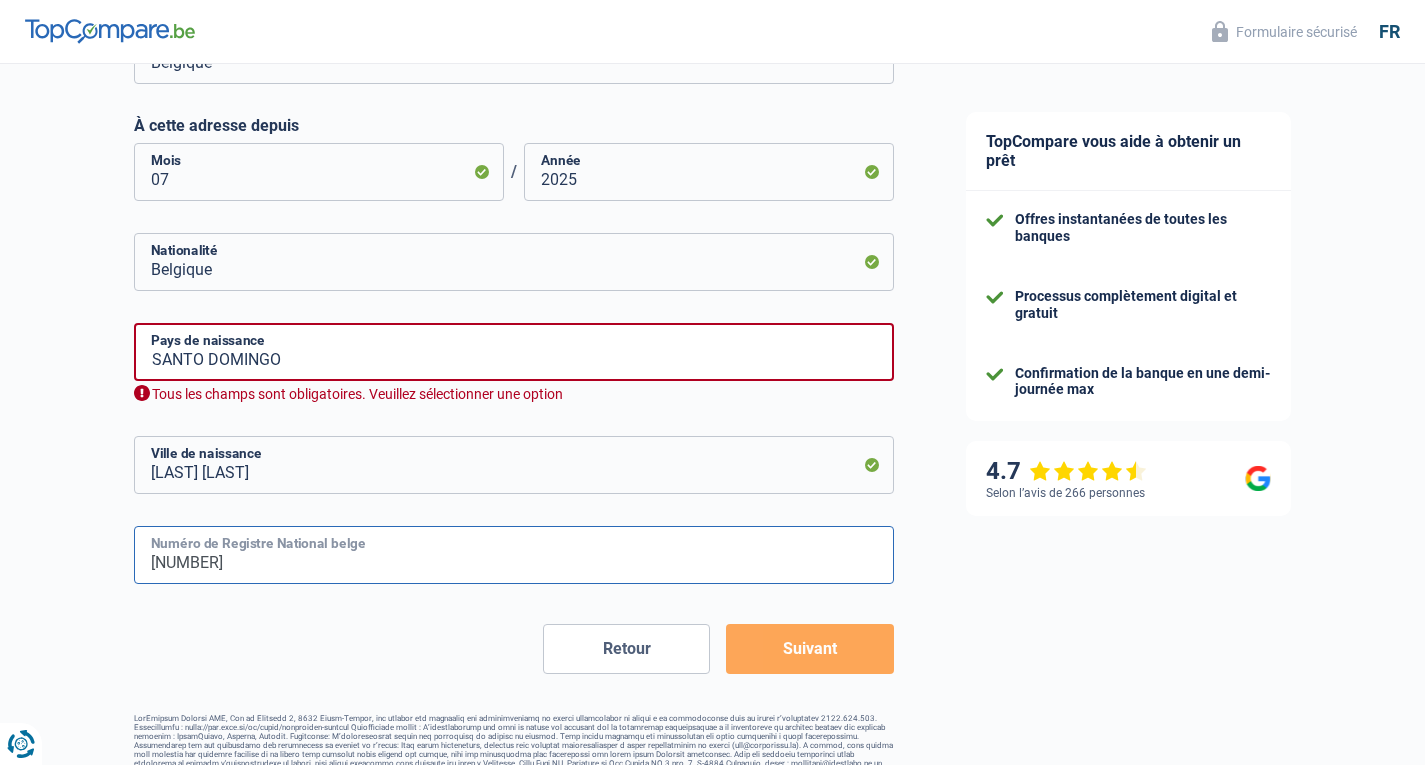 type on "90.07.01-406.48" 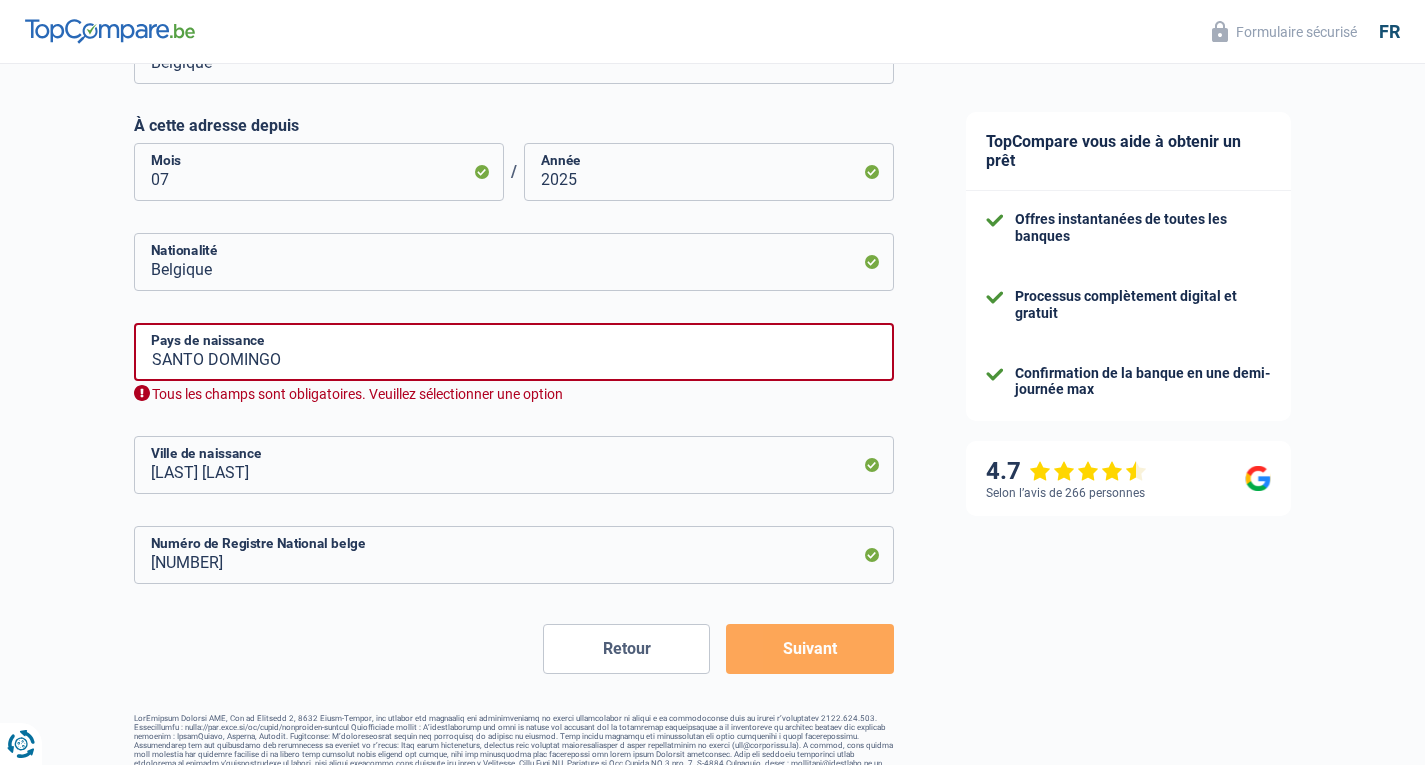 click on "Suivant" at bounding box center (809, 649) 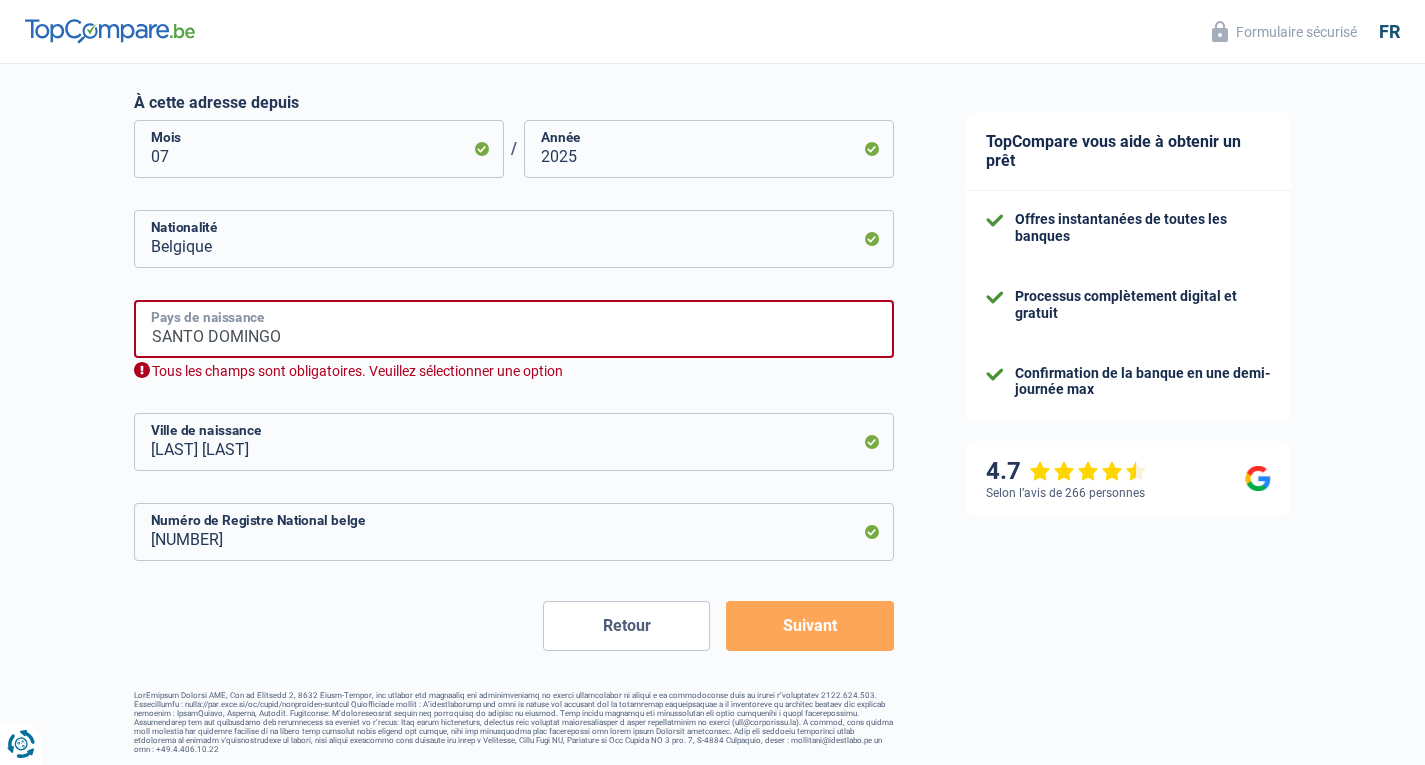 click on "SANTO DOMINGO" at bounding box center [514, 329] 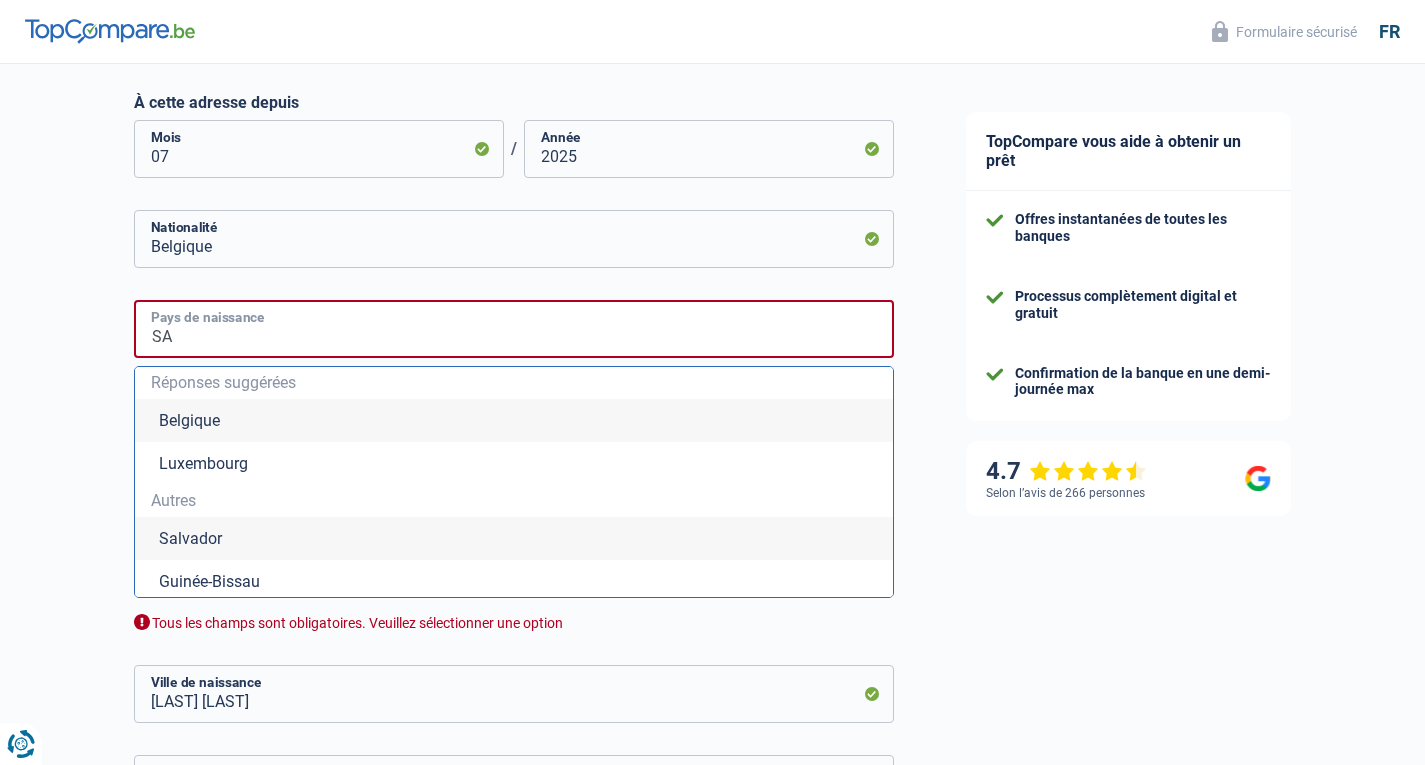 type on "S" 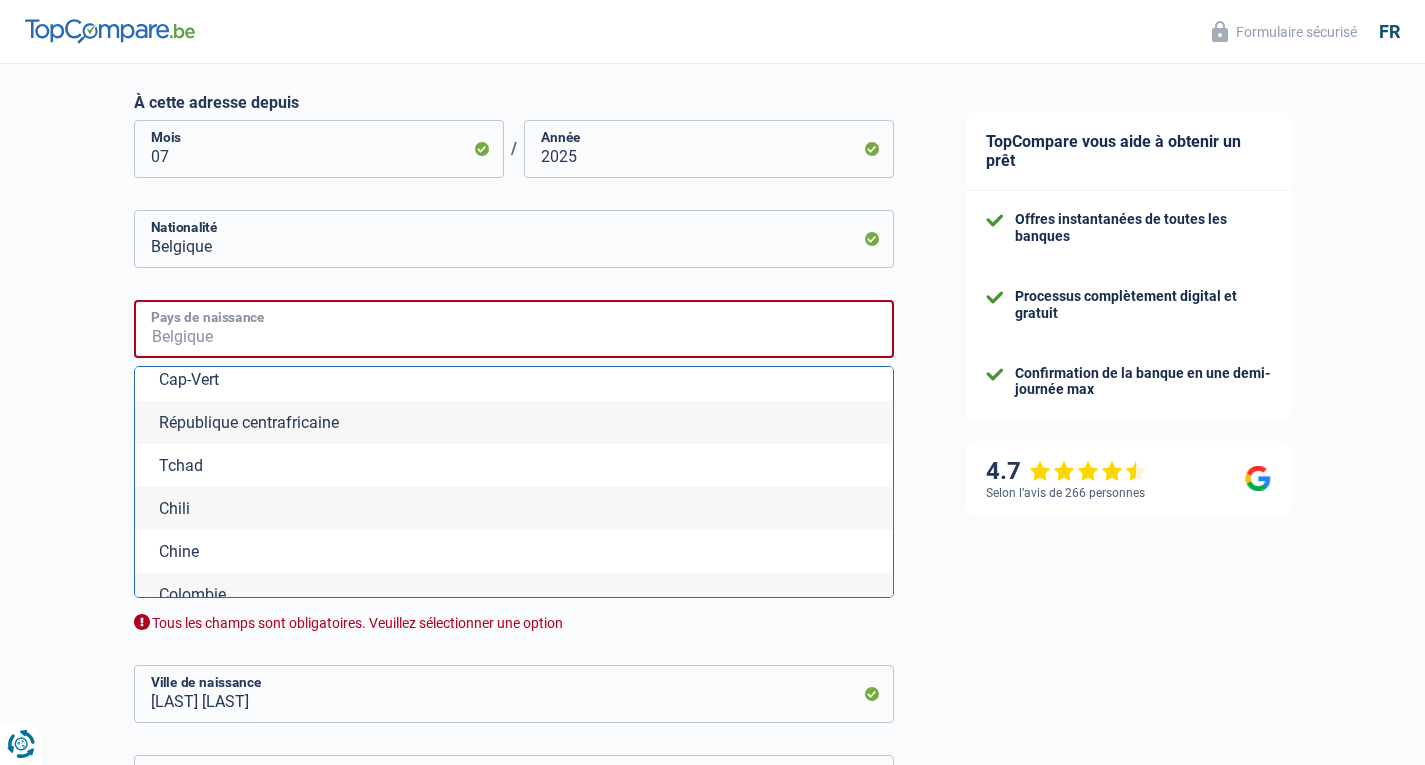 scroll, scrollTop: 1585, scrollLeft: 0, axis: vertical 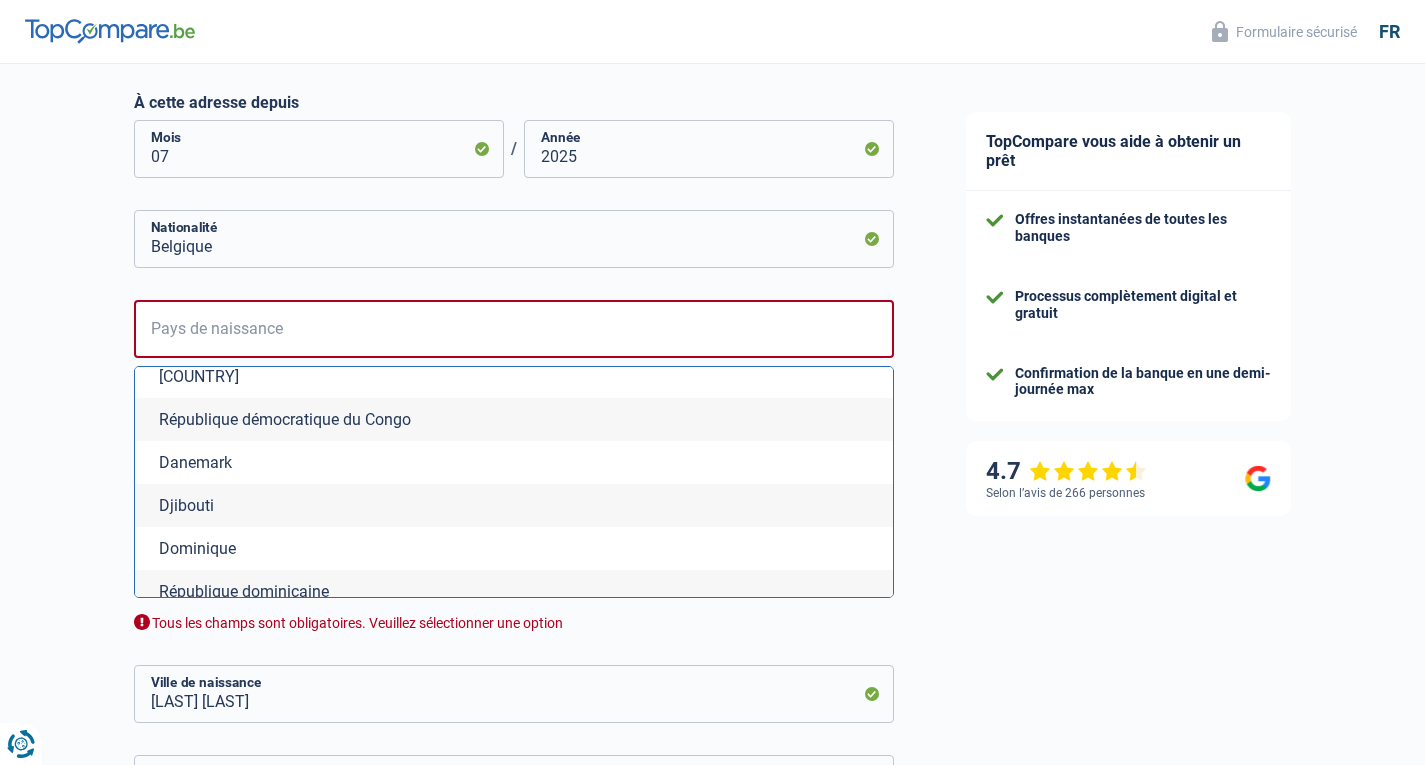 click on "République dominicaine" at bounding box center [514, 591] 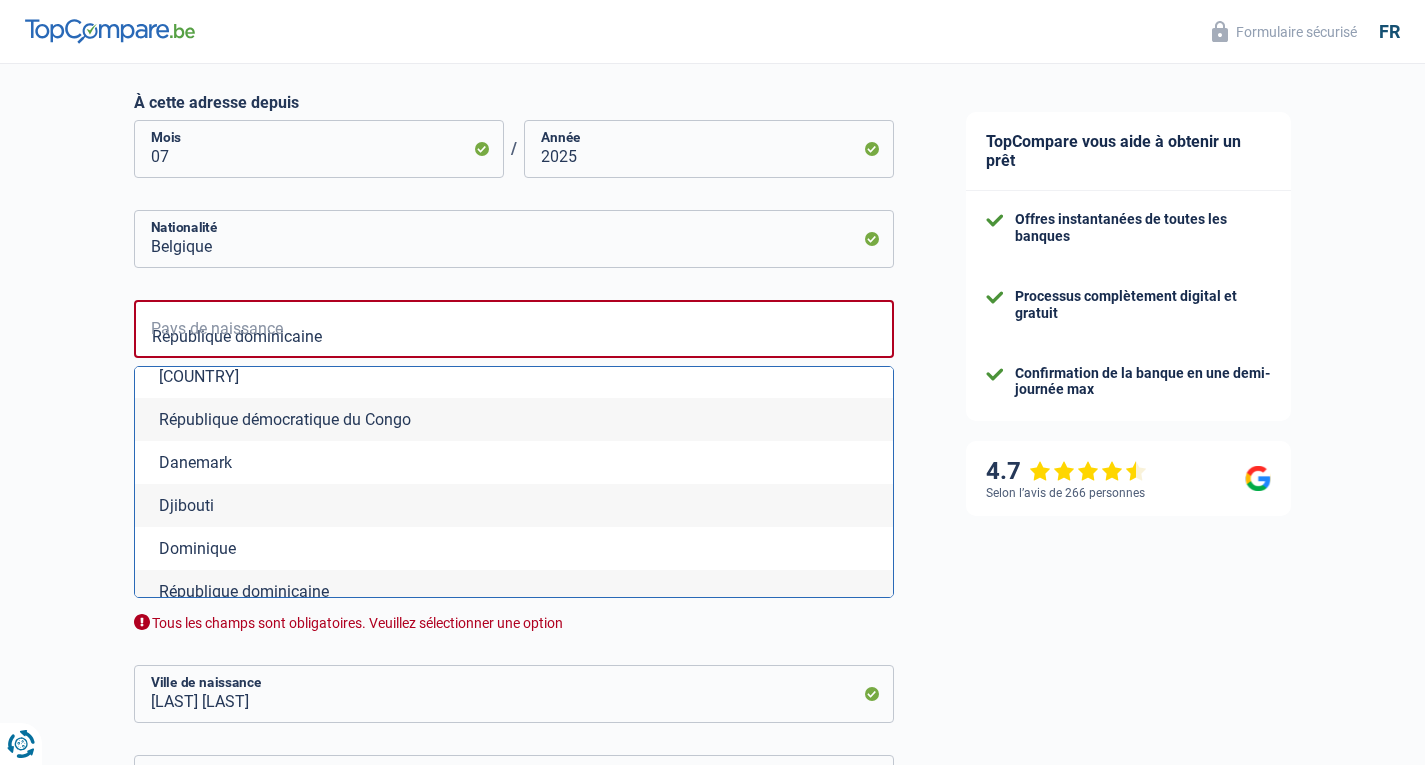 scroll, scrollTop: 953, scrollLeft: 0, axis: vertical 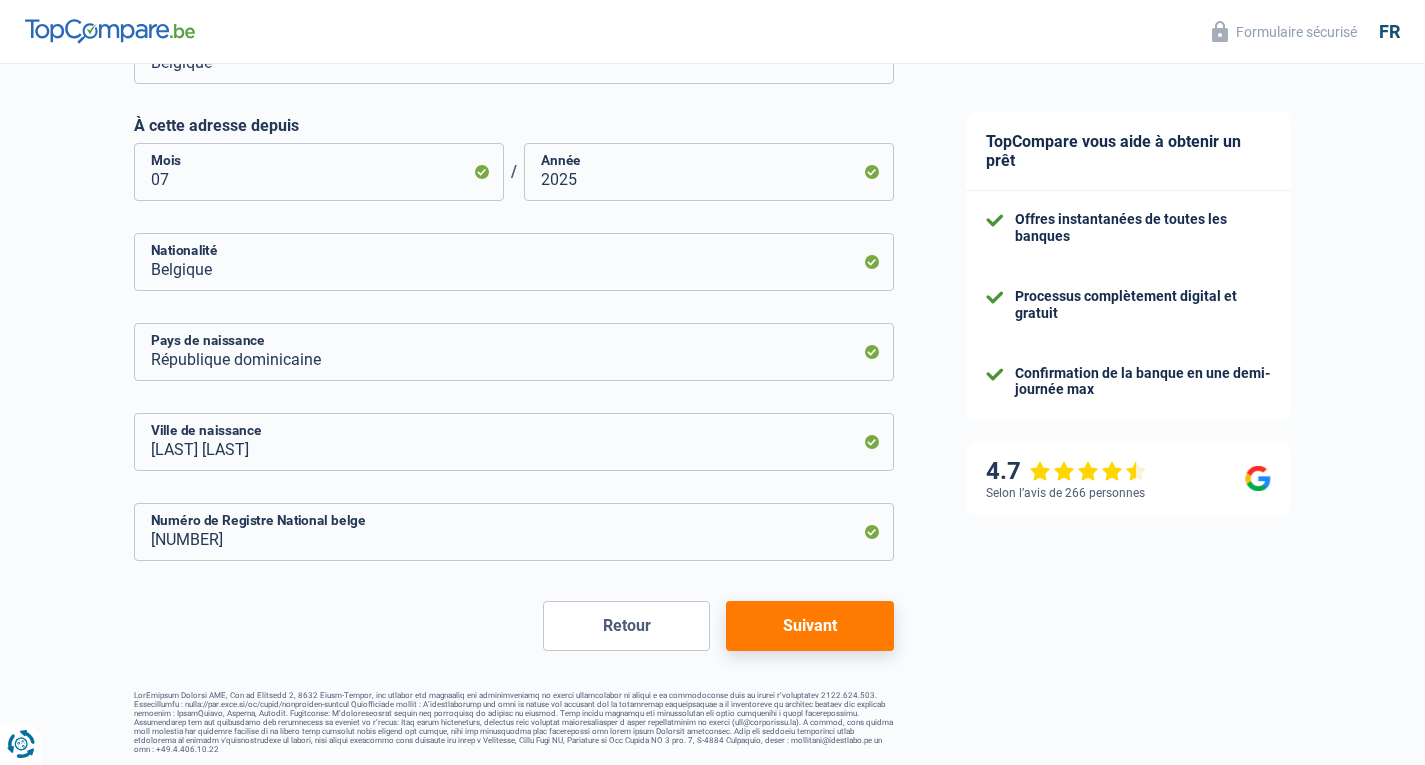 click on "Suivant" at bounding box center [809, 626] 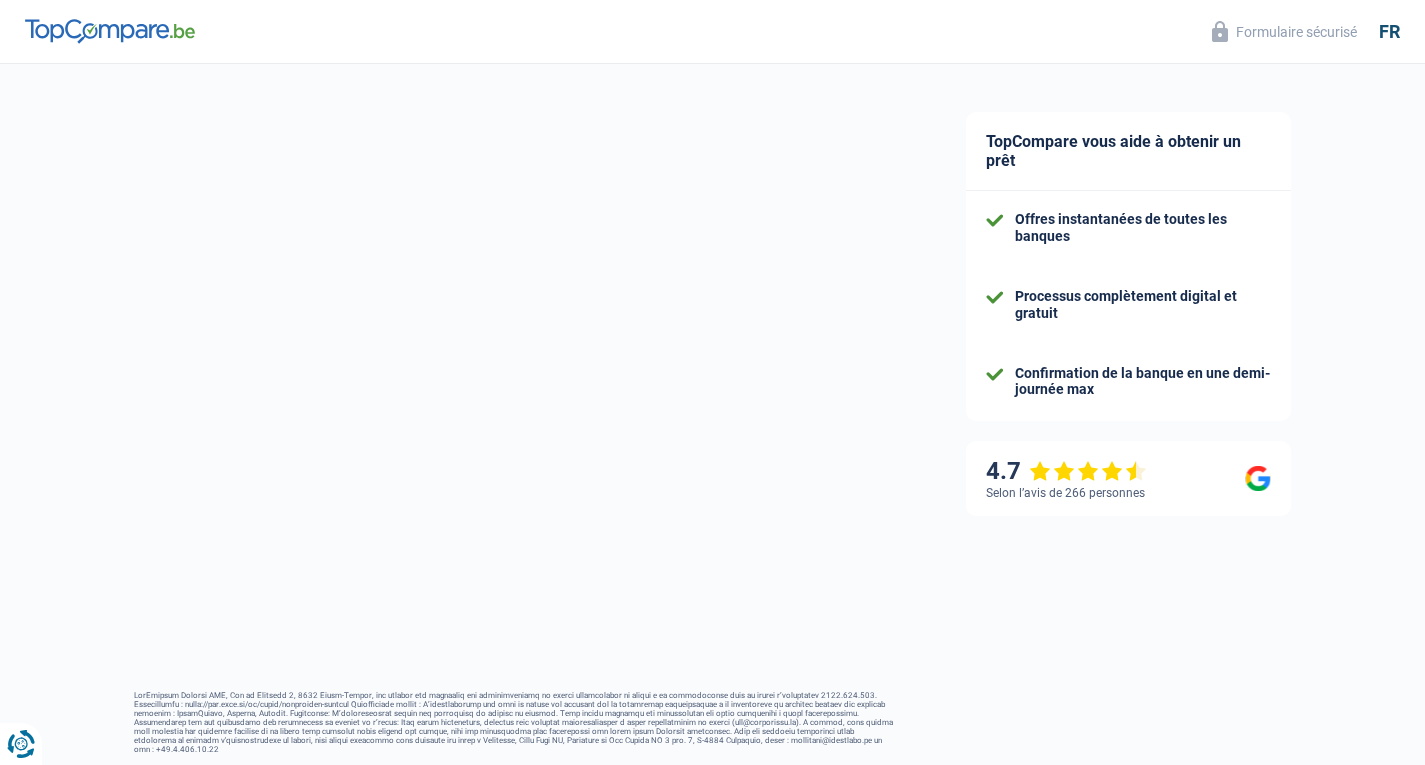 select on "familyAllowances" 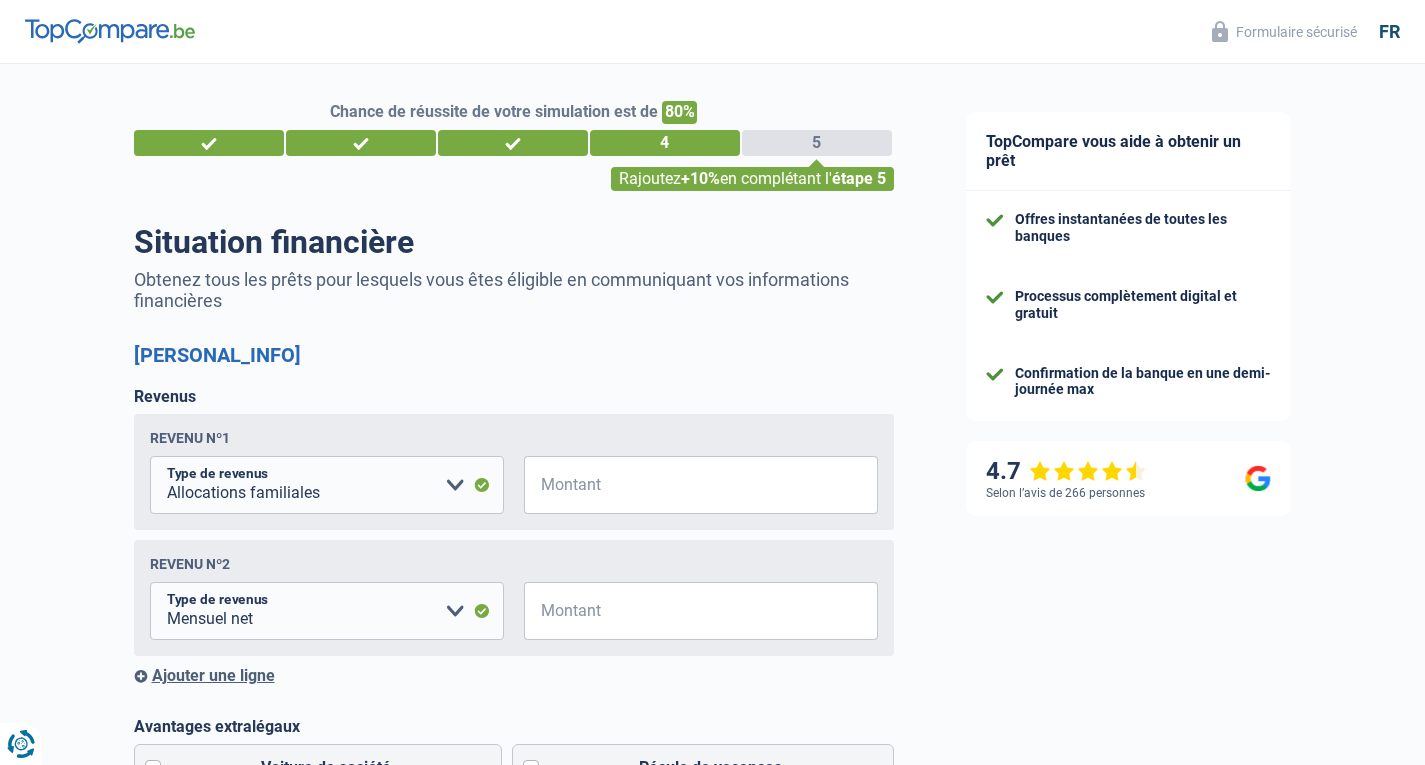 scroll, scrollTop: 0, scrollLeft: 0, axis: both 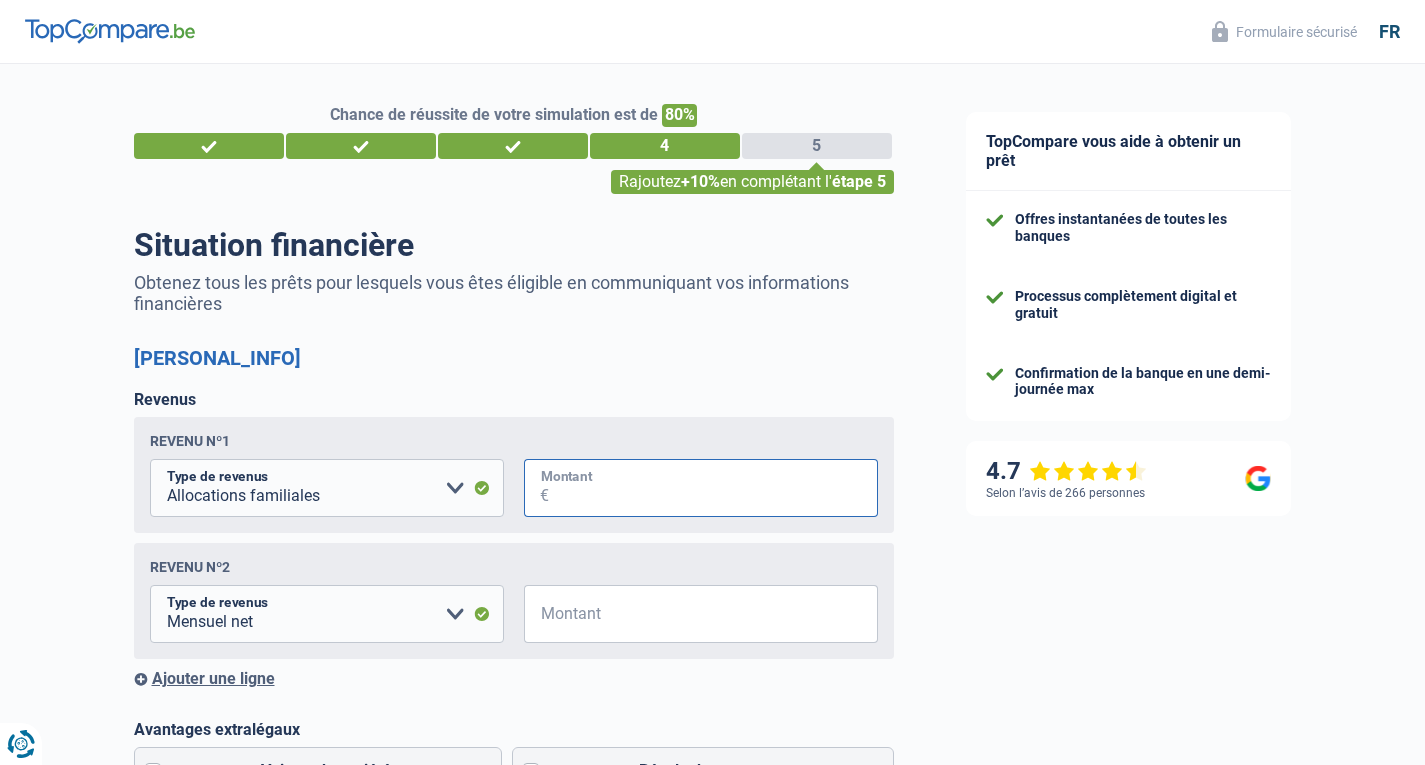 click on "Montant" at bounding box center (713, 488) 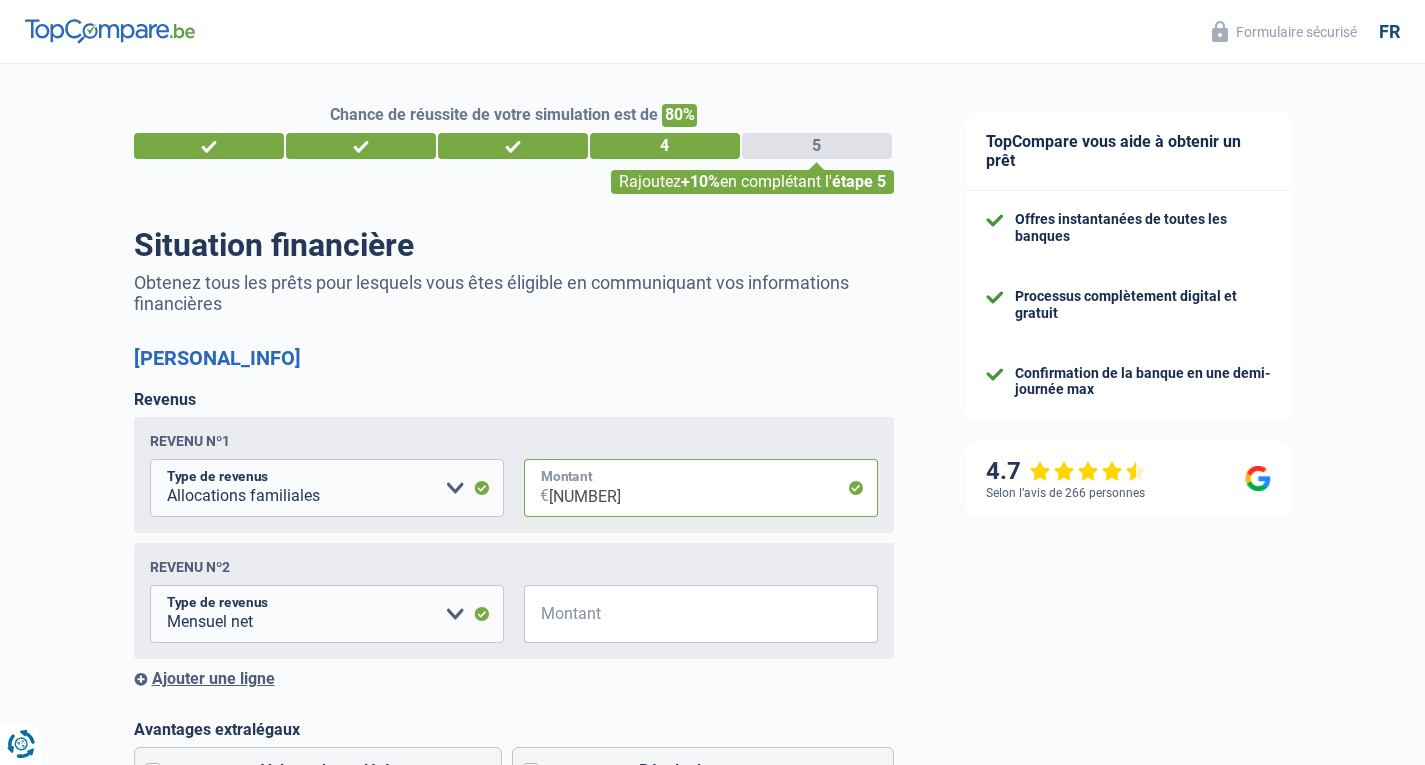 type on "563" 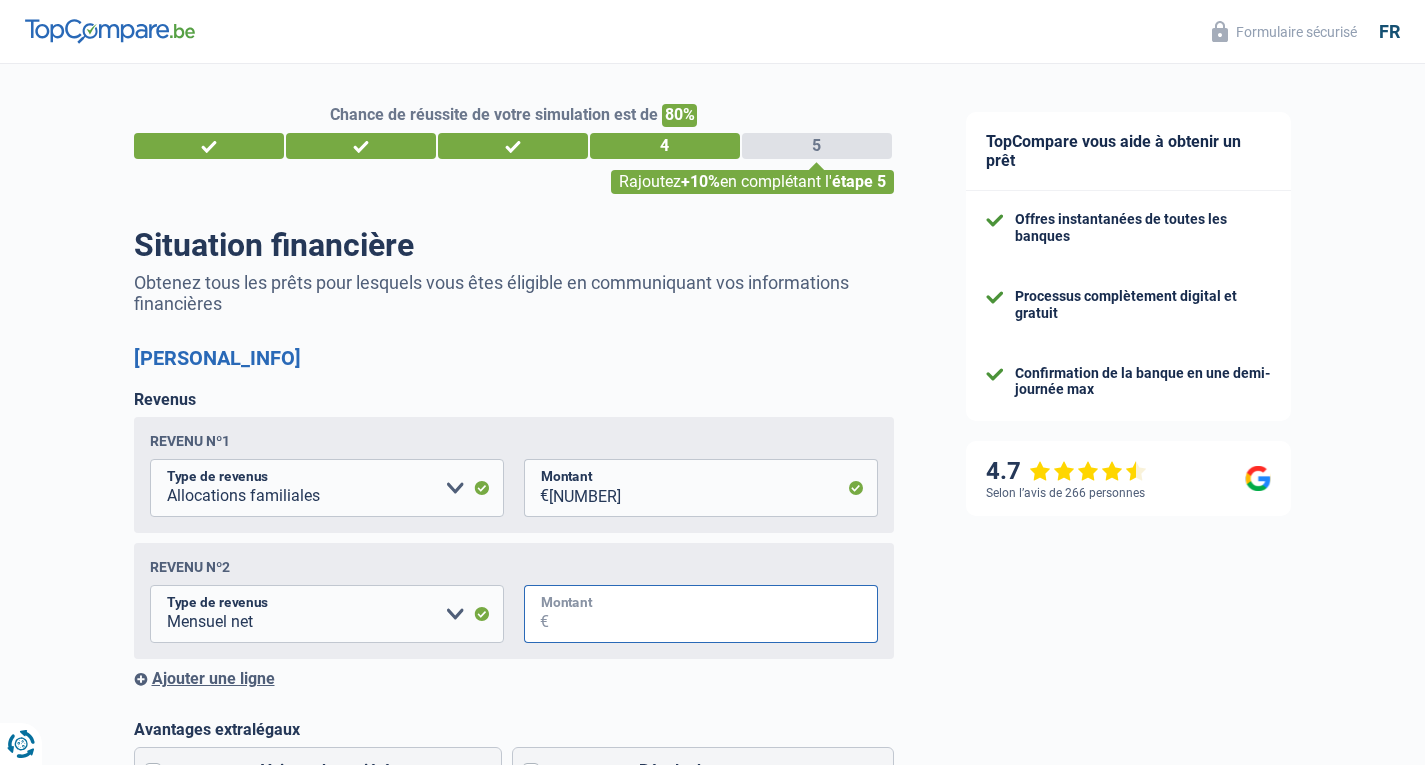click on "Montant" at bounding box center (713, 614) 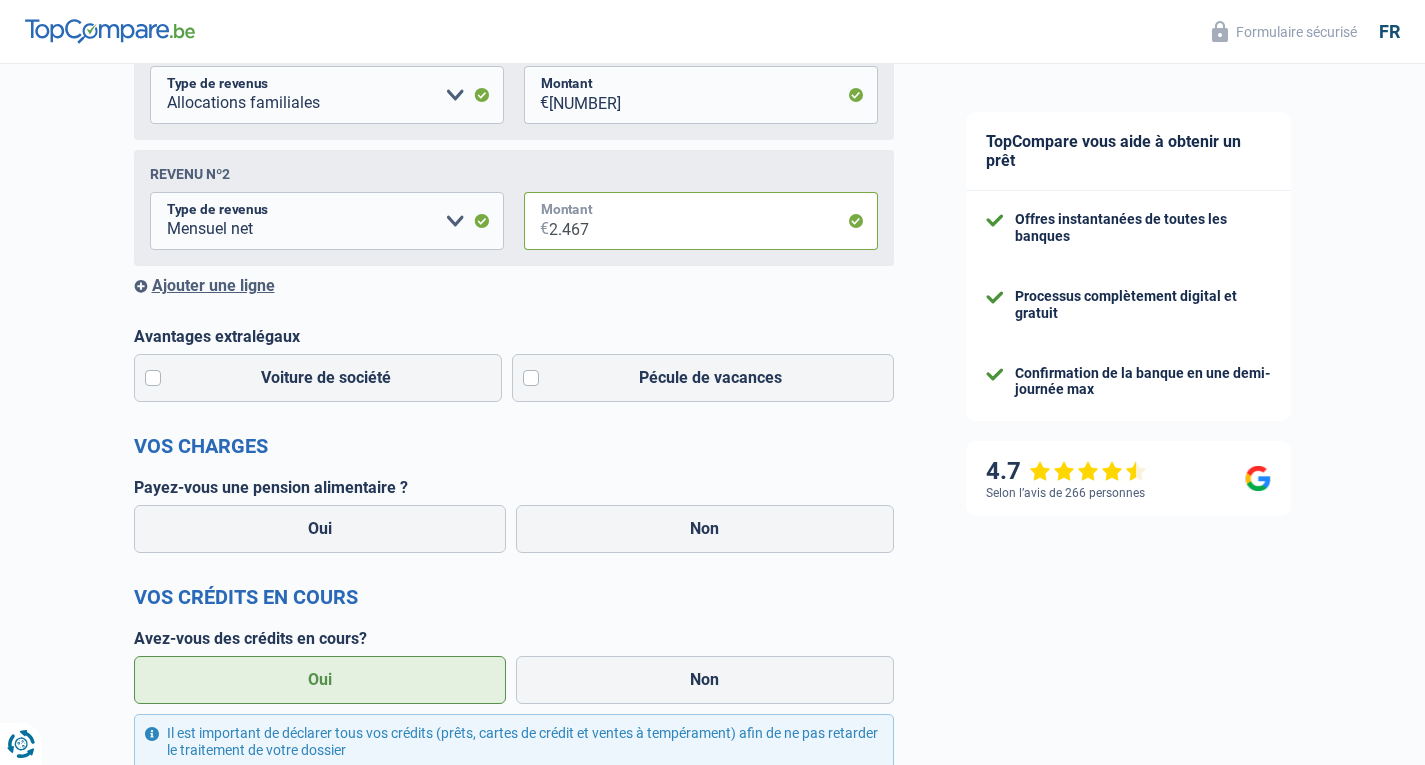 scroll, scrollTop: 440, scrollLeft: 0, axis: vertical 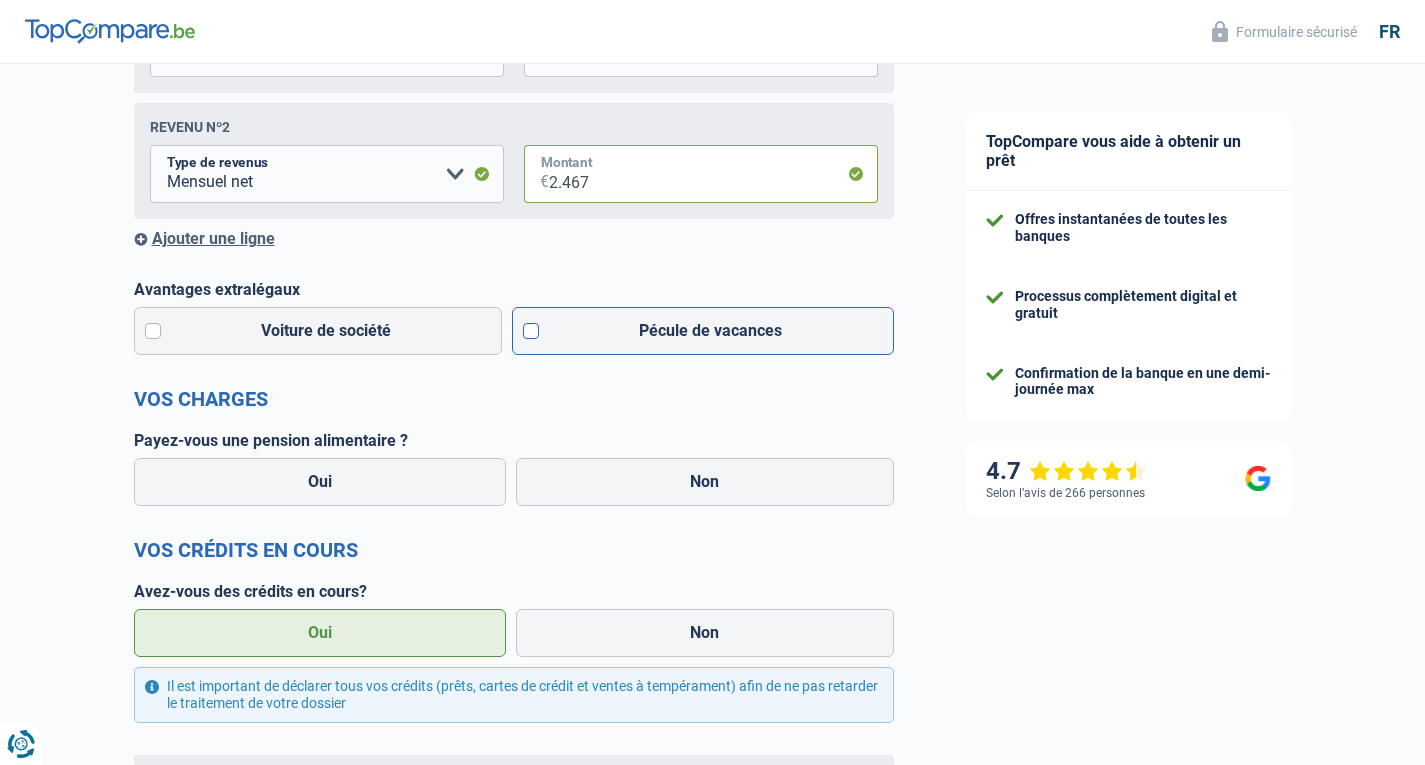 type on "2.467" 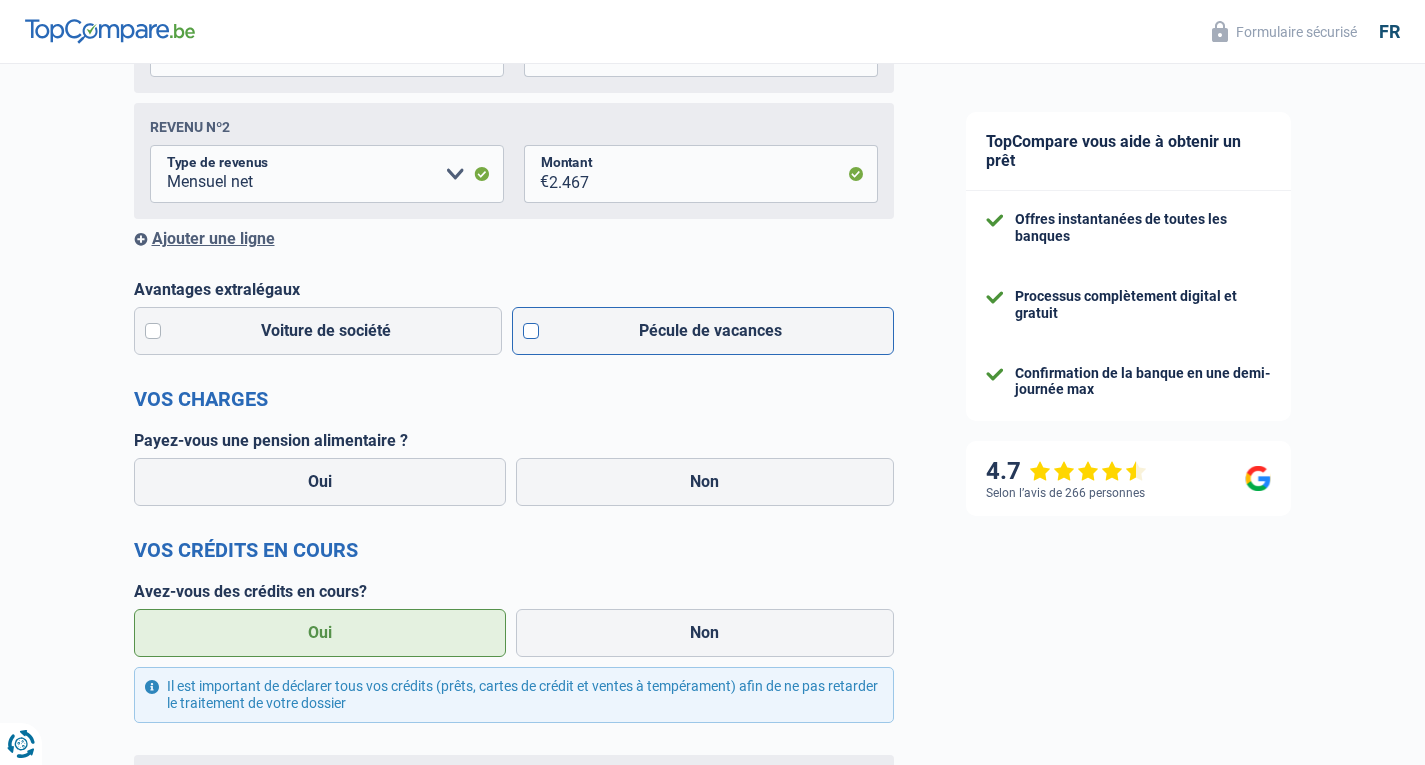 click on "Pécule de vacances" at bounding box center (703, 331) 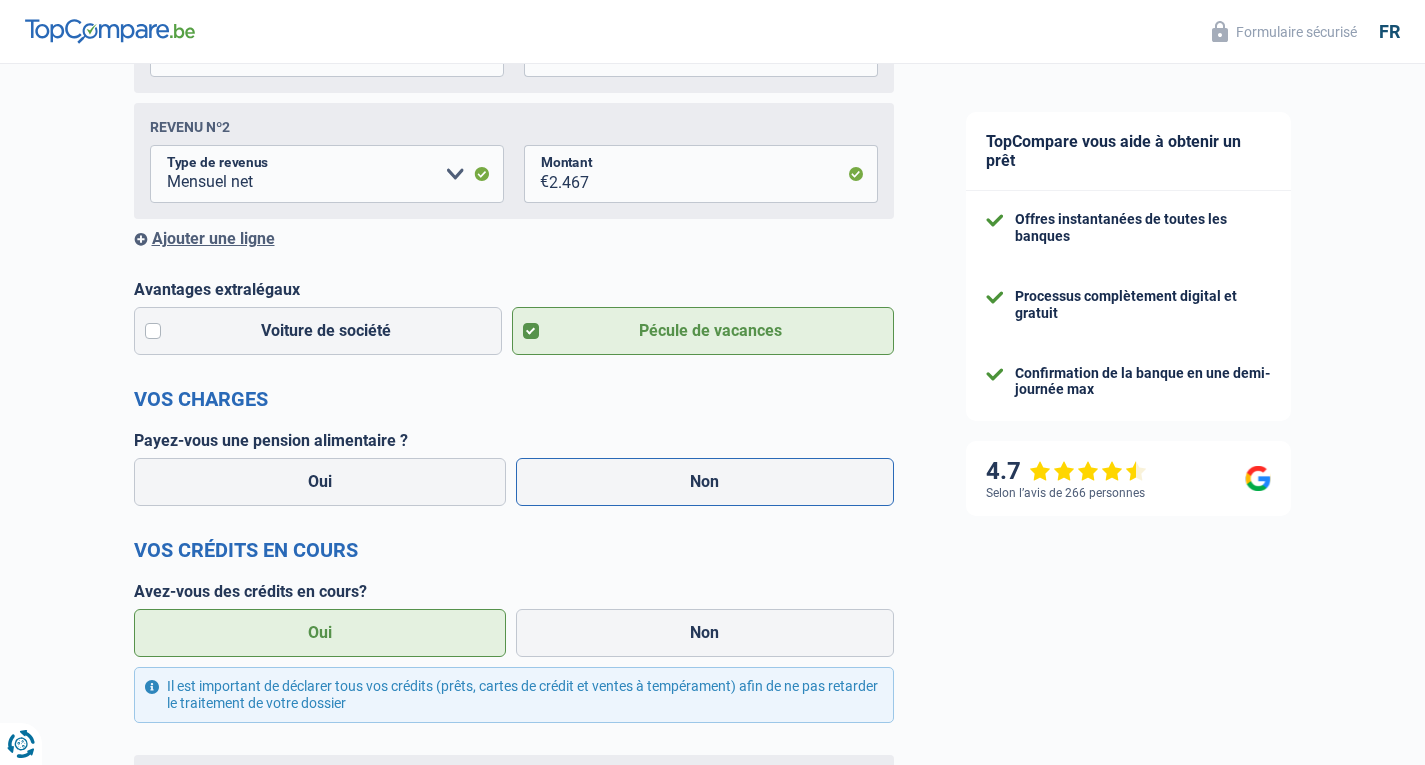 click on "Non" at bounding box center [705, 482] 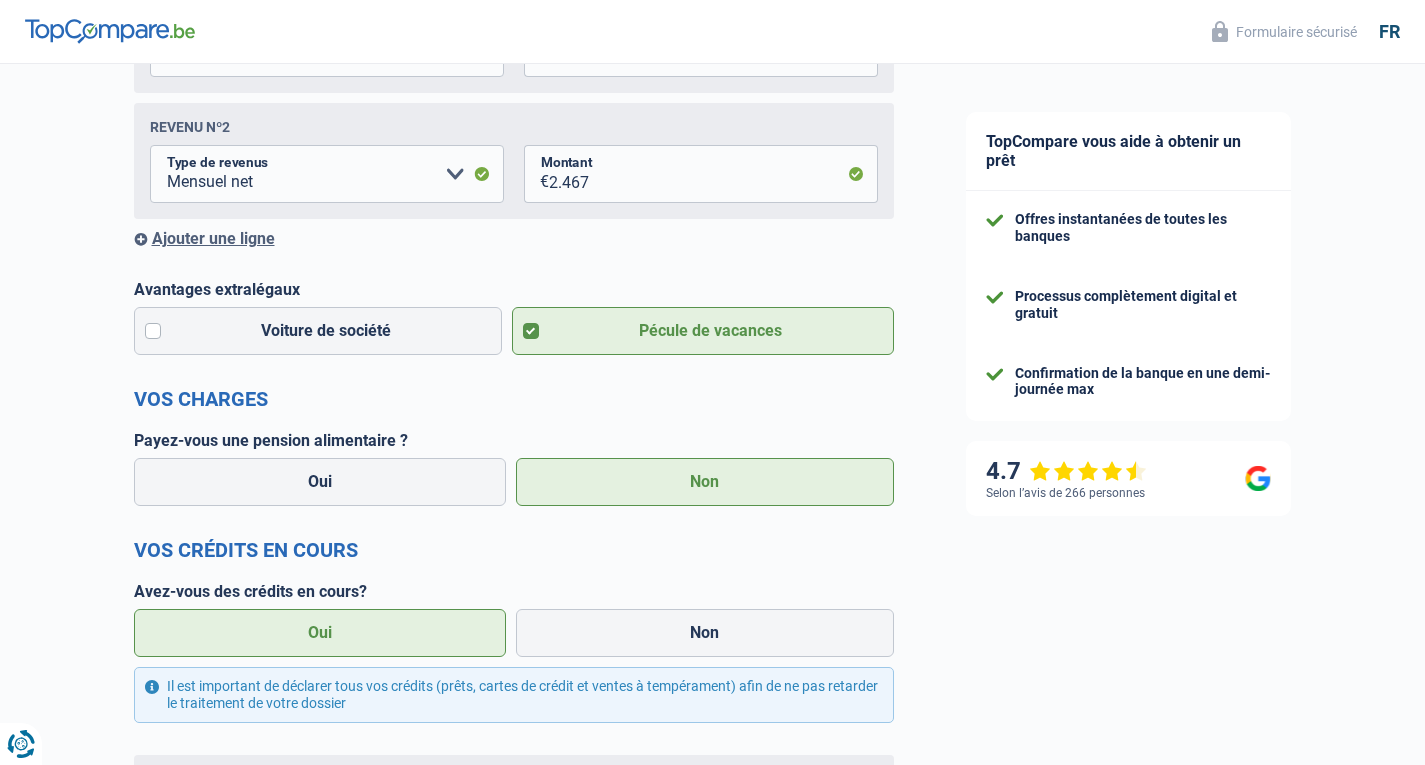 click on "Oui" at bounding box center [320, 482] 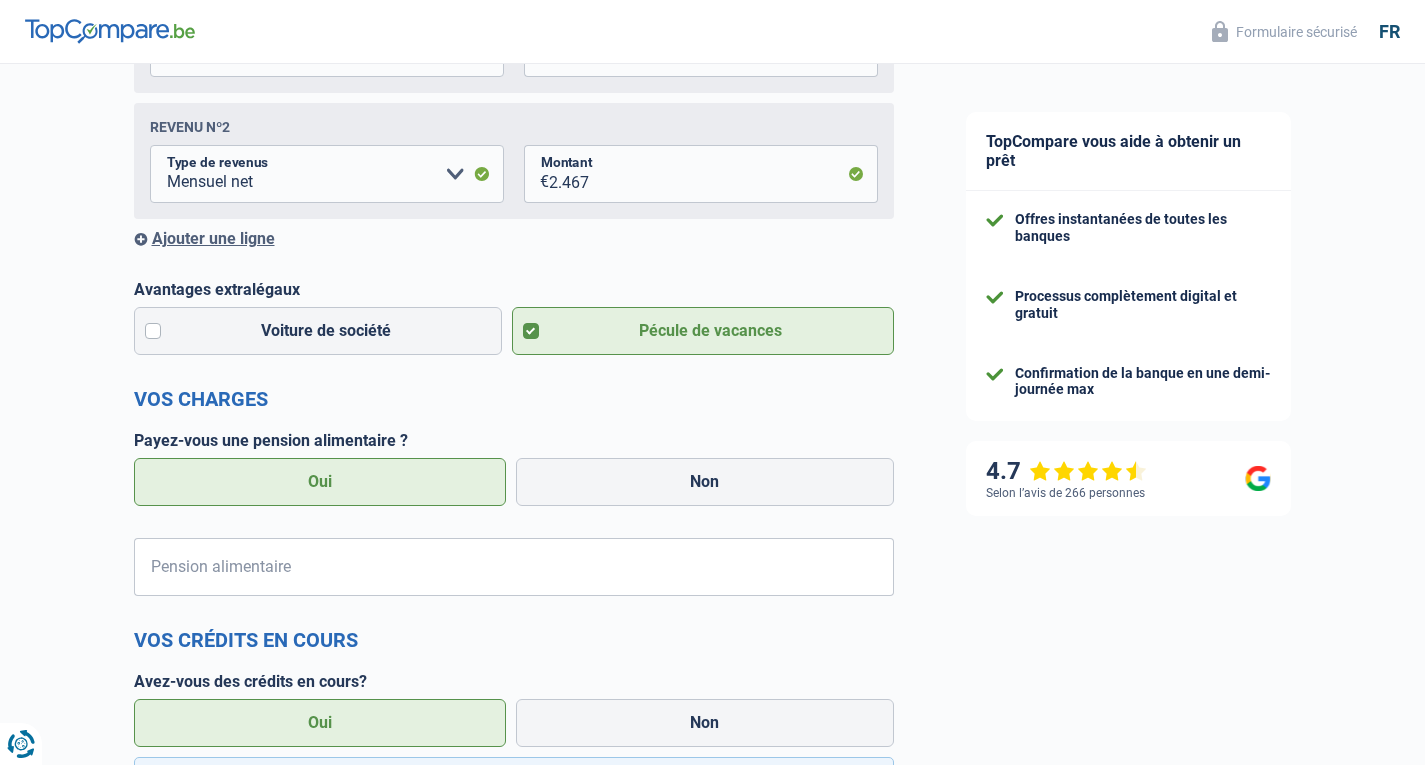 click on "Non" at bounding box center (705, 482) 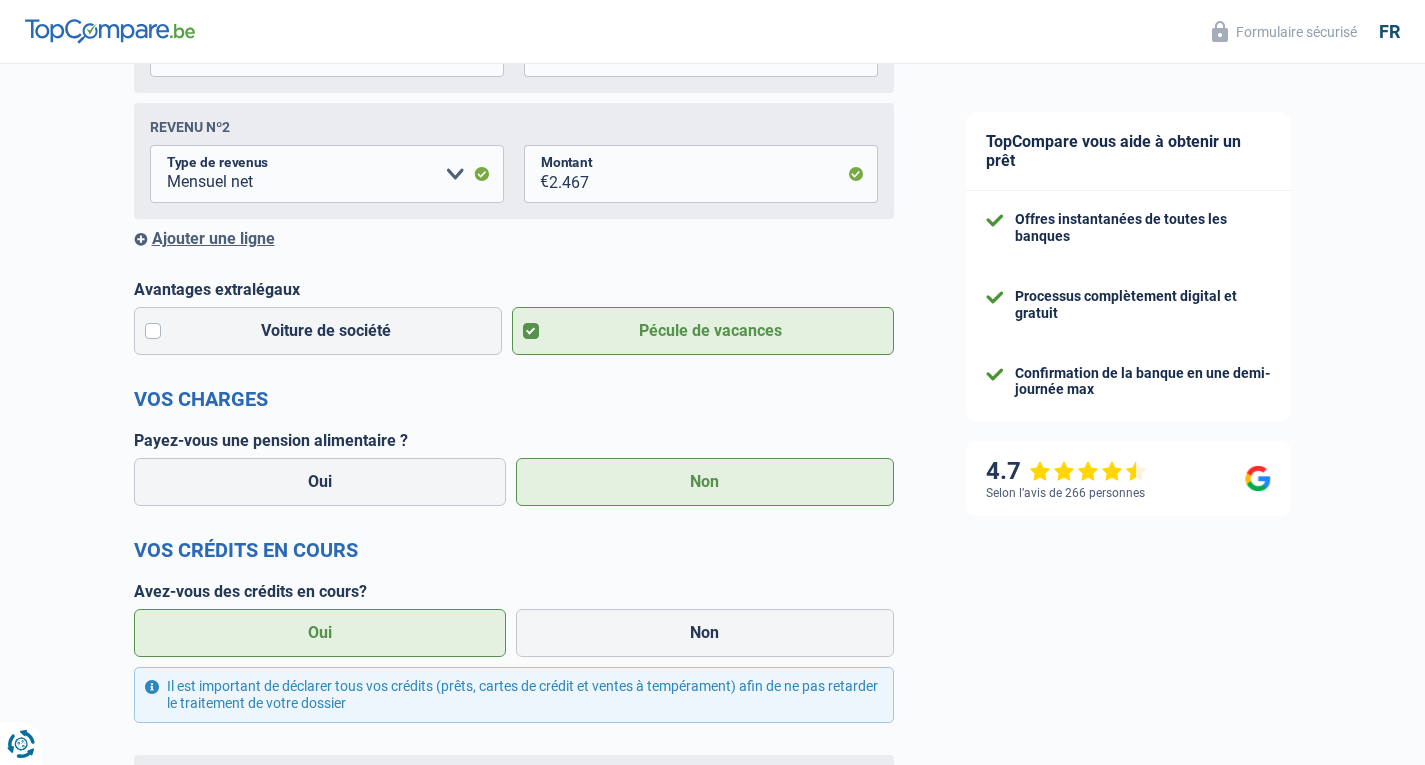 click on "Oui" at bounding box center (320, 482) 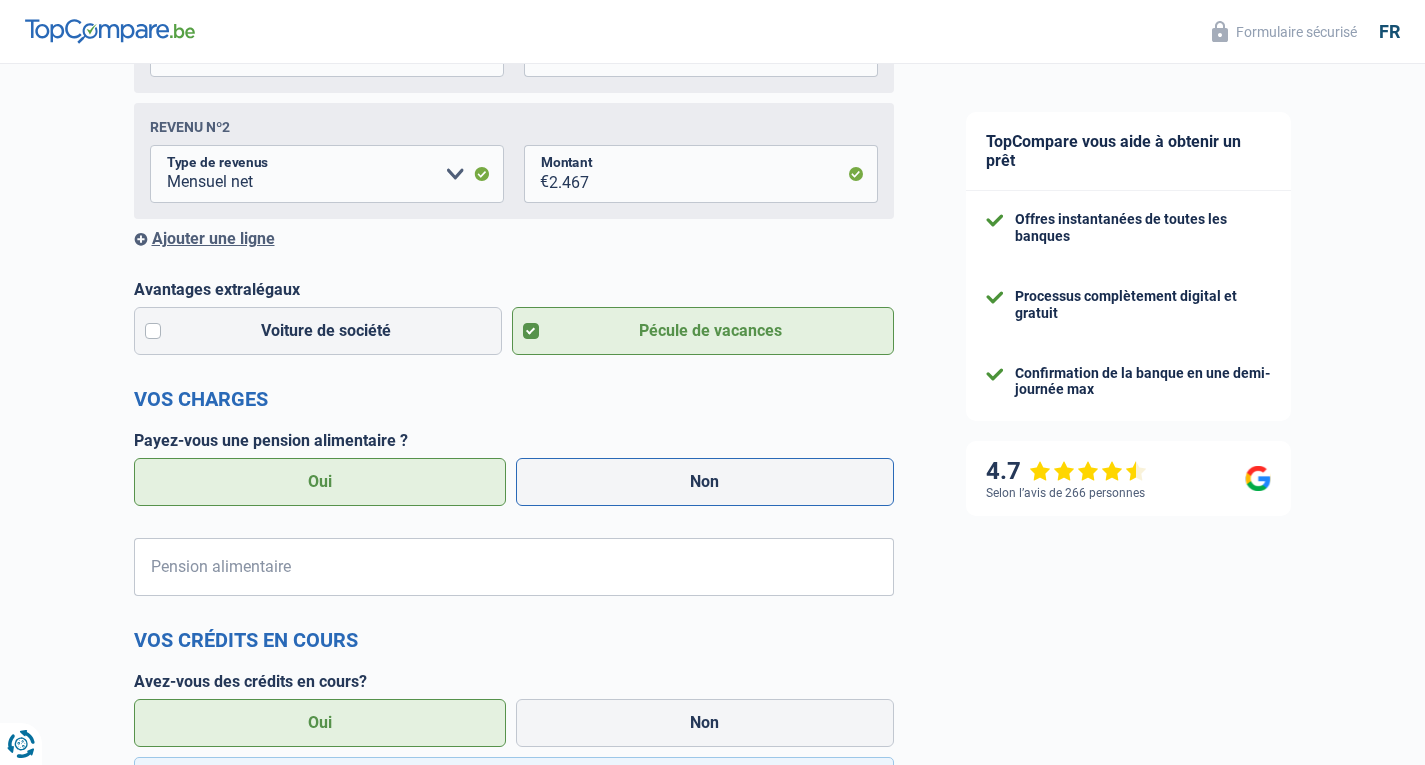 click on "Non" at bounding box center [705, 482] 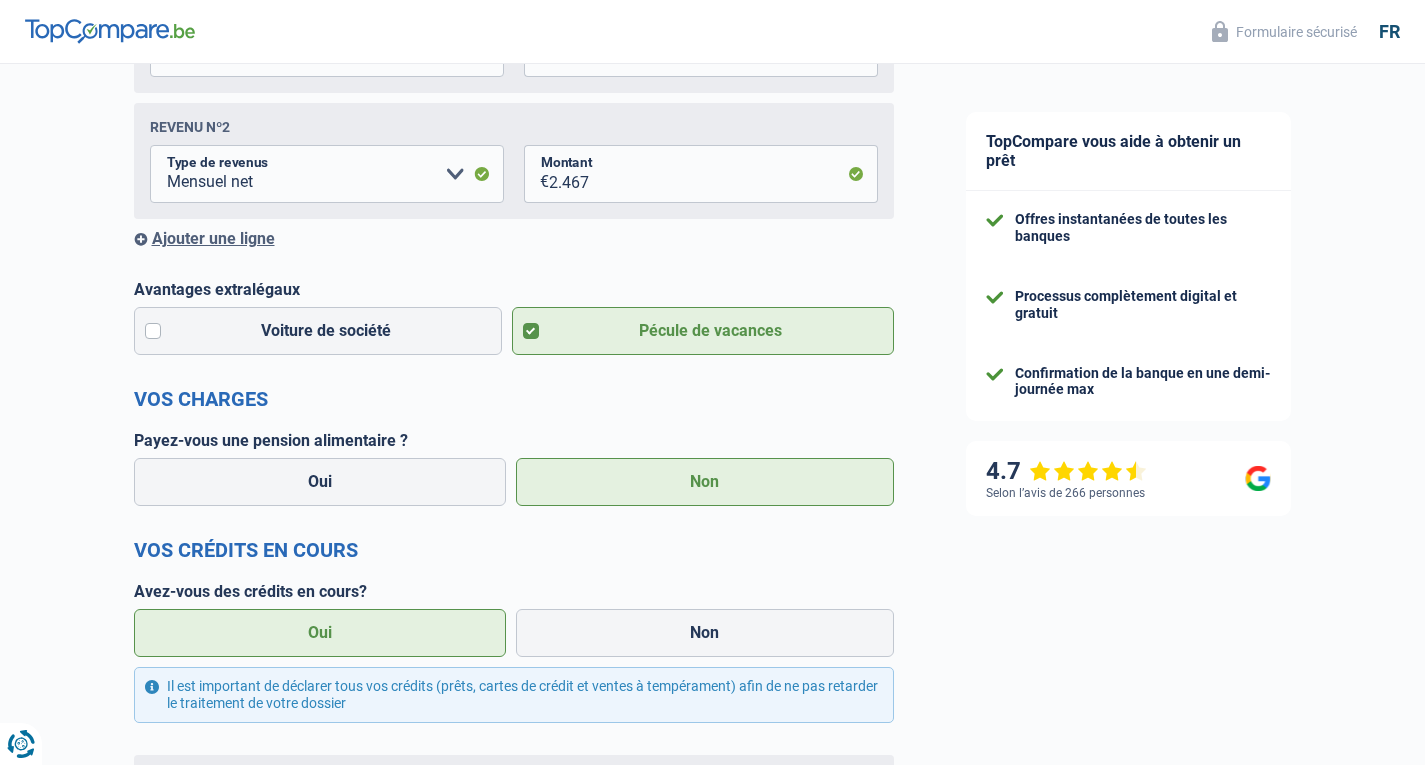 click on "TopCompare vous aide à obtenir un prêt
Offres instantanées de toutes les banques
Processus complètement digital et gratuit
Confirmation de la banque en une demi-journée max
4.7
Selon l’avis de 266 personnes
Formulaire sécurisé" at bounding box center (1178, 618) 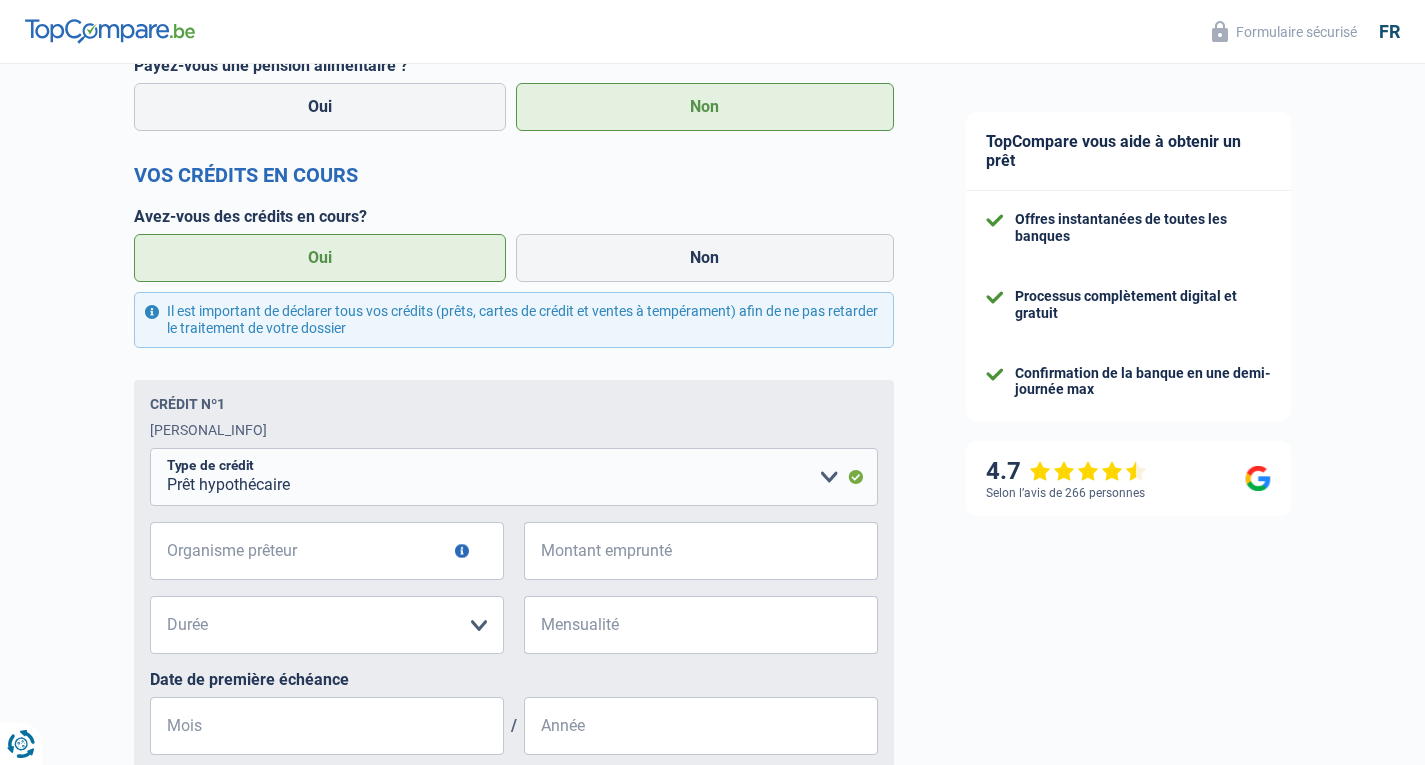 scroll, scrollTop: 840, scrollLeft: 0, axis: vertical 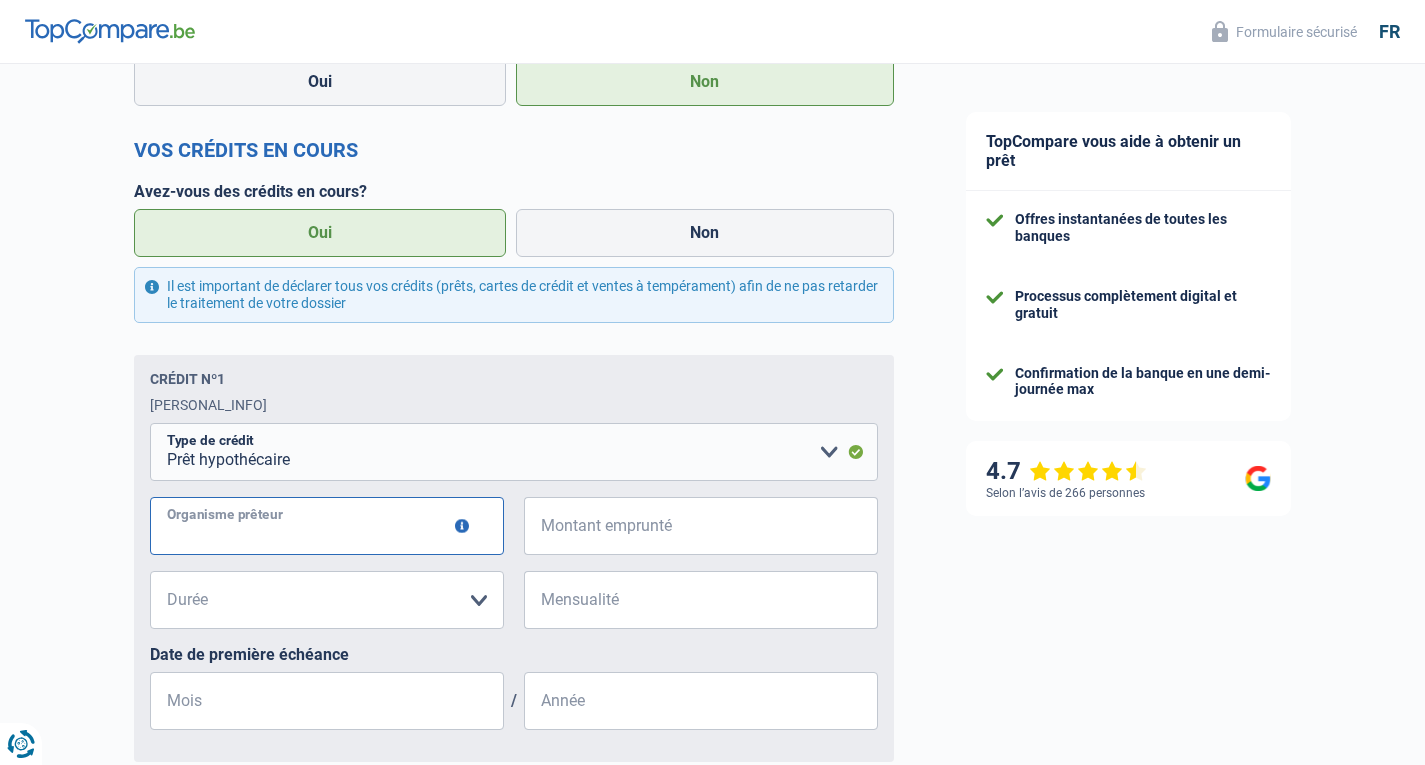 click on "Organisme prêteur" at bounding box center (327, 526) 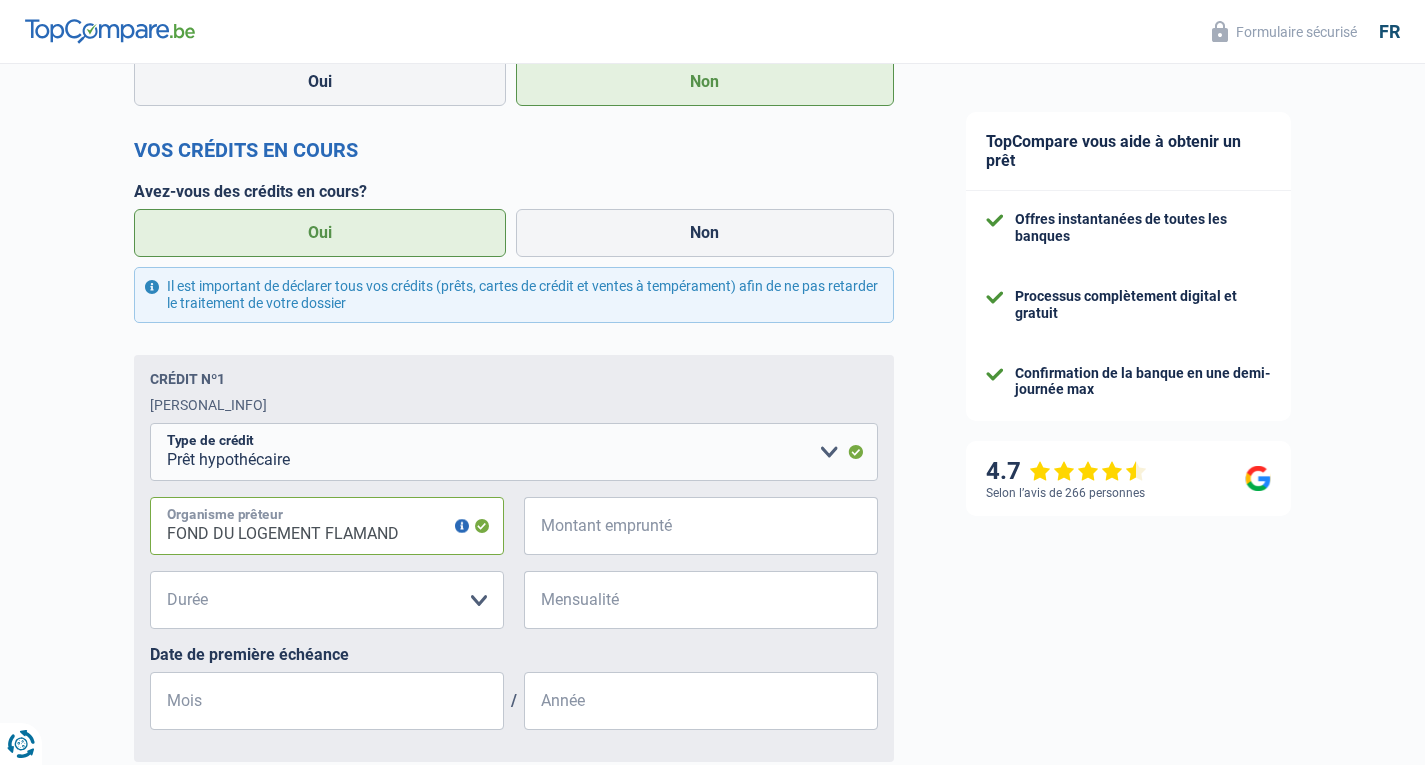 type on "FOND DU LOGEMENT FLAMAND" 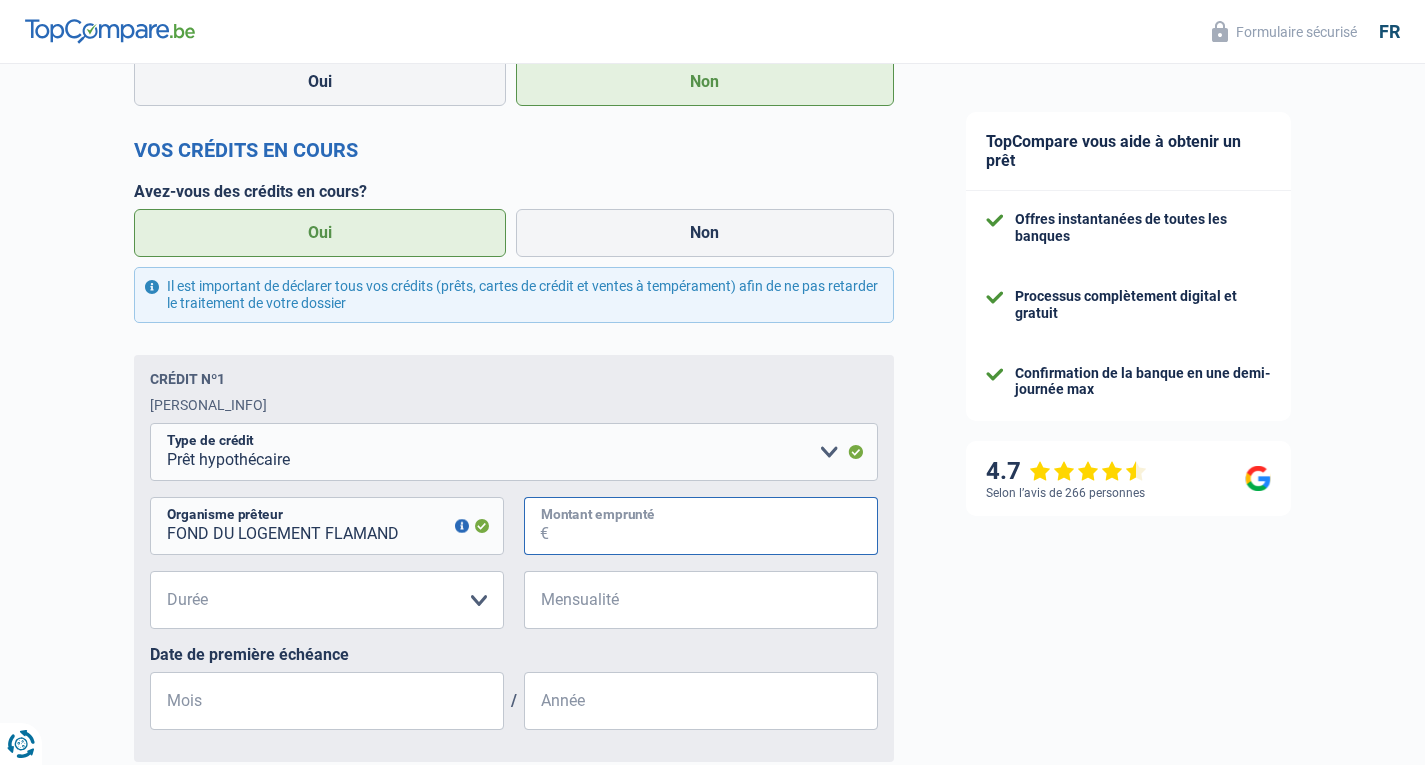 click on "Montant emprunté" at bounding box center (713, 526) 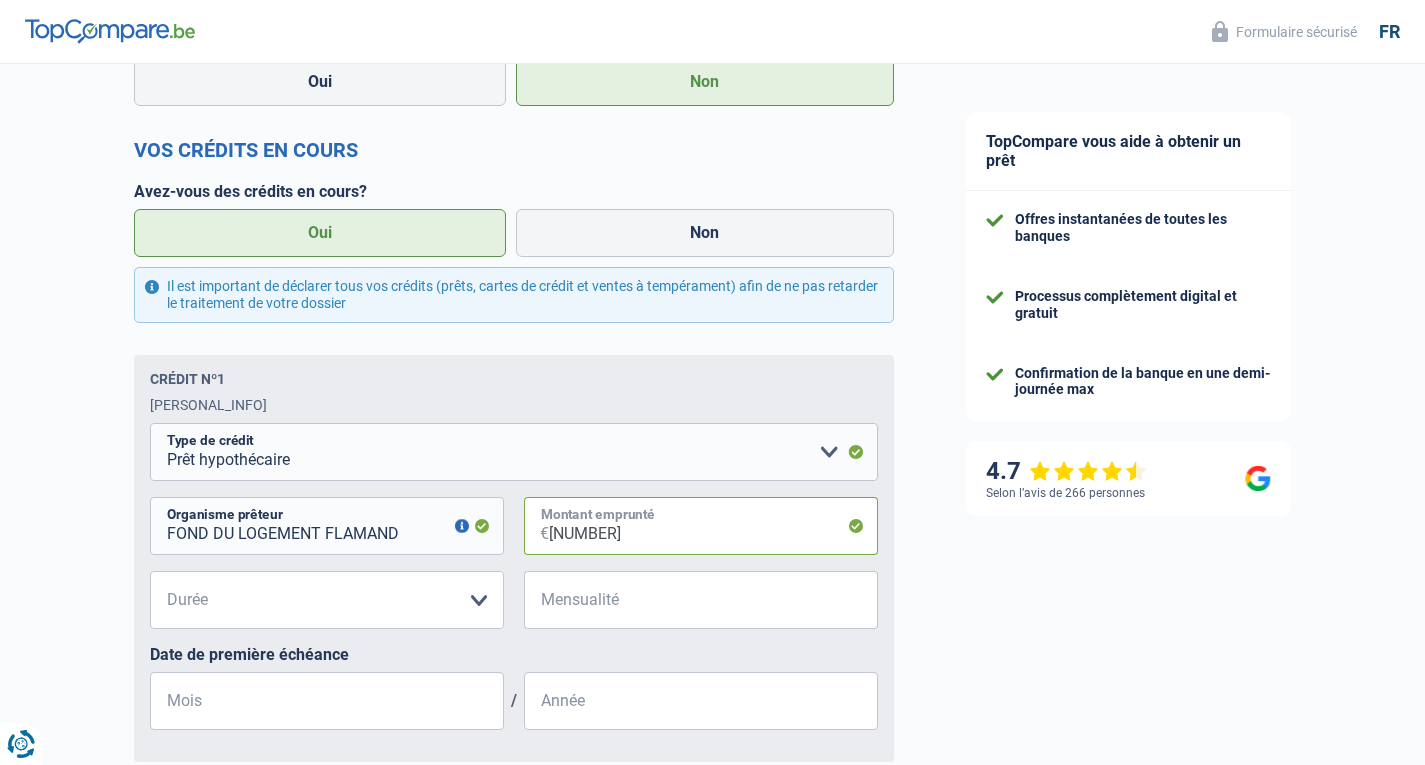 type on "274.000" 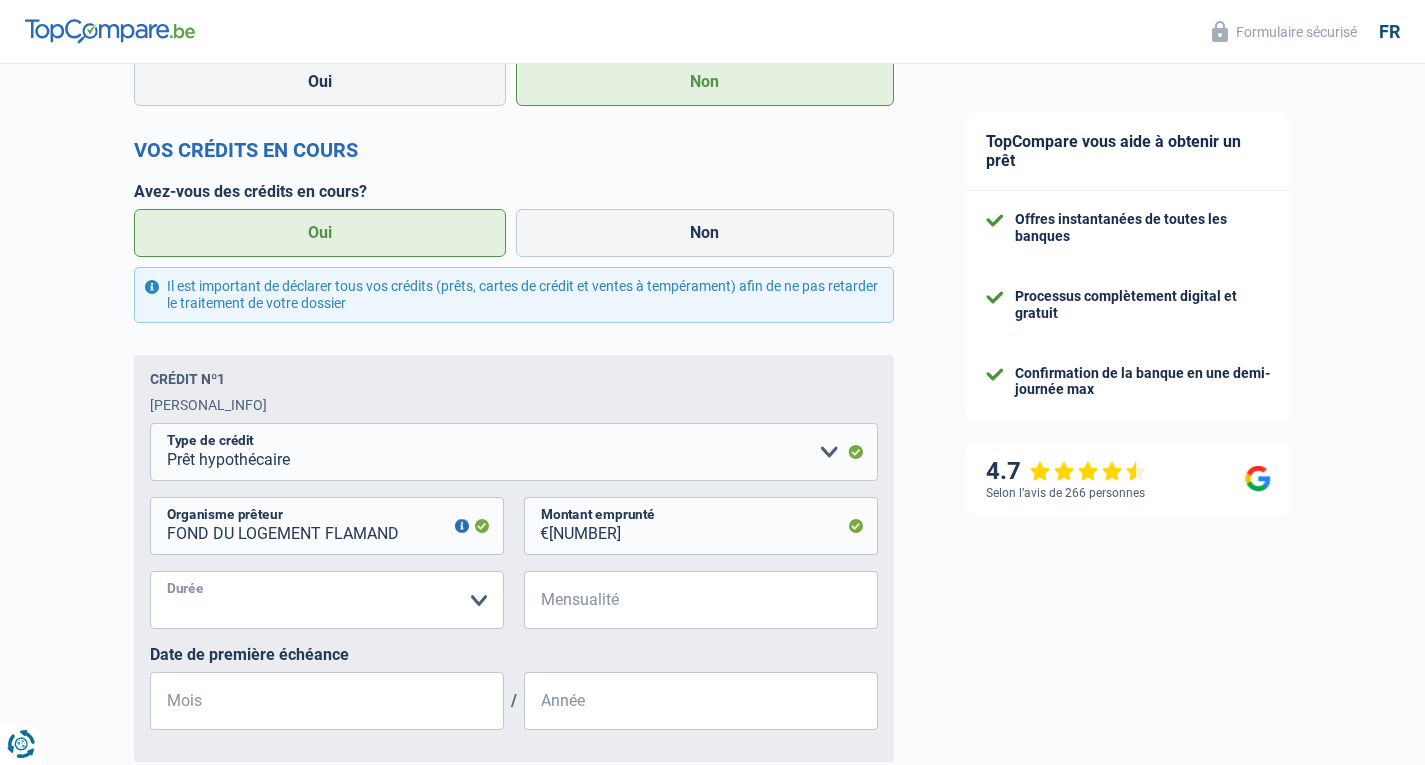 click on "120 mois 180 mois 240 mois 300 mois 360 mois 420 mois
Veuillez sélectionner une option" at bounding box center [327, 600] 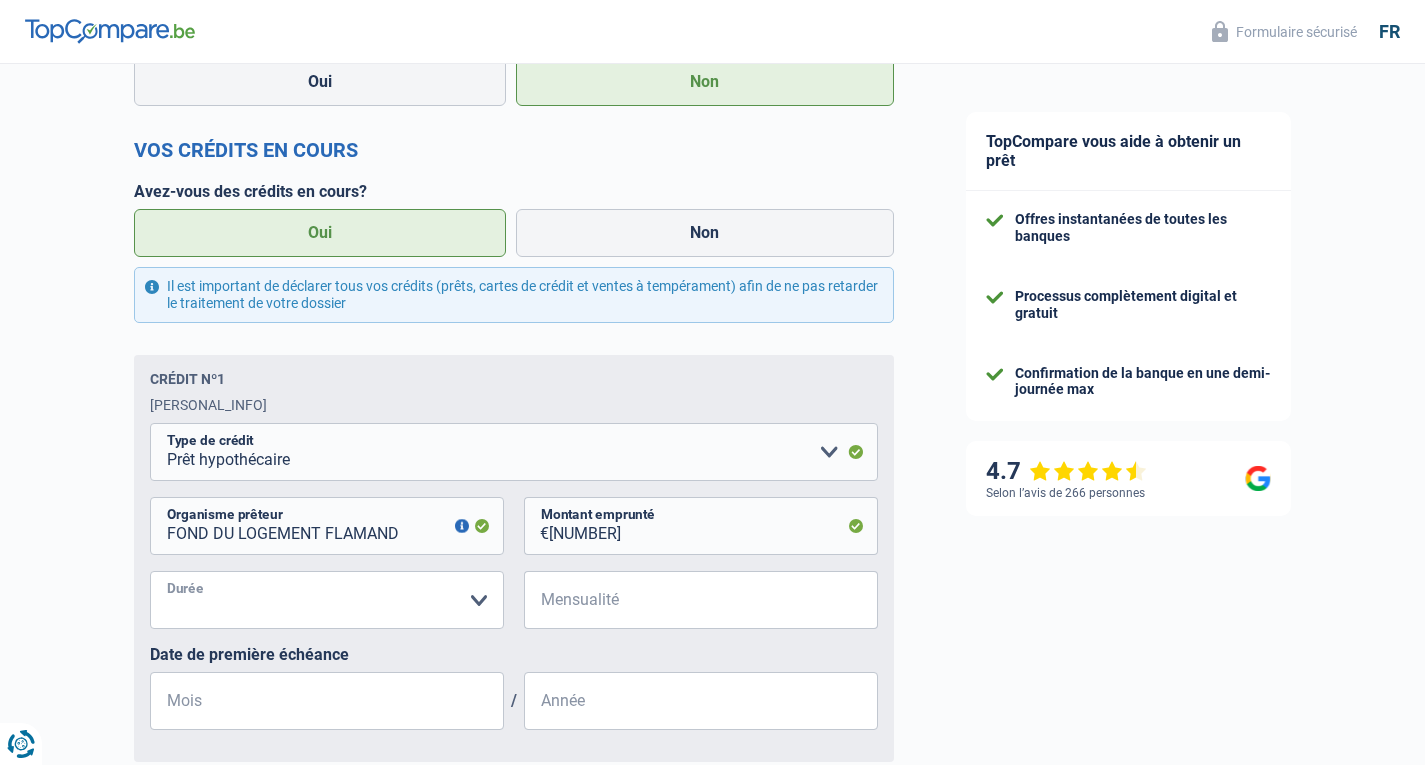 select on "360" 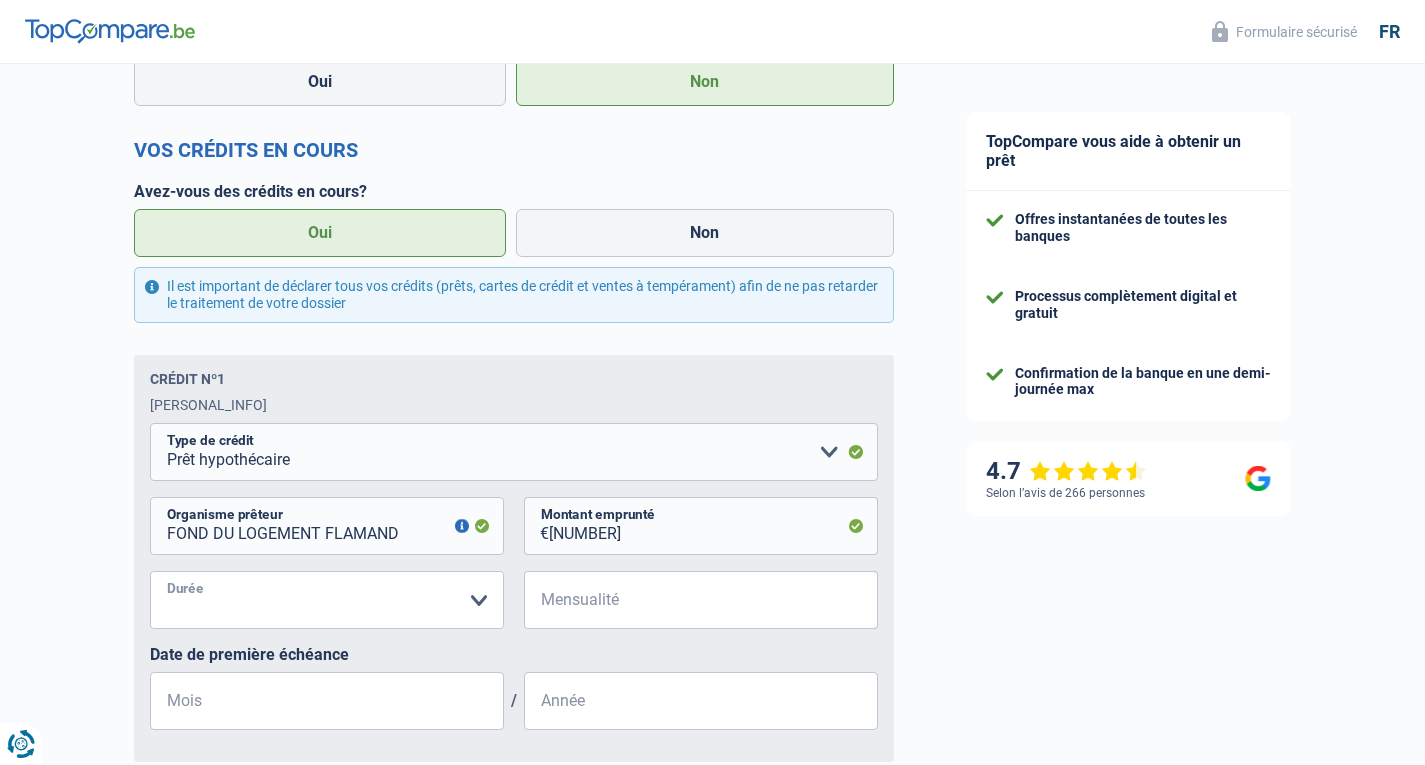 click on "120 mois 180 mois 240 mois 300 mois 360 mois 420 mois
Veuillez sélectionner une option" at bounding box center (327, 600) 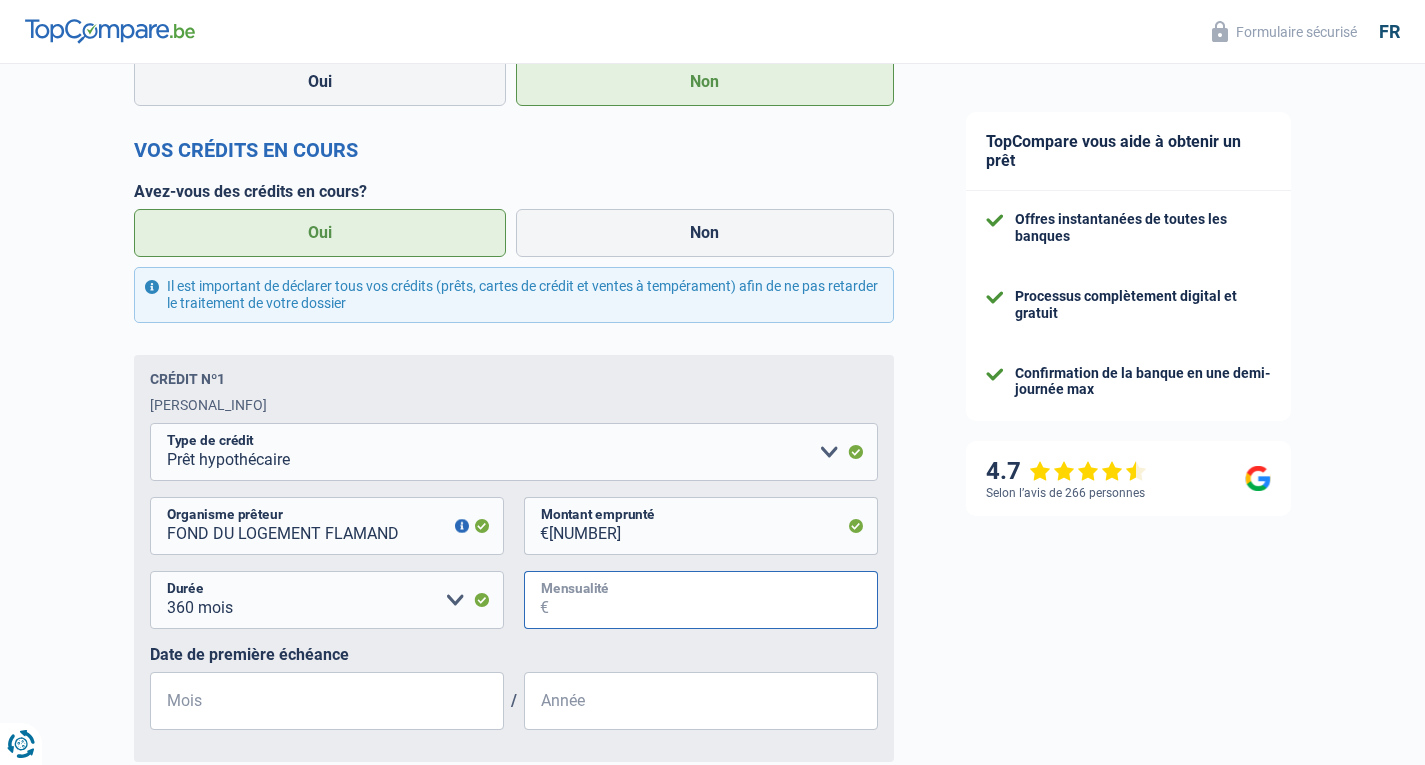 click on "Mensualité" at bounding box center (713, 600) 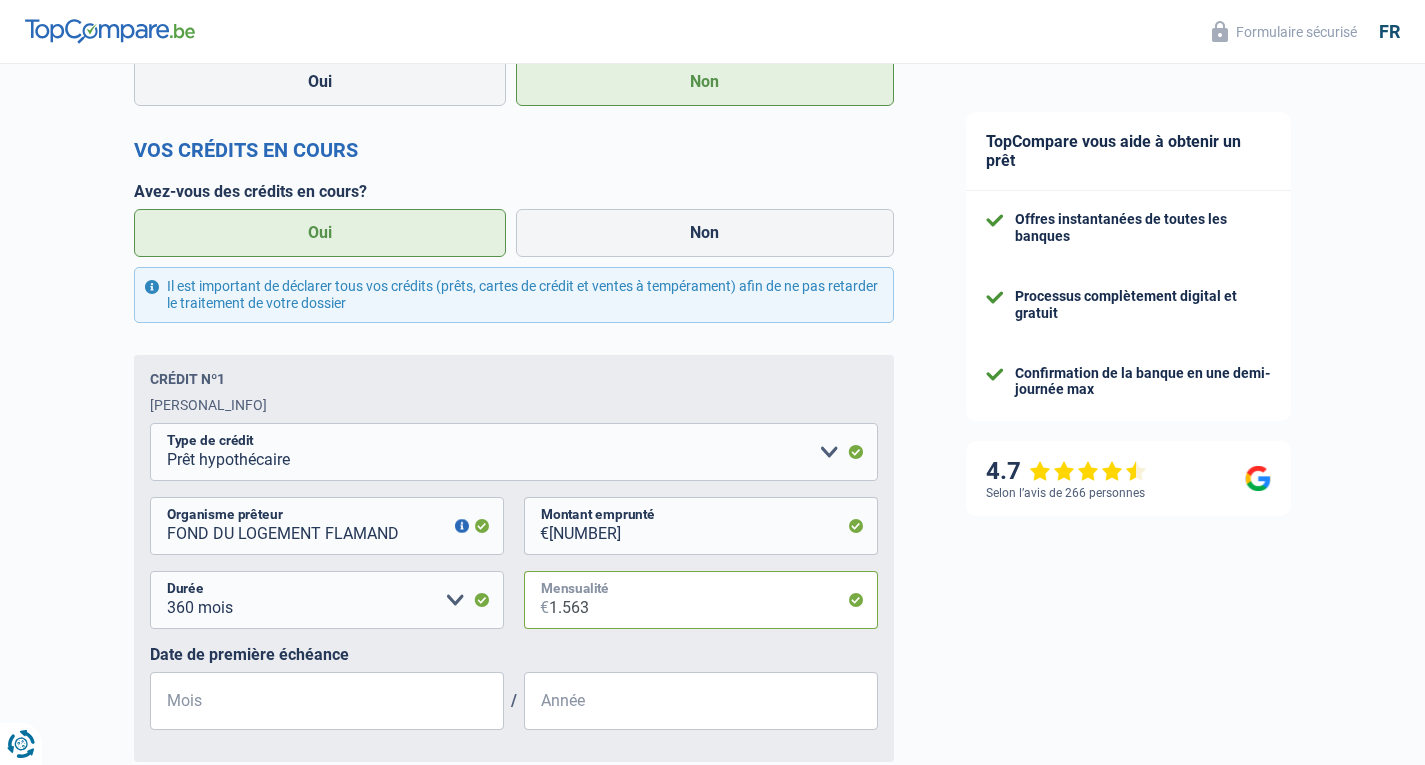 type on "1.563" 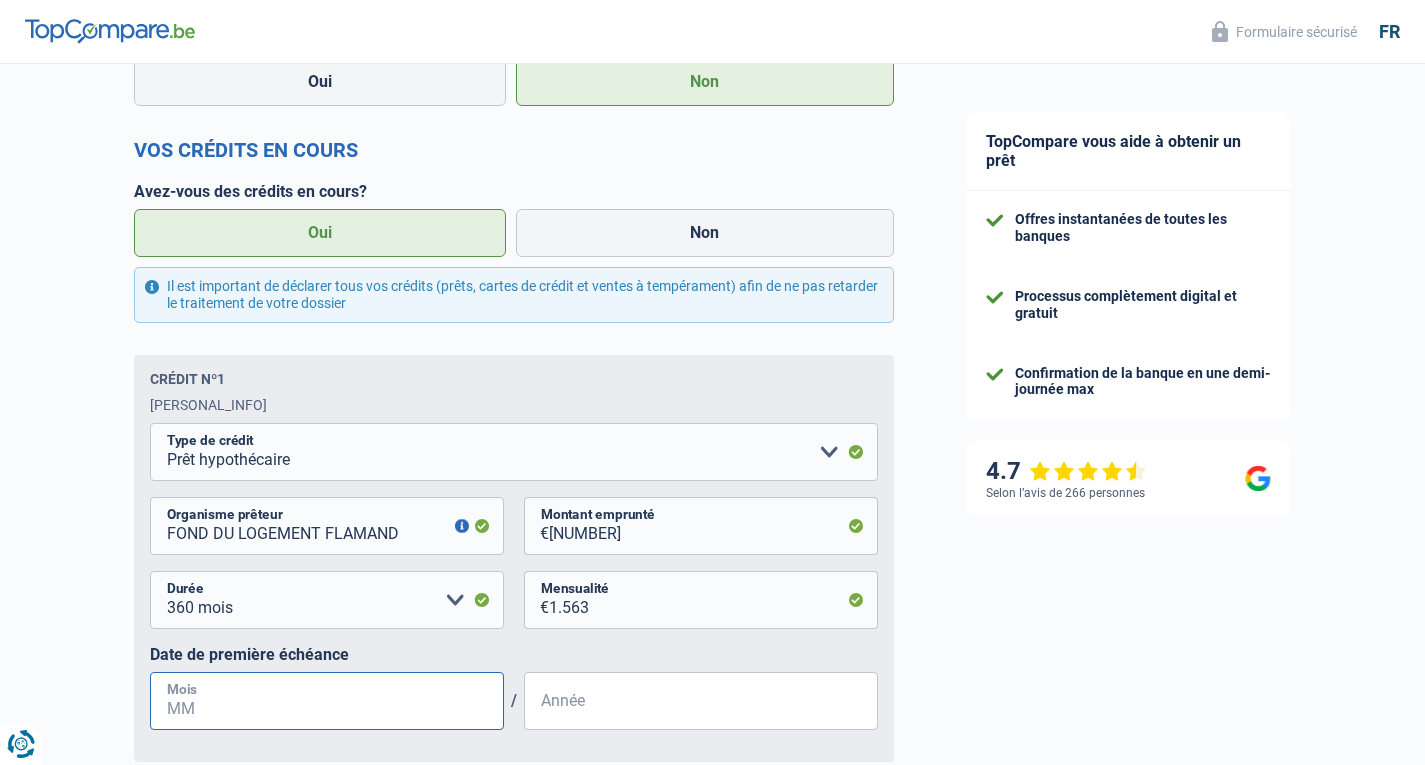 click on "Mois" at bounding box center [327, 701] 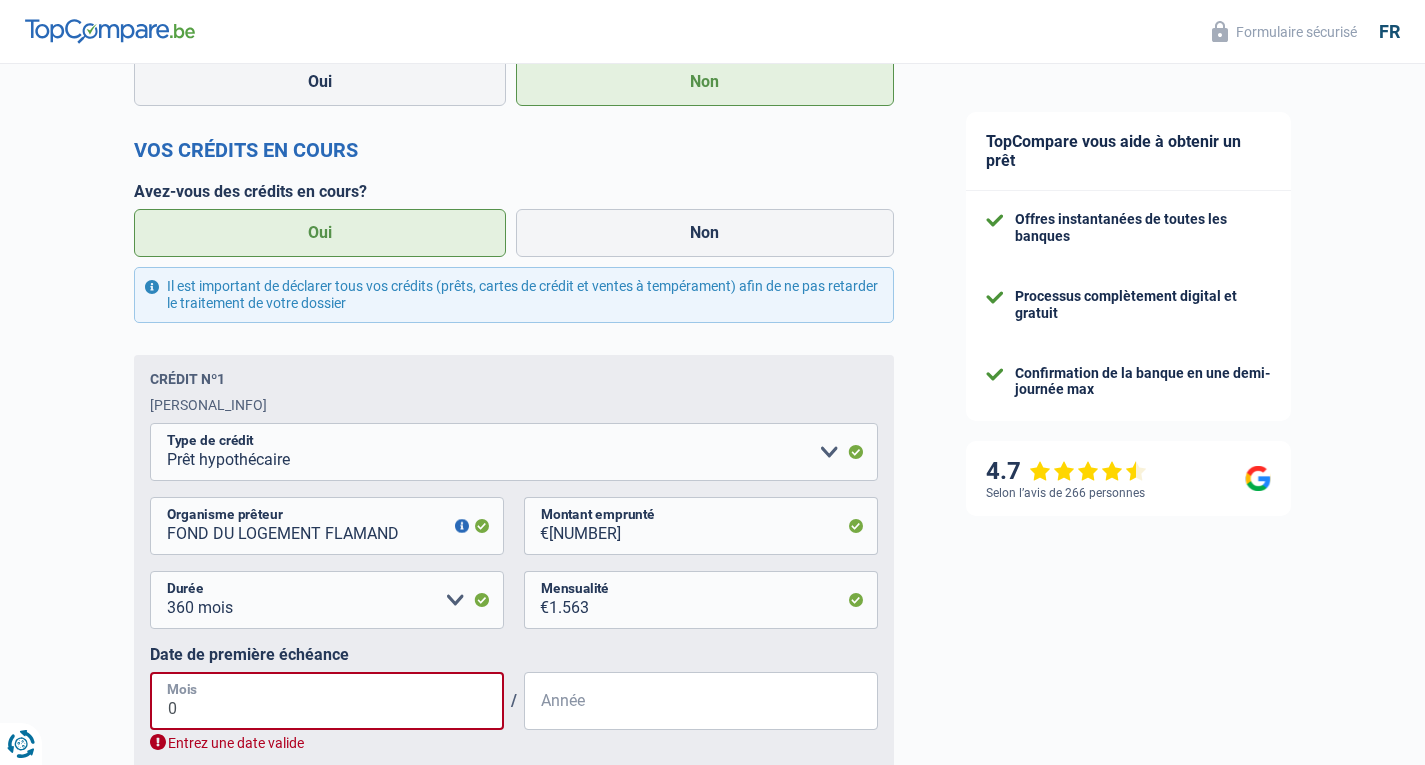 type on "09" 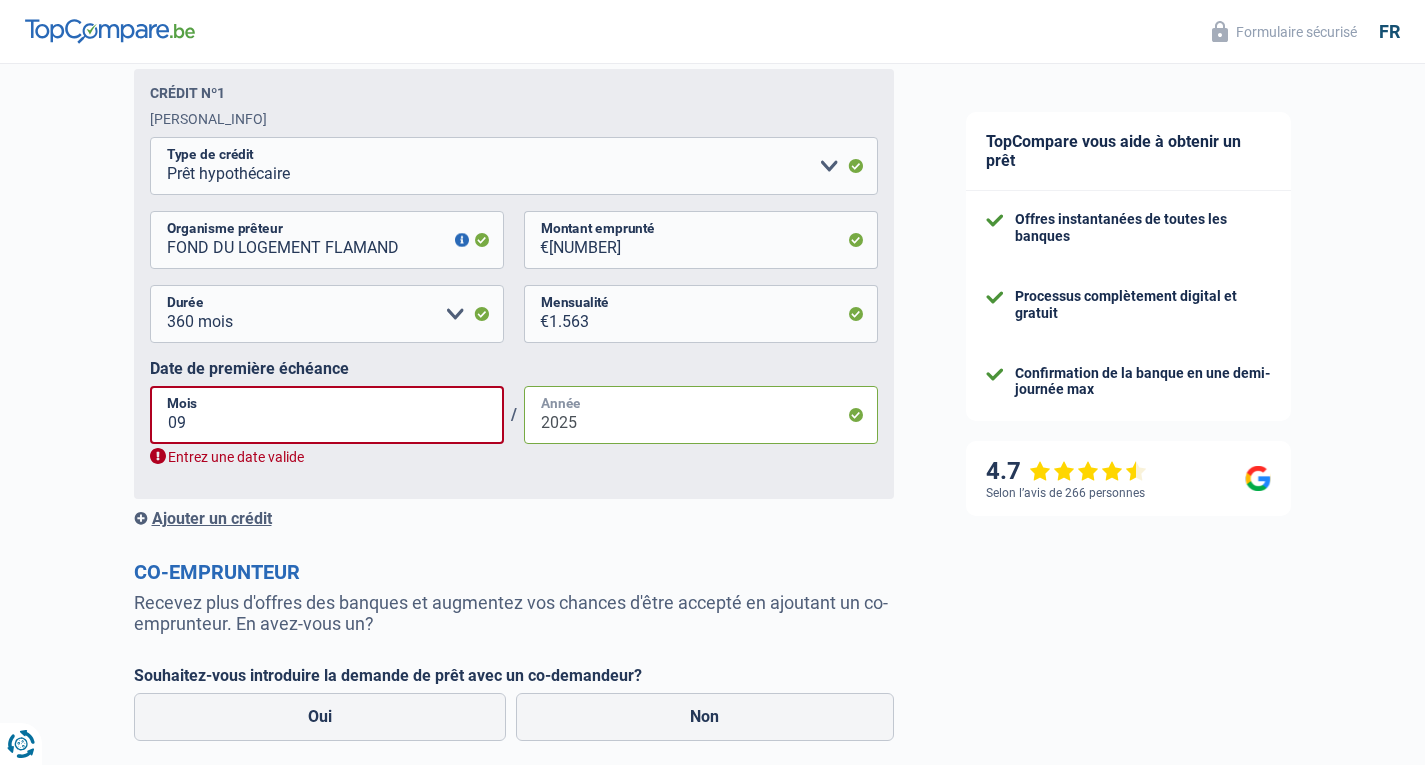scroll, scrollTop: 1133, scrollLeft: 0, axis: vertical 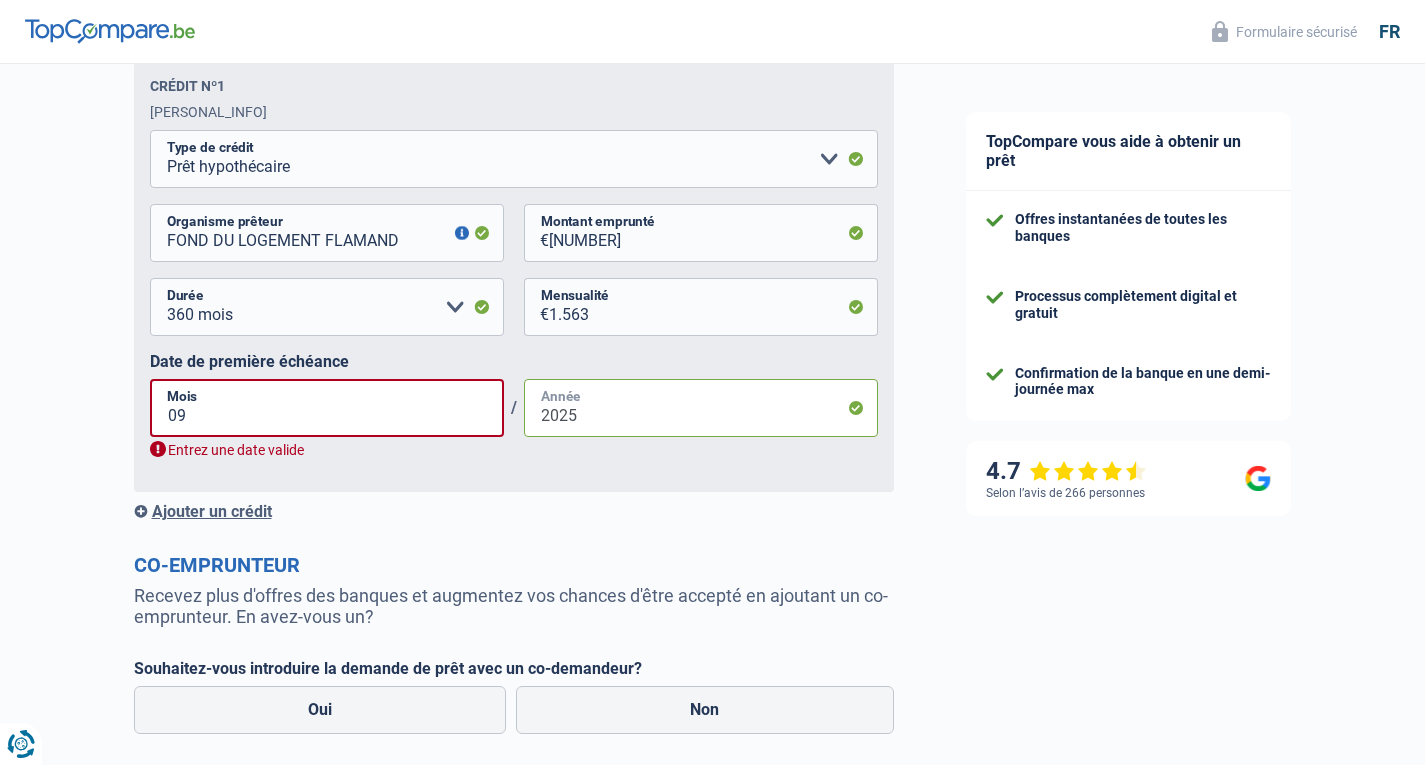 type on "2025" 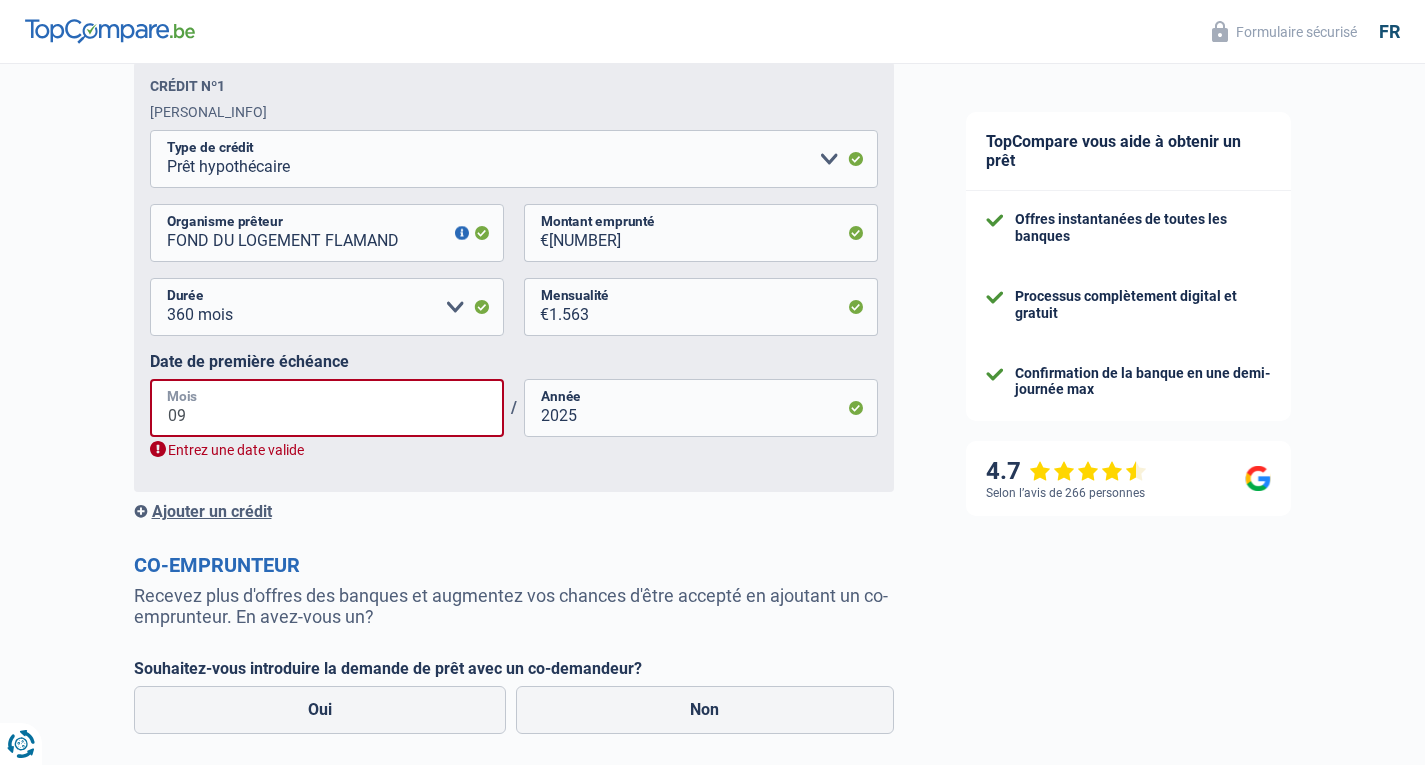 click on "09" at bounding box center [327, 408] 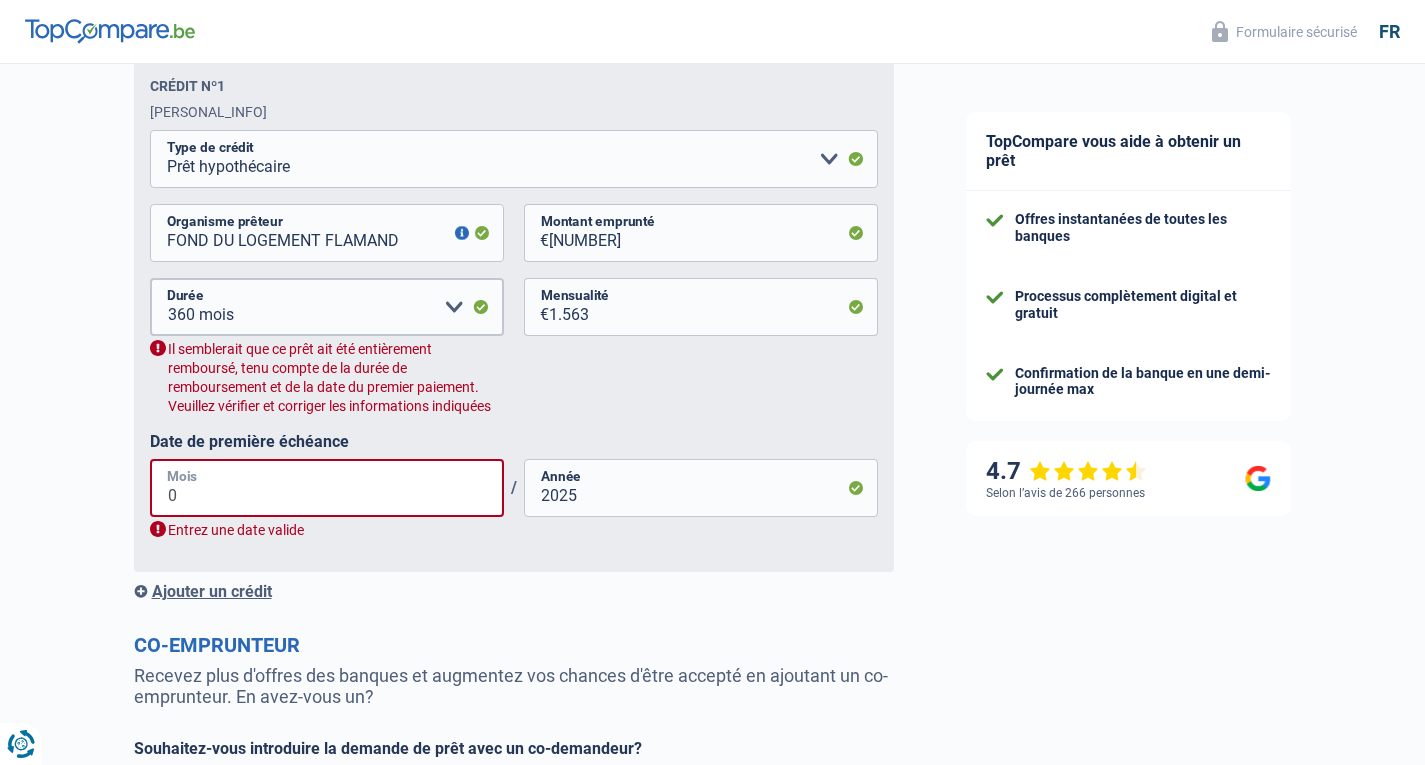 type on "08" 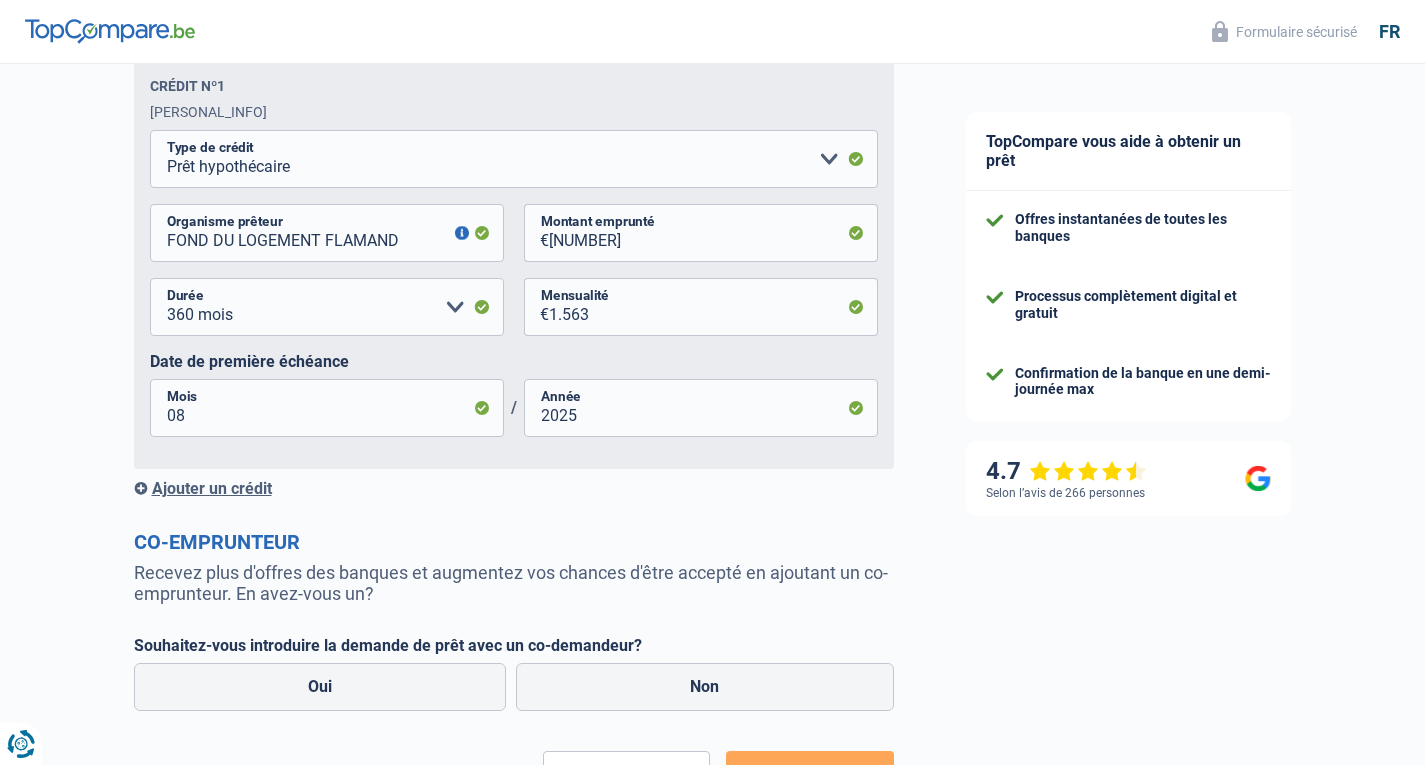 click on "Co-emprunteur" at bounding box center (514, 542) 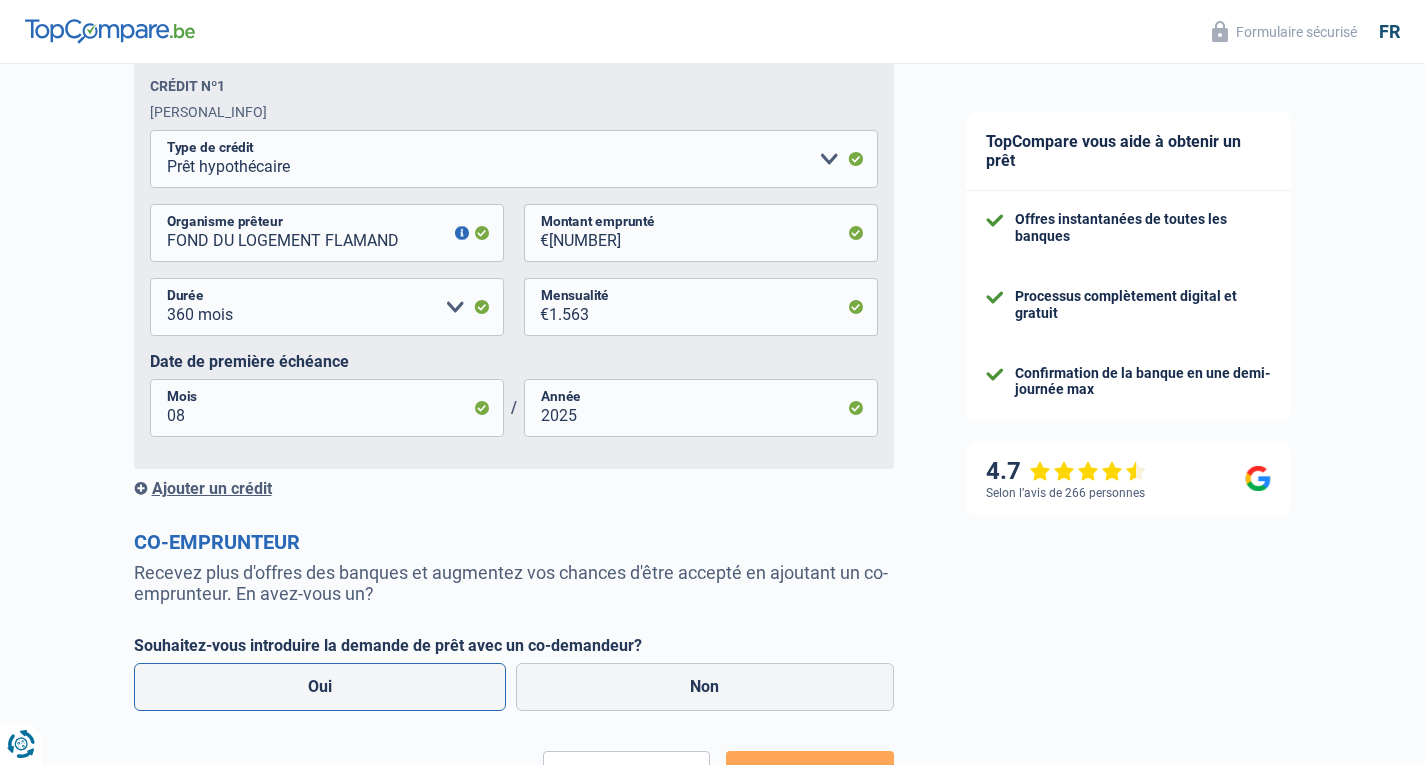 click on "Oui" at bounding box center (320, 687) 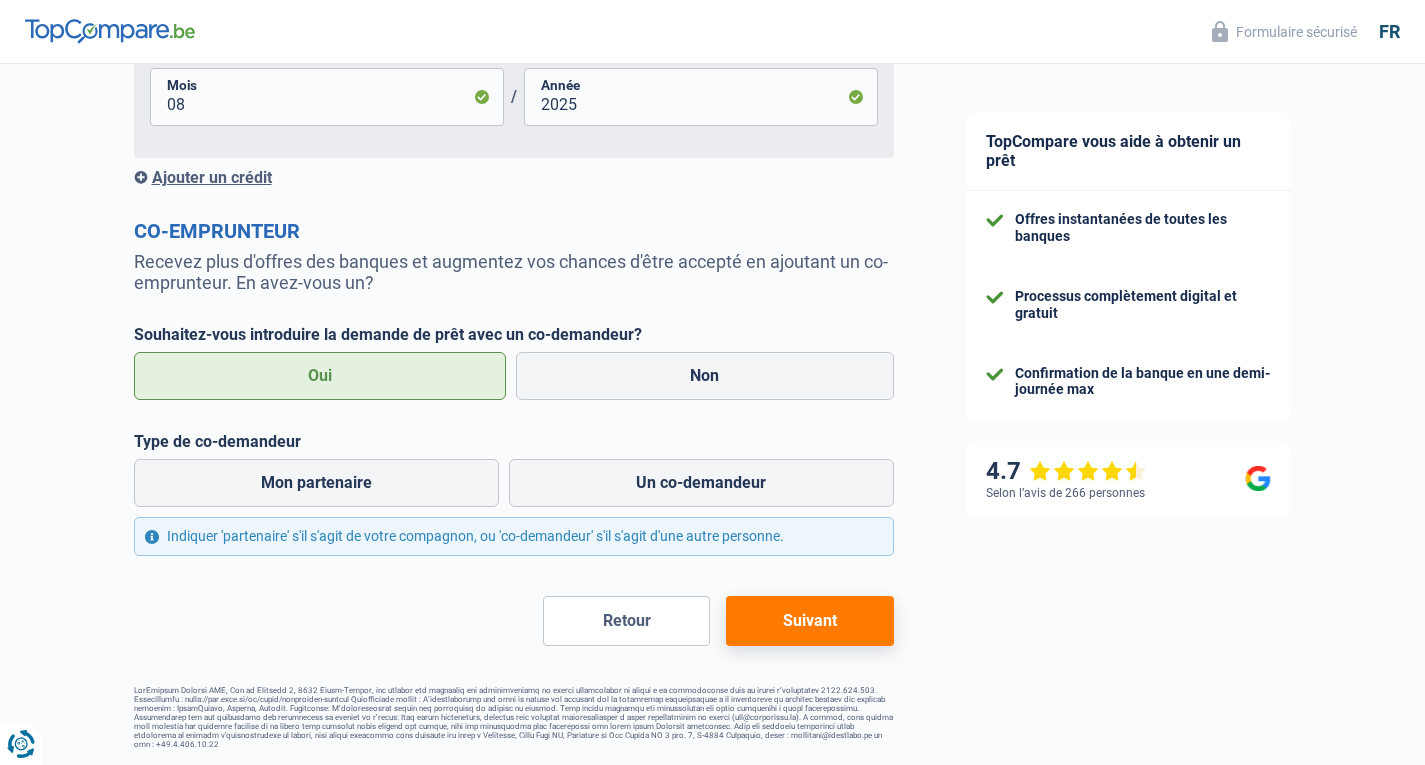 scroll, scrollTop: 1460, scrollLeft: 0, axis: vertical 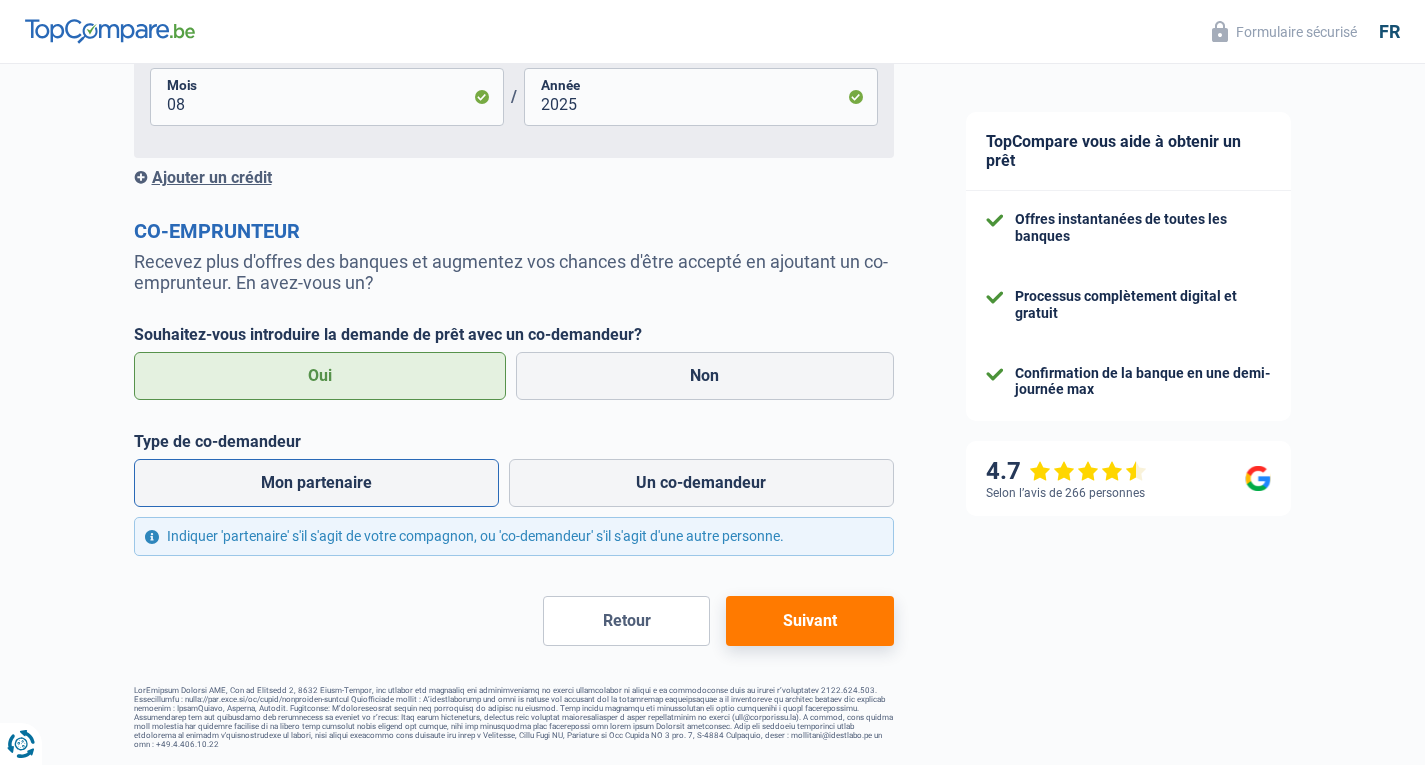 click on "Mon partenaire" at bounding box center [317, 483] 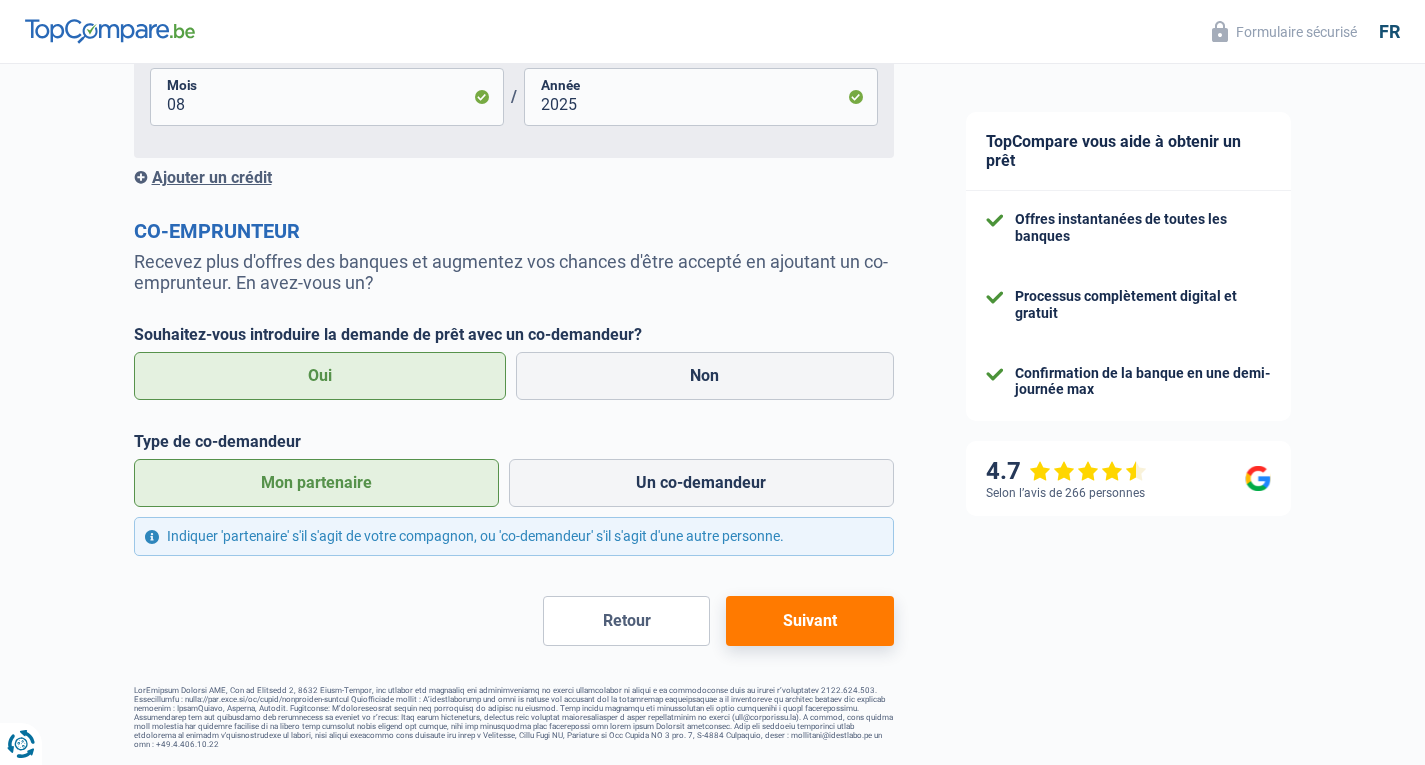 click on "Suivant" at bounding box center [809, 621] 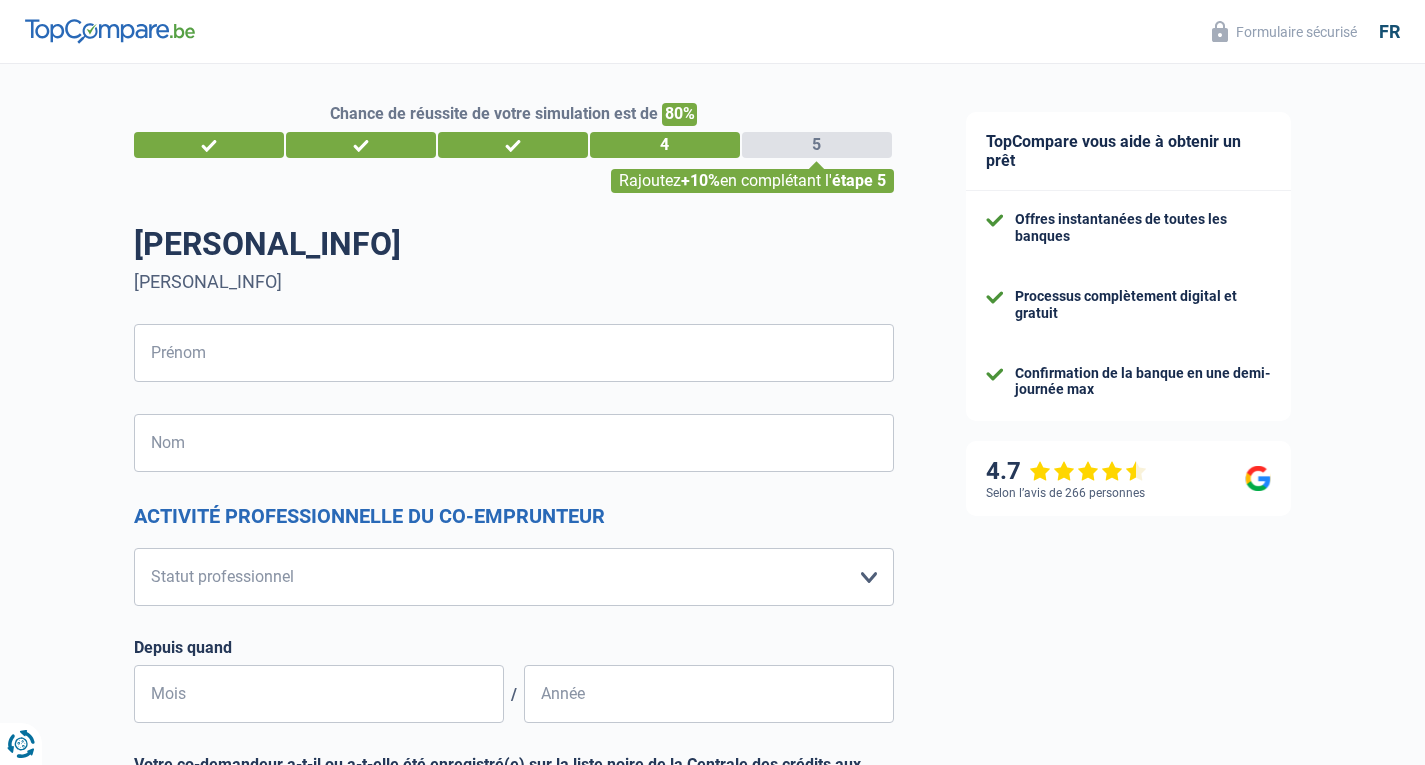 scroll, scrollTop: 0, scrollLeft: 0, axis: both 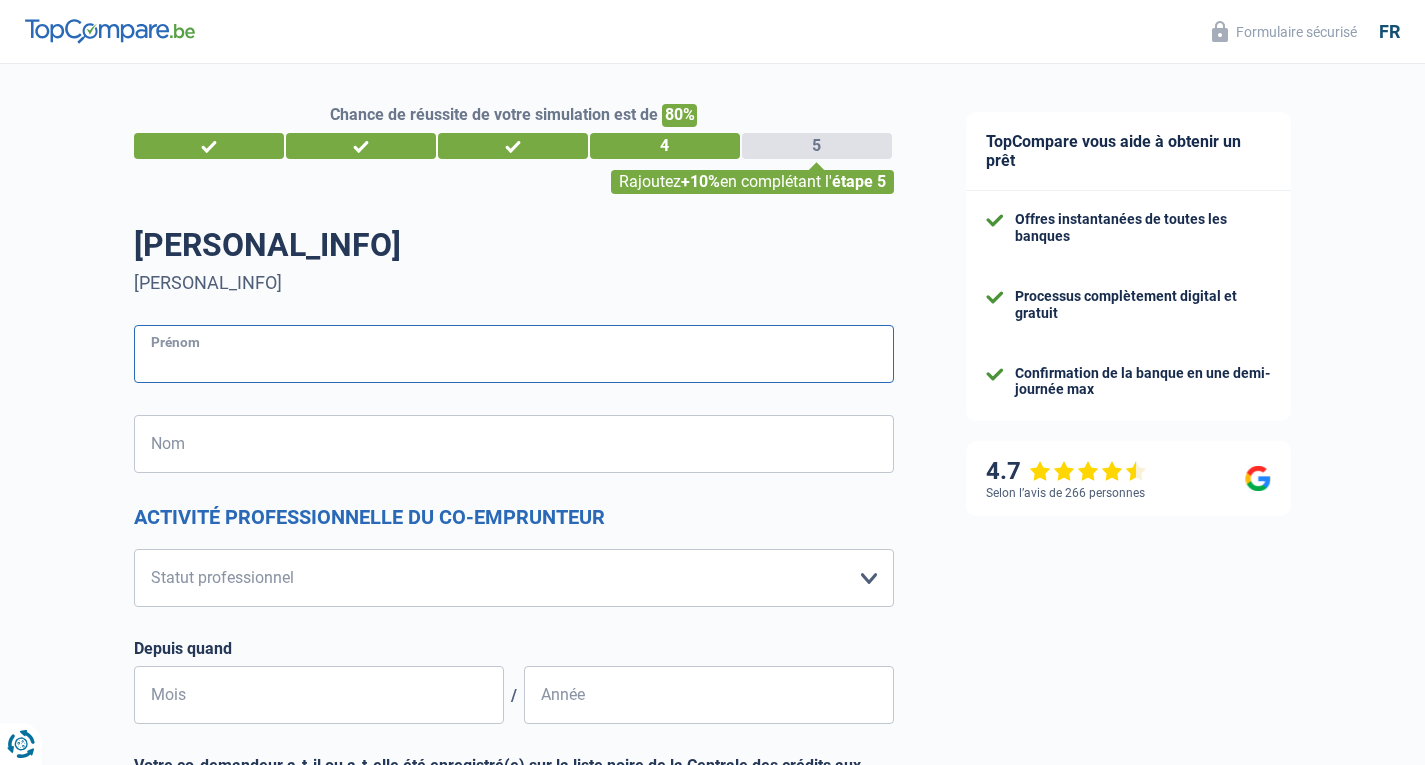 click on "Prénom" at bounding box center [514, 354] 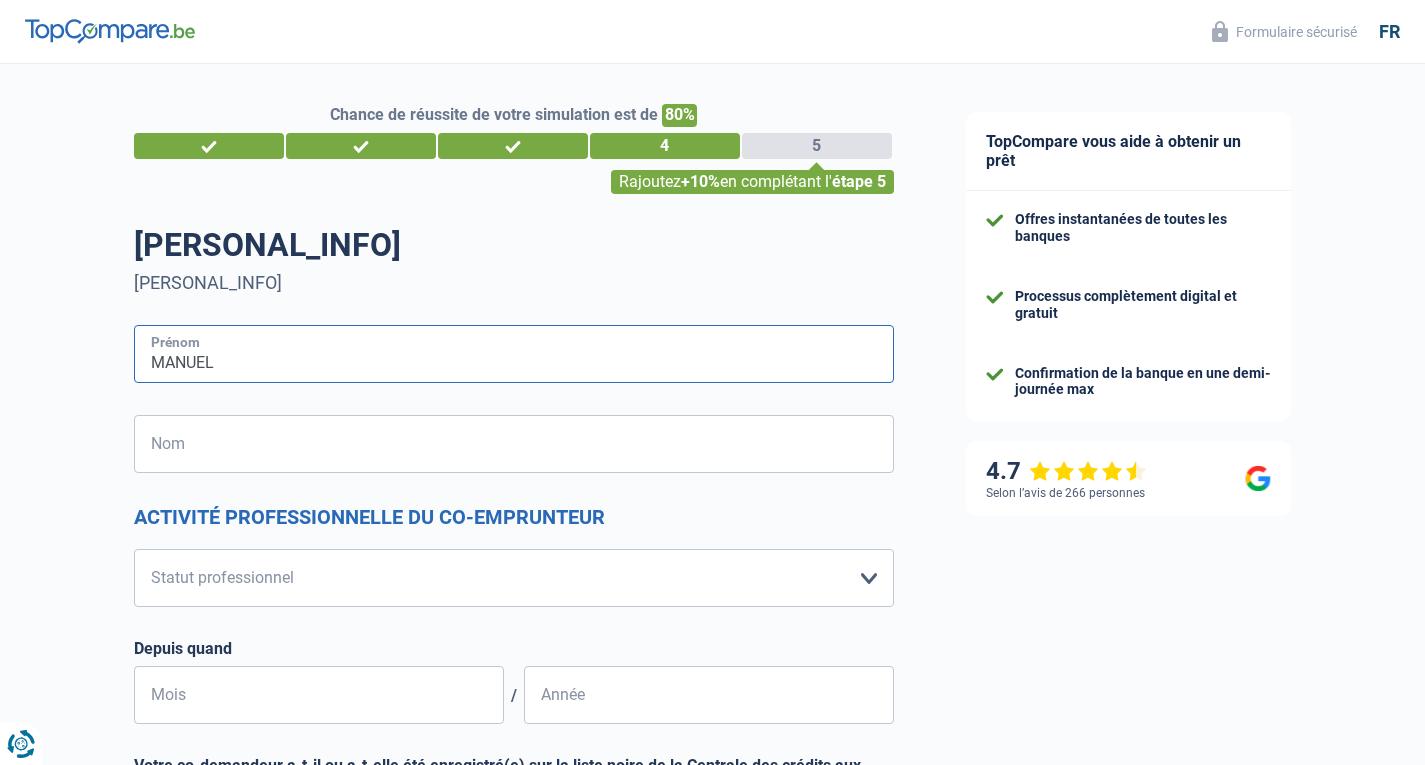 type on "MANUEL" 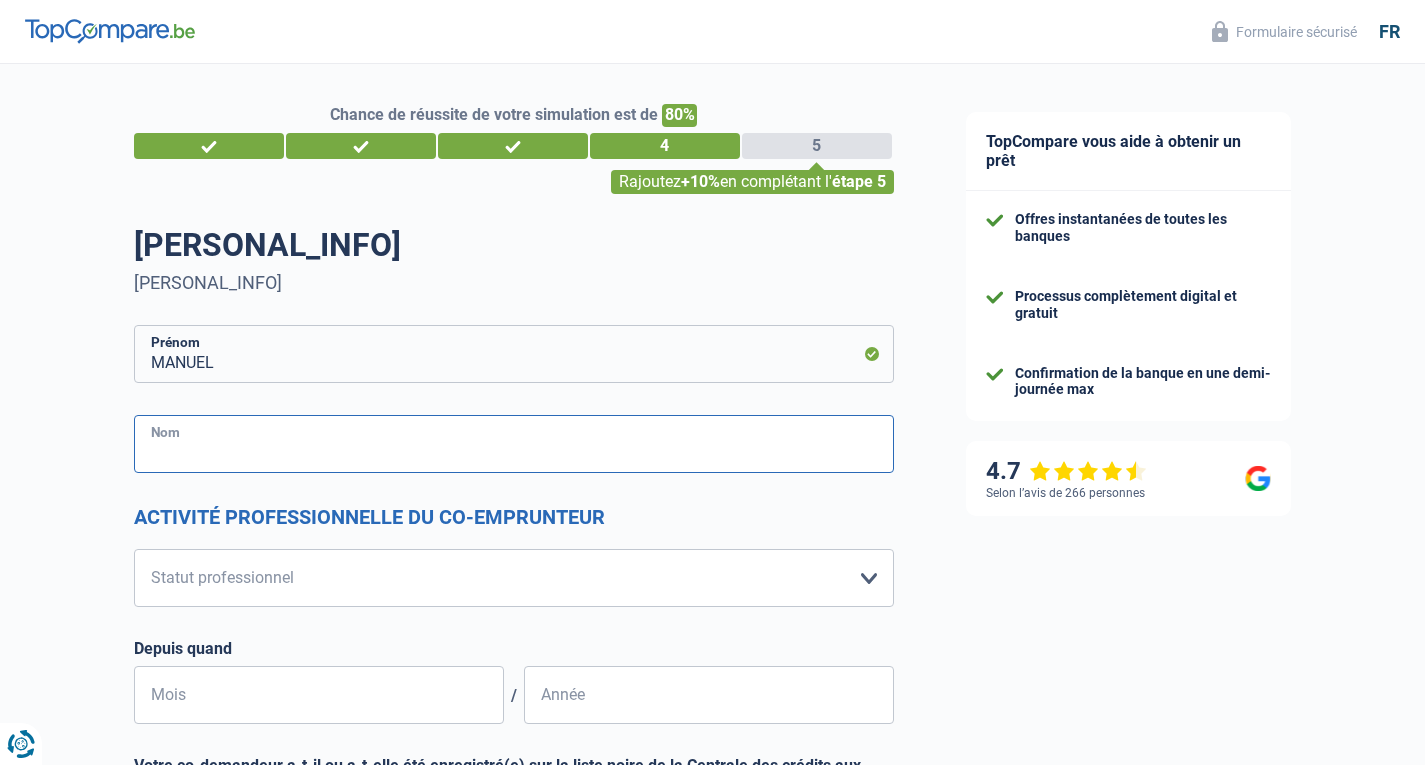 click on "Nom" at bounding box center (514, 444) 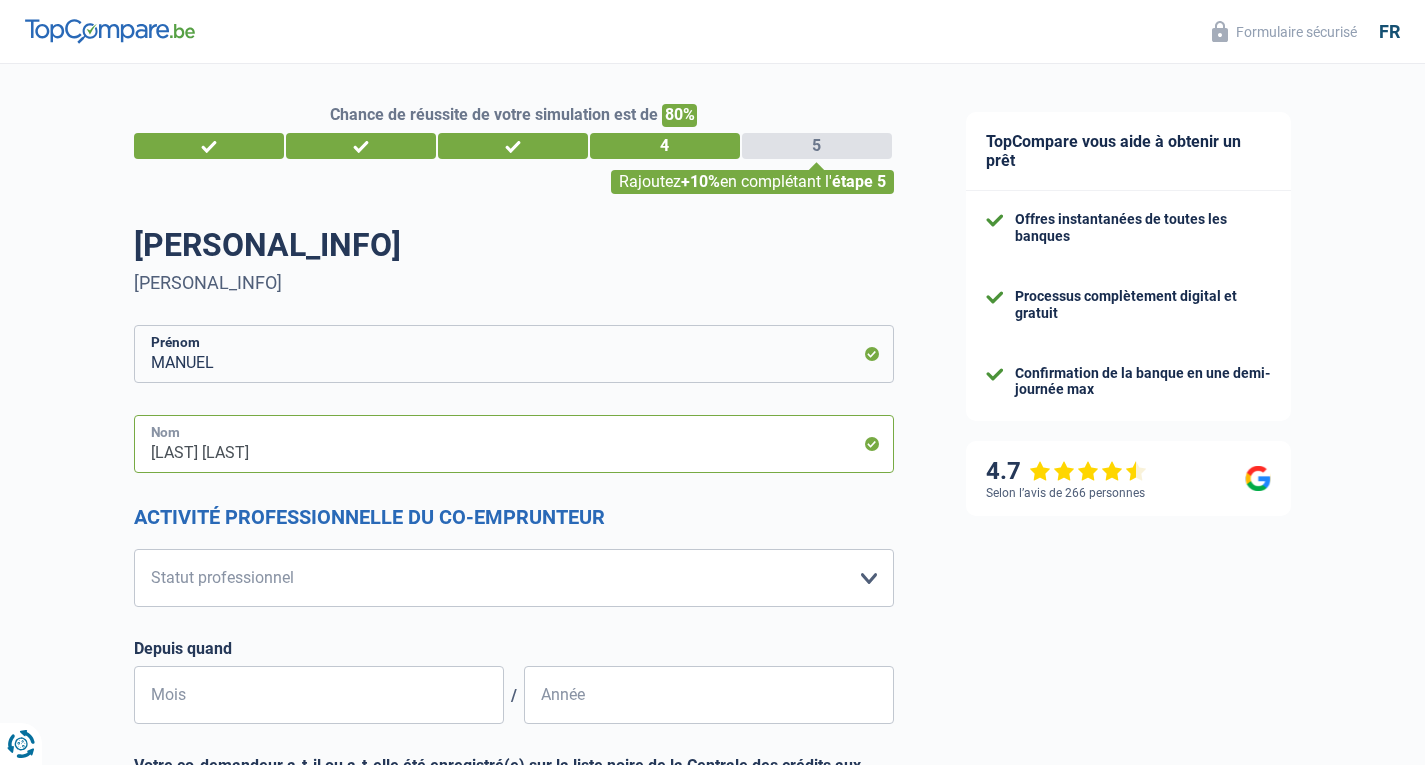 type on "ESCARFULLER HOLGUIN" 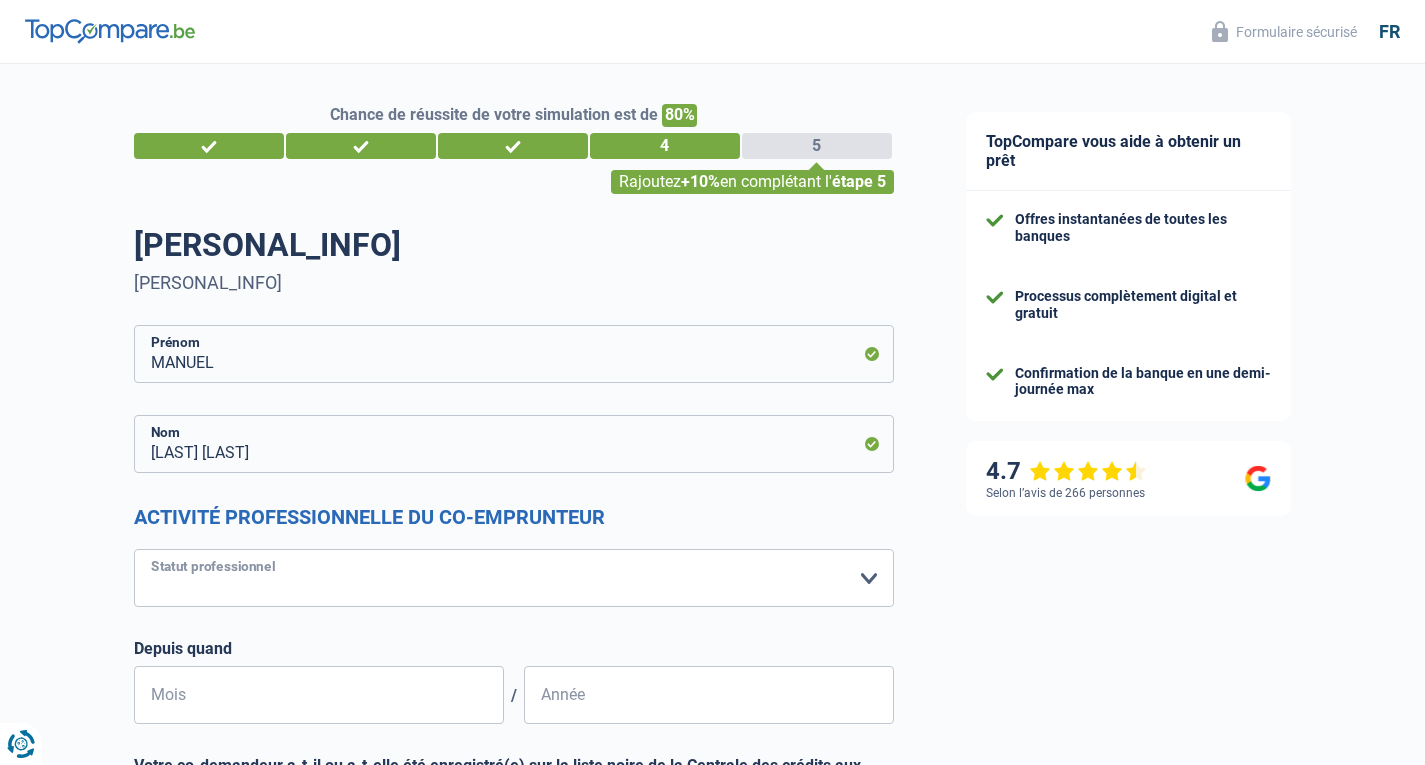 click on "Ouvrier Employé privé Employé public Invalide Indépendant Pensionné Chômeur Mutuelle Femme au foyer Sans profession Allocataire sécurité/Intégration social (SPF Sécurité Sociale, CPAS) Etudiant Profession libérale Commerçant Rentier Pré-pensionné
Veuillez sélectionner une option" at bounding box center [514, 578] 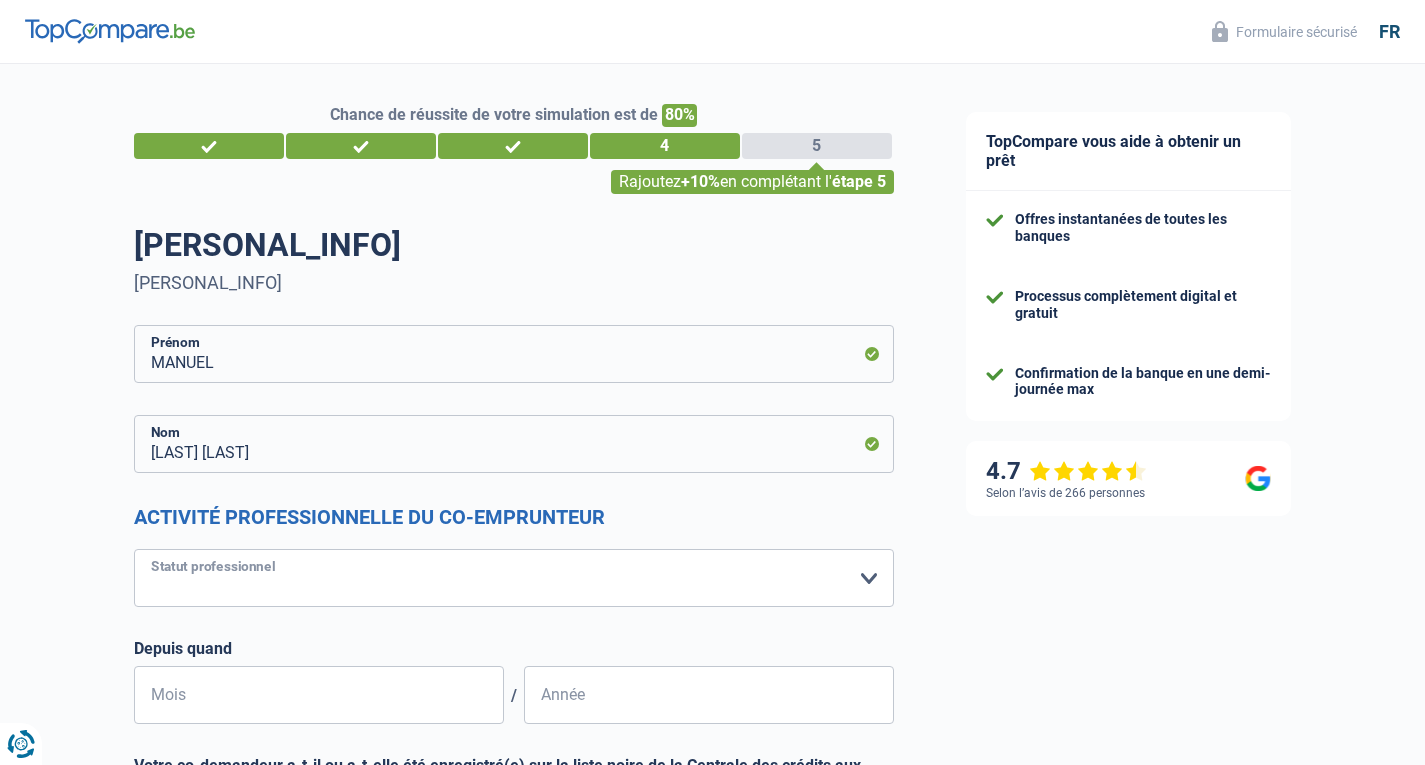 select on "worker" 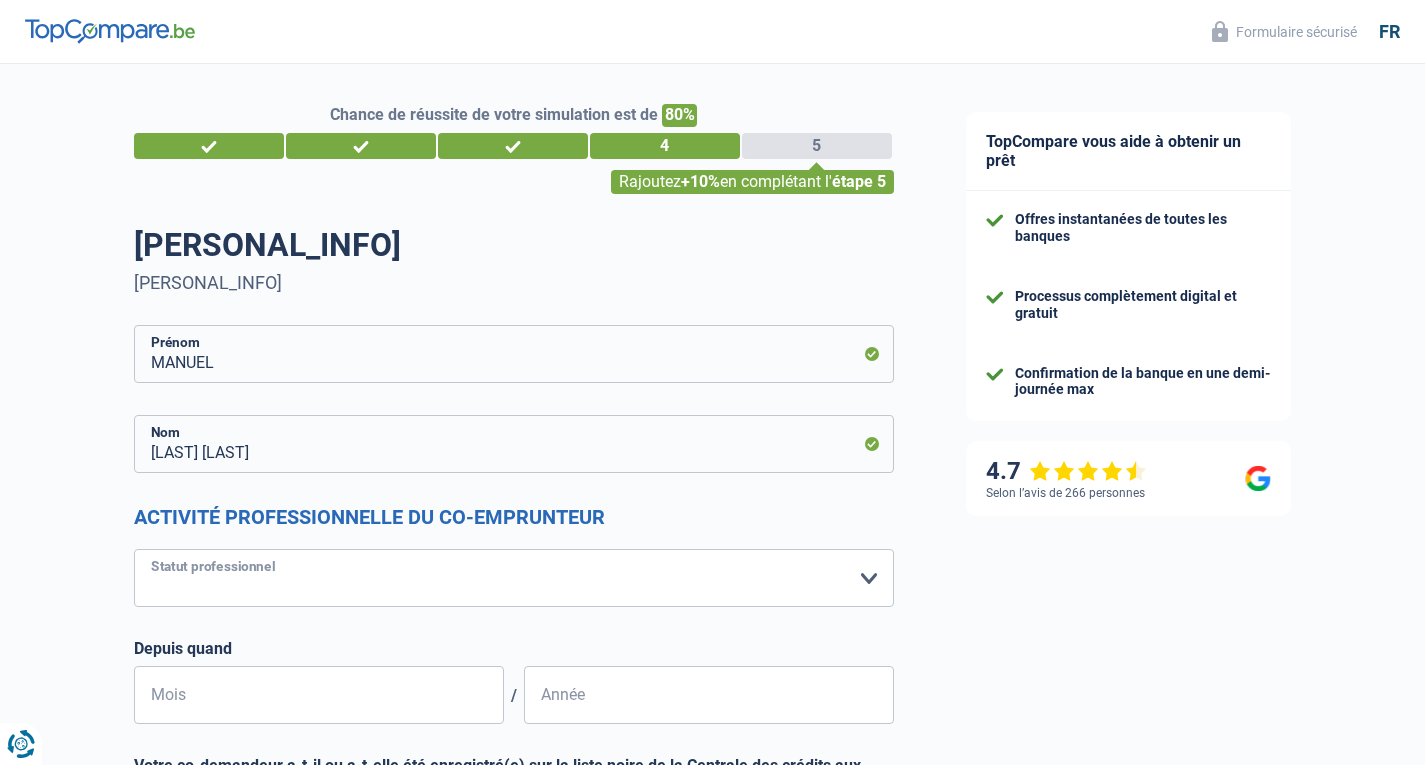 click on "Ouvrier Employé privé Employé public Invalide Indépendant Pensionné Chômeur Mutuelle Femme au foyer Sans profession Allocataire sécurité/Intégration social (SPF Sécurité Sociale, CPAS) Etudiant Profession libérale Commerçant Rentier Pré-pensionné
Veuillez sélectionner une option" at bounding box center (514, 578) 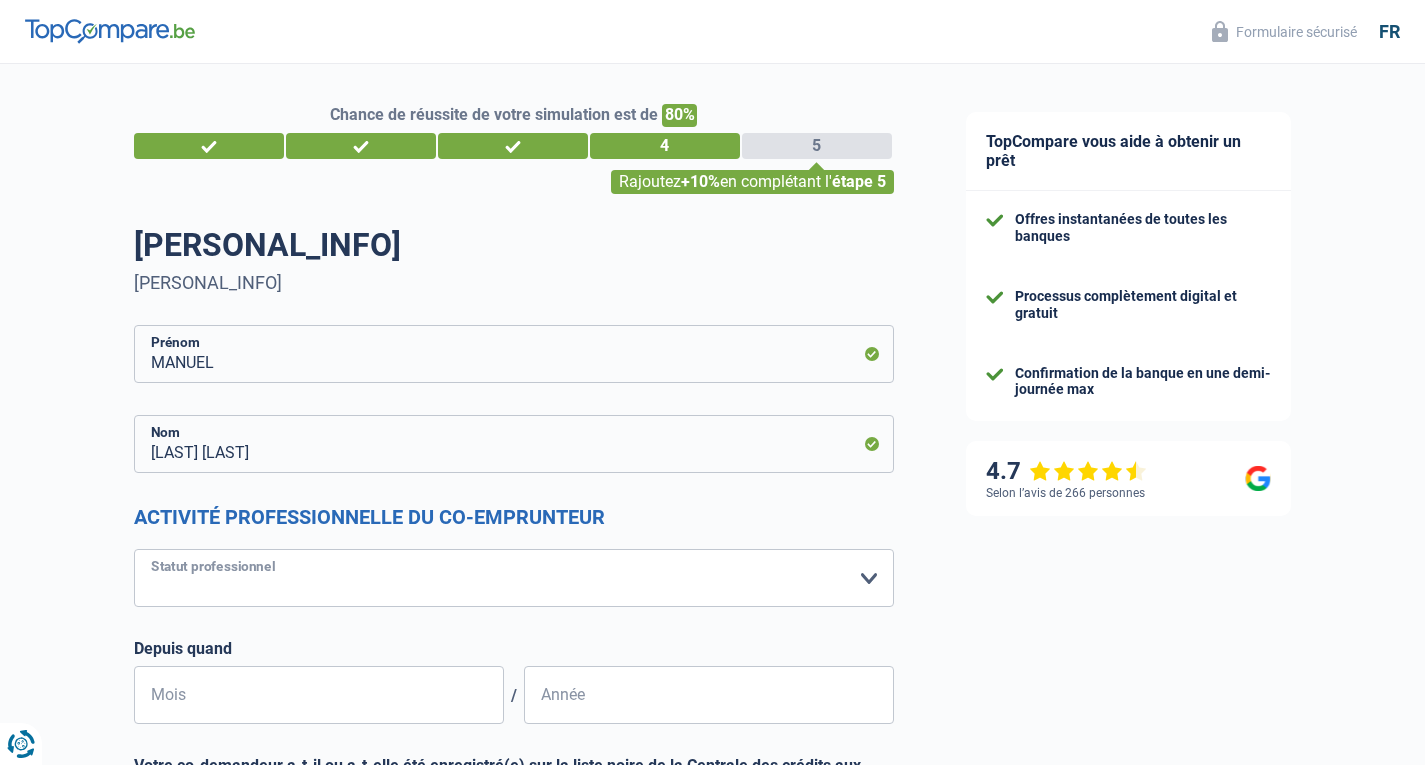 select on "netSalary" 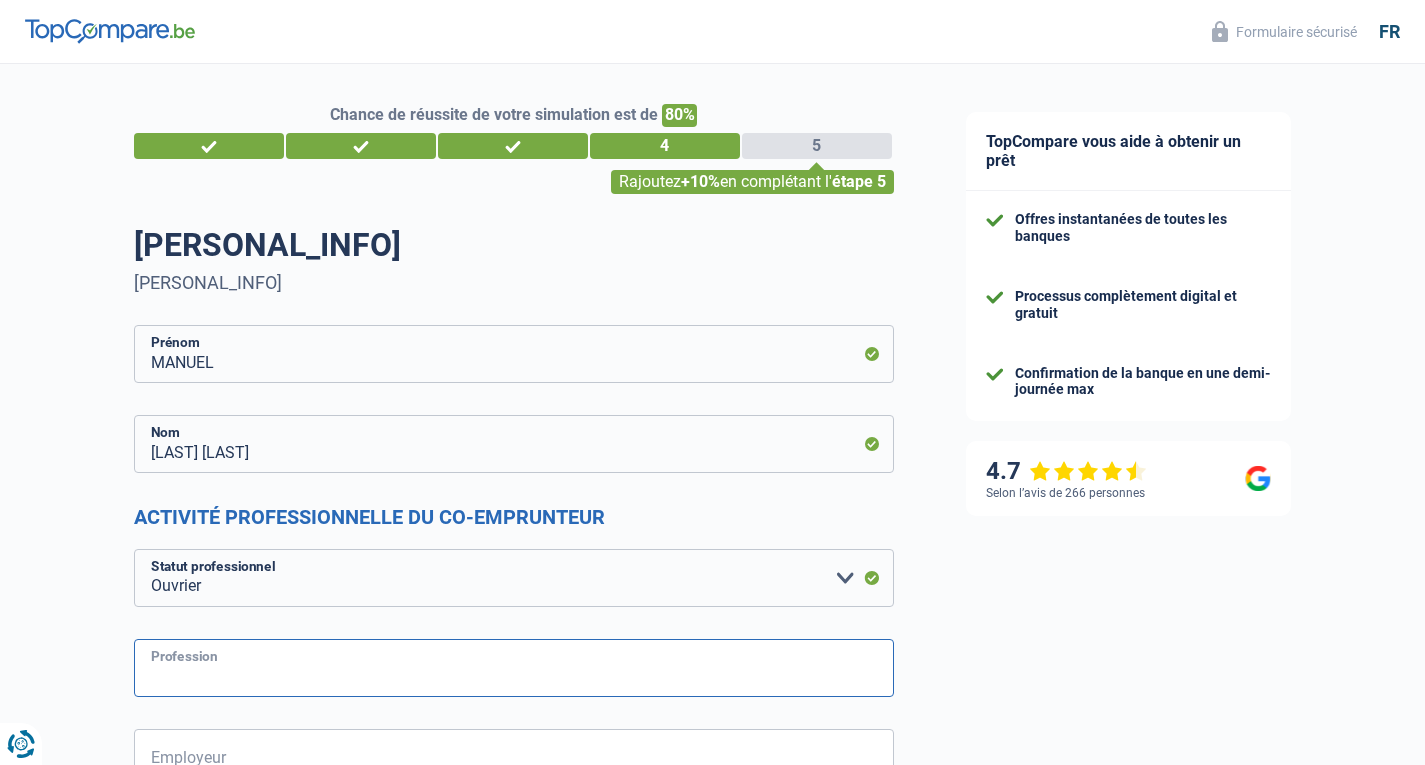 click on "Profession" at bounding box center [514, 668] 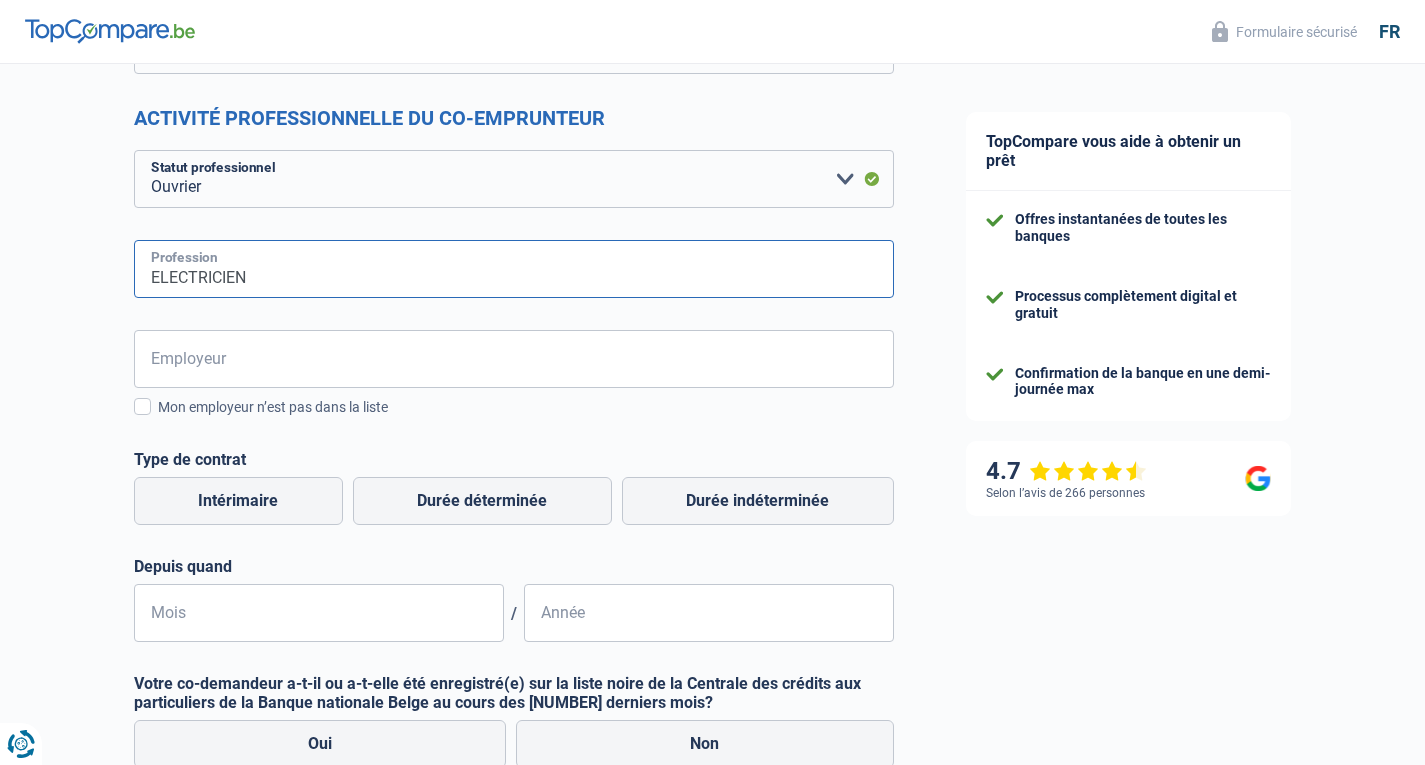 scroll, scrollTop: 400, scrollLeft: 0, axis: vertical 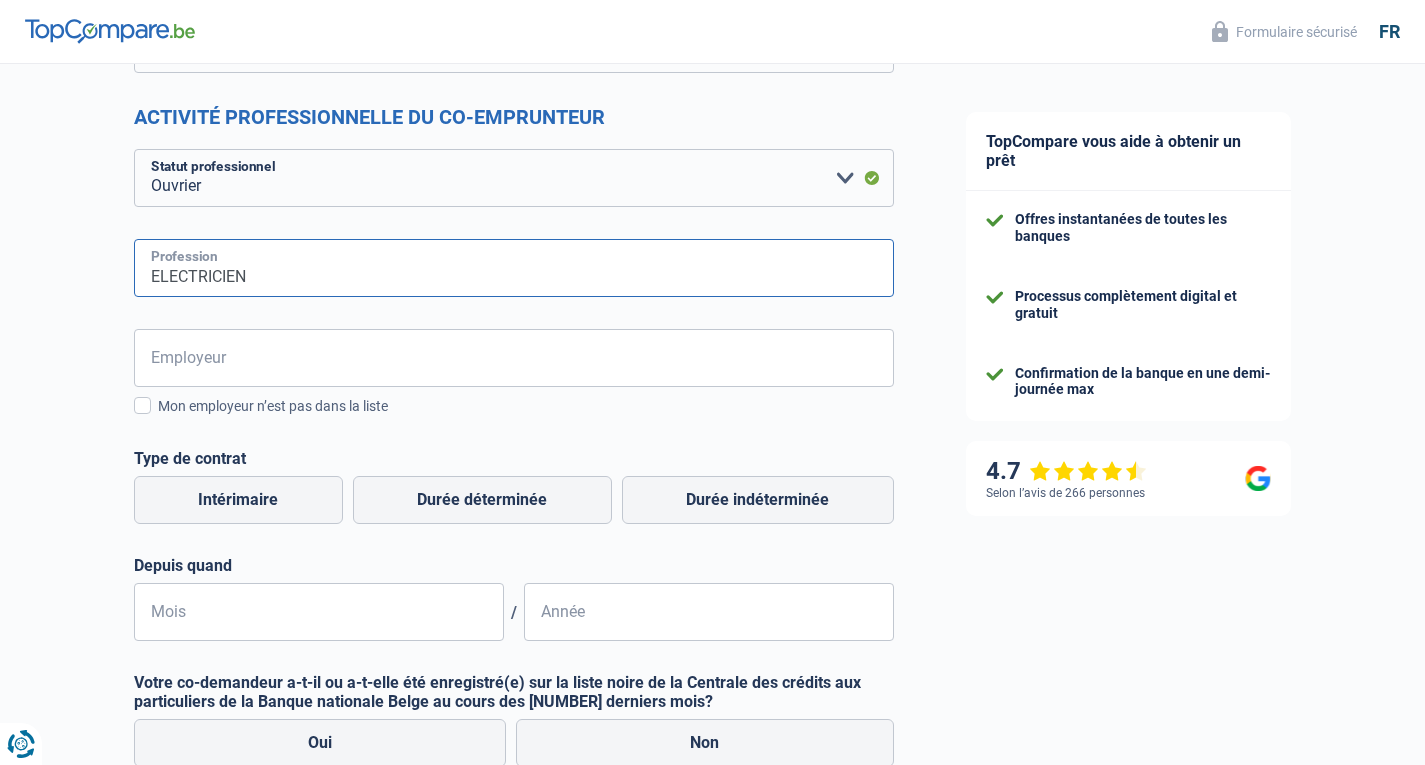 type on "ELECTRICIEN" 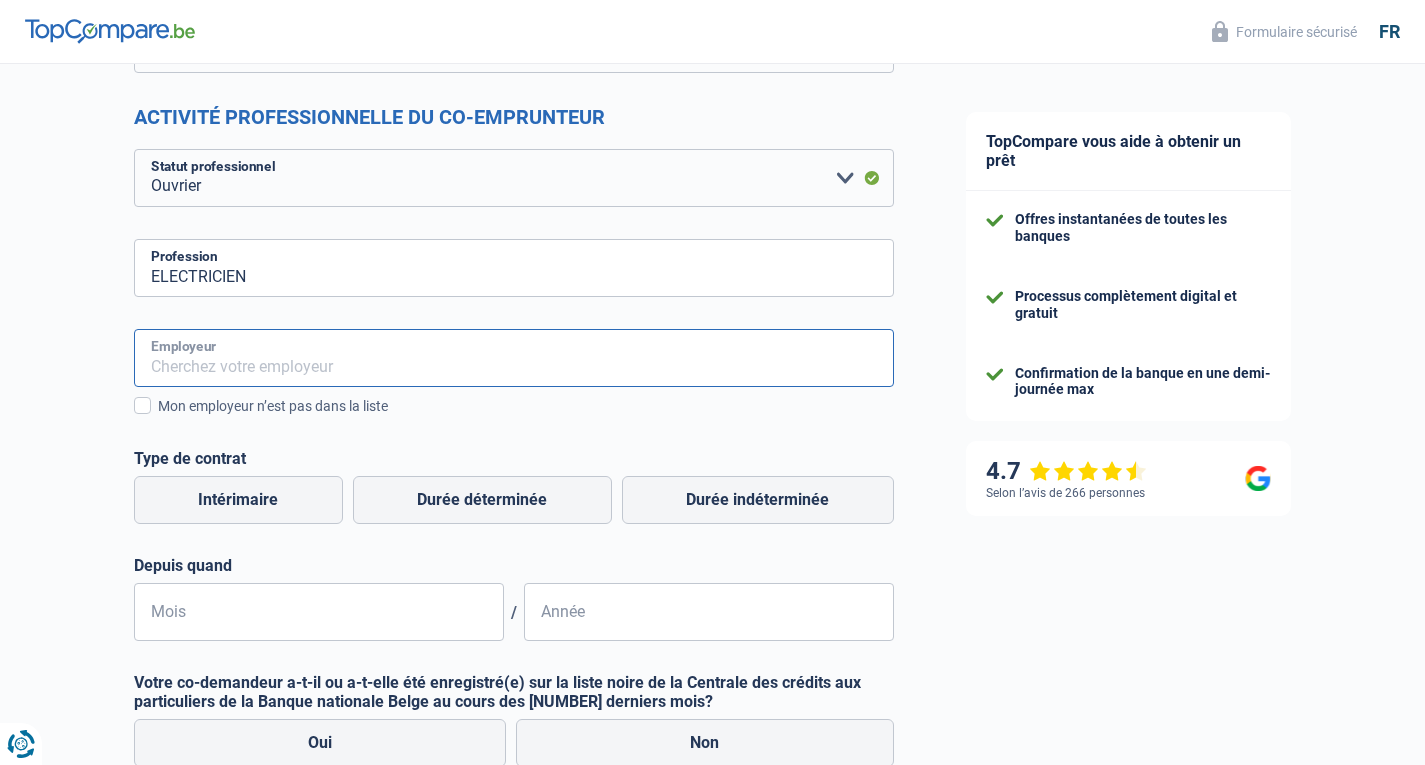click on "Employeur" at bounding box center [514, 358] 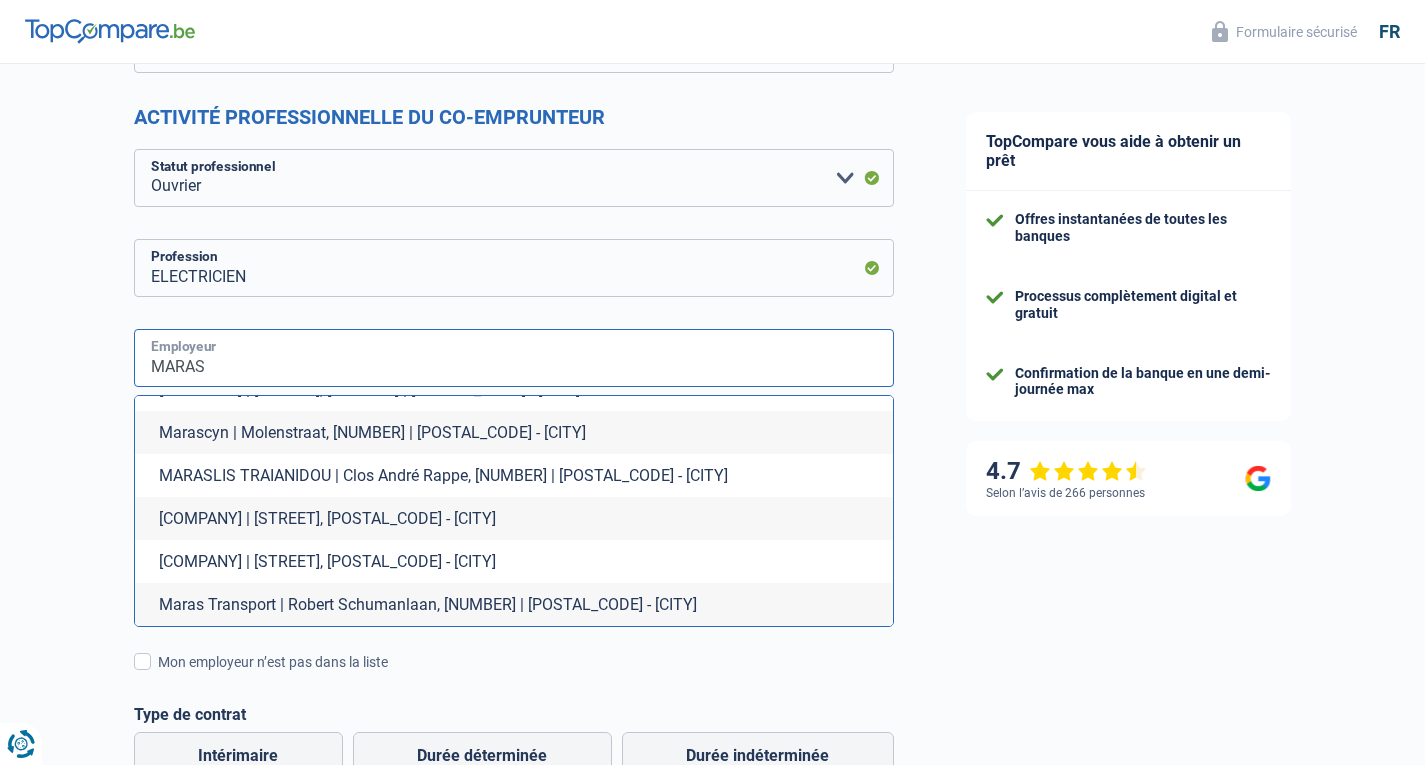 scroll, scrollTop: 243, scrollLeft: 0, axis: vertical 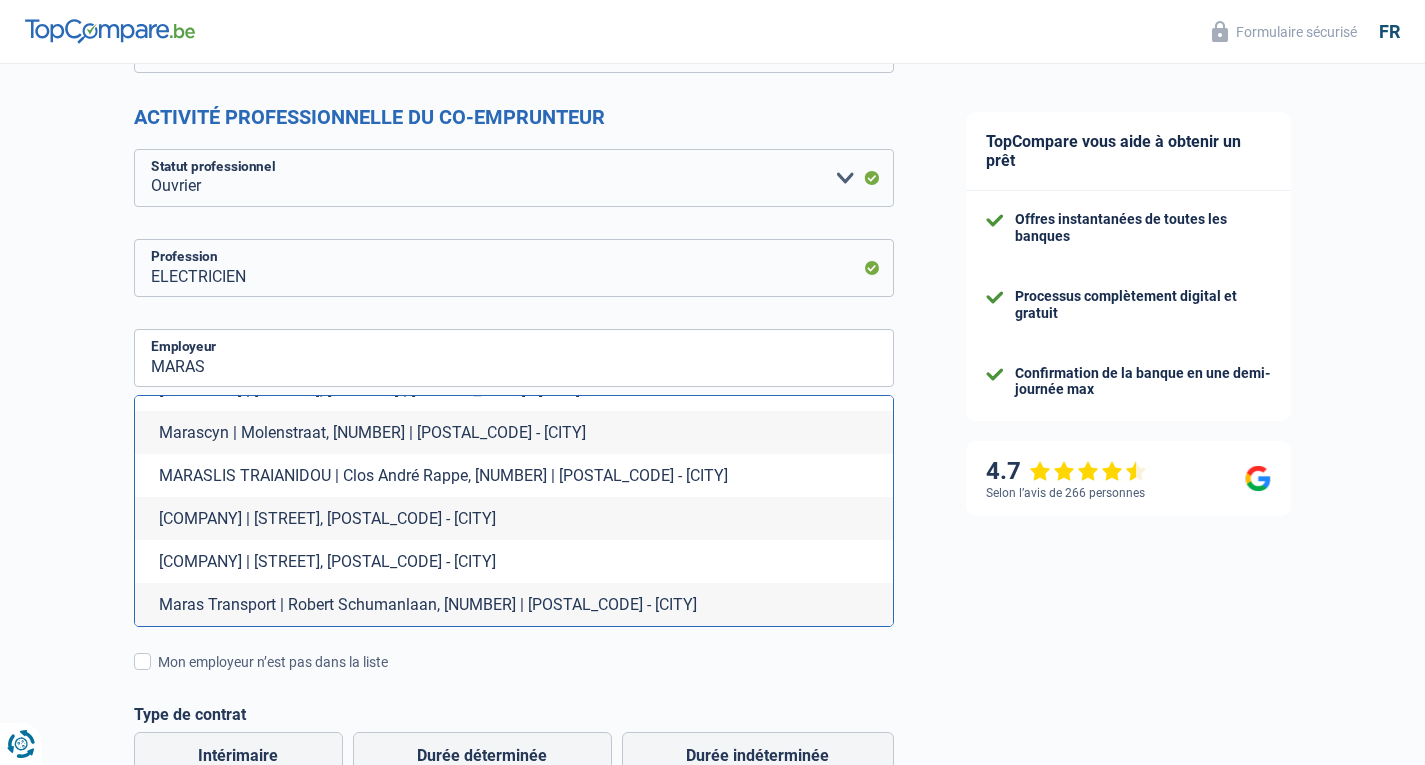 click on "MARASCO GROUP | Rue Edouard Stuckens, 150A | 1140 - Evere" at bounding box center (514, 561) 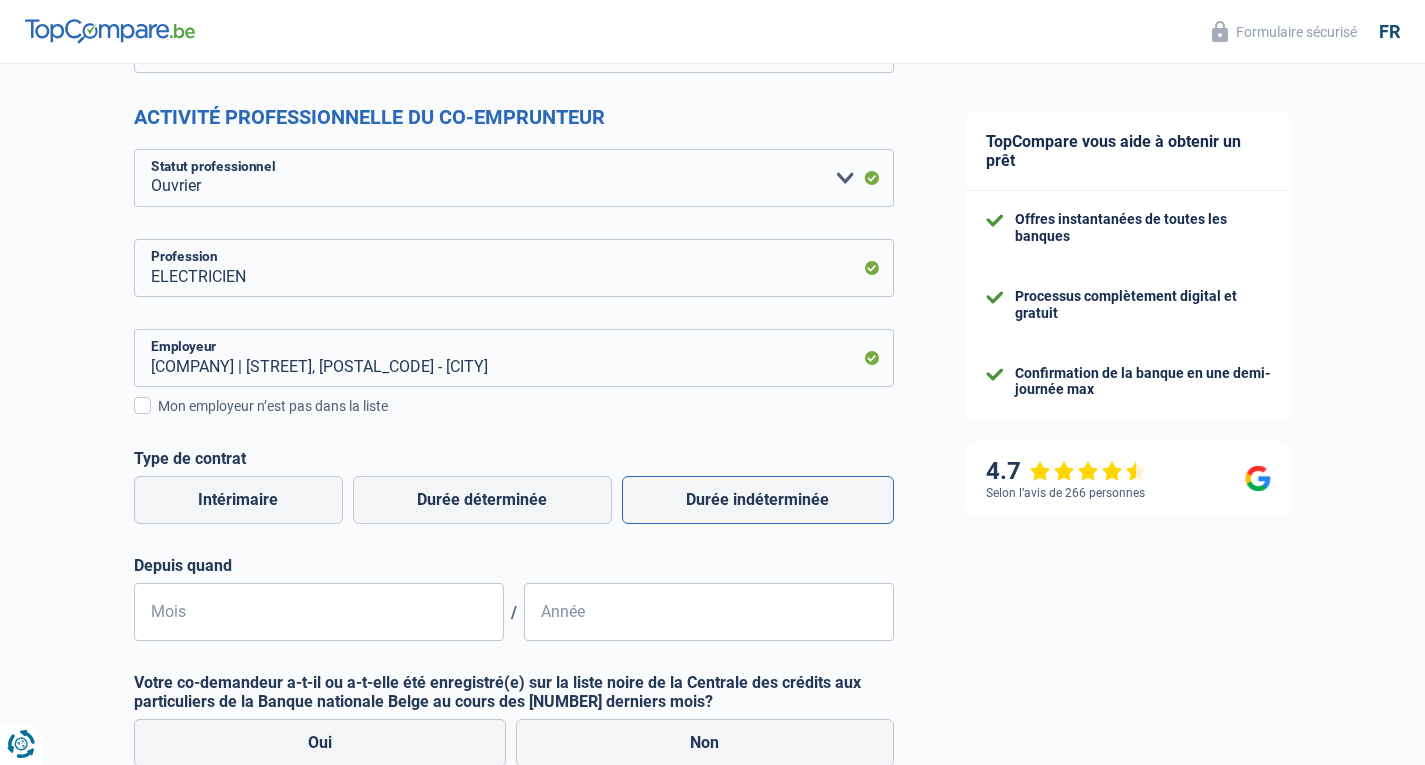 click on "Durée indéterminée" at bounding box center (758, 500) 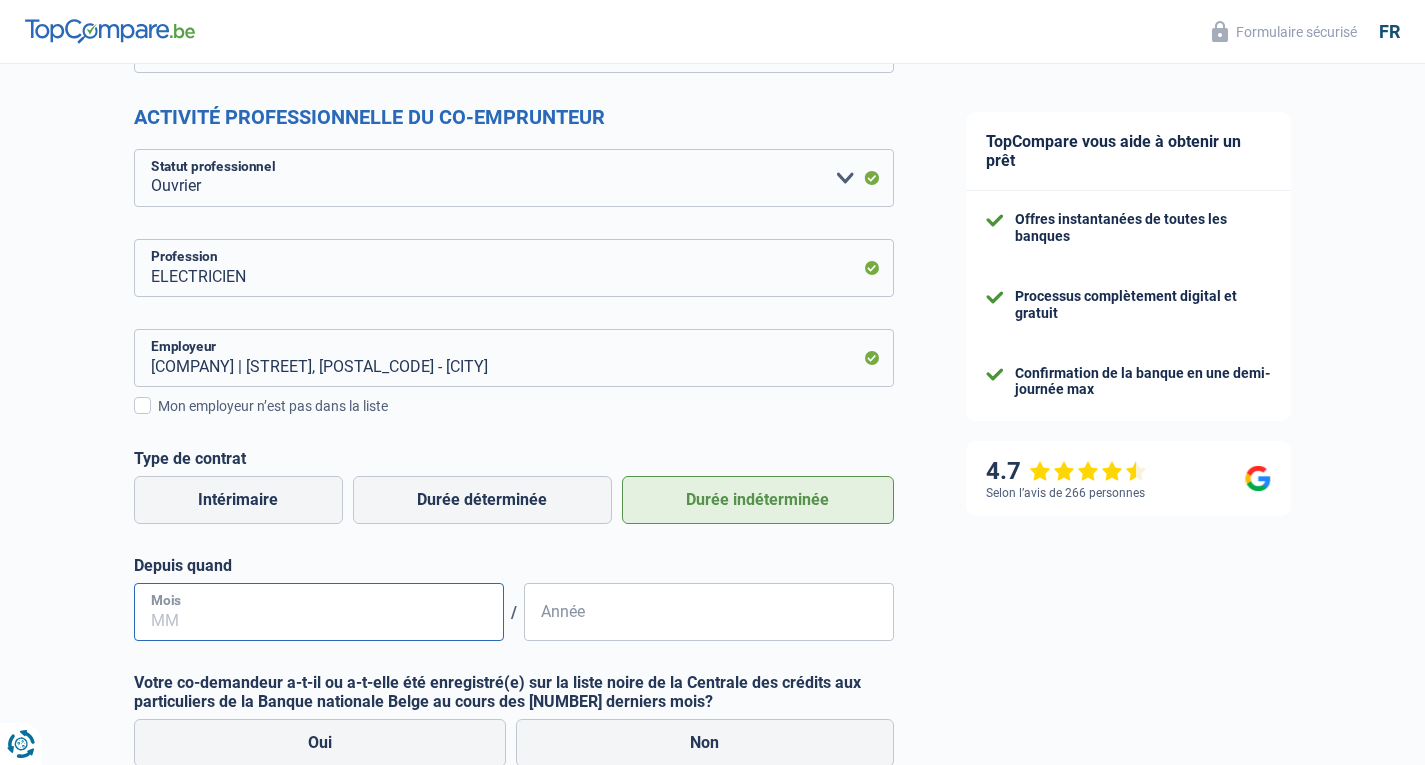 click on "Mois" at bounding box center [319, 612] 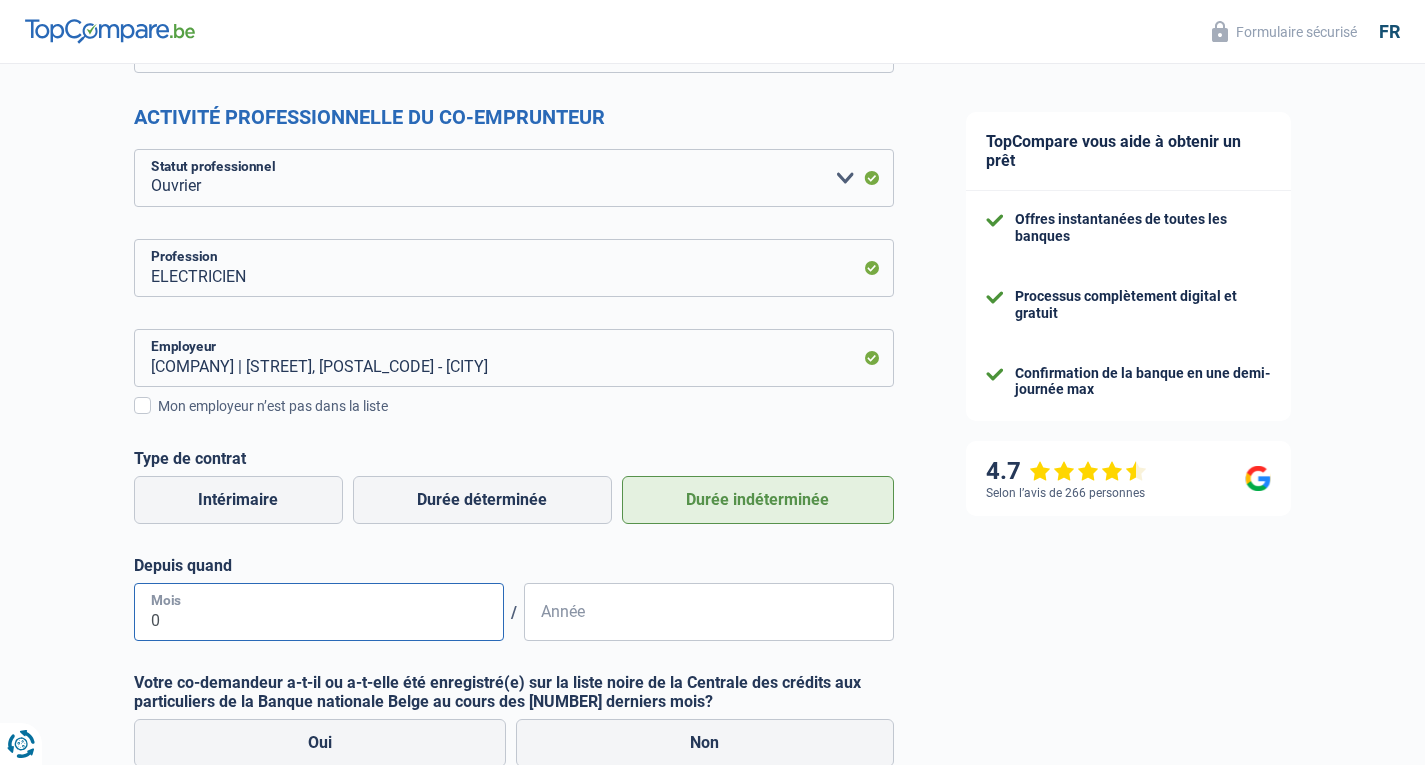 type on "06" 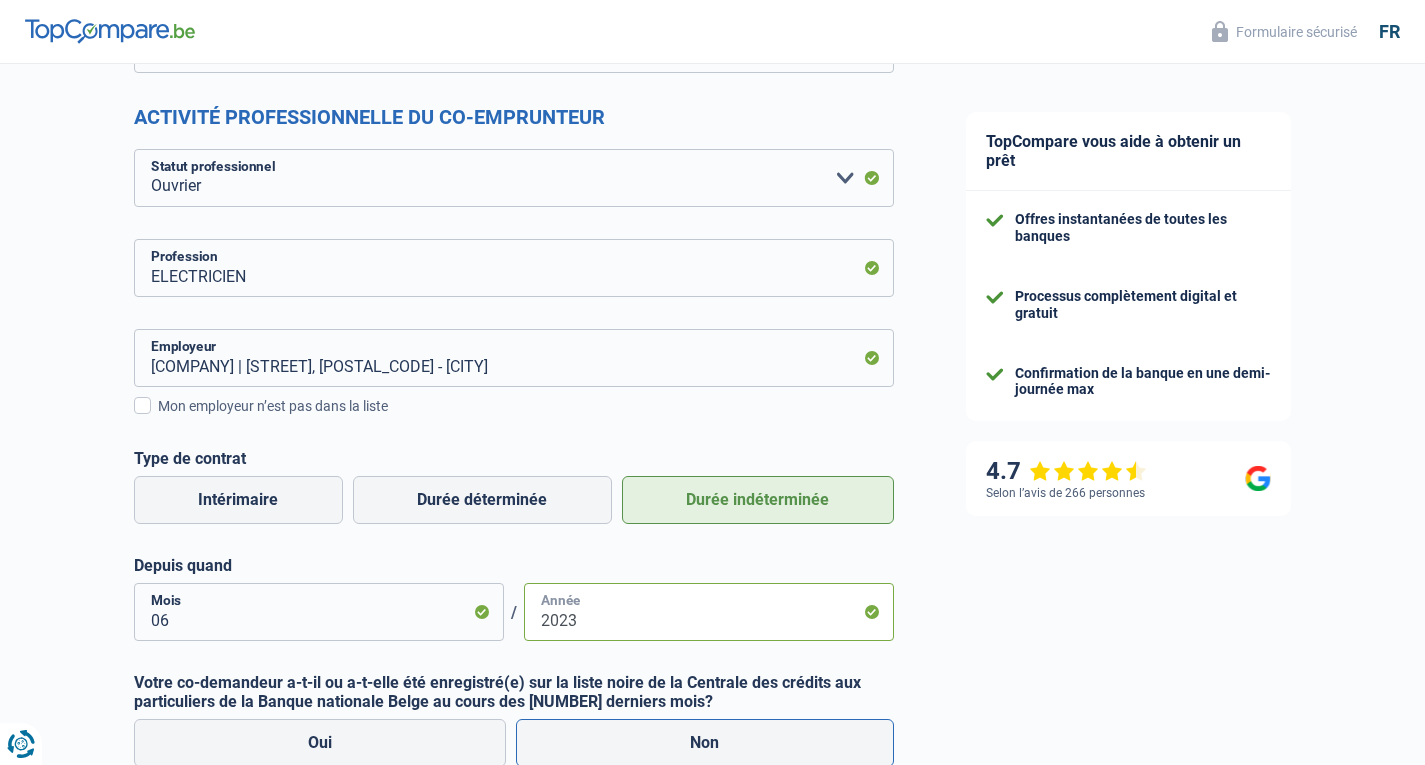 type on "2023" 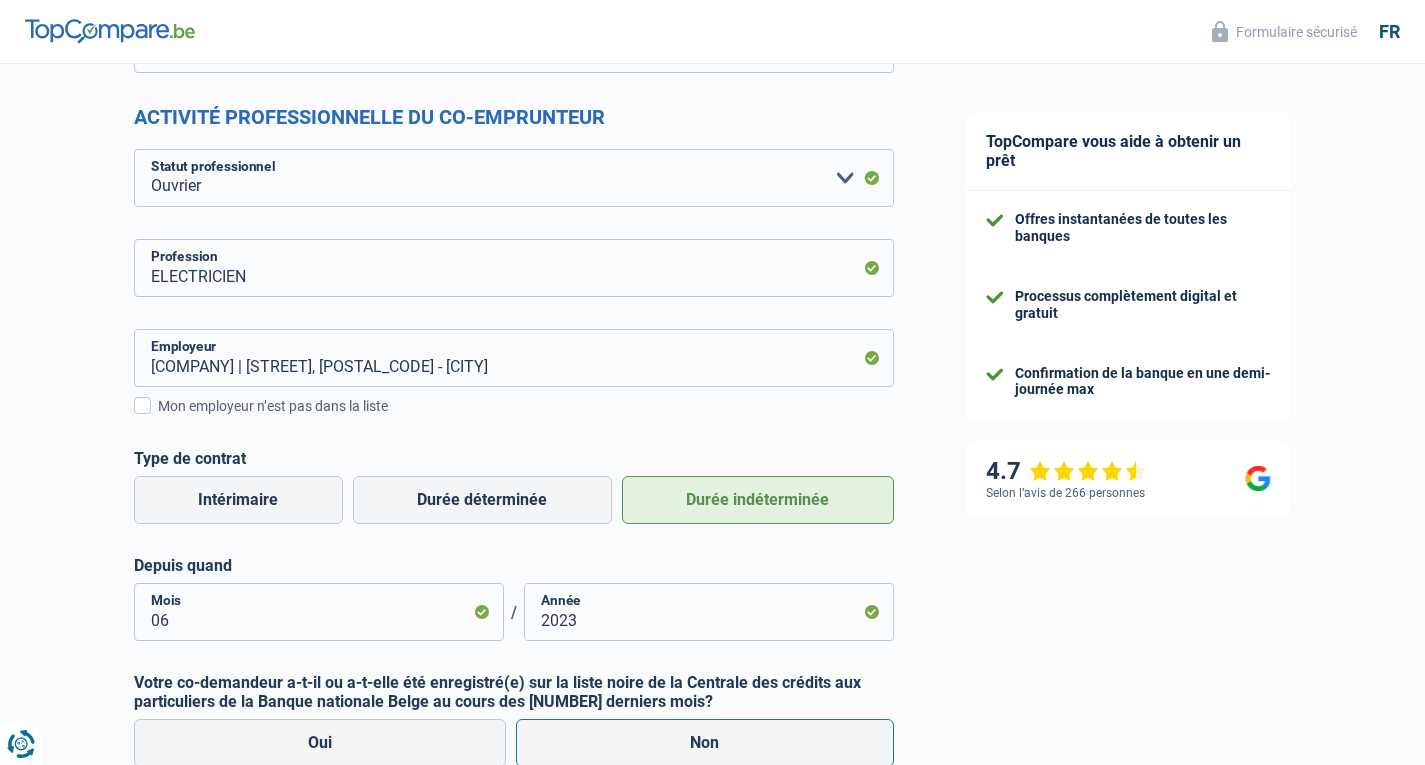 click on "Non" at bounding box center (705, 743) 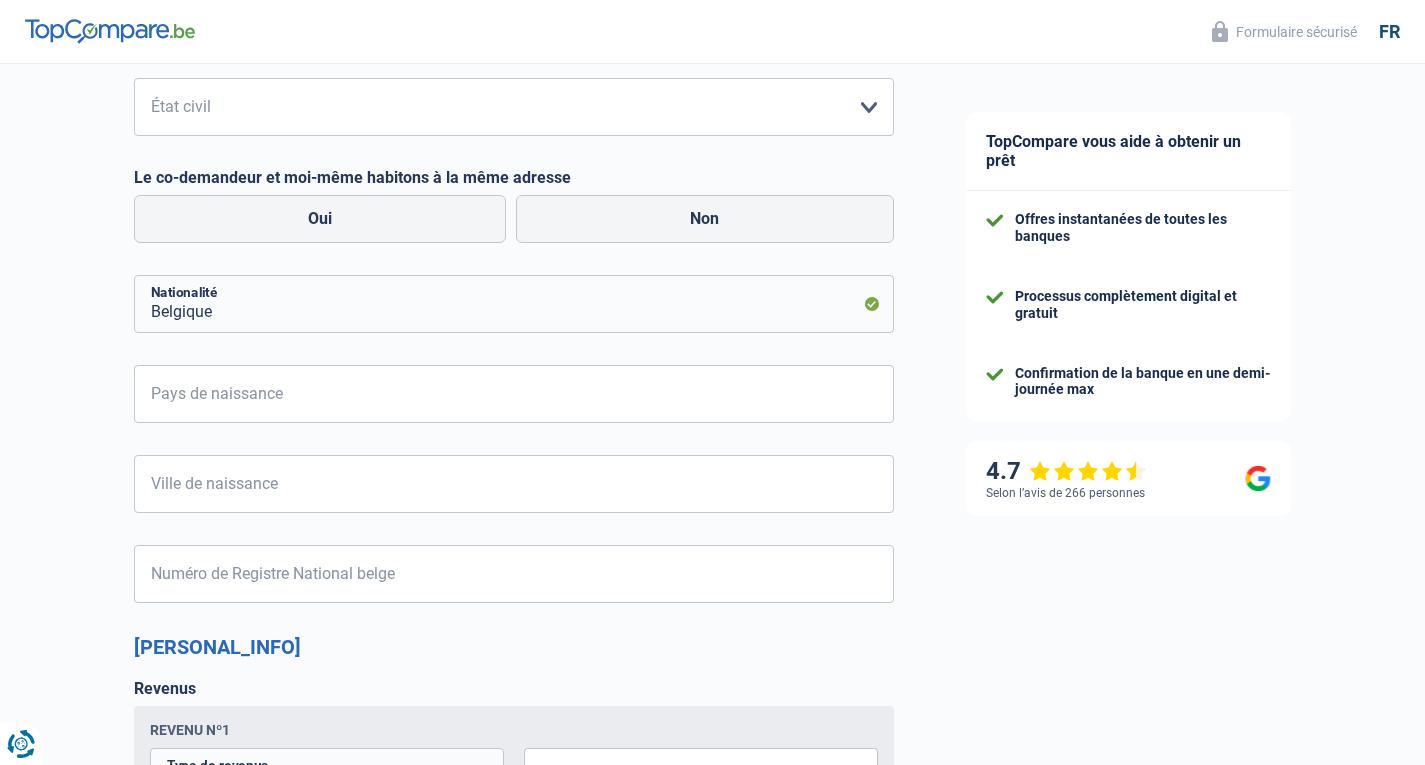 scroll, scrollTop: 1243, scrollLeft: 0, axis: vertical 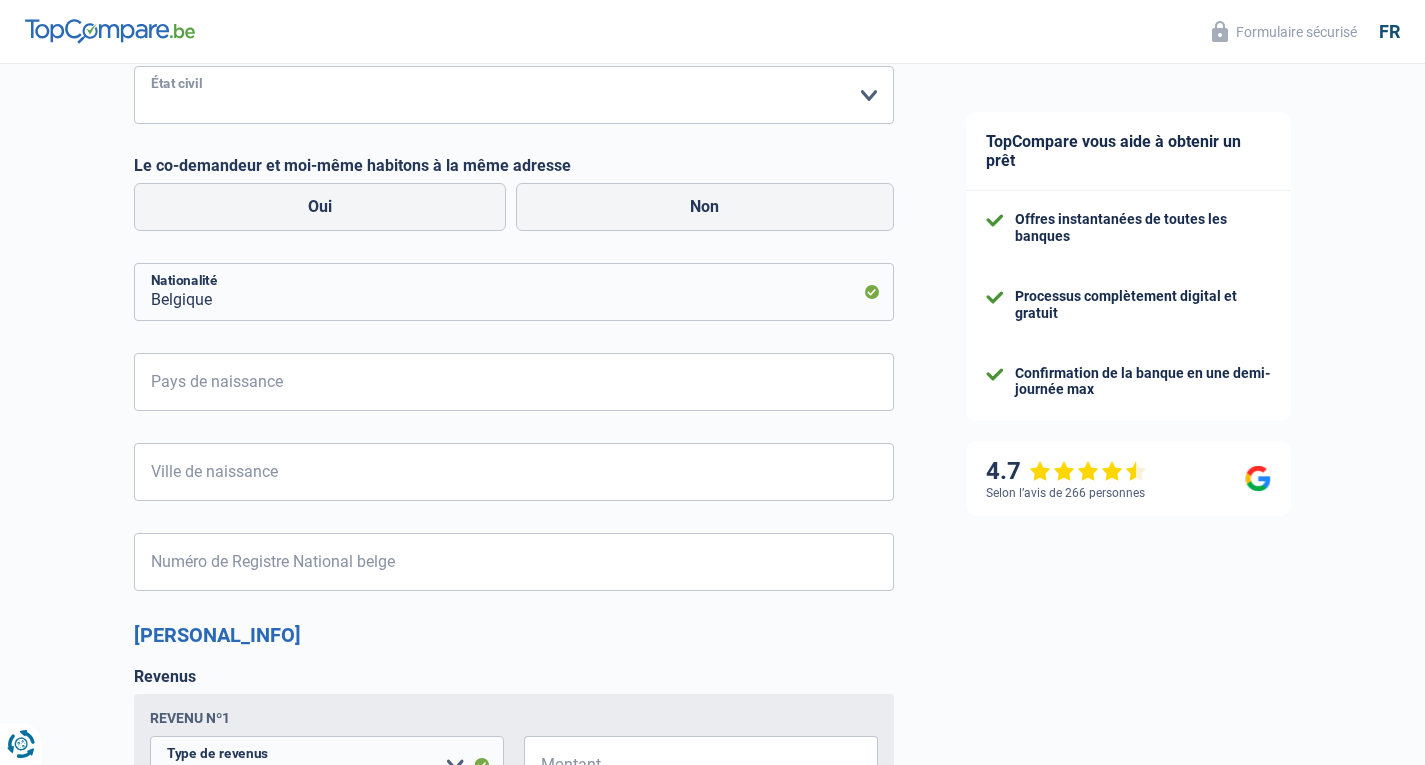 click on "Célibataire Marié(e) Cohabitant(e) légal(e) Divorcé(e) Veuf(ve) Séparé (de fait)
Veuillez sélectionner une option" at bounding box center (514, 95) 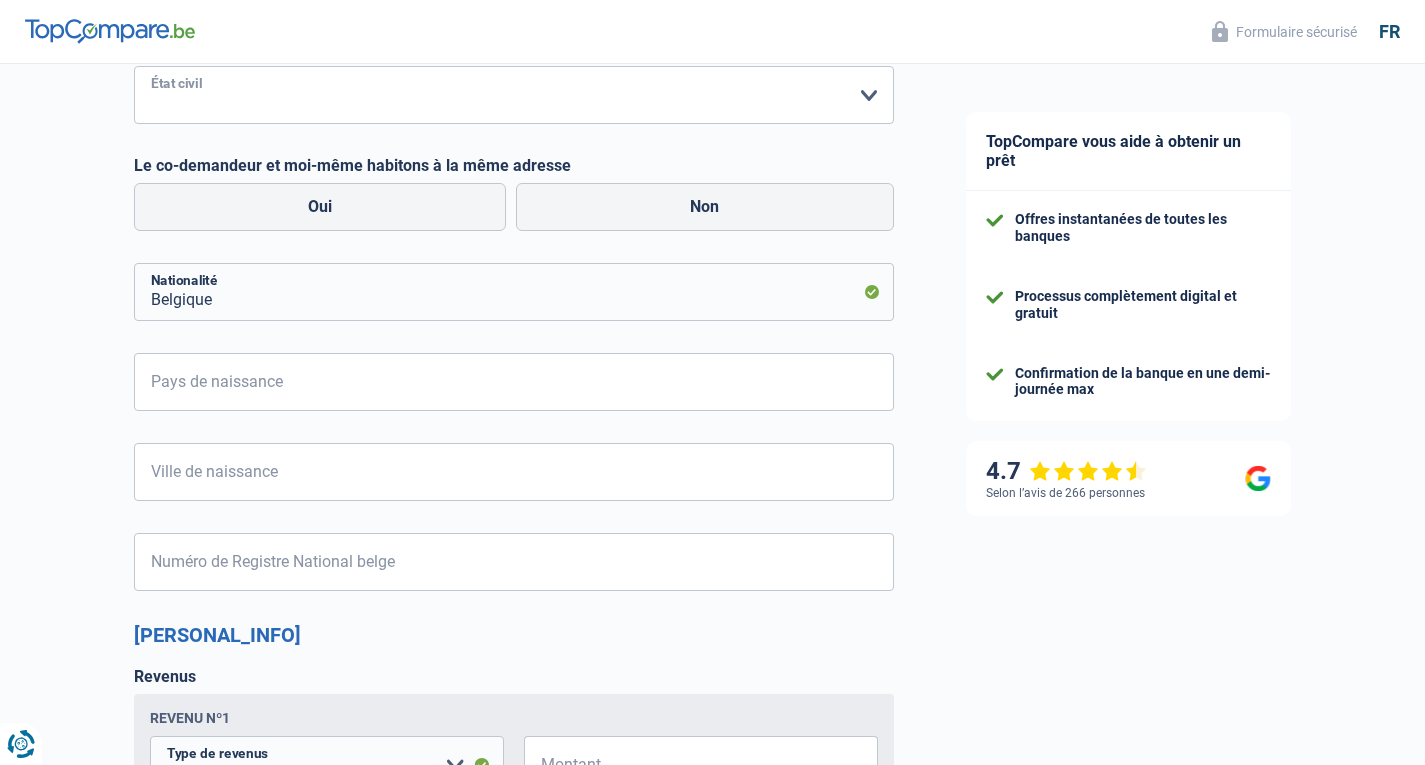 click on "Célibataire Marié(e) Cohabitant(e) légal(e) Divorcé(e) Veuf(ve) Séparé (de fait)
Veuillez sélectionner une option" at bounding box center (514, 95) 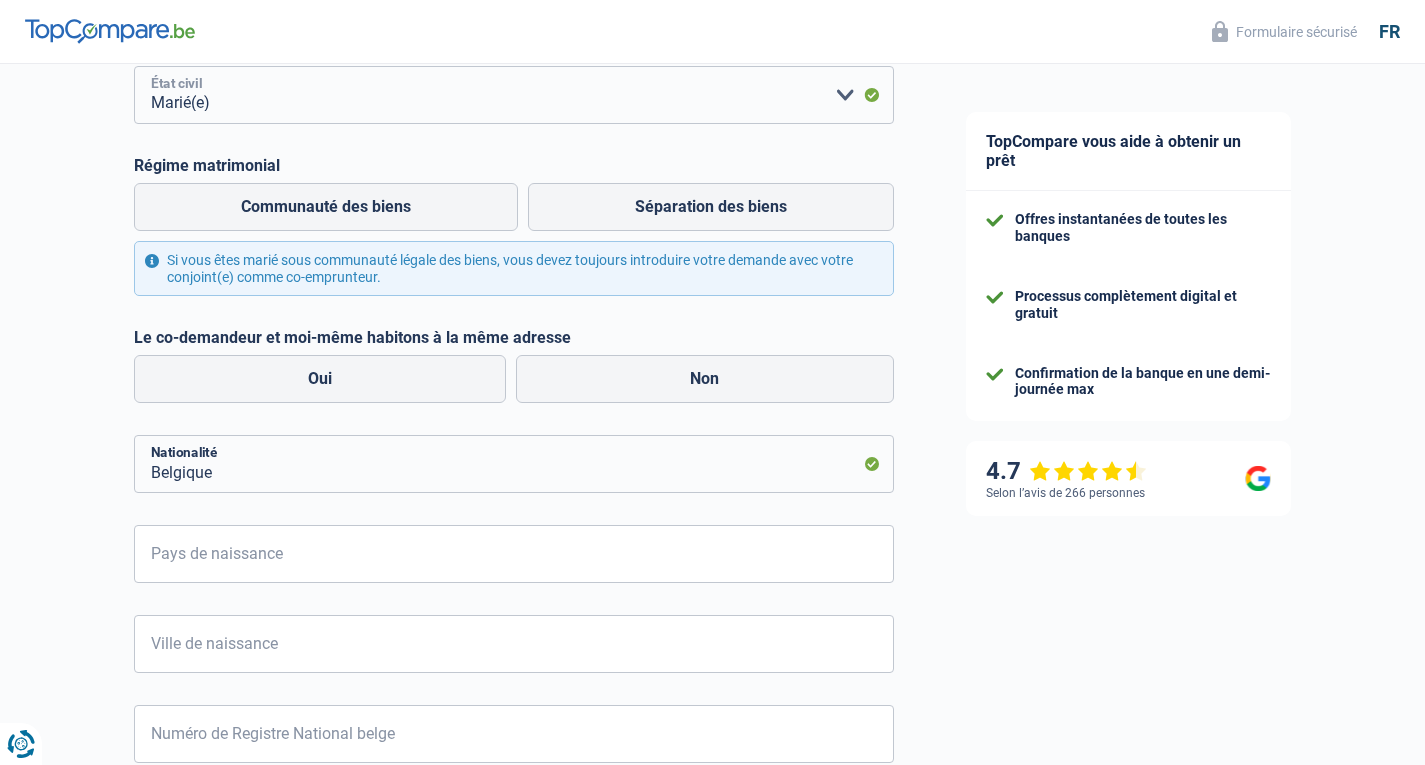 click on "Célibataire Marié(e) Cohabitant(e) légal(e) Divorcé(e) Veuf(ve) Séparé (de fait)
Veuillez sélectionner une option" at bounding box center (514, 95) 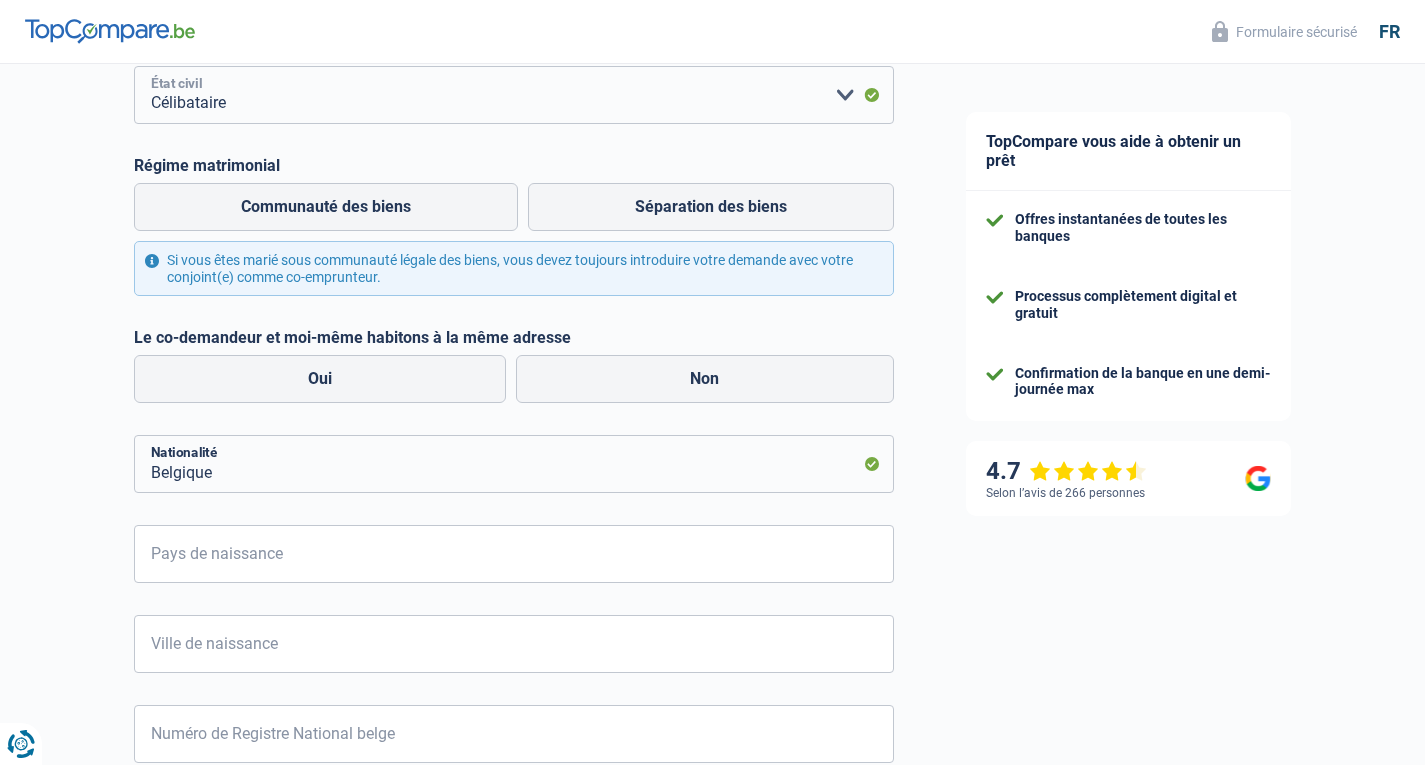 click on "Célibataire Marié(e) Cohabitant(e) légal(e) Divorcé(e) Veuf(ve) Séparé (de fait)
Veuillez sélectionner une option" at bounding box center (514, 95) 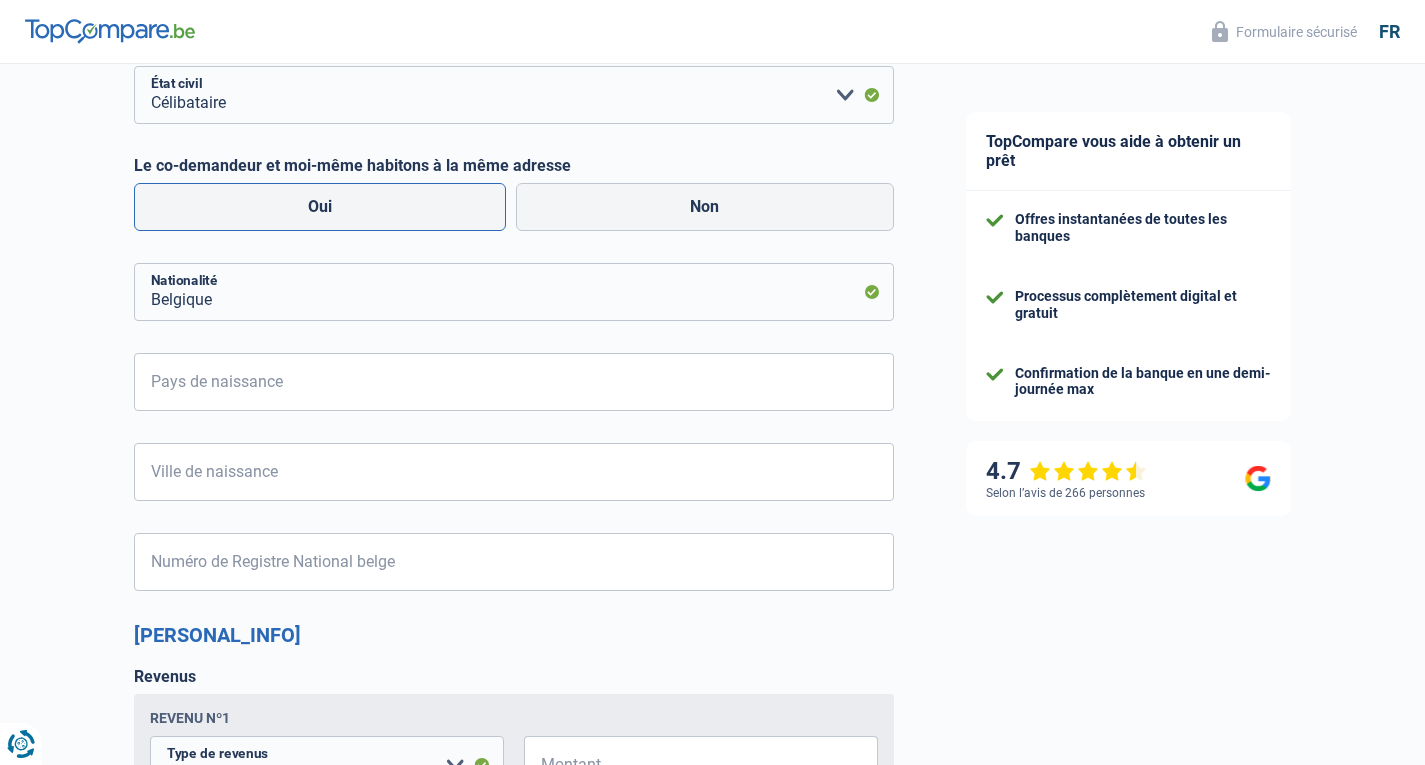 click on "Oui" at bounding box center (320, 207) 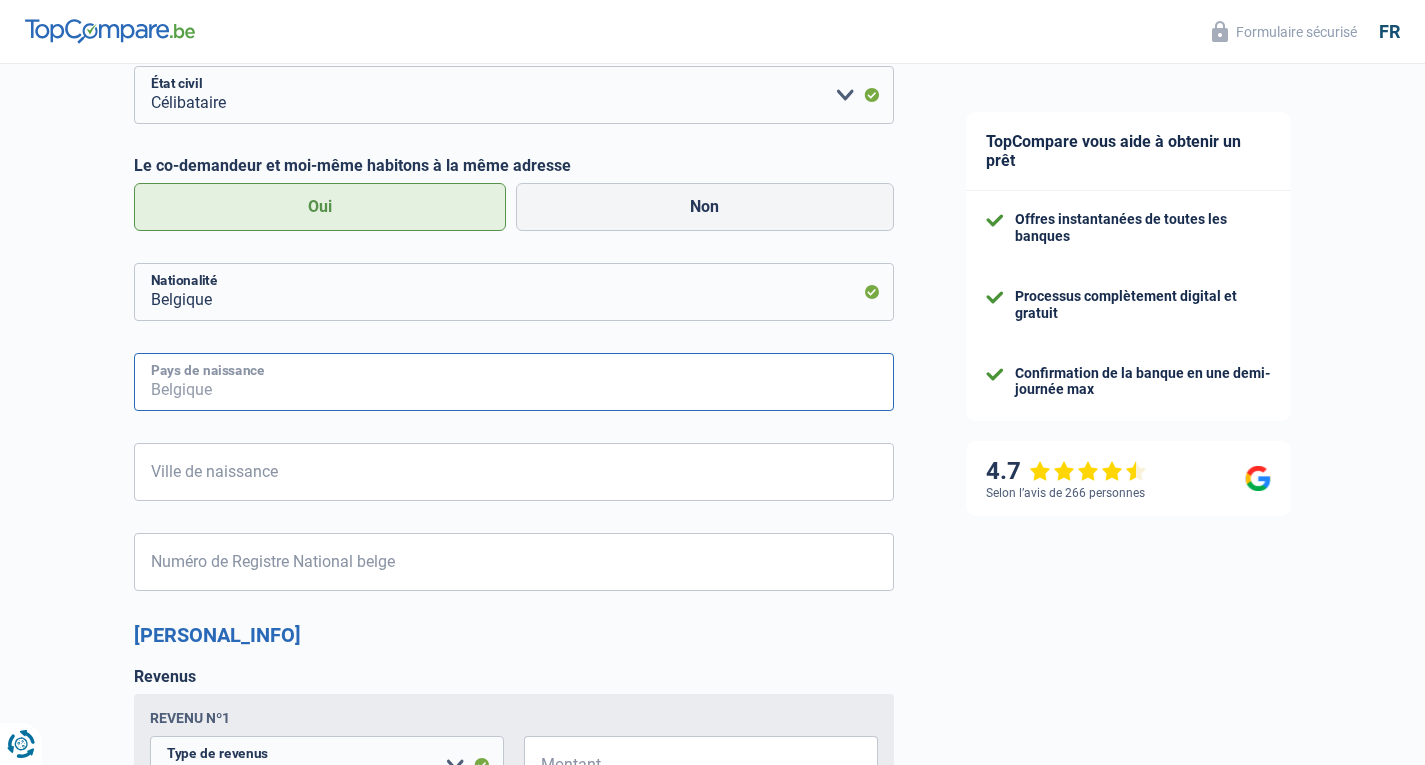 click on "Pays de naissance" at bounding box center [514, 382] 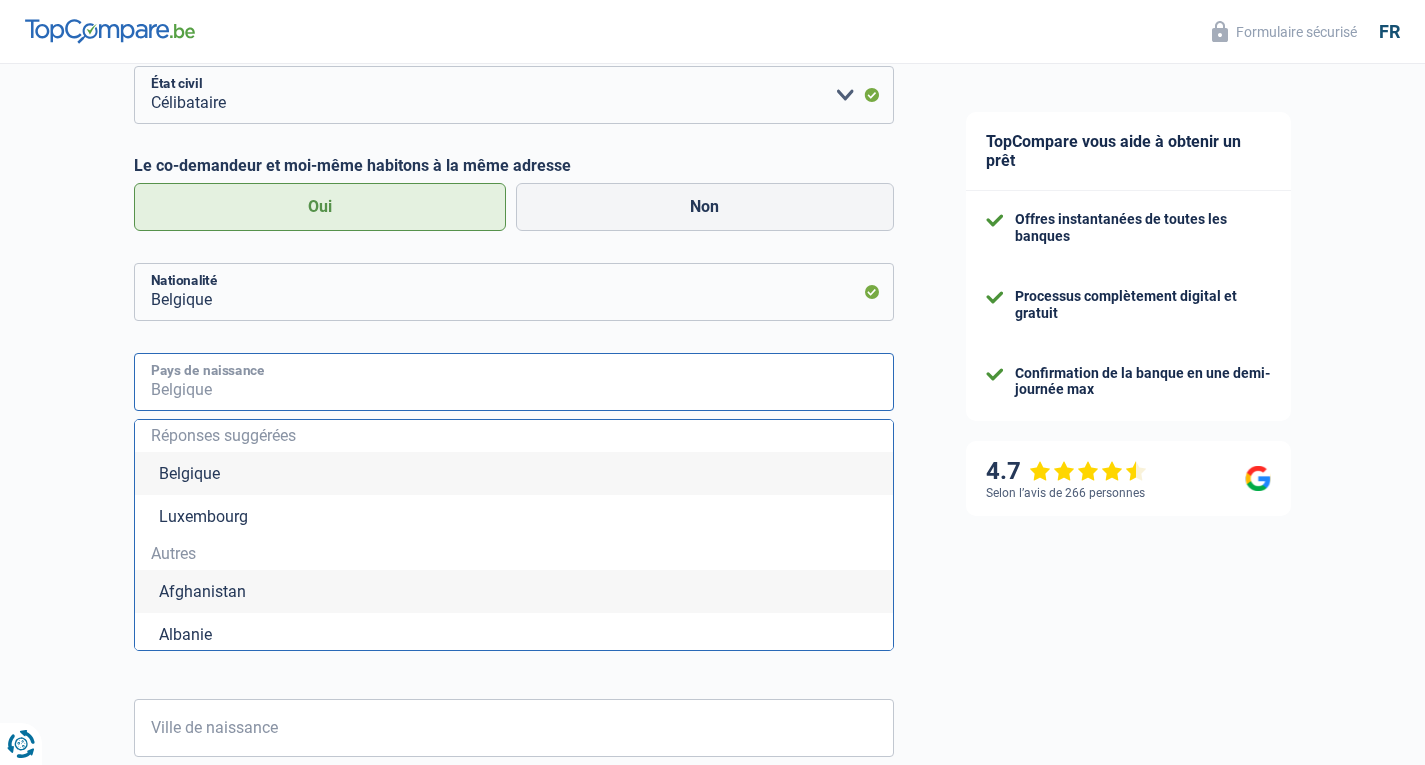 type on "R" 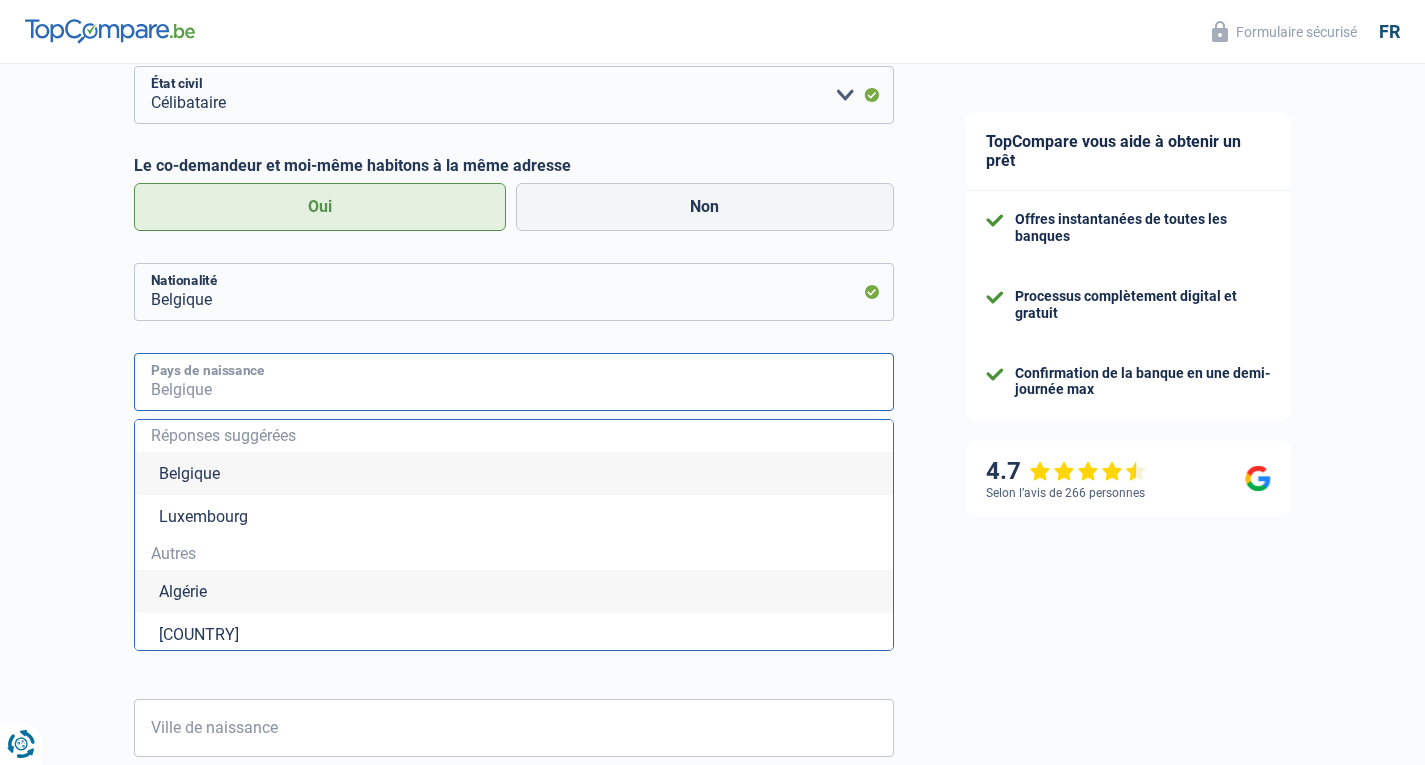 type on "é" 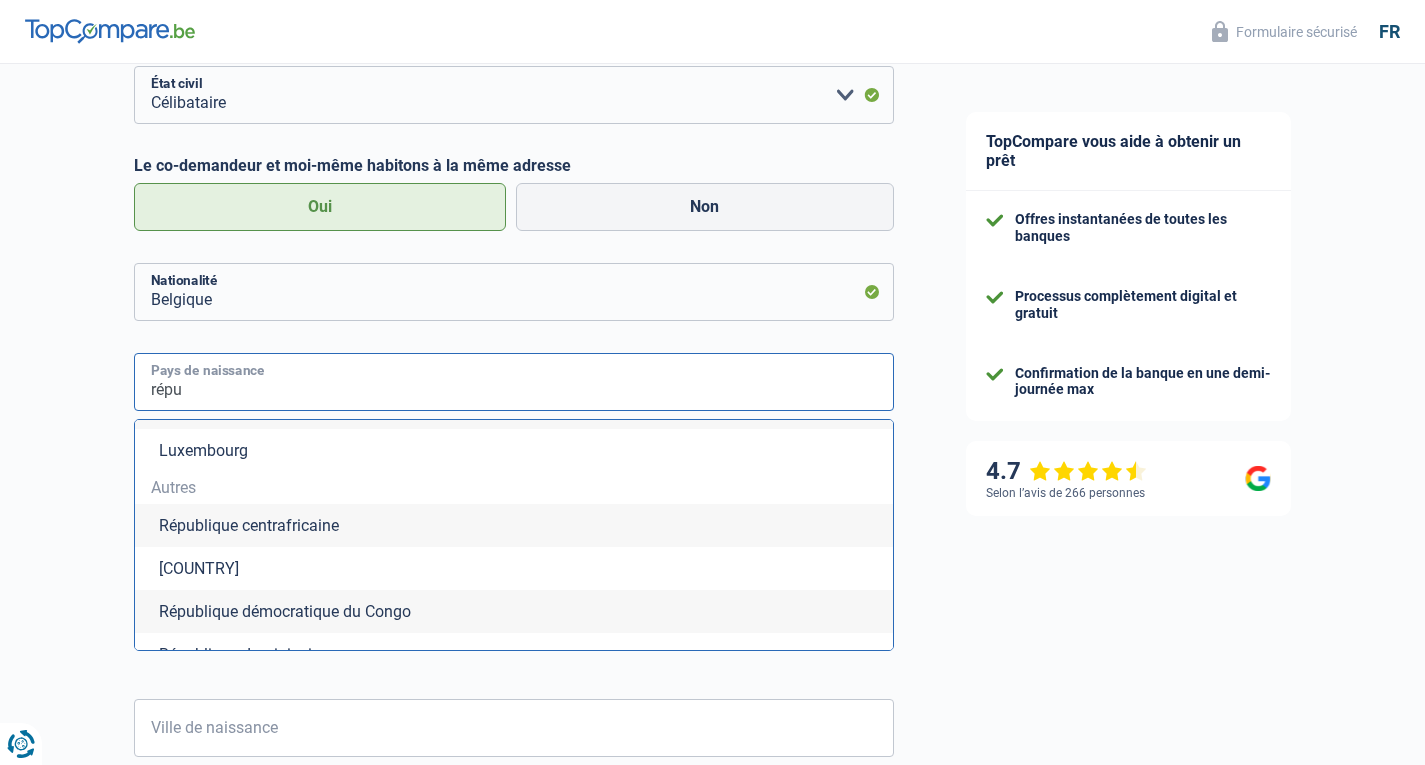 scroll, scrollTop: 80, scrollLeft: 0, axis: vertical 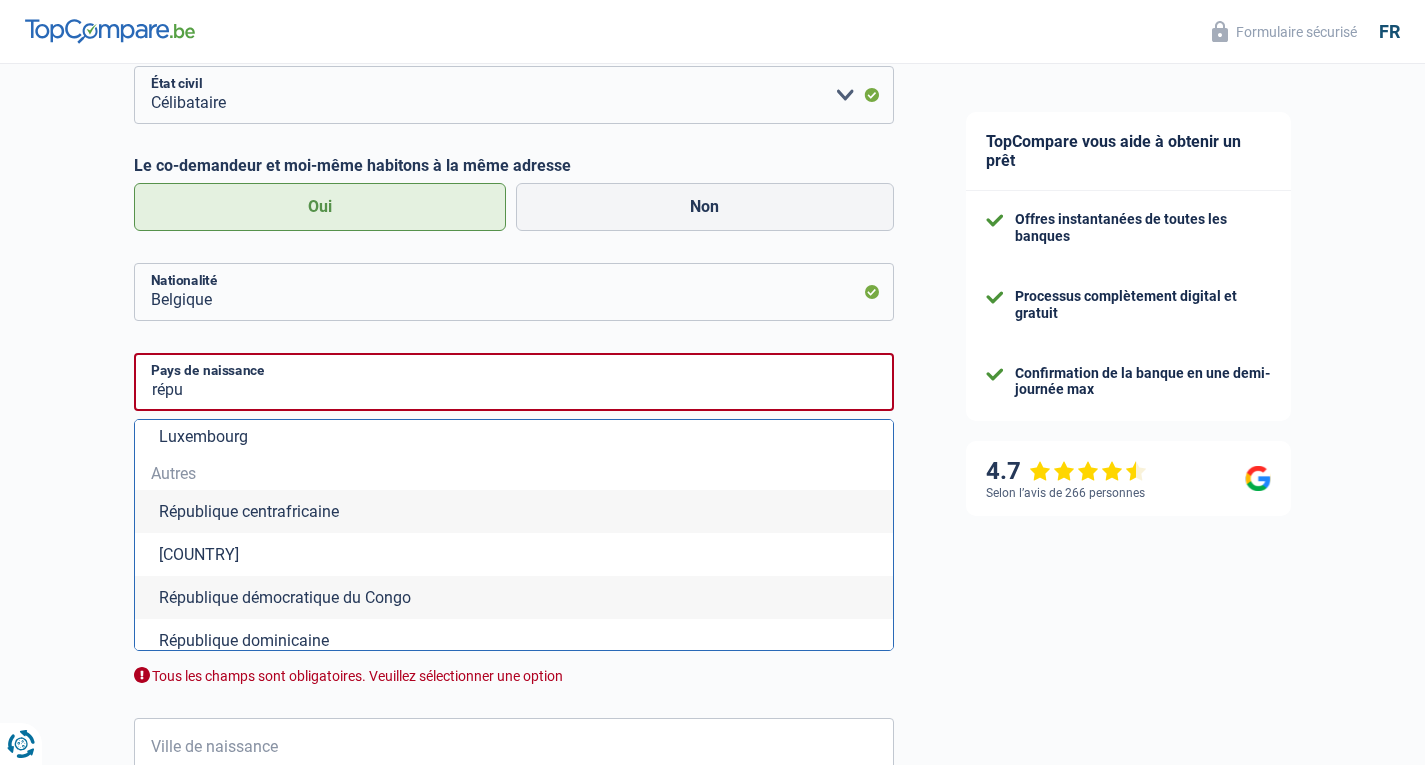 click on "République dominicaine" at bounding box center (514, 640) 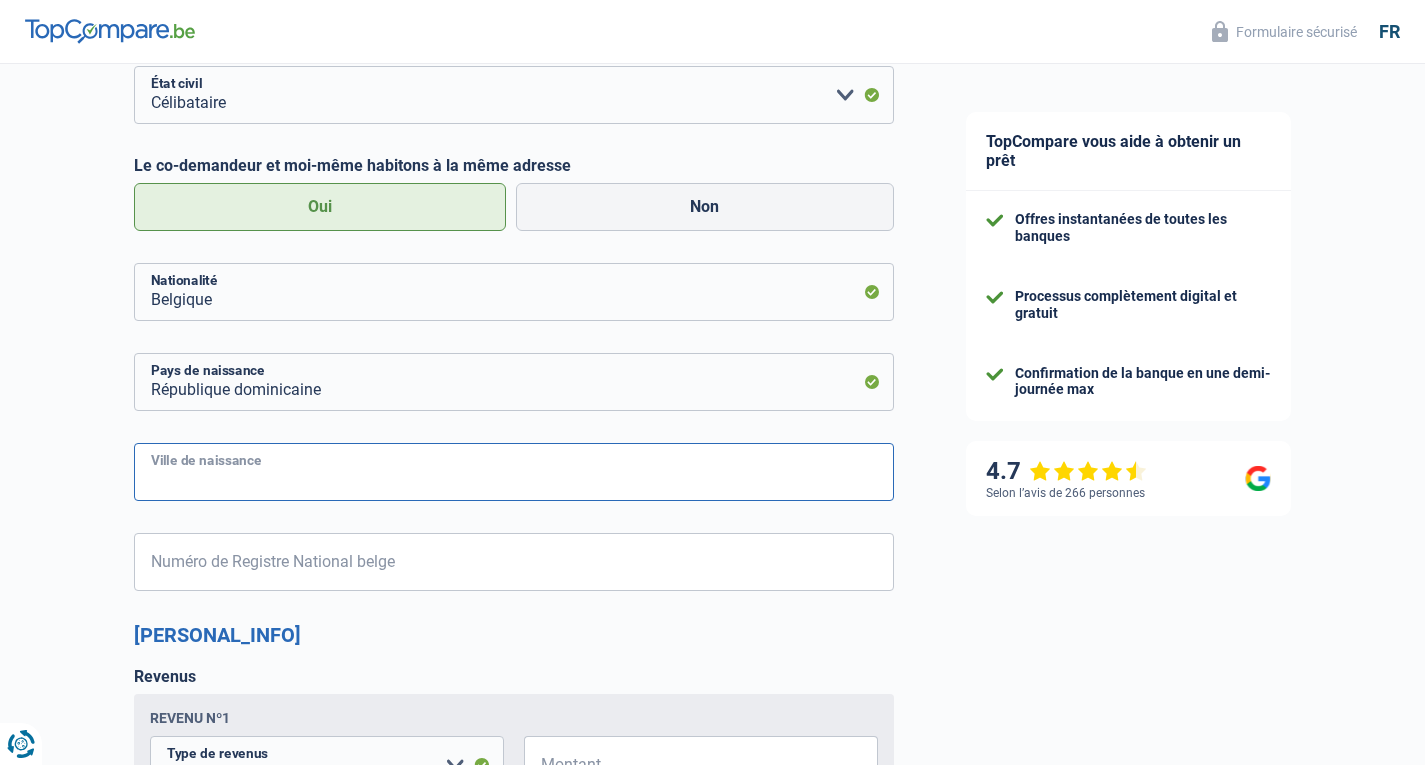 click on "Ville de naissance" at bounding box center [514, 472] 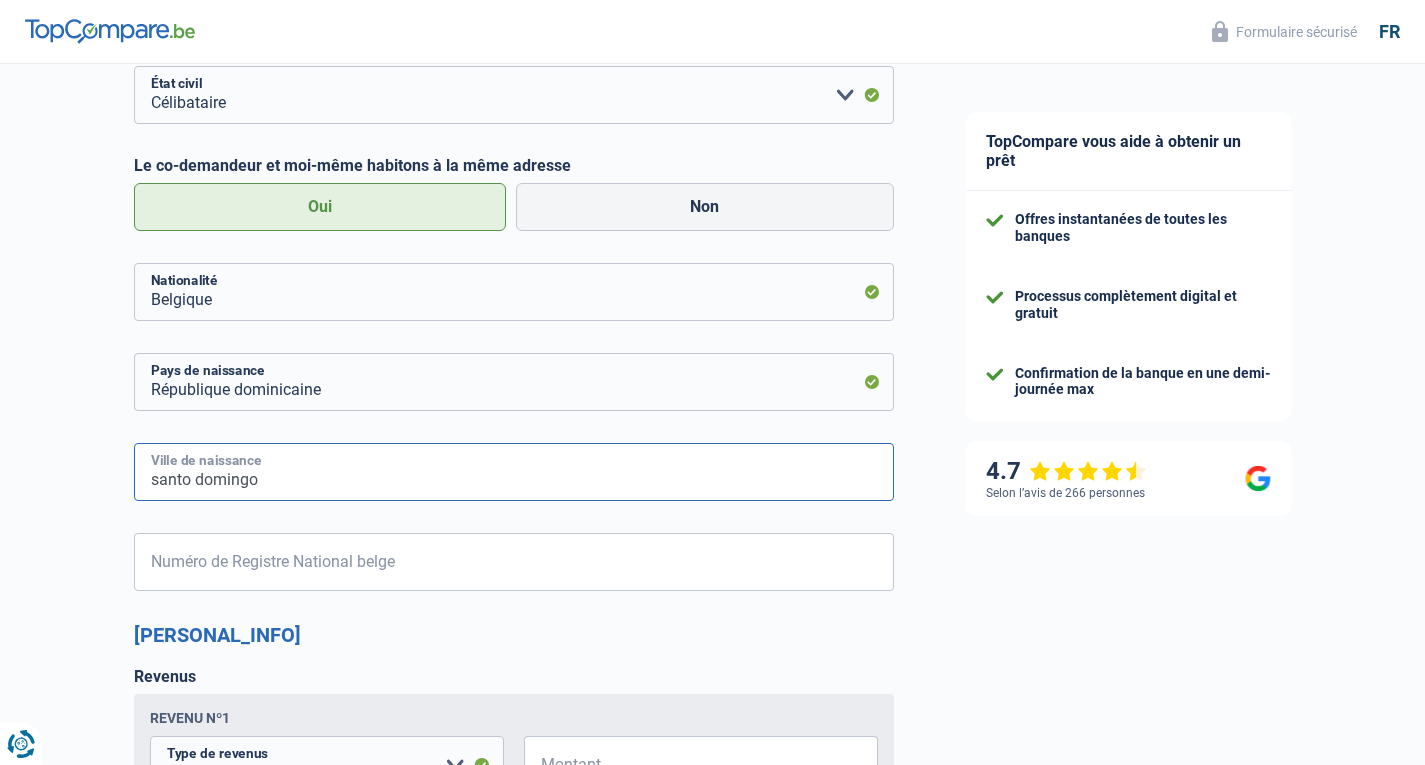 type on "santo domingo" 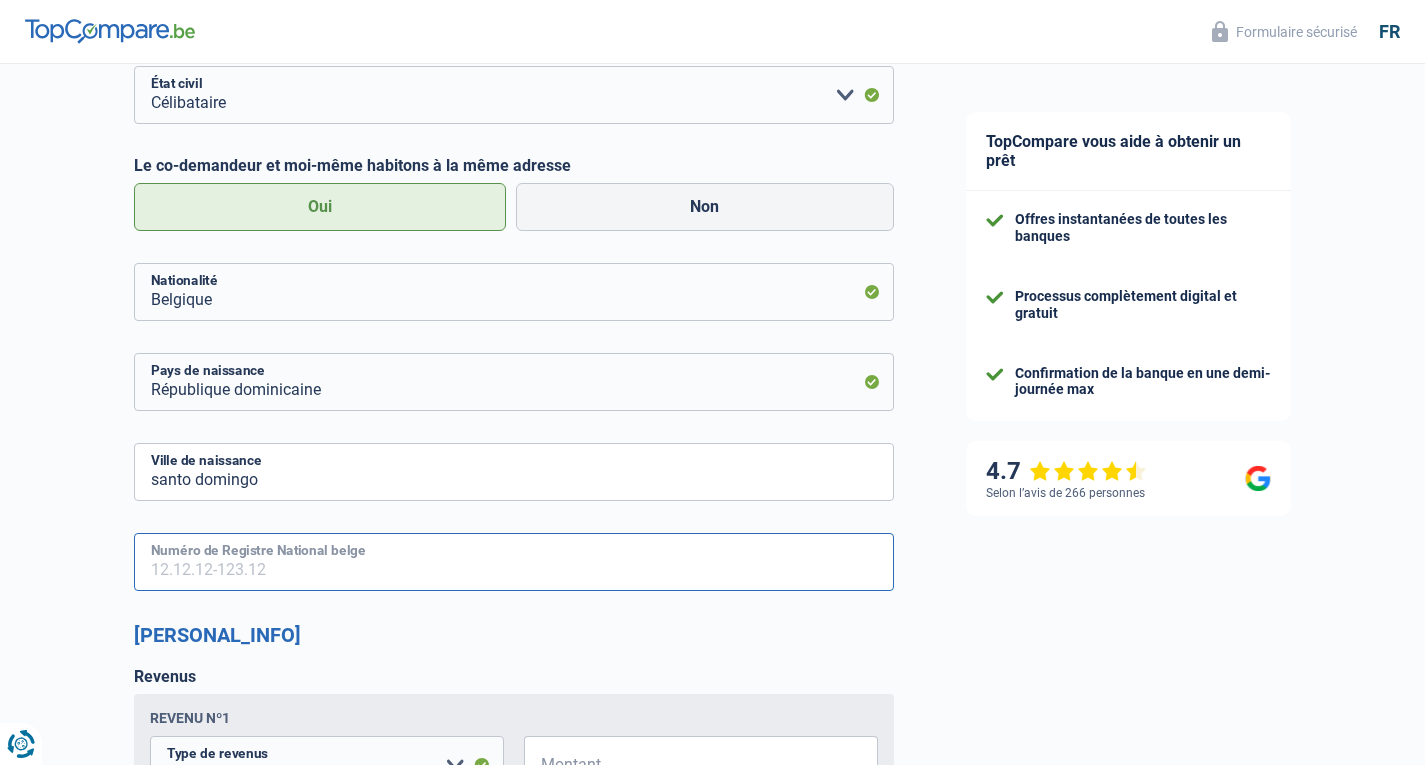 click on "Numéro de Registre National belge" at bounding box center [514, 562] 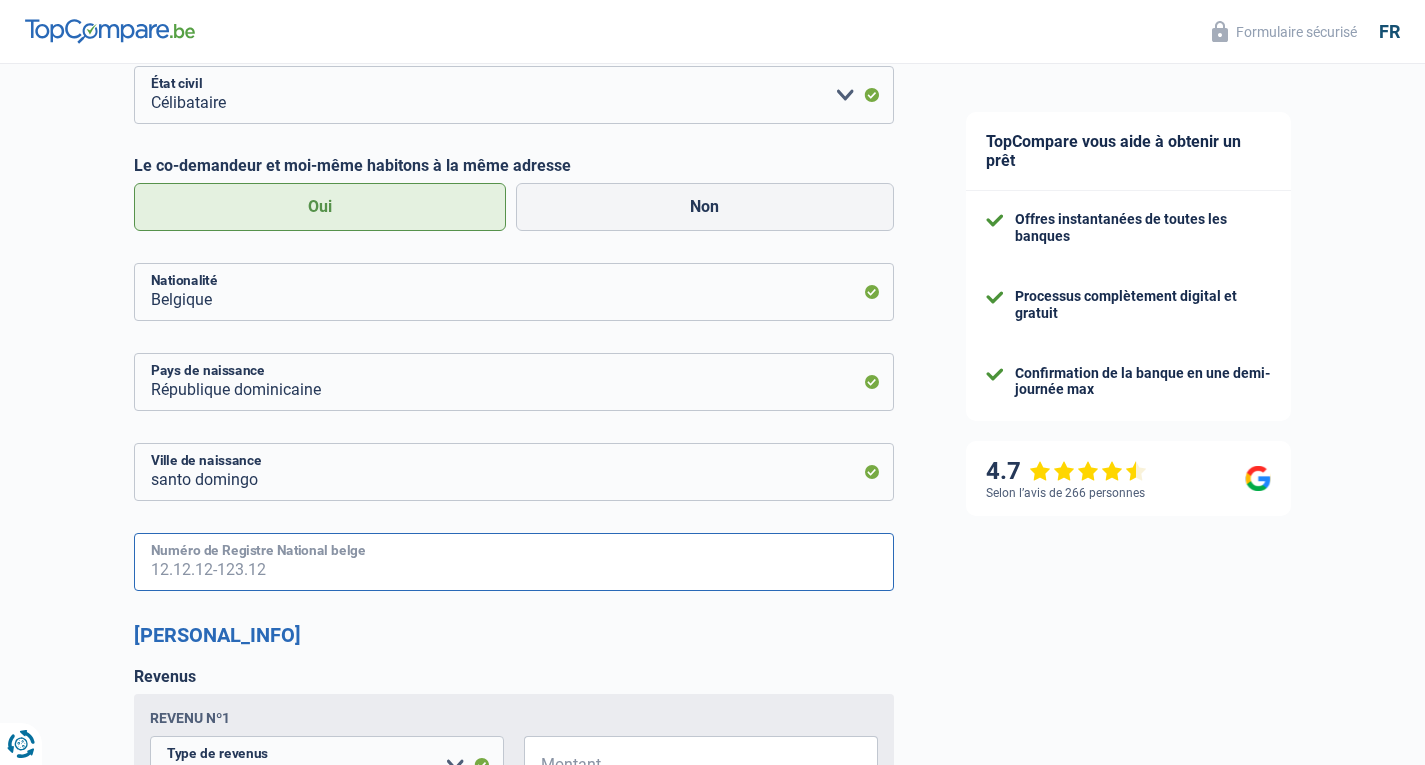 click on "Numéro de Registre National belge" at bounding box center [514, 562] 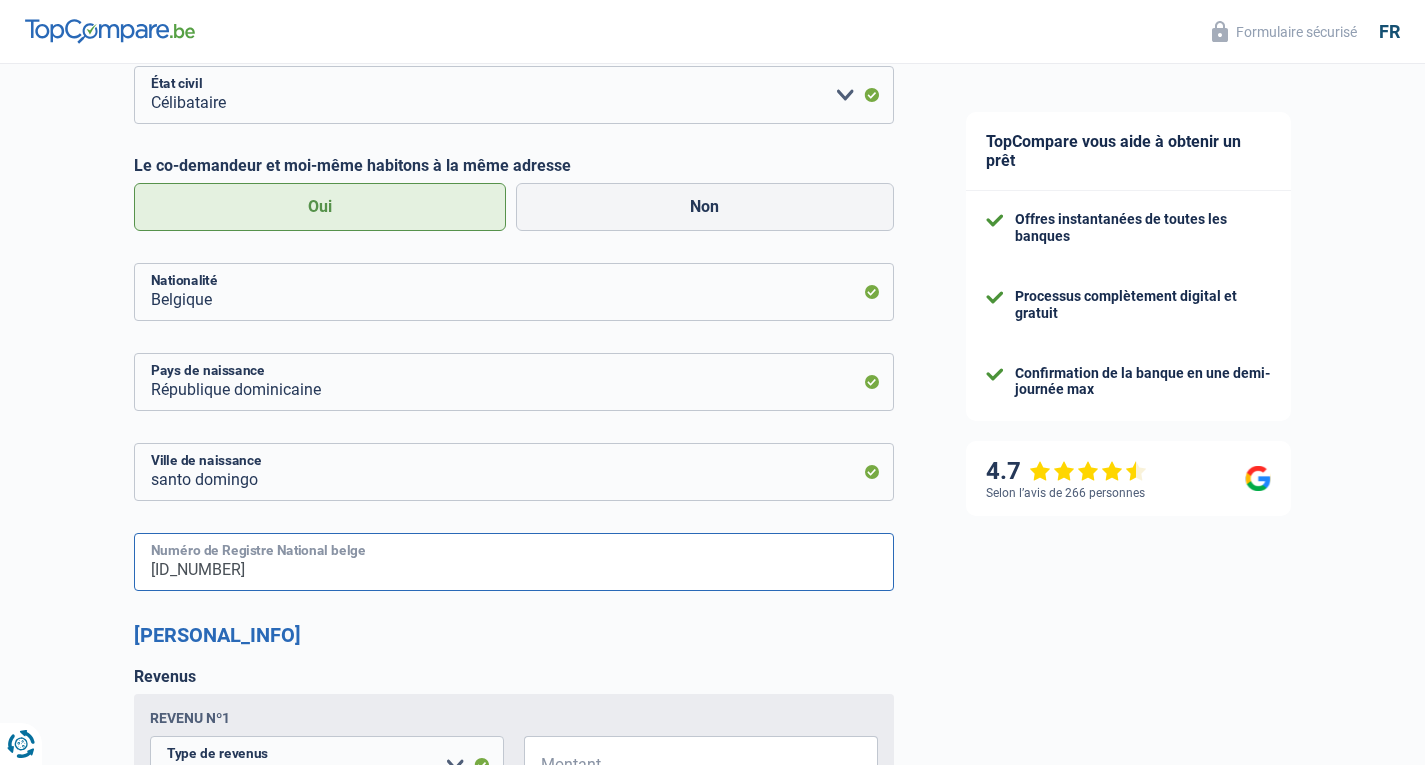 type on "73.05.01-581.84" 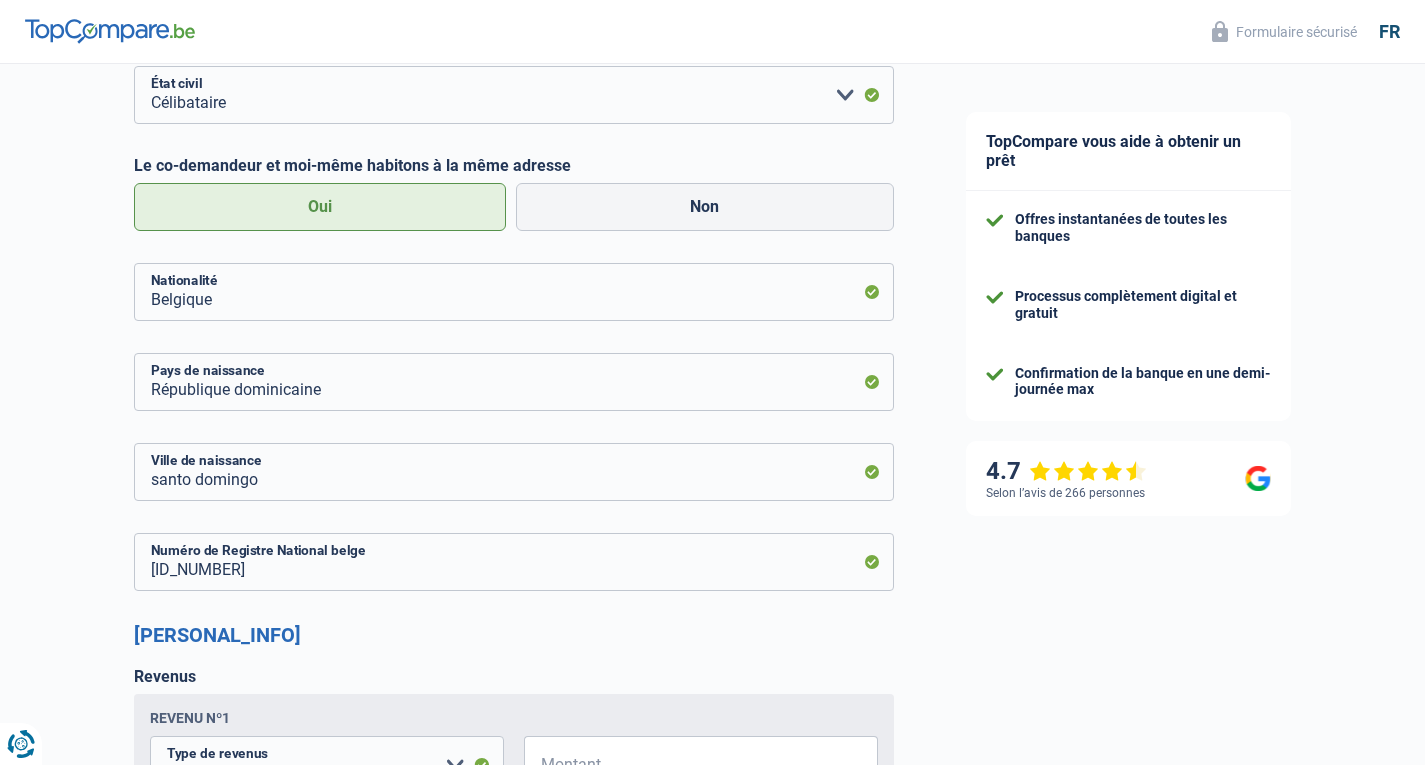 click on "Revenus
Revenu nº1
Allocation d'handicap Allocations chômage Allocations familiales Chèques repas Complément d'entreprise Indemnité mutuelle Indépendant complémentaire Mensuel net Pension Pension alimentaire Pension d'invalidité Revenu d'intégration sociale Revenus locatifs Autres revenus
Veuillez sélectionner une option
Type de revenus
Tous les champs sont obligatoires. Veuillez fournir une réponse plus longue     €
Montant
Selon le statut professionnel choisi à l’étape précédente, veuillez indiquer la rémunération que vous percevez
Ajouter une ligne" at bounding box center (514, 753) 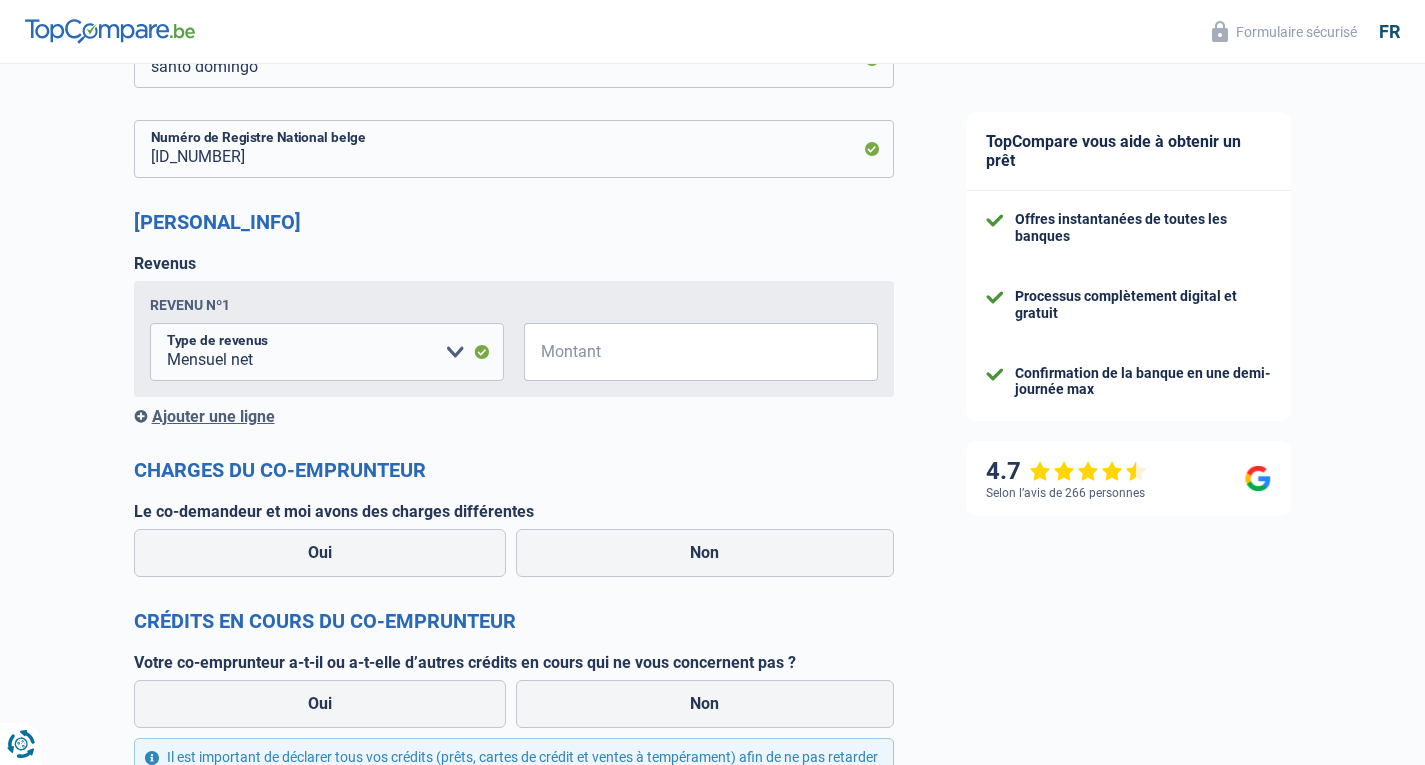 scroll, scrollTop: 1683, scrollLeft: 0, axis: vertical 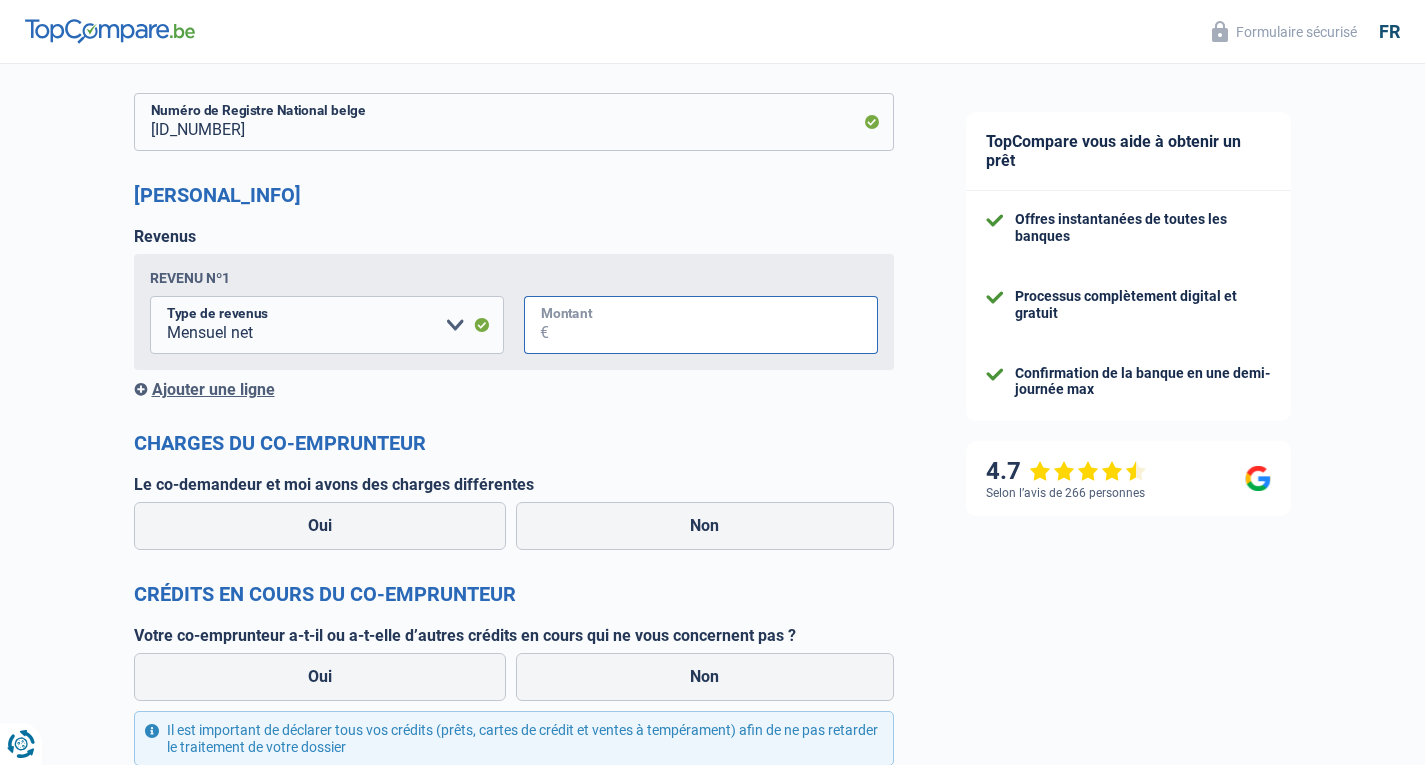 click on "Montant" at bounding box center (713, 325) 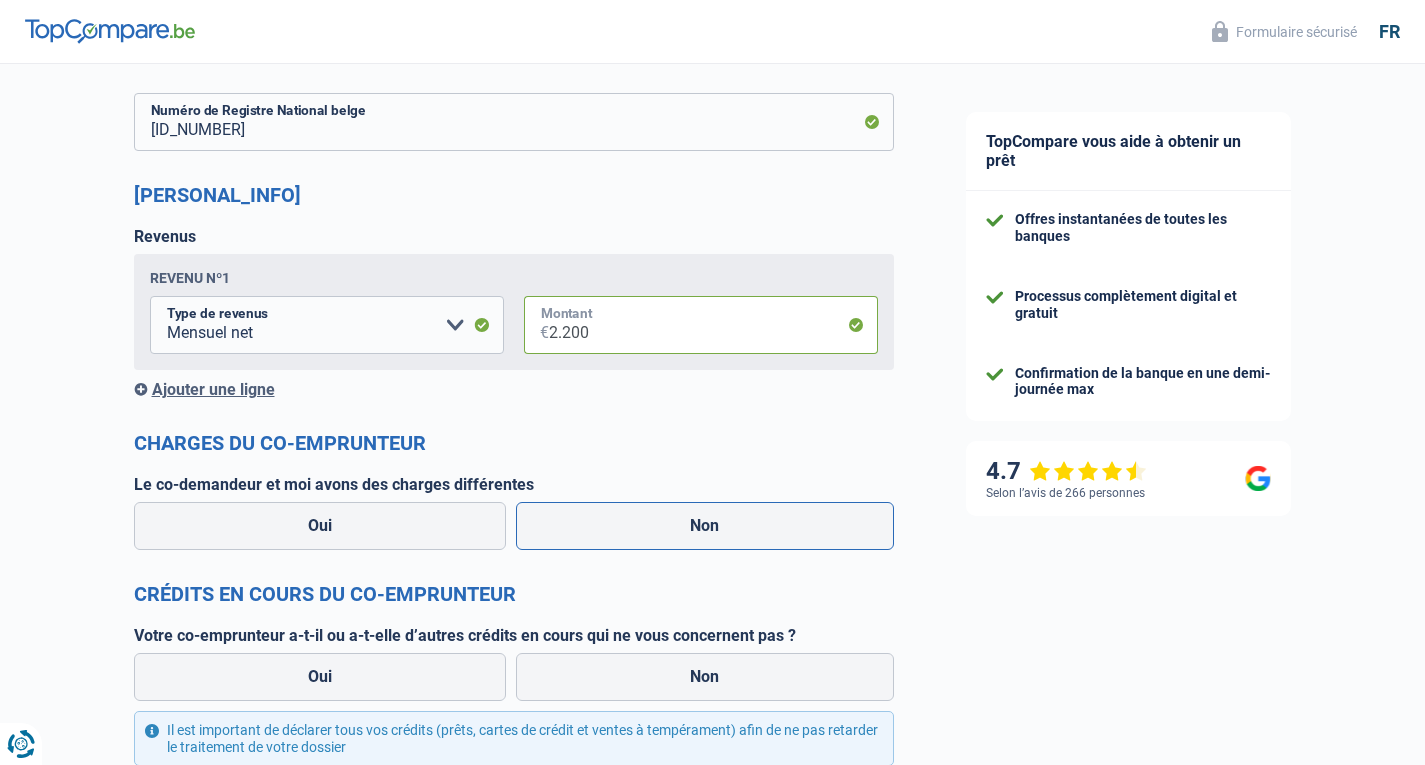 type on "2.200" 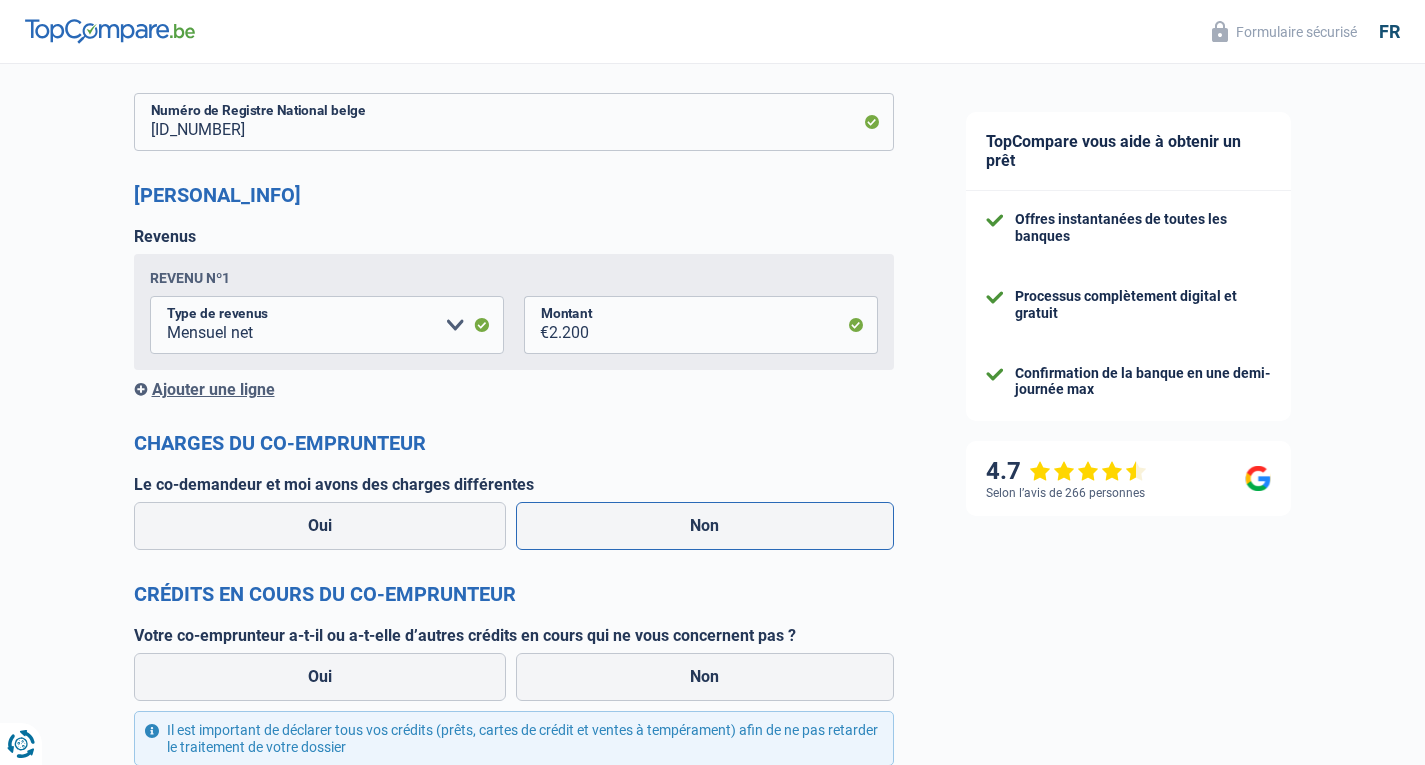 click on "Non" at bounding box center [705, 526] 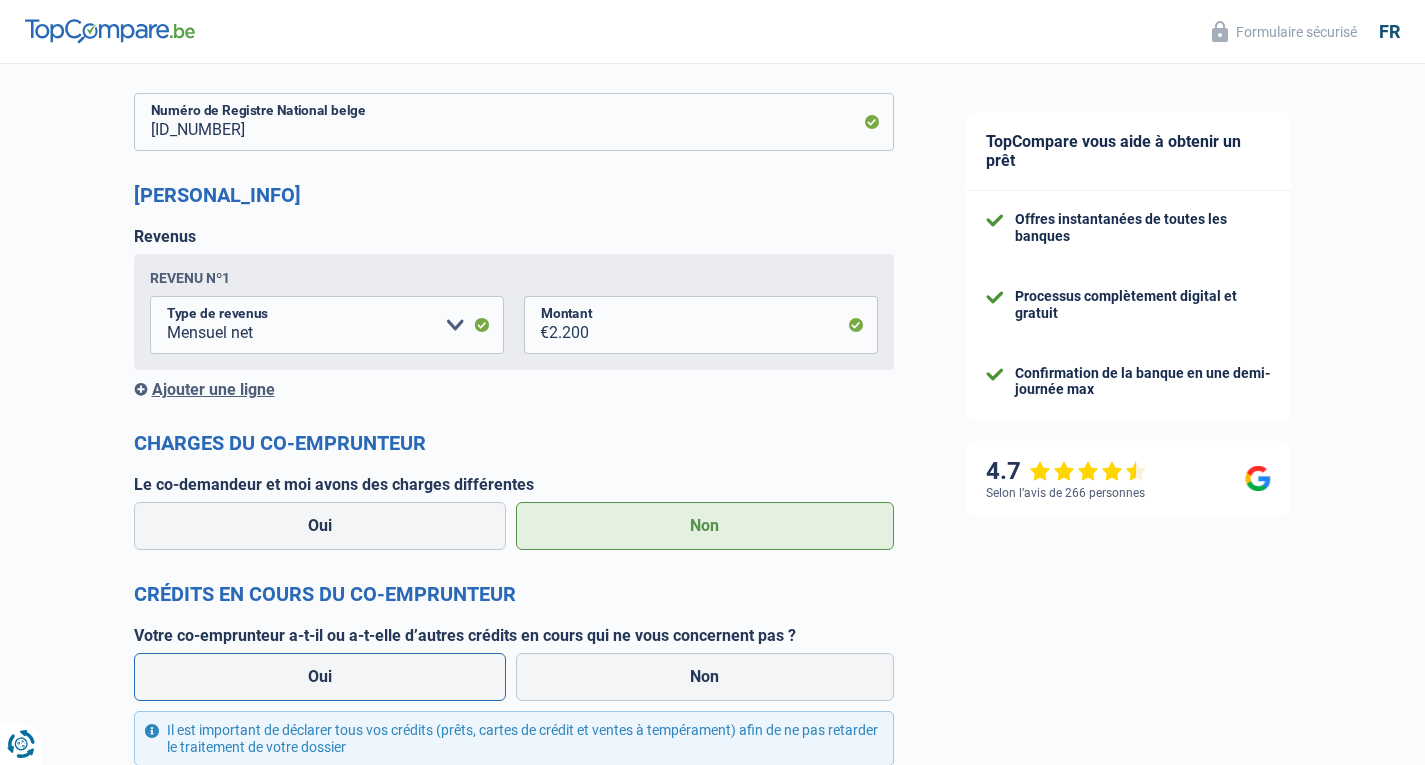 click on "Oui" at bounding box center [320, 677] 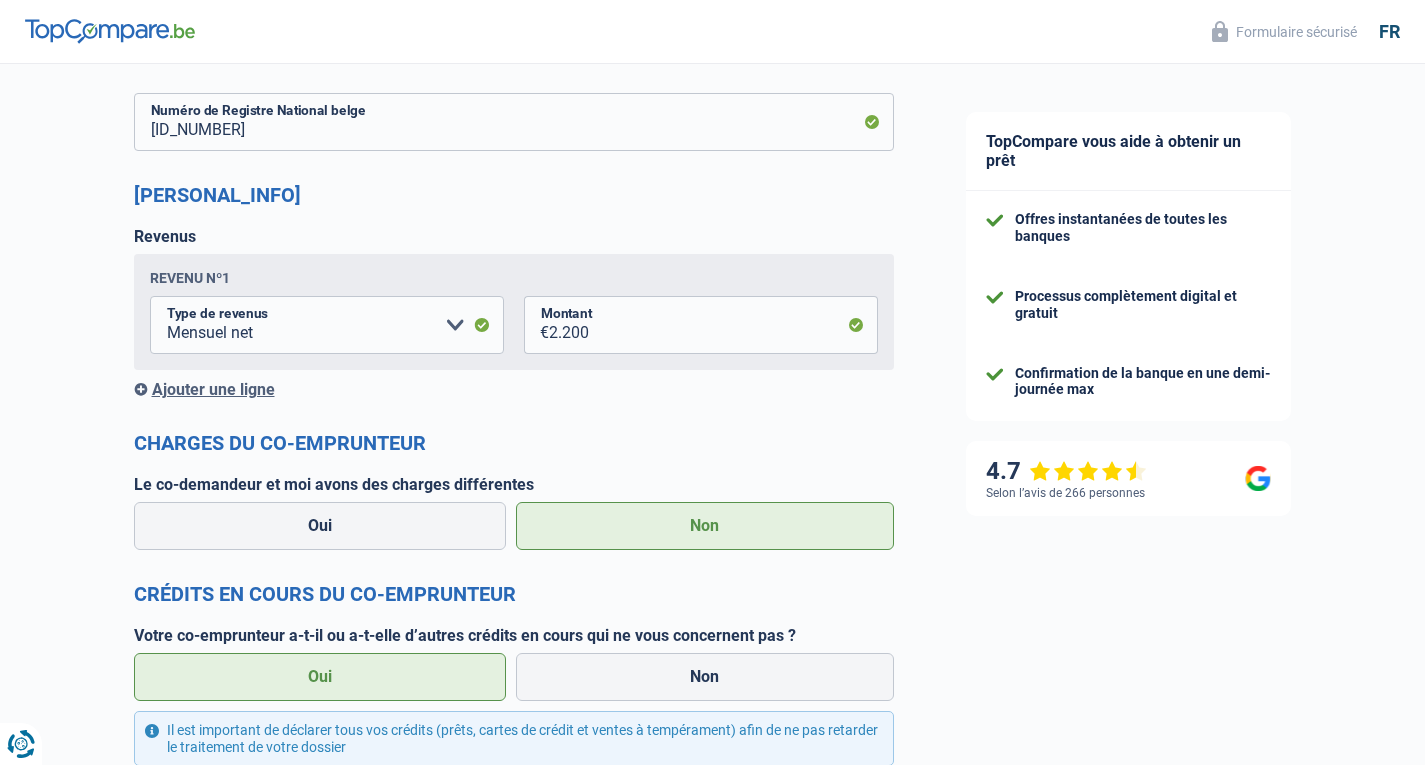 click on "Non" at bounding box center (705, 677) 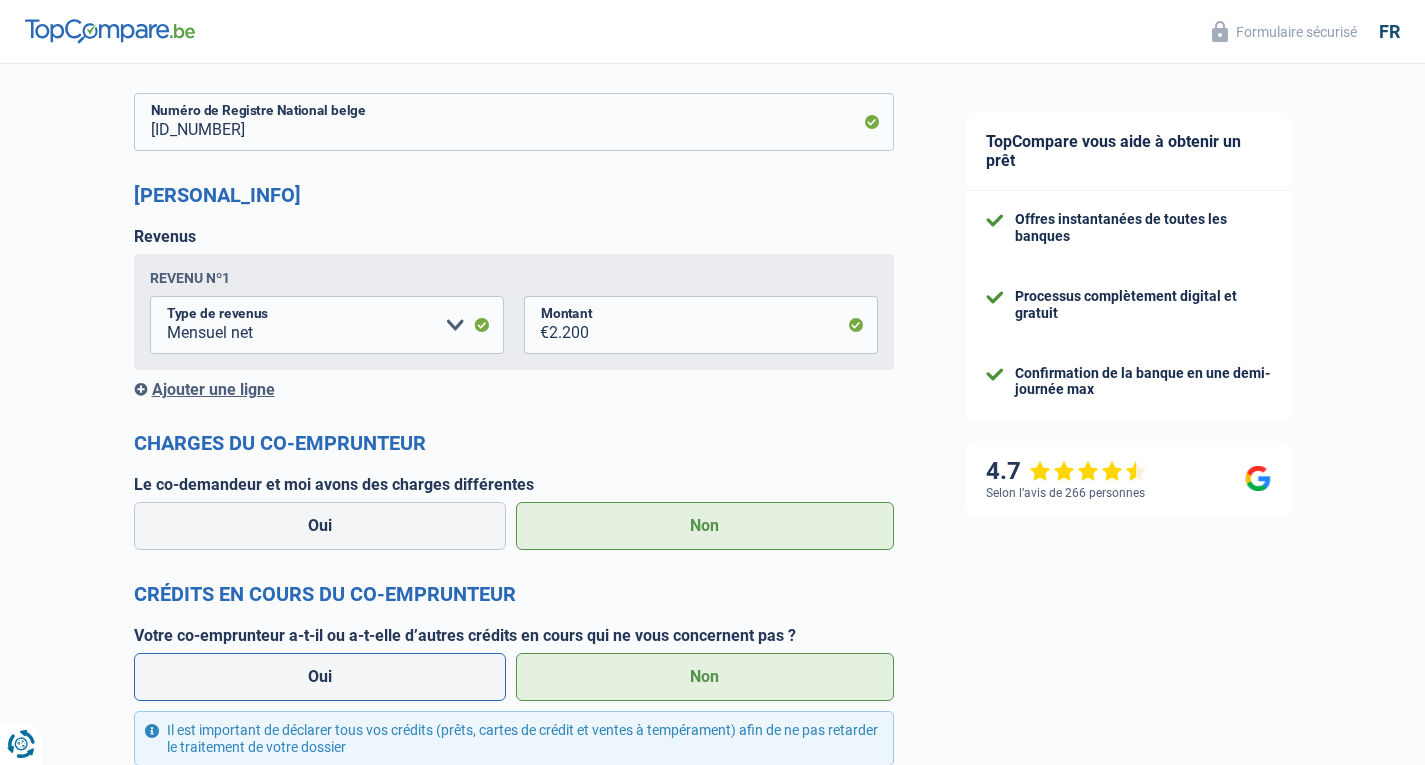 click on "Oui" at bounding box center (320, 677) 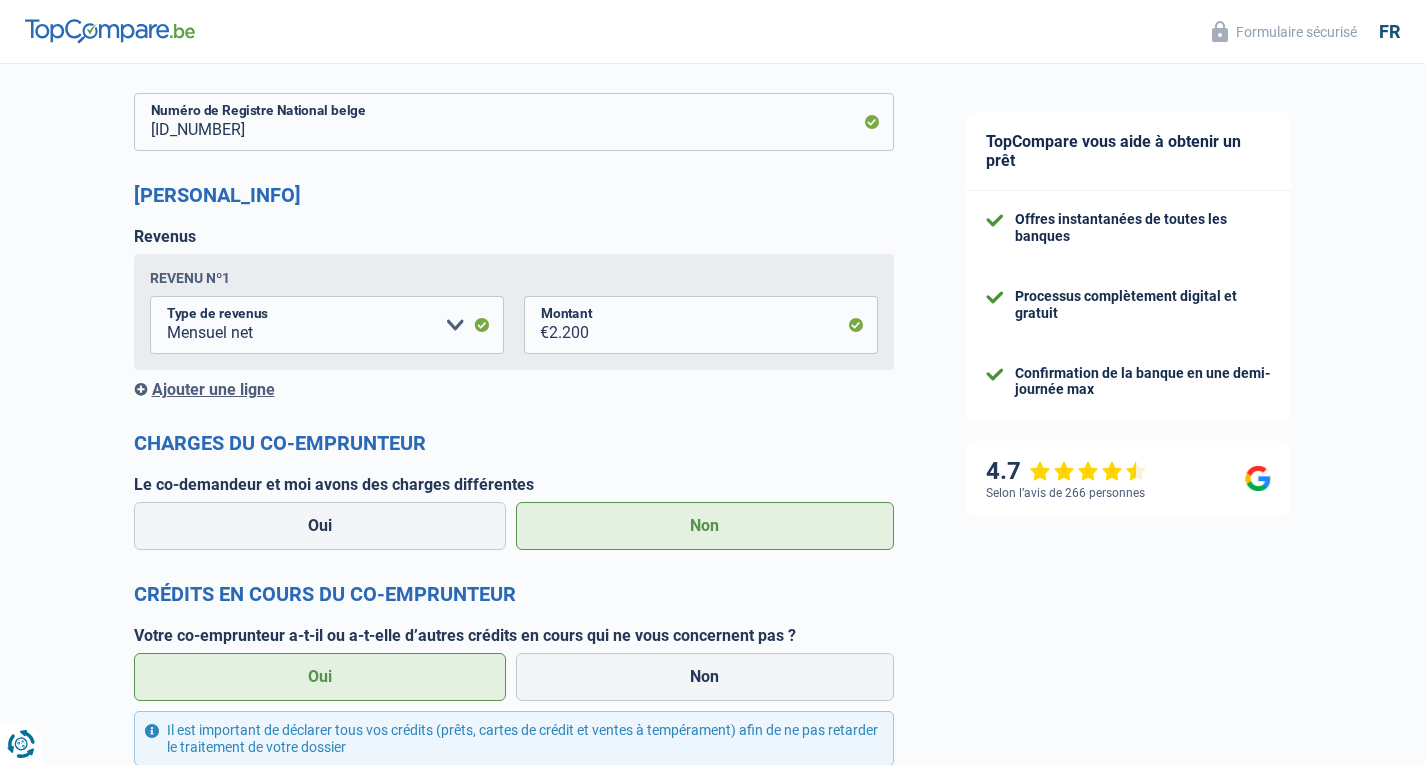 click on "Non" at bounding box center [705, 677] 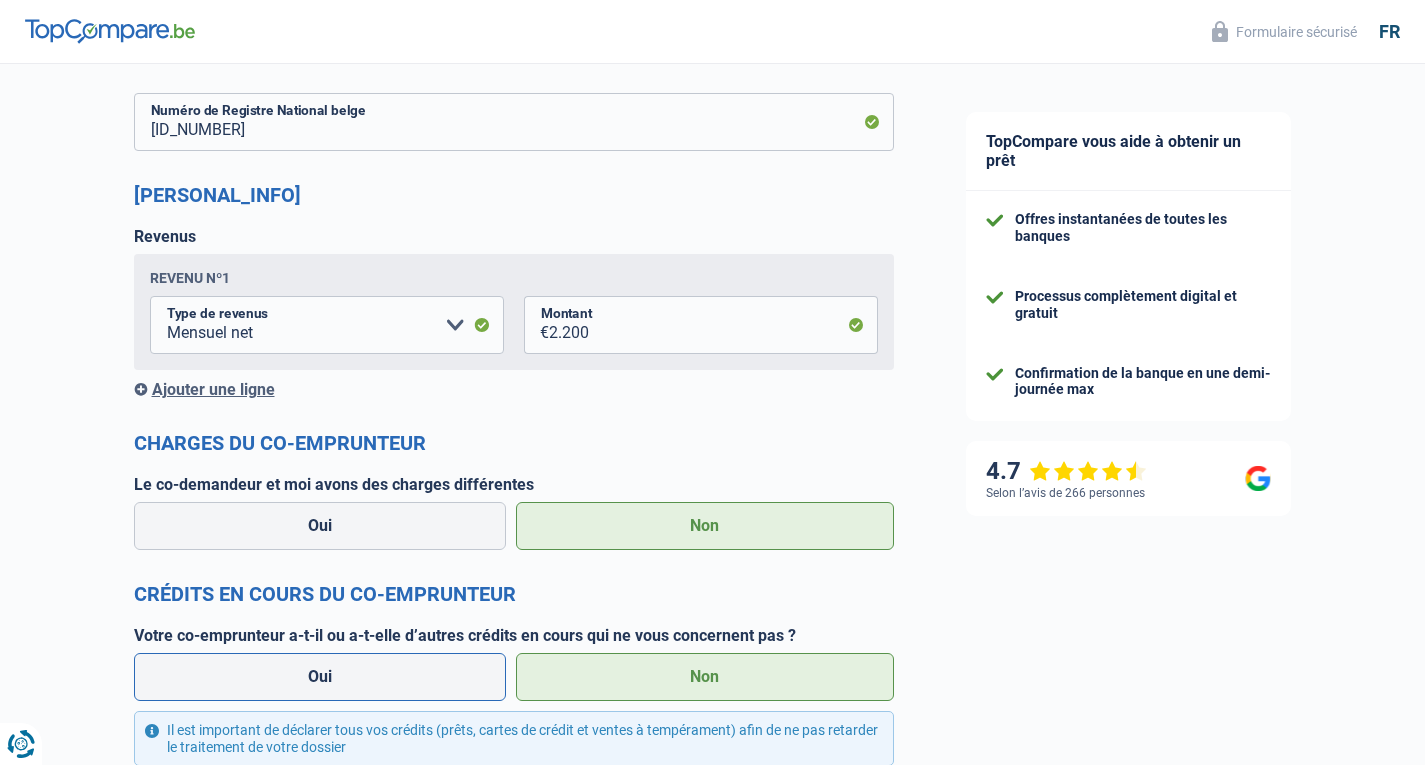 click on "Oui" at bounding box center (320, 677) 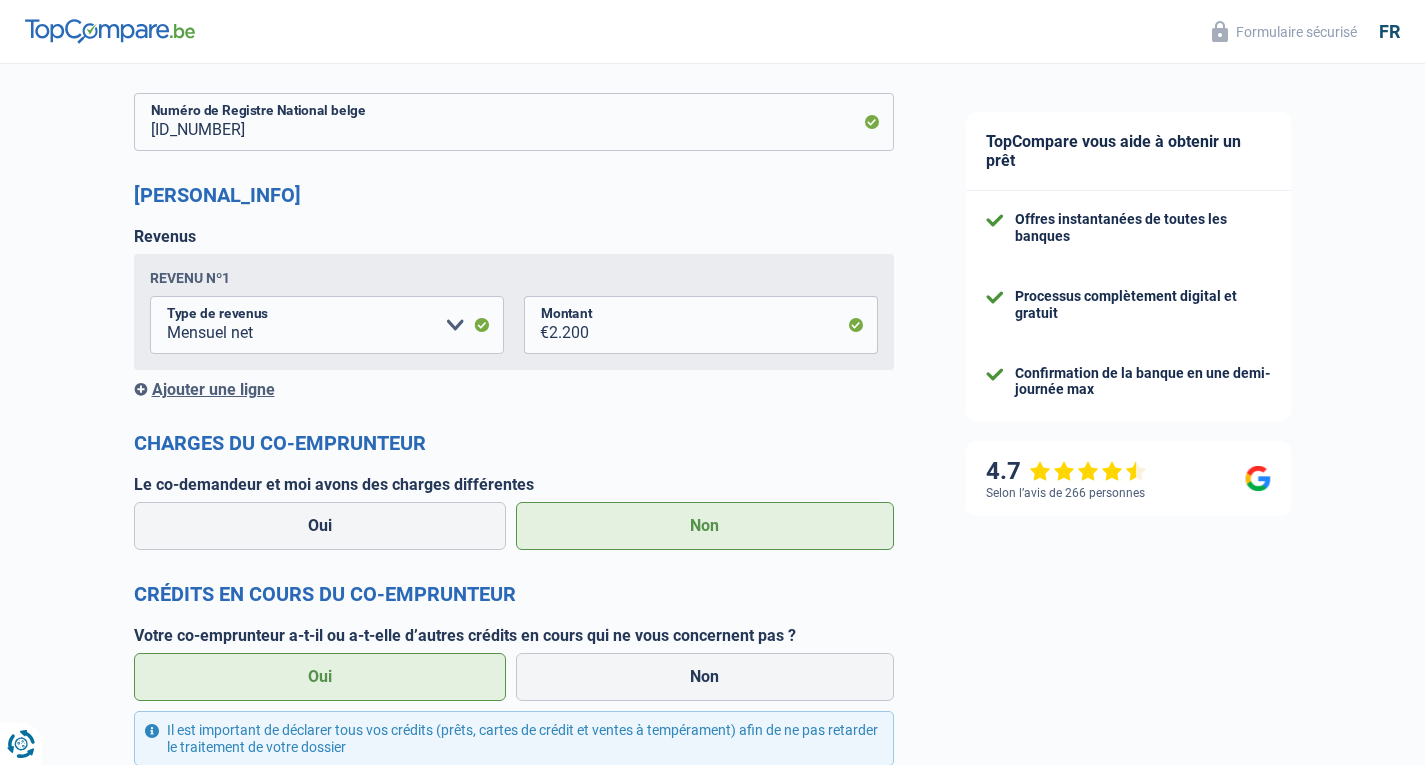 click on "Oui" at bounding box center (320, 677) 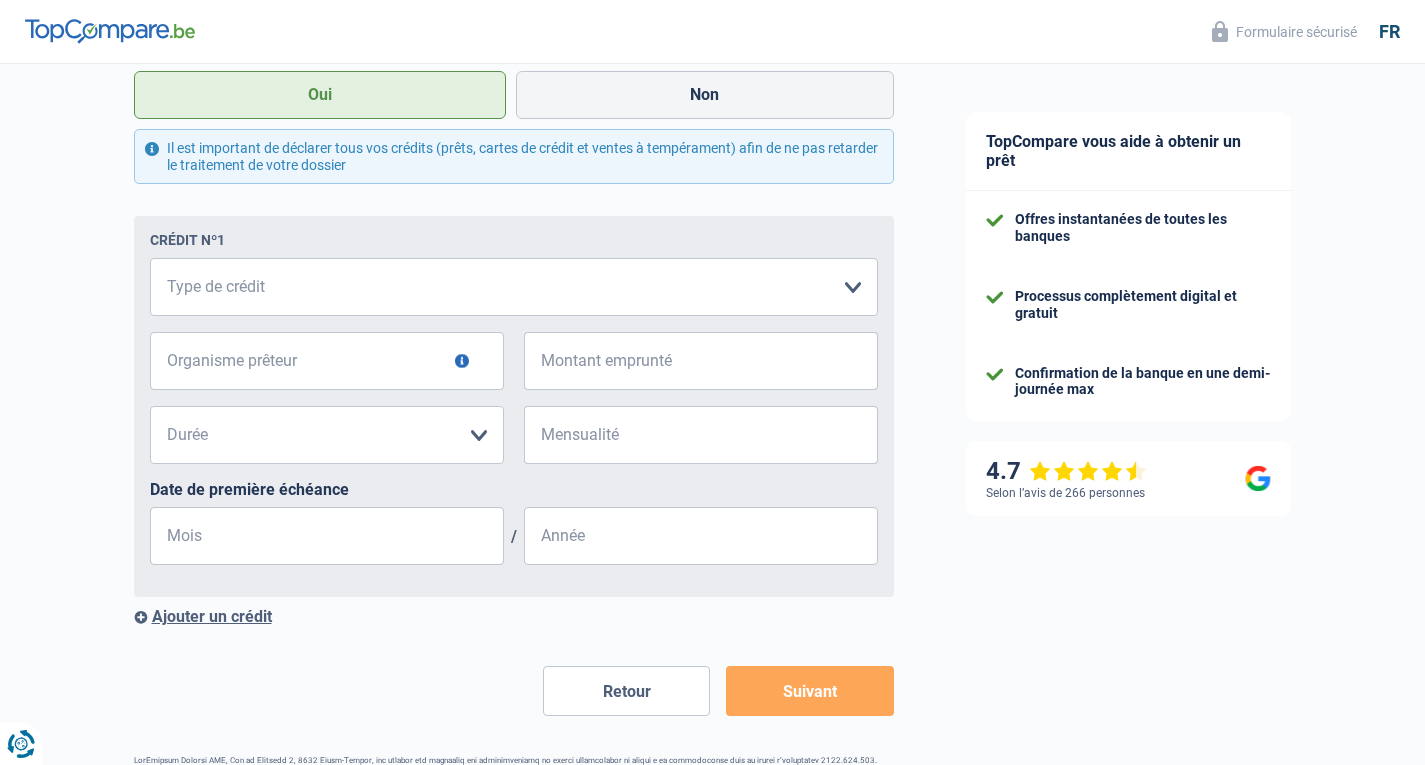 scroll, scrollTop: 2267, scrollLeft: 0, axis: vertical 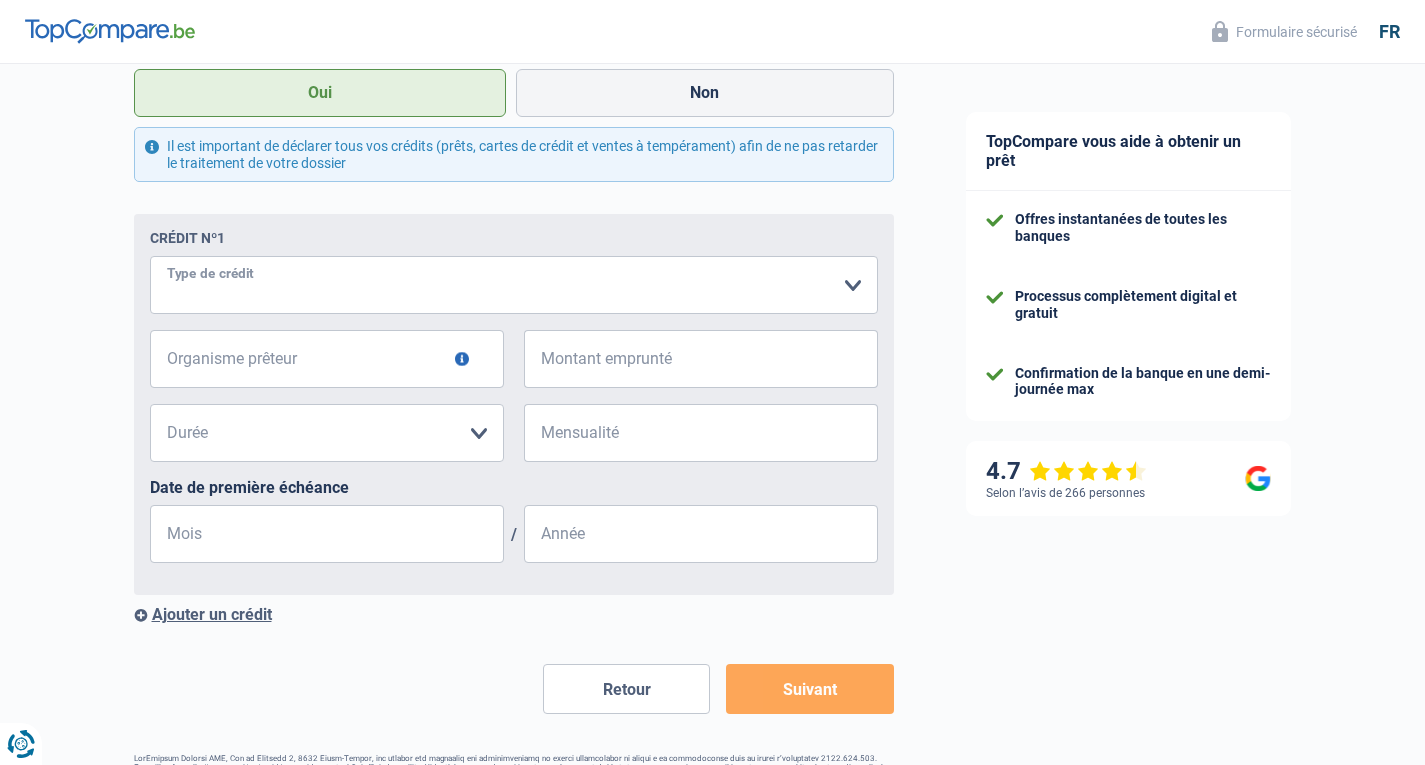 click on "Carte ou ouverture de crédit Prêt hypothécaire Vente à tempérament Prêt à tempérament Prêt rénovation Prêt voiture Regroupement d'un ou plusieurs crédits
Veuillez sélectionner une option" at bounding box center [514, 285] 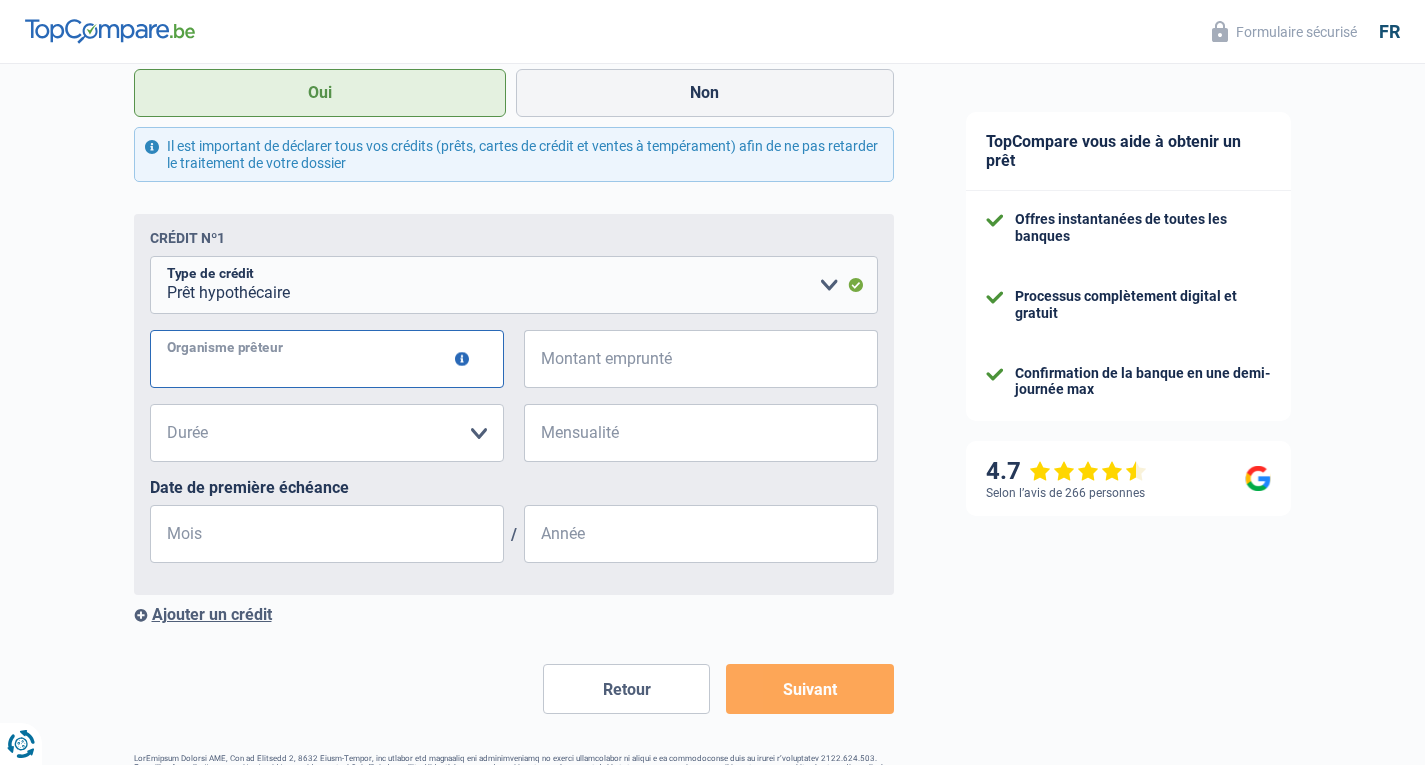 click on "Organisme prêteur" at bounding box center [327, 359] 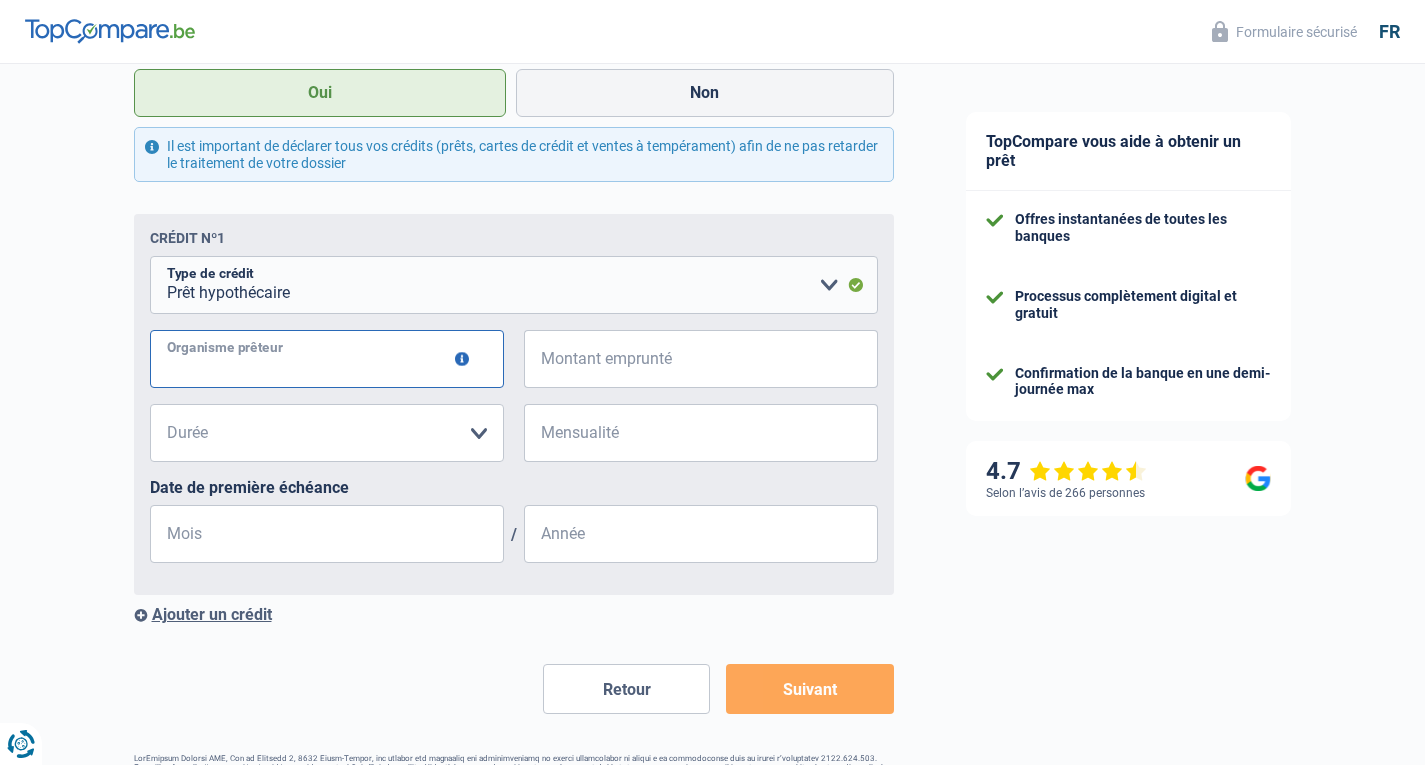 type on "FOND DU LOGEMENT FLAMAND" 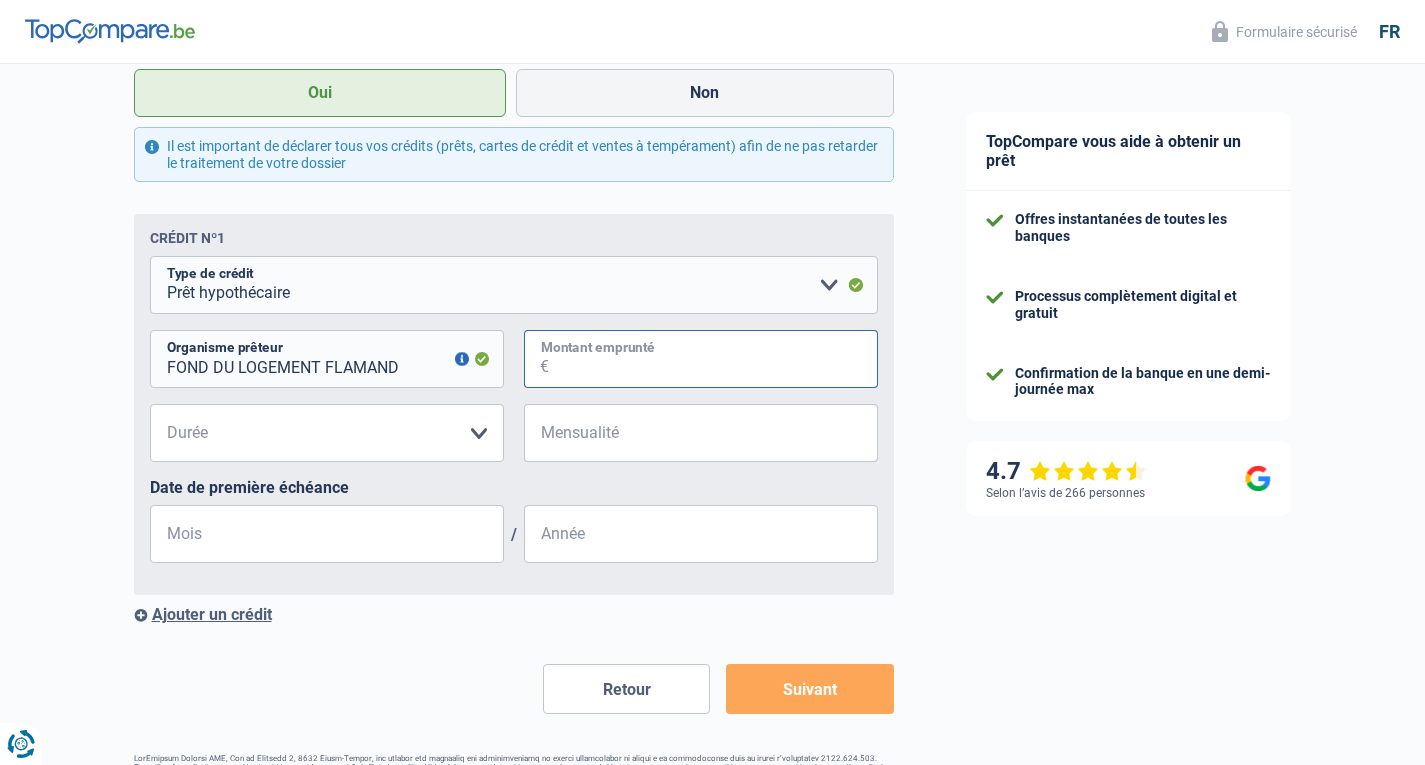 click on "Montant emprunté" at bounding box center (713, 359) 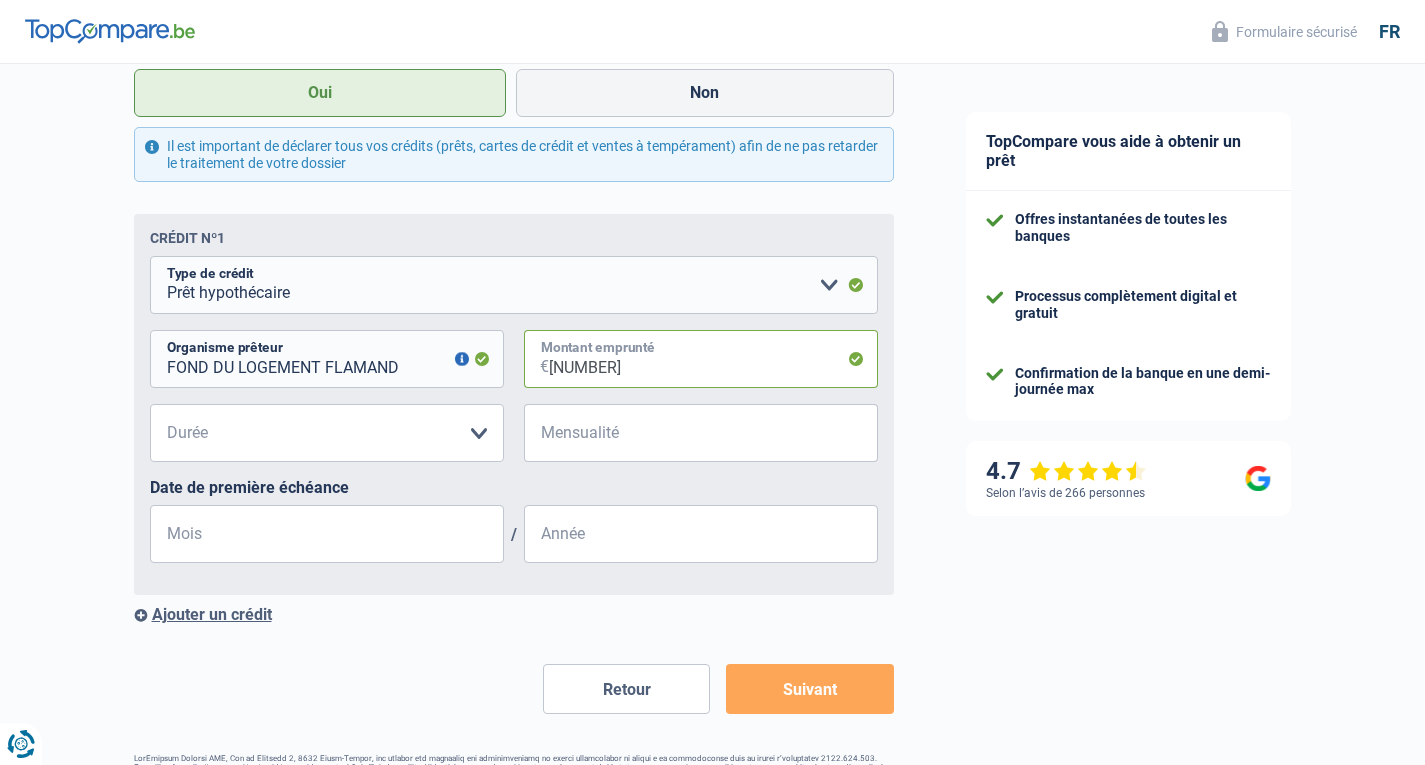 type on "274.000" 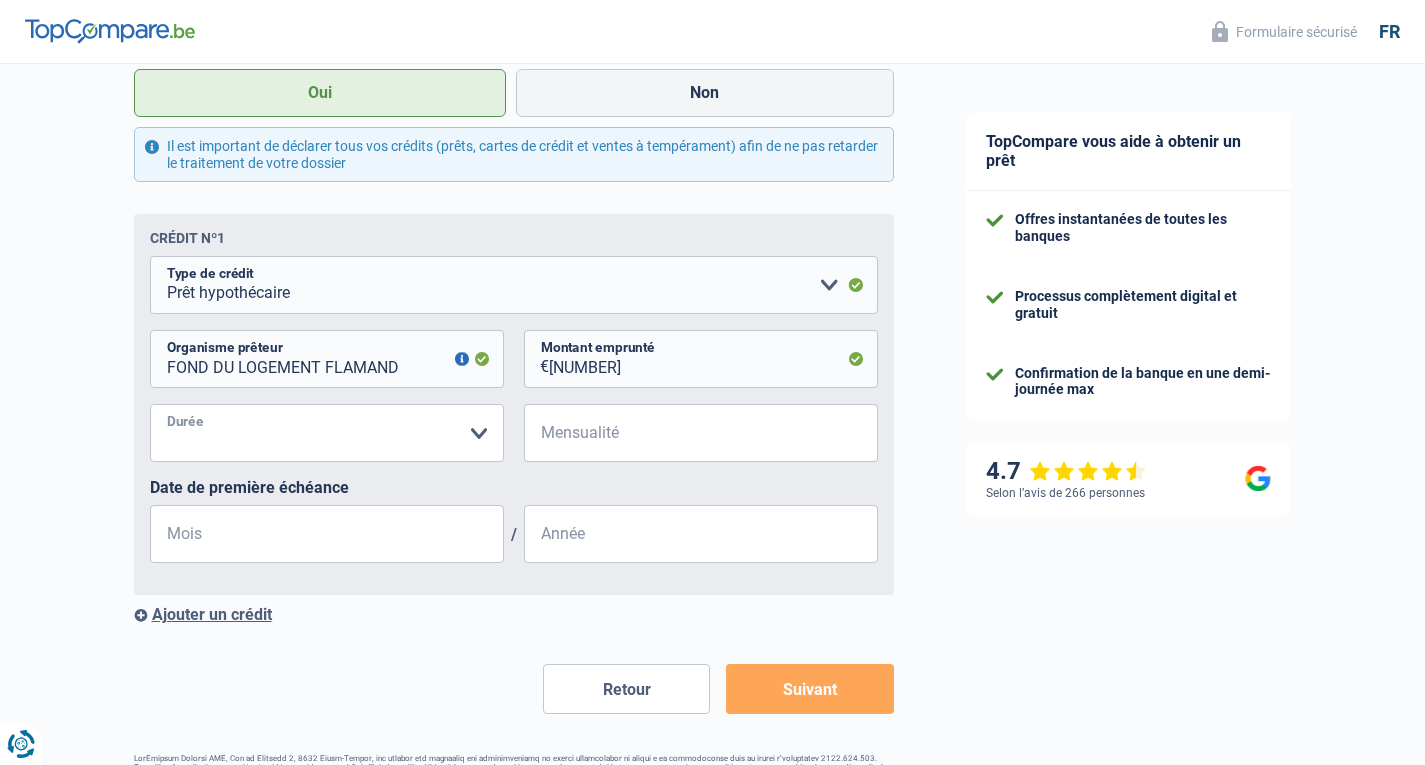 click on "120 mois 180 mois 240 mois 300 mois 360 mois 420 mois
Veuillez sélectionner une option" at bounding box center (327, 433) 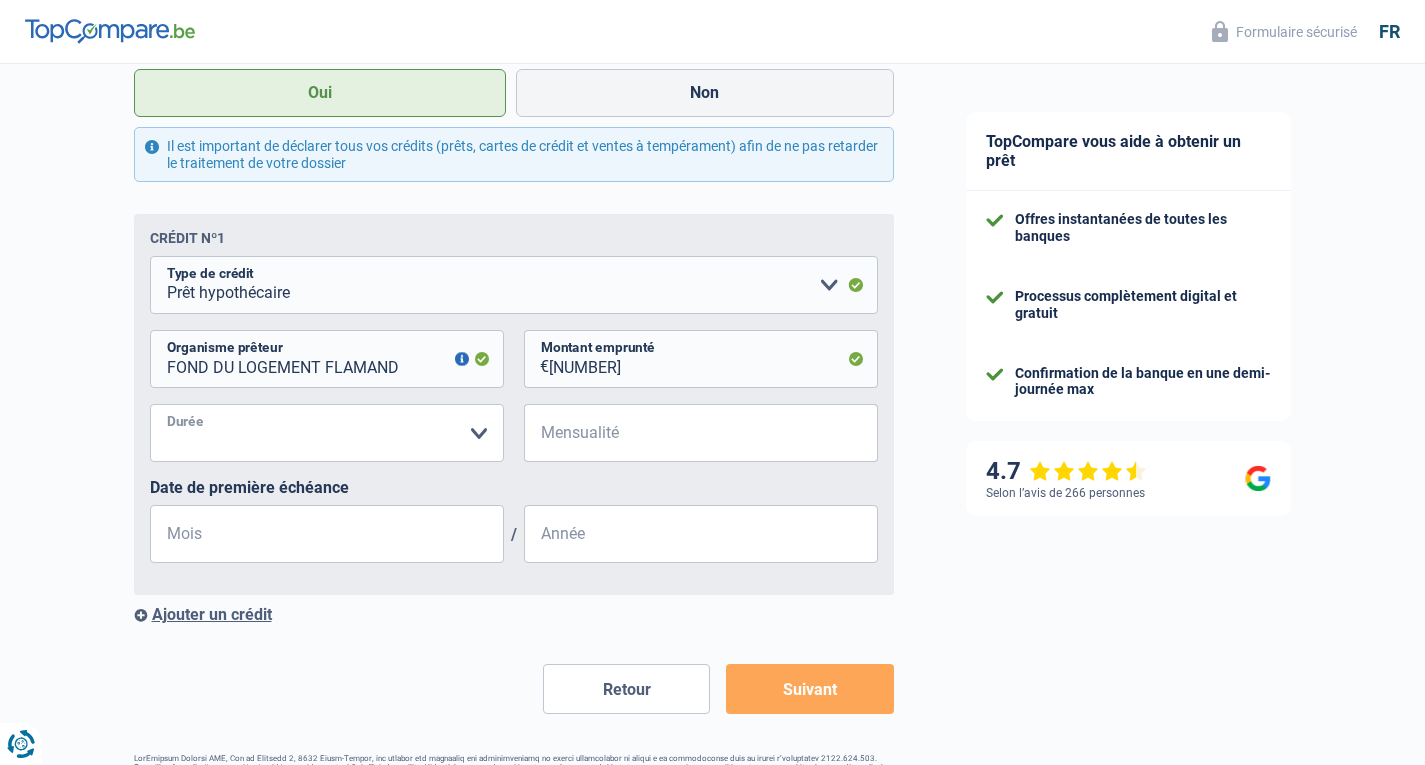 select on "360" 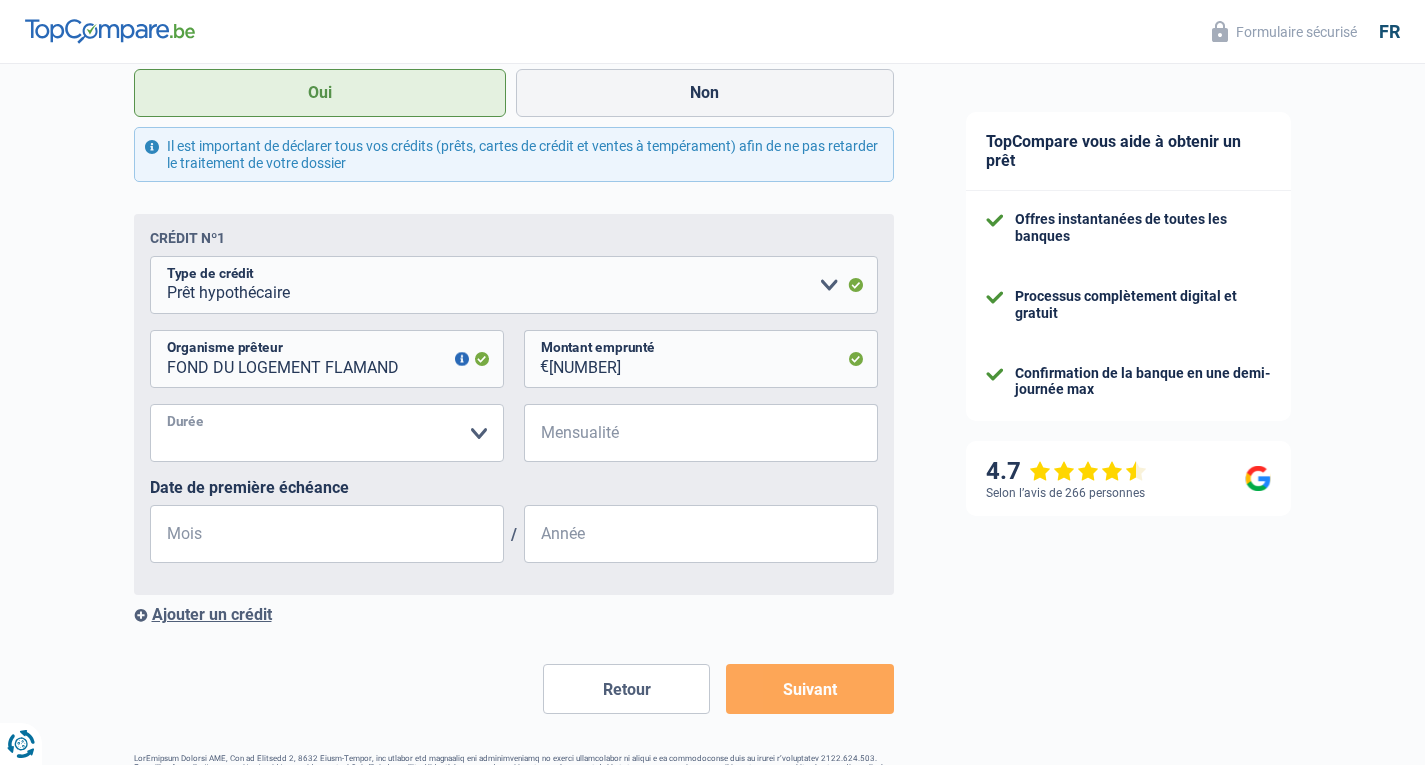 click on "120 mois 180 mois 240 mois 300 mois 360 mois 420 mois
Veuillez sélectionner une option" at bounding box center [327, 433] 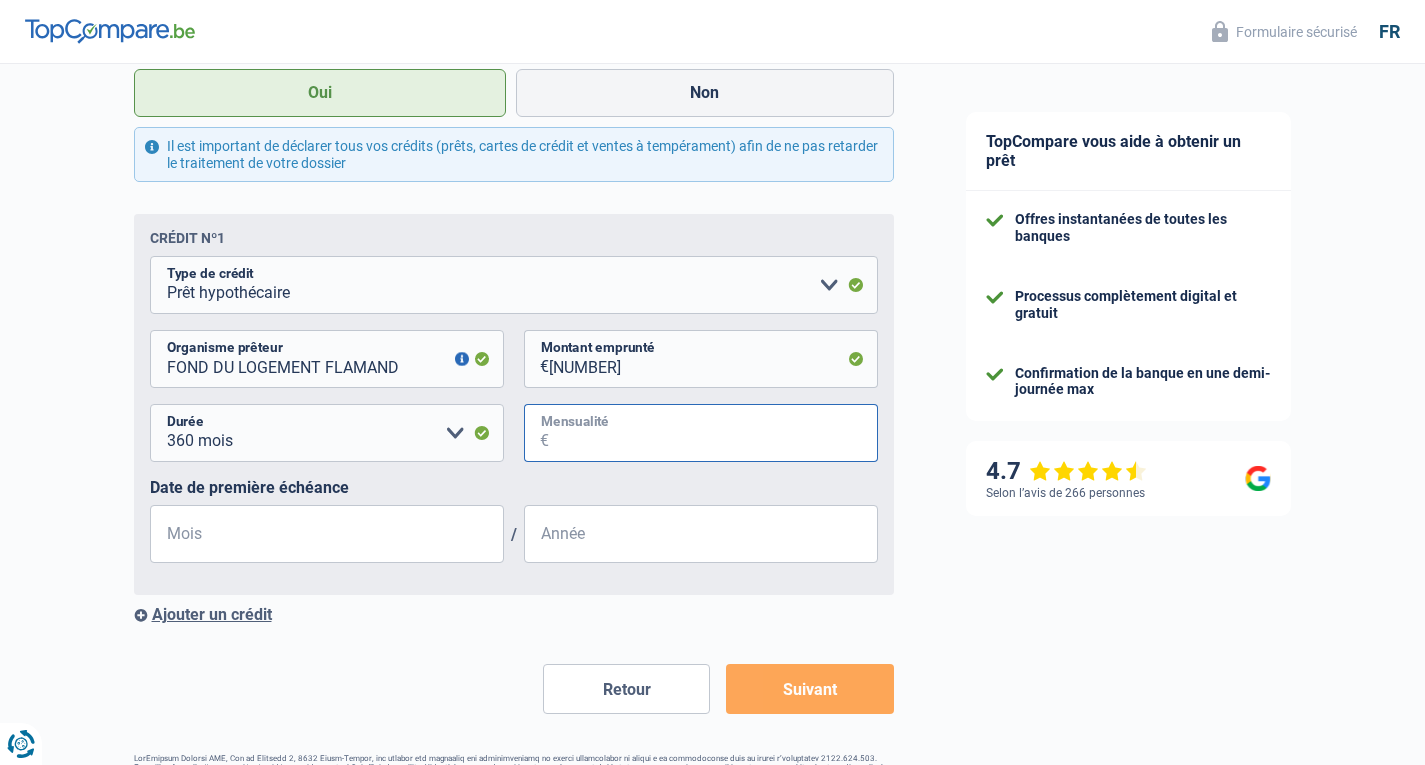 click on "Mensualité" at bounding box center (713, 433) 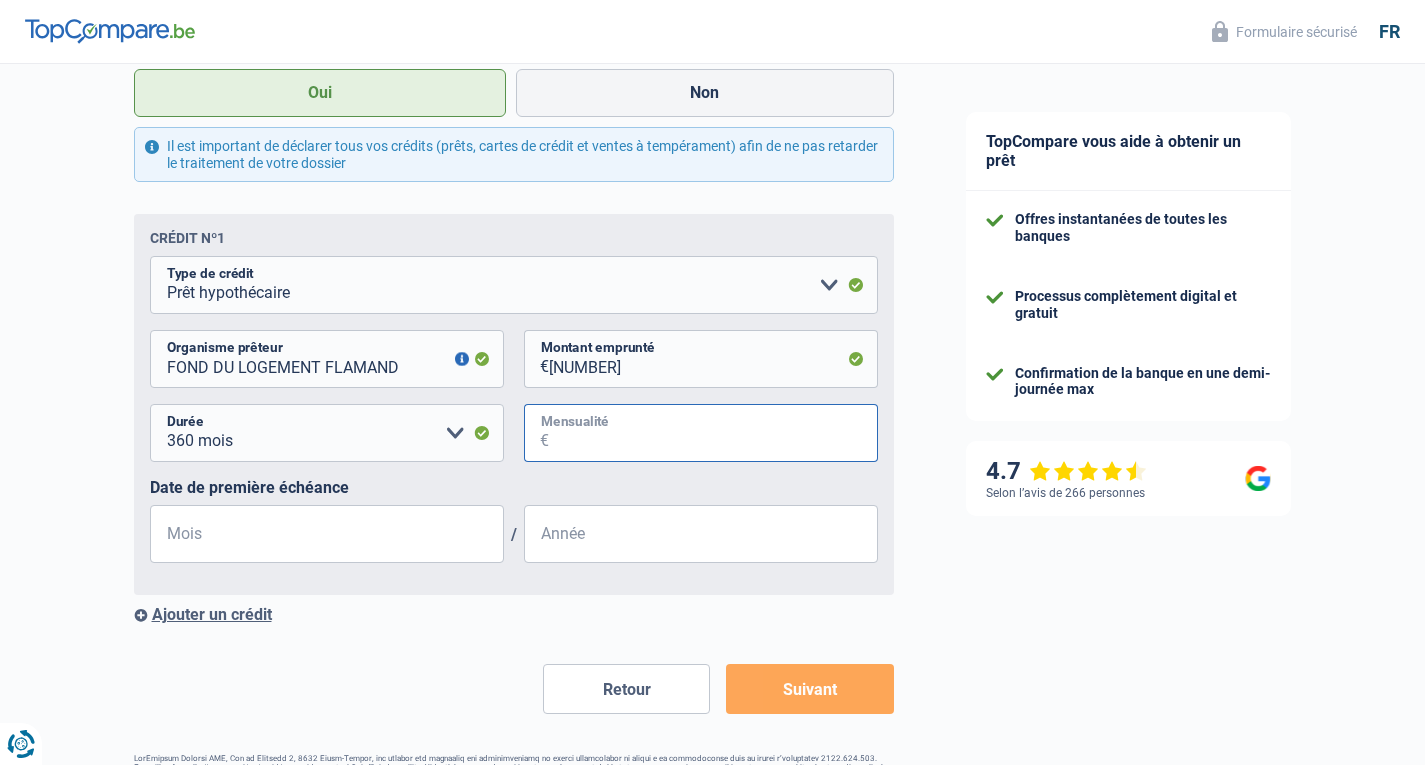 type on "1.563" 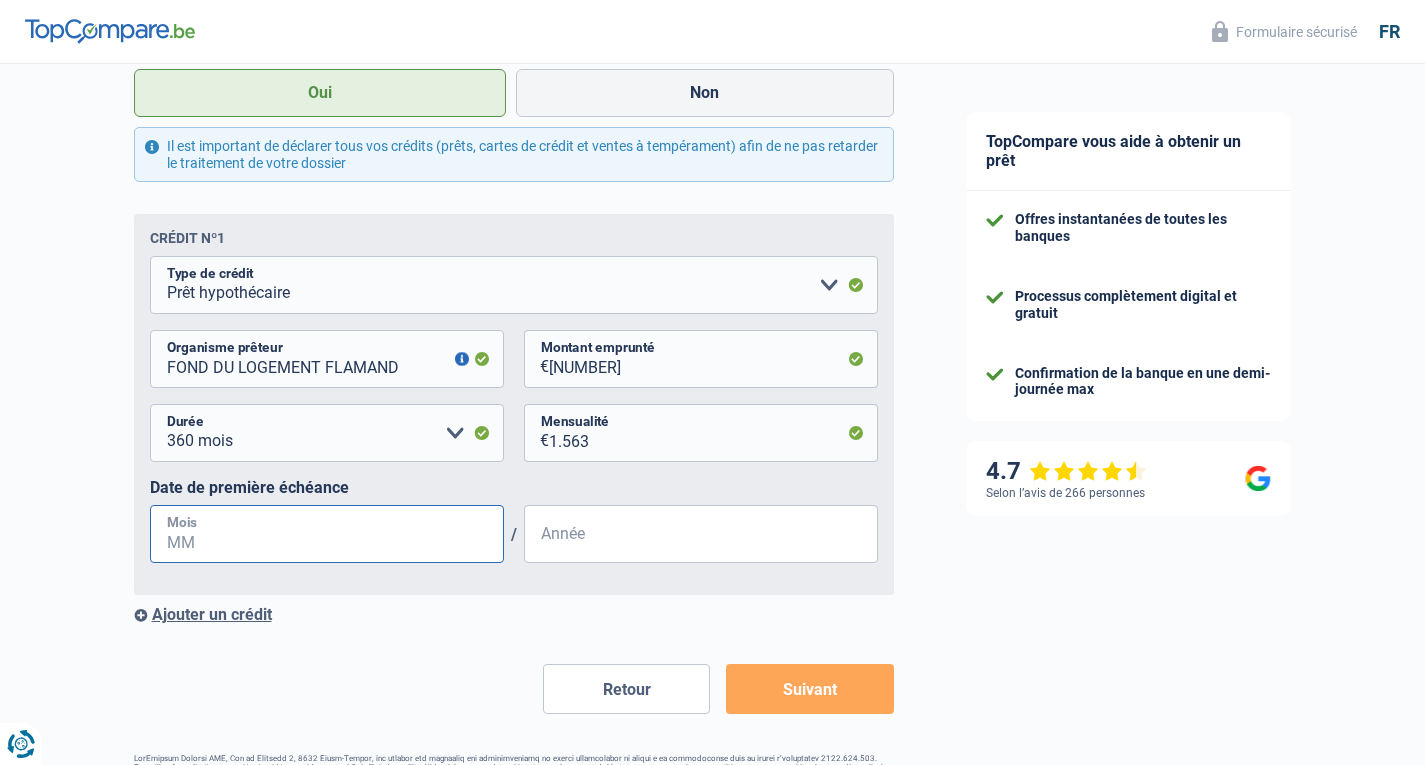 click on "Mois" at bounding box center [327, 534] 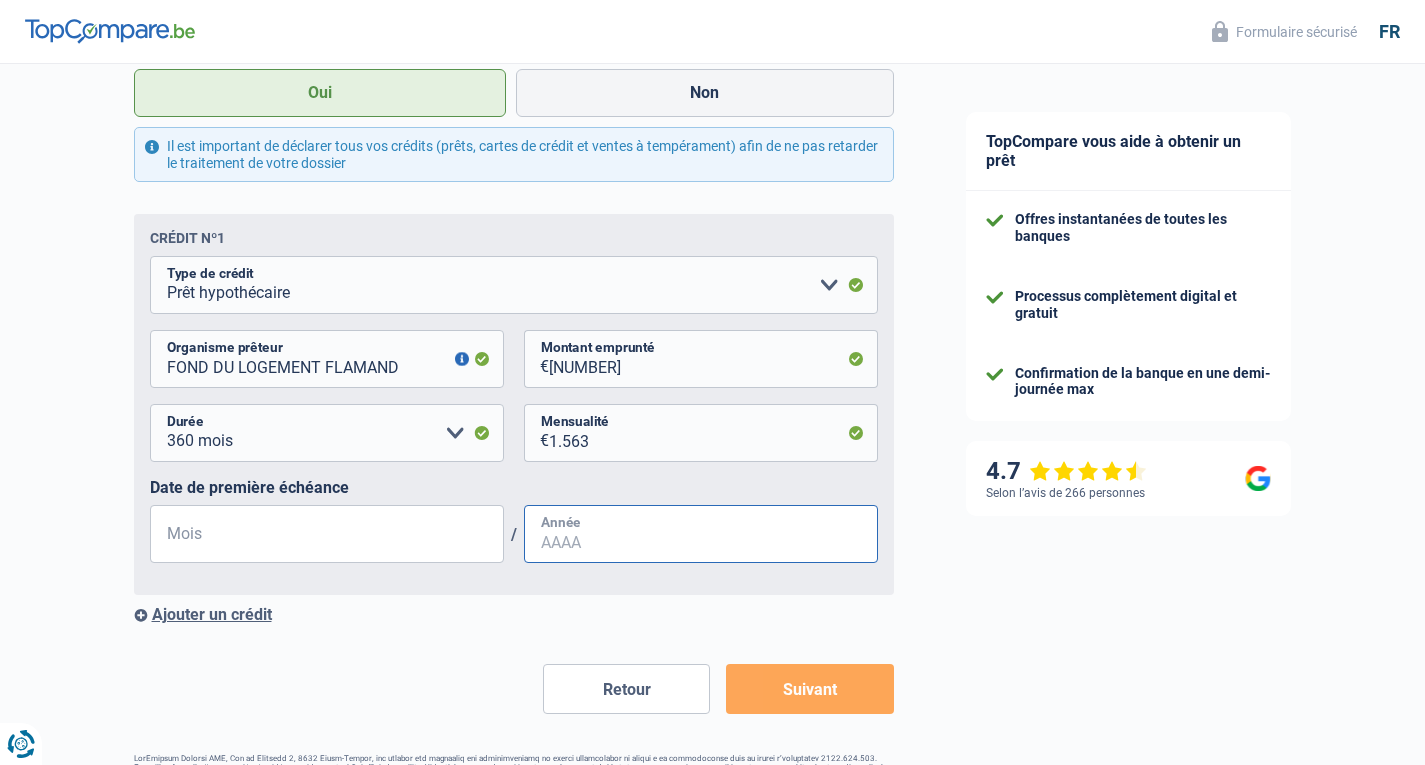 type on "08" 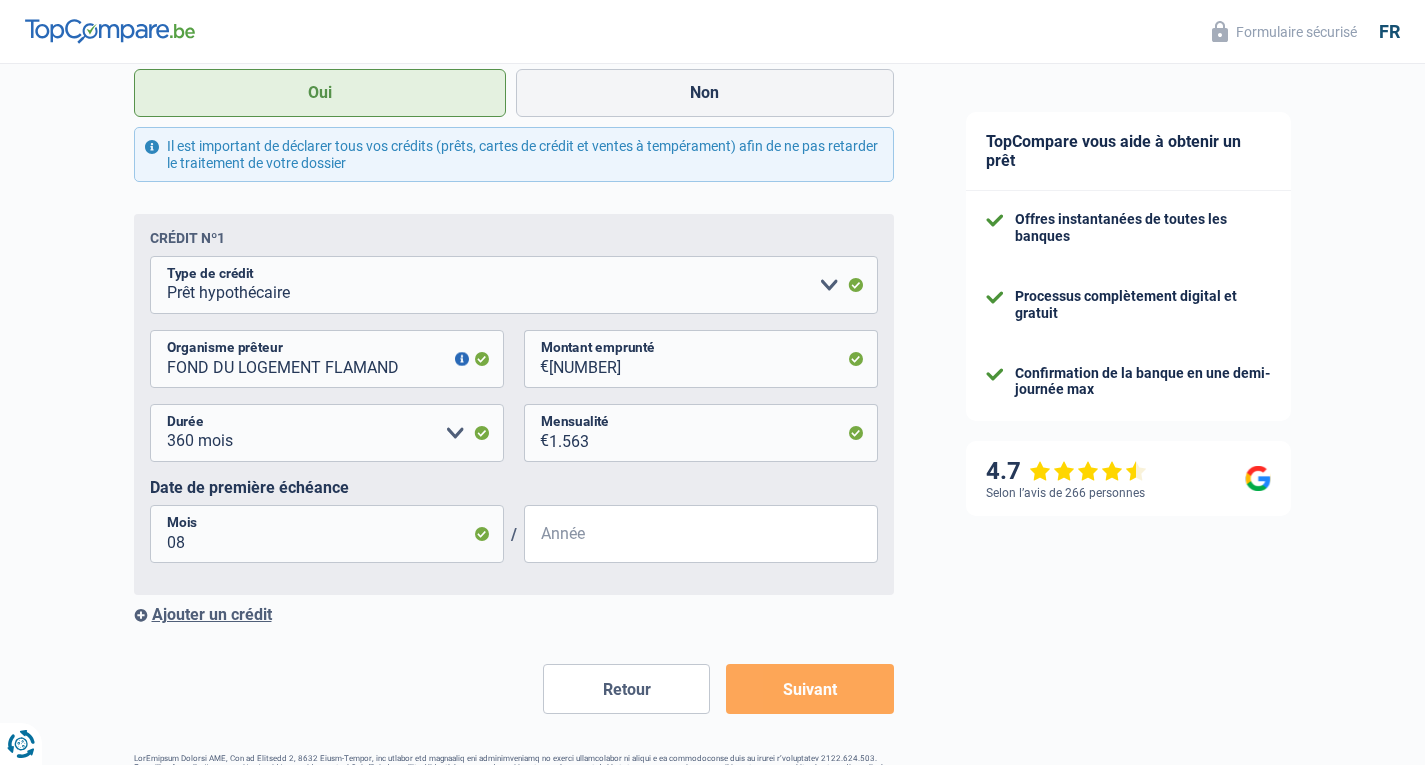 click on "Année" at bounding box center [701, 534] 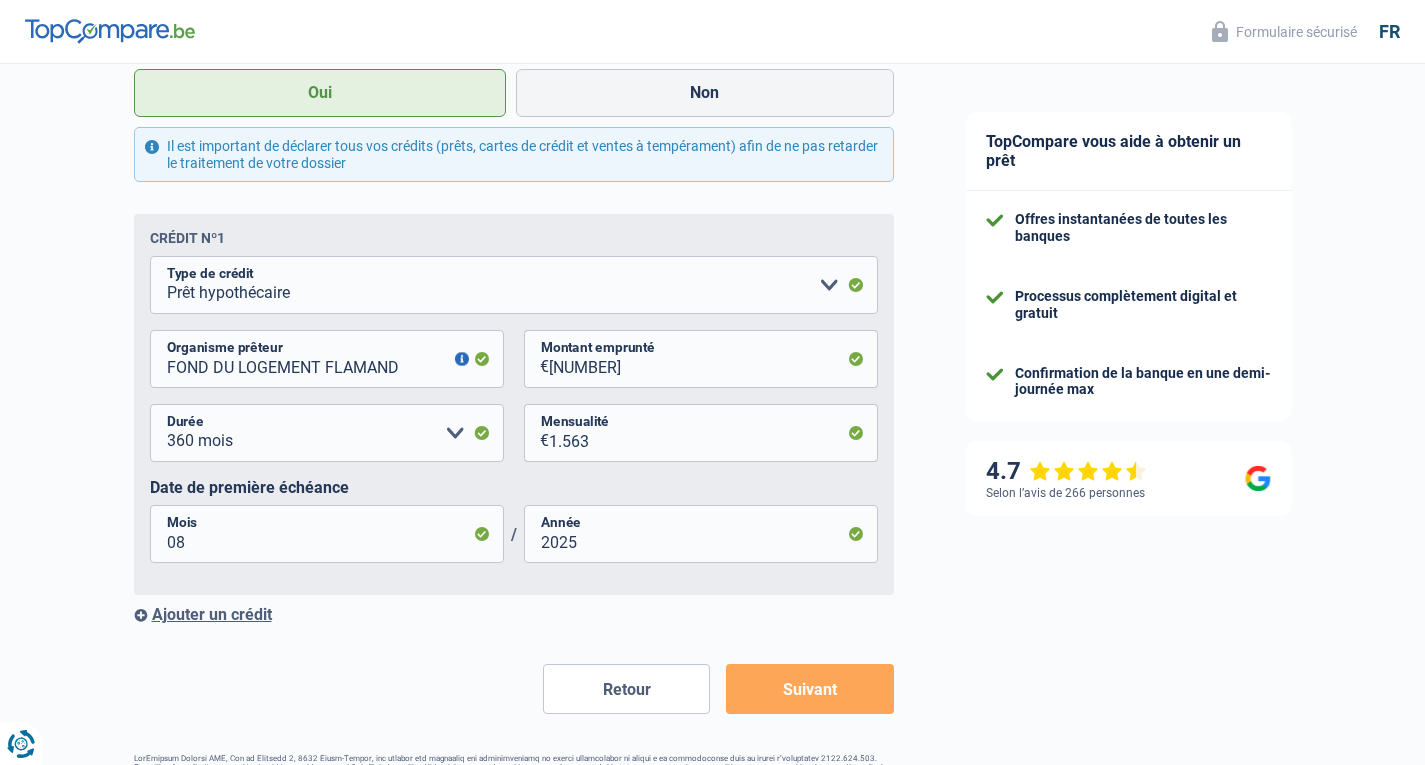 click on "Suivant" at bounding box center (809, 689) 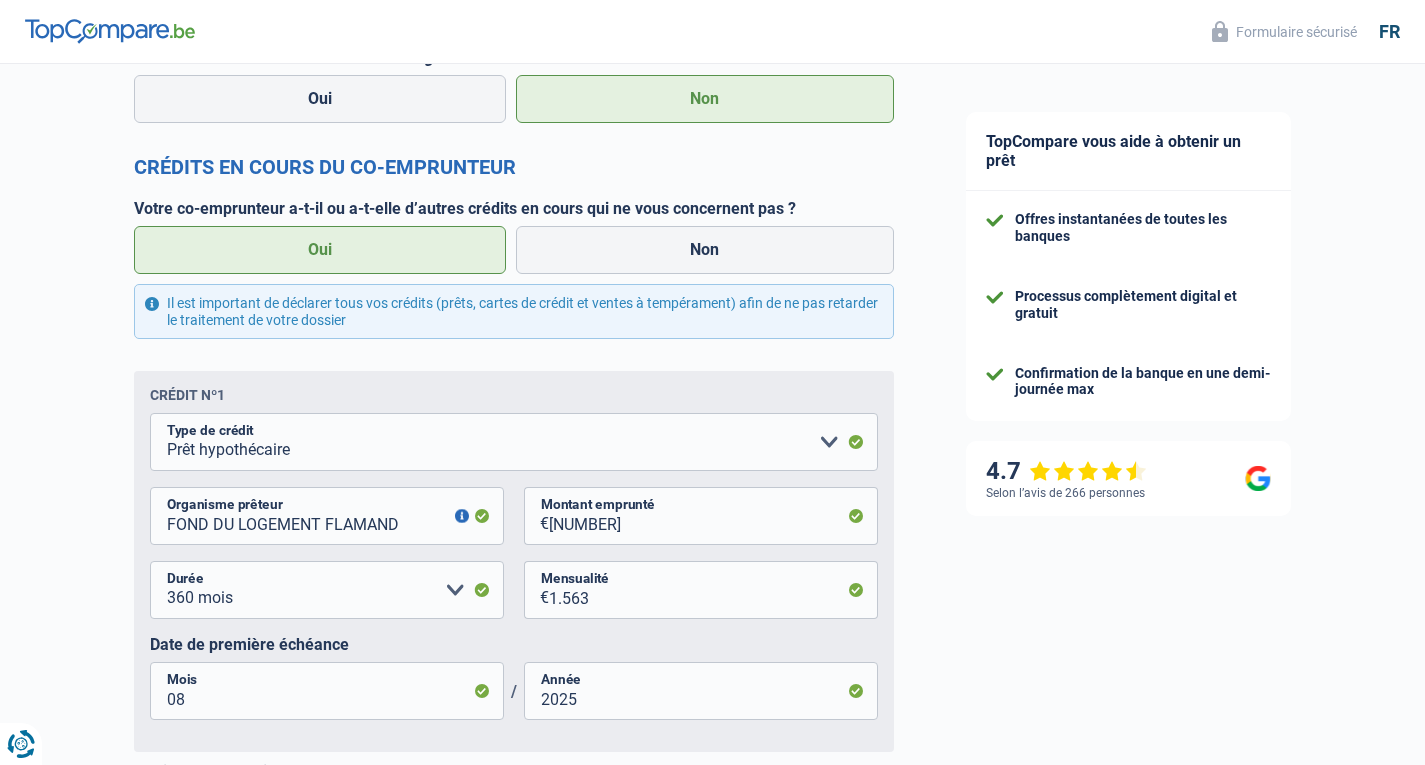 scroll, scrollTop: 2114, scrollLeft: 0, axis: vertical 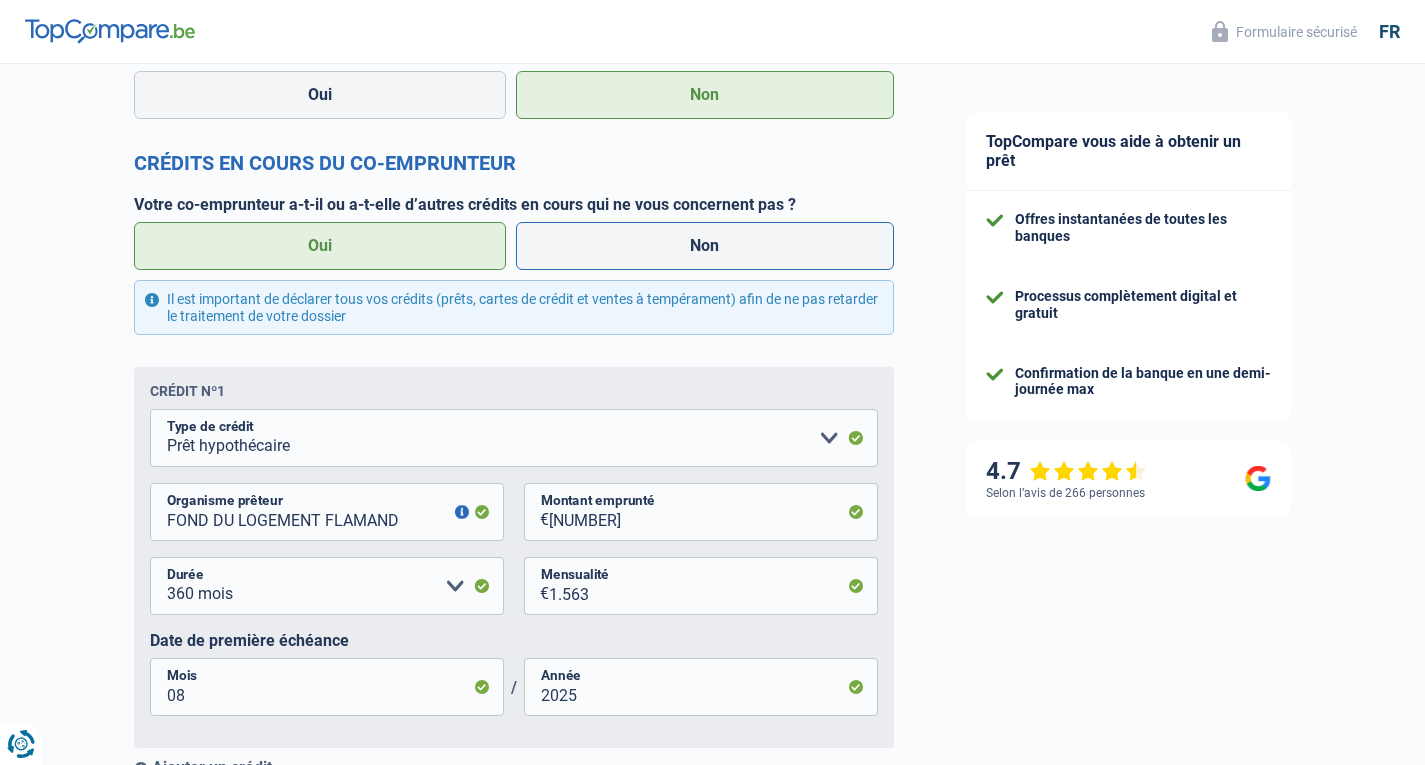 click on "Non" at bounding box center (705, 246) 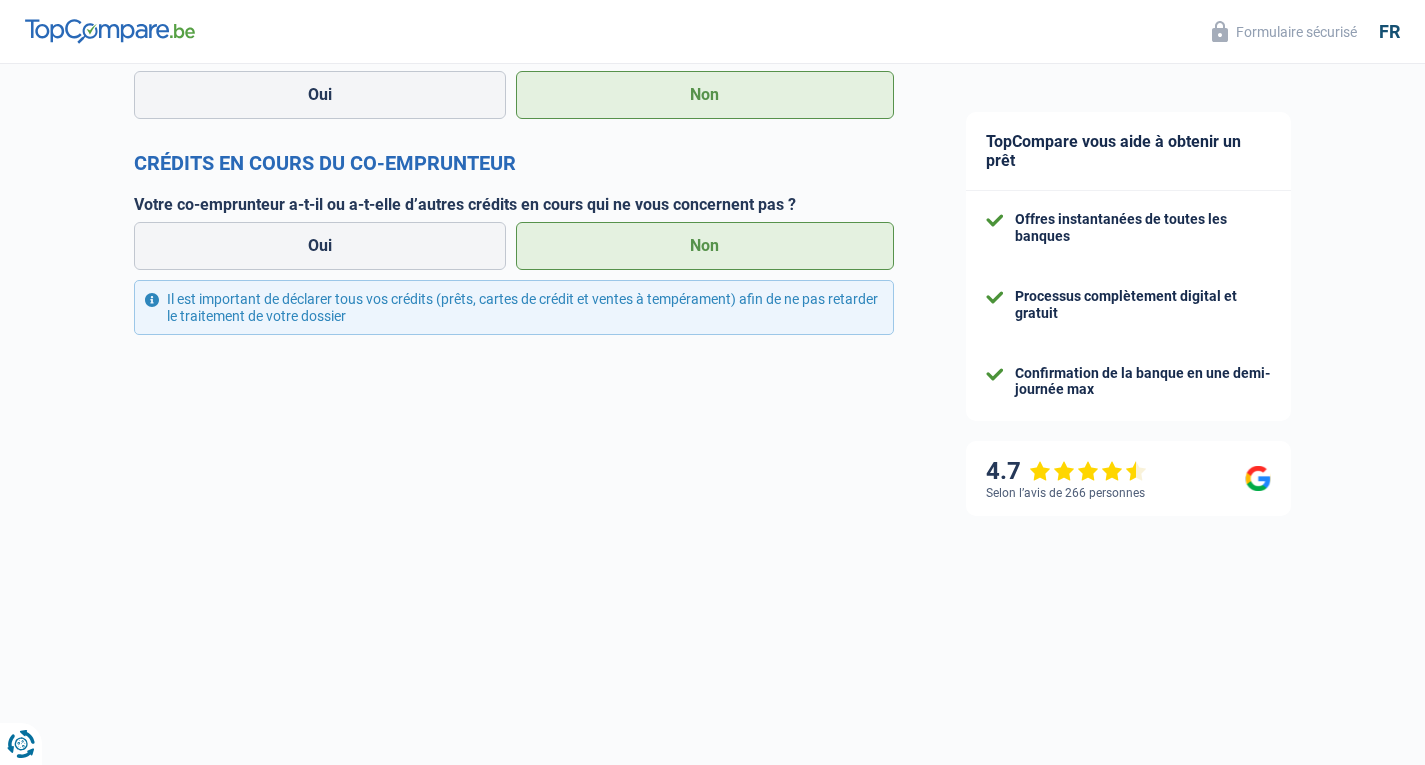 scroll, scrollTop: 1889, scrollLeft: 0, axis: vertical 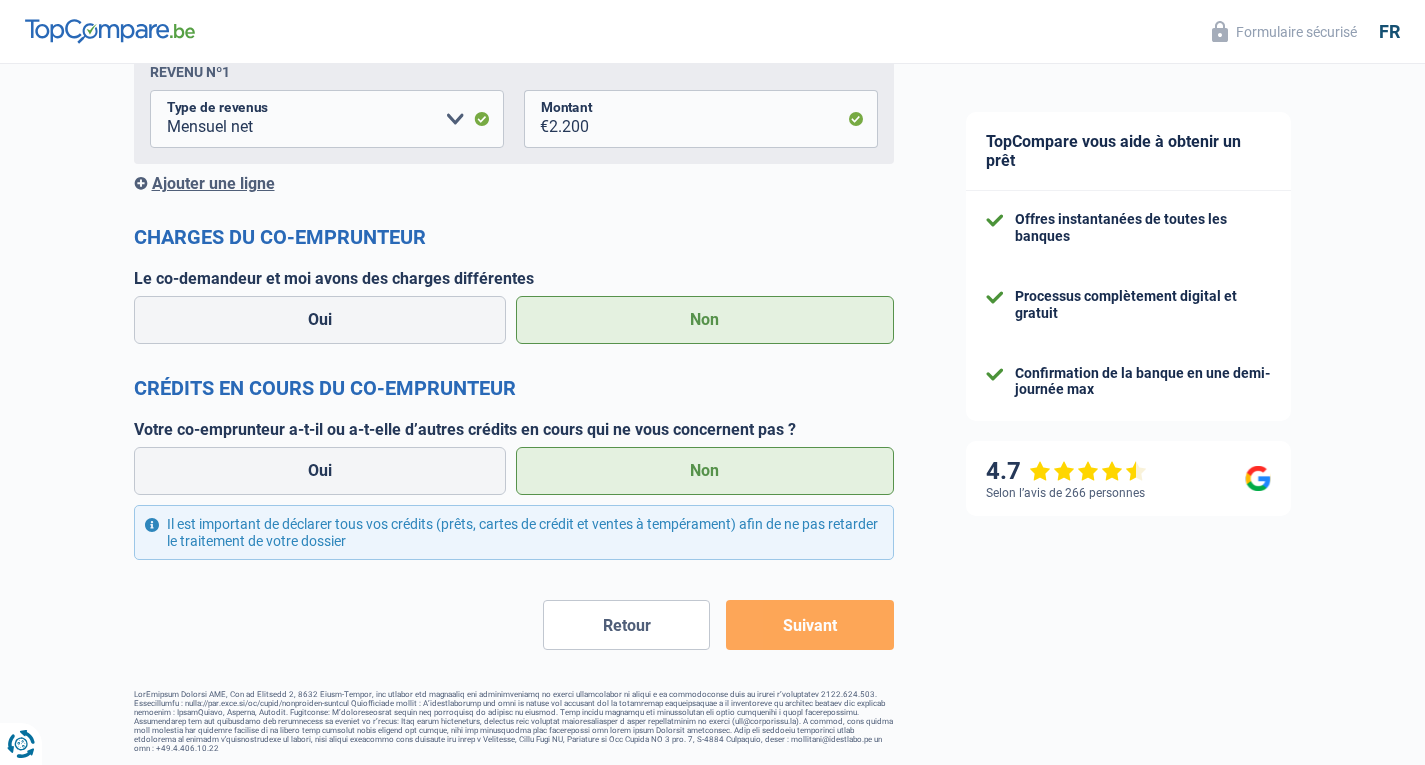 click on "Suivant" at bounding box center [809, 625] 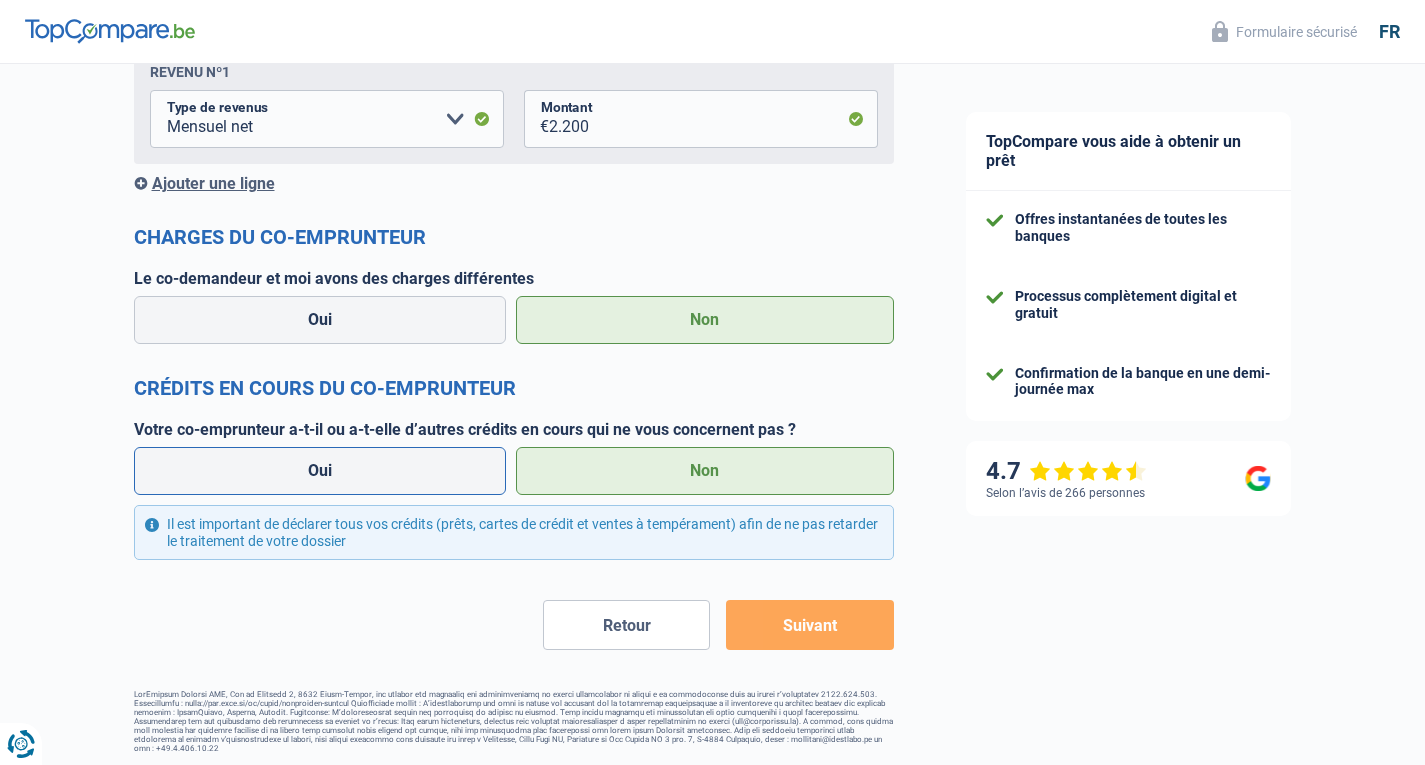 click on "Oui" at bounding box center (320, 471) 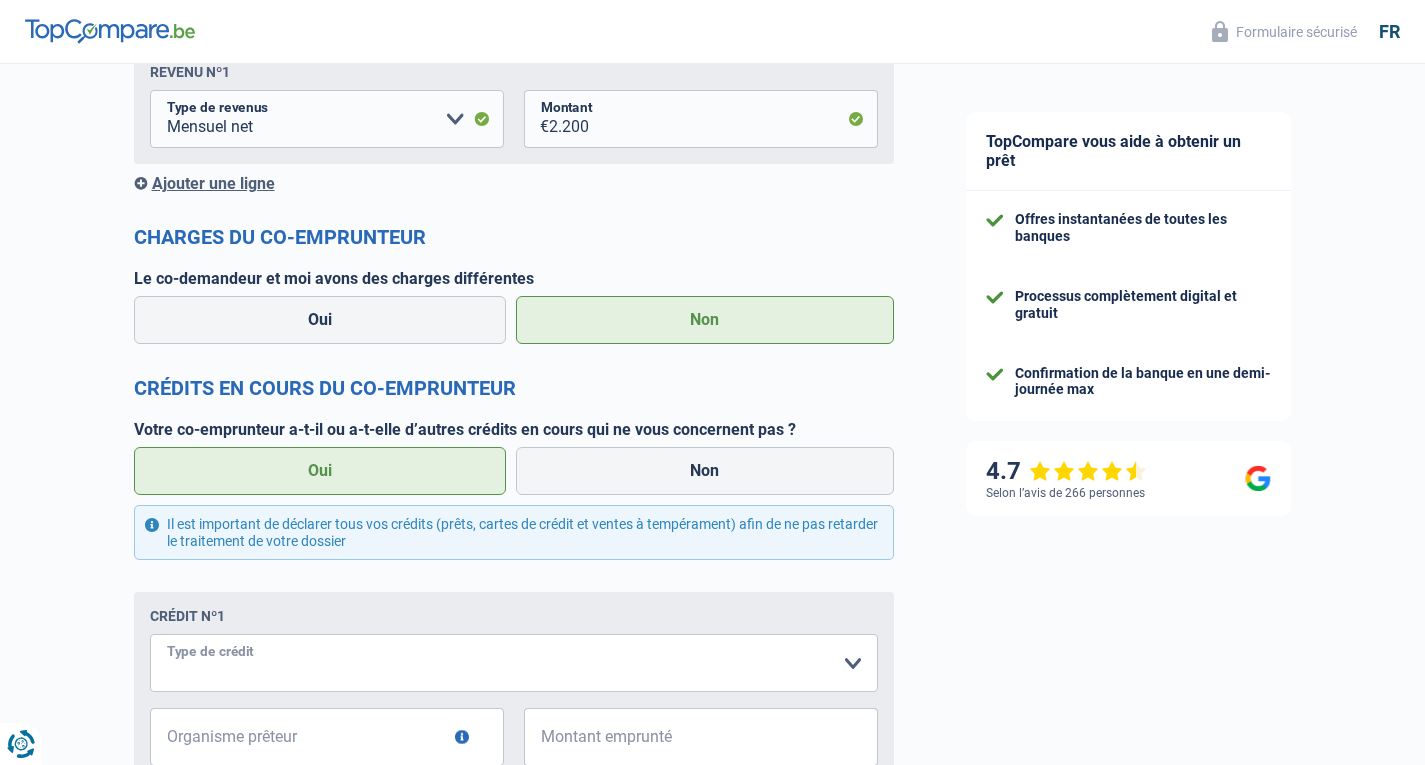 click on "Carte ou ouverture de crédit Prêt hypothécaire Vente à tempérament Prêt à tempérament Prêt rénovation Prêt voiture Regroupement d'un ou plusieurs crédits
Veuillez sélectionner une option" at bounding box center [514, 663] 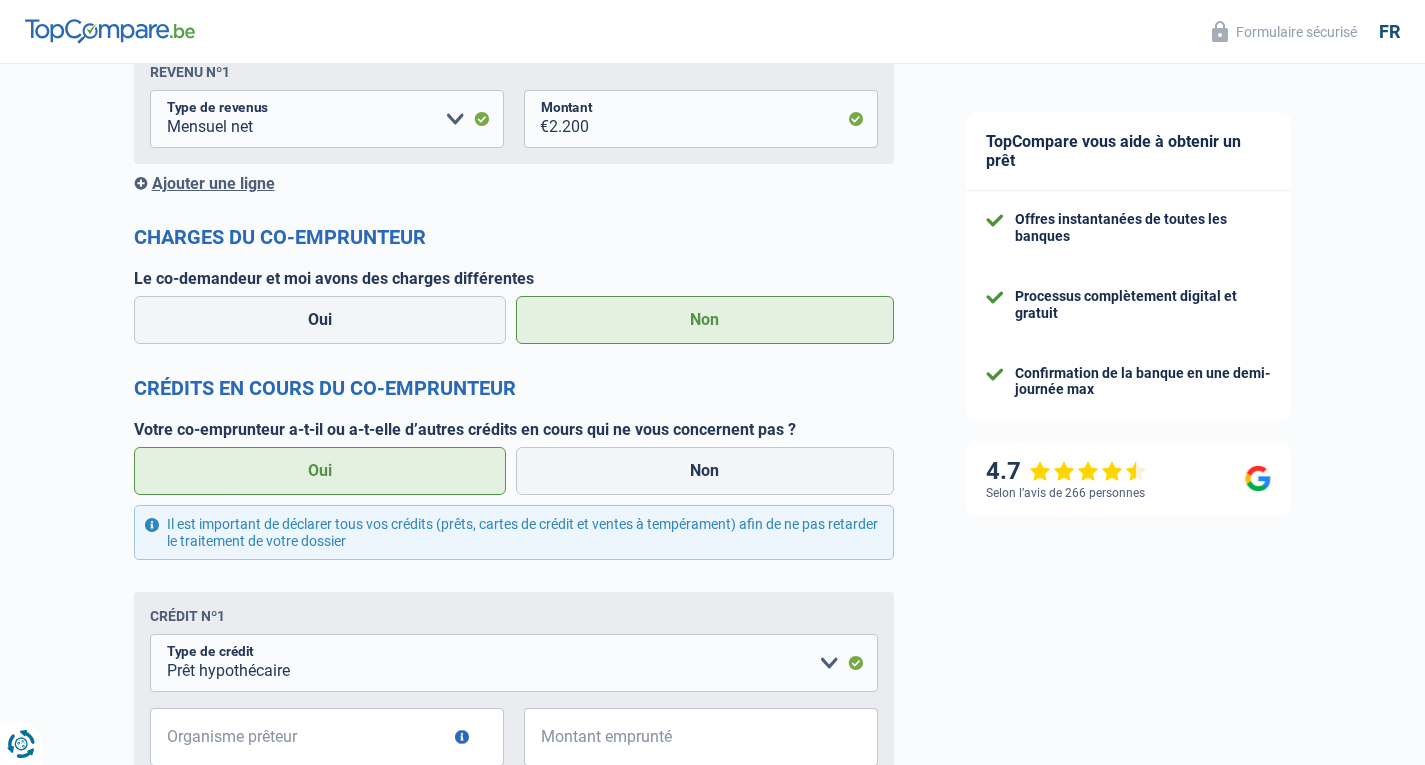 drag, startPoint x: 1422, startPoint y: 495, endPoint x: 1421, endPoint y: 523, distance: 28.01785 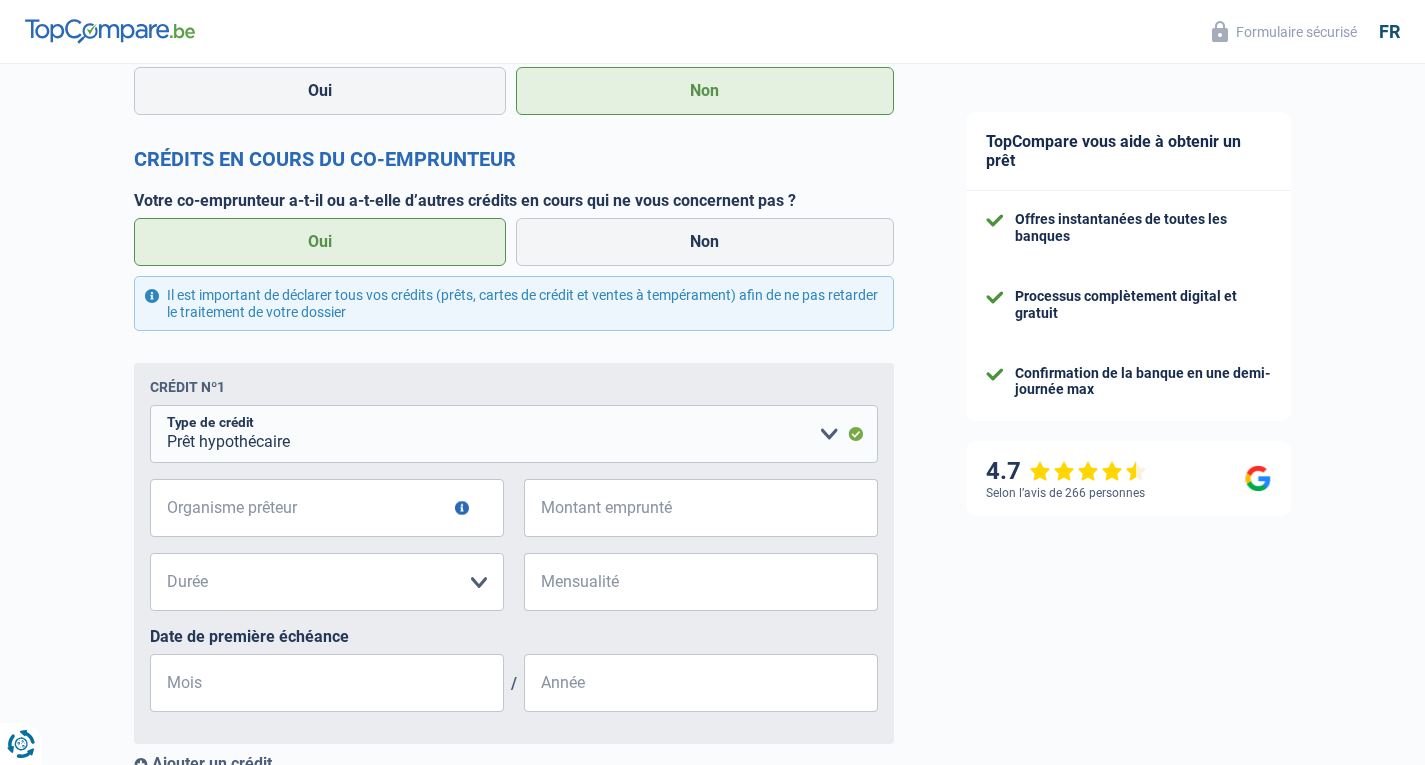 scroll, scrollTop: 2332, scrollLeft: 0, axis: vertical 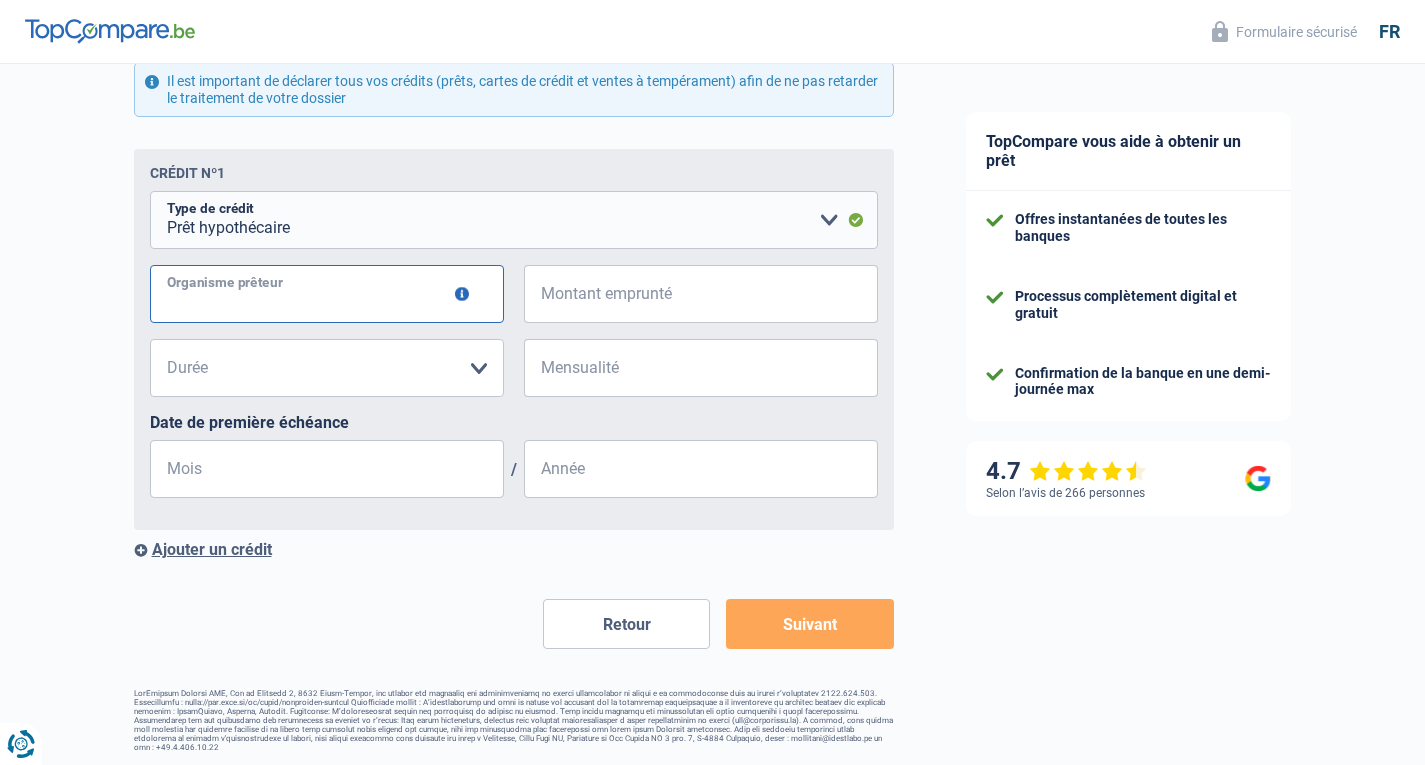click on "Organisme prêteur" at bounding box center (327, 294) 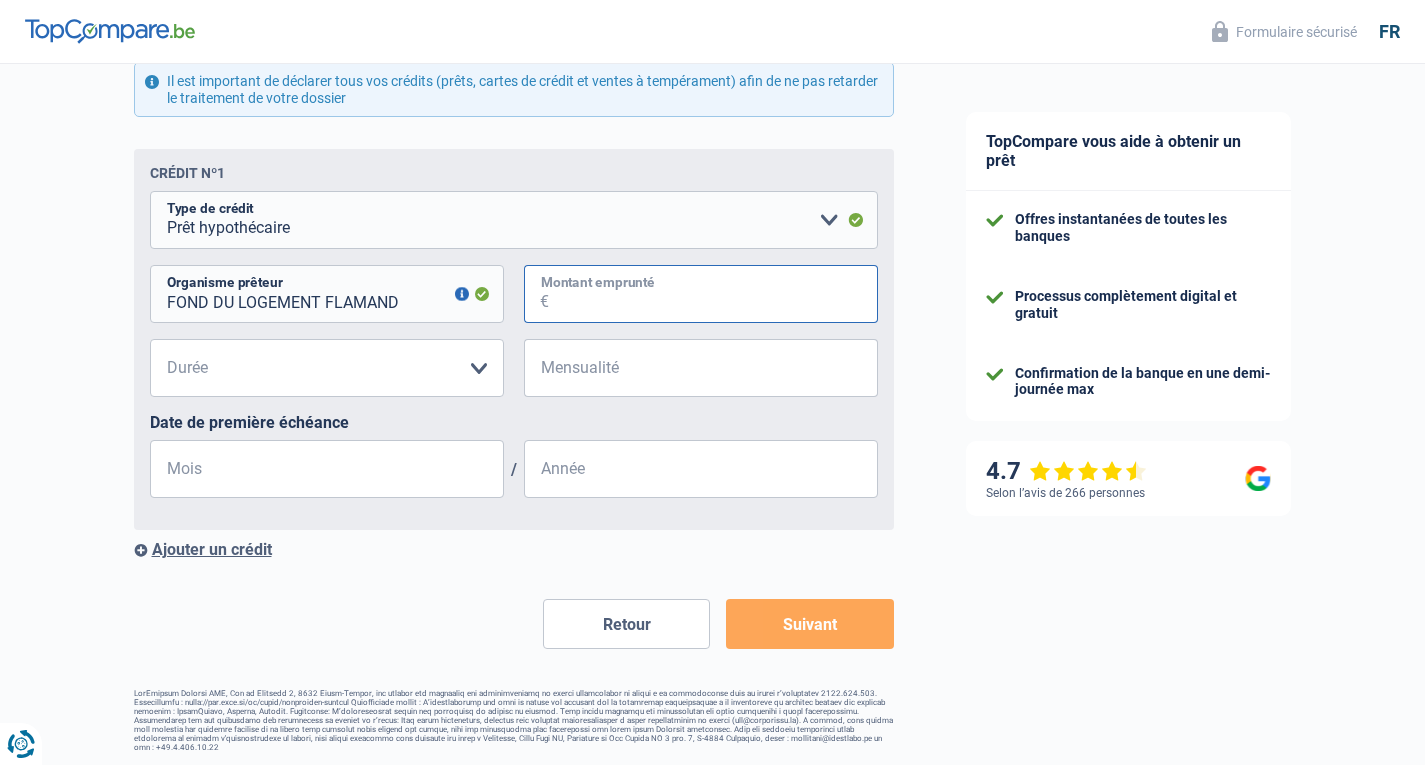click on "Montant emprunté" at bounding box center (713, 294) 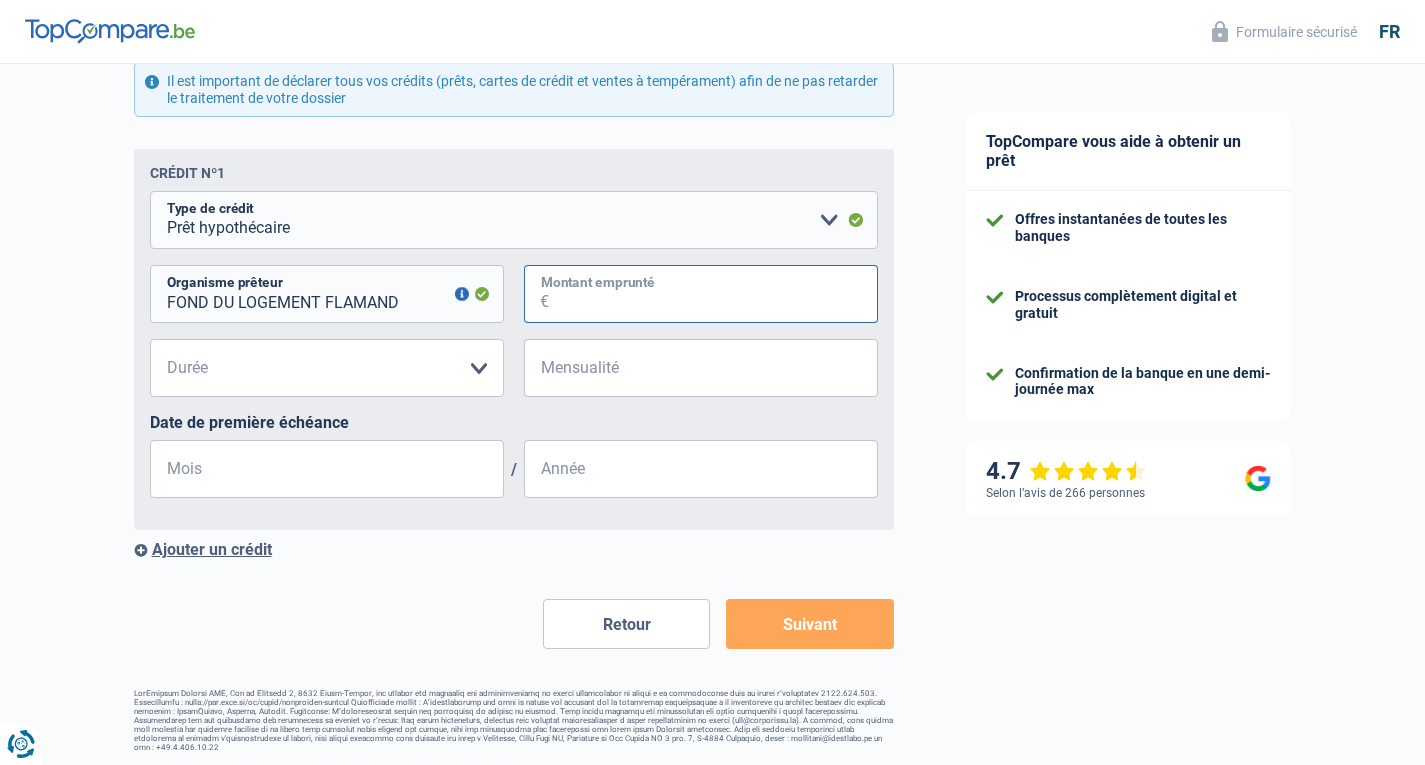type on "274.000" 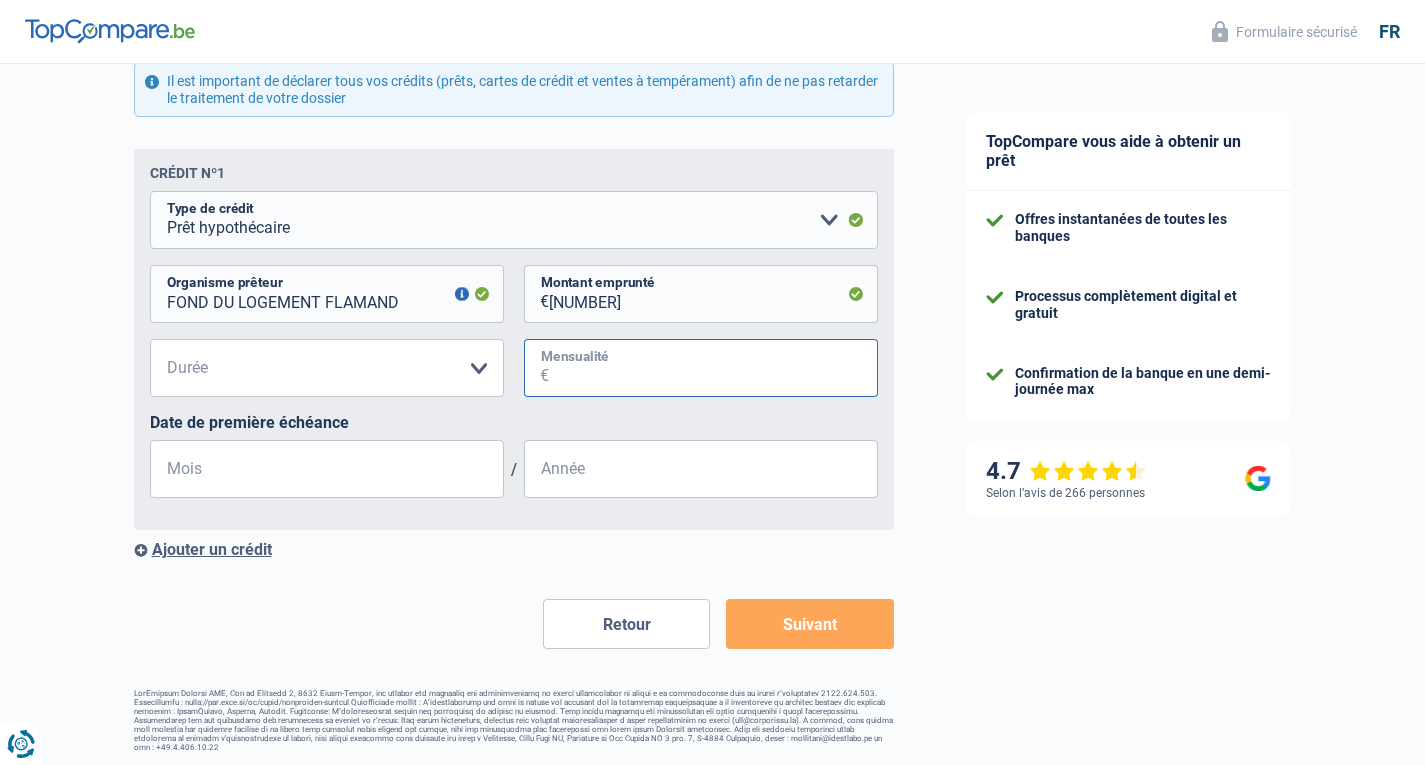 click on "Mensualité" at bounding box center [713, 368] 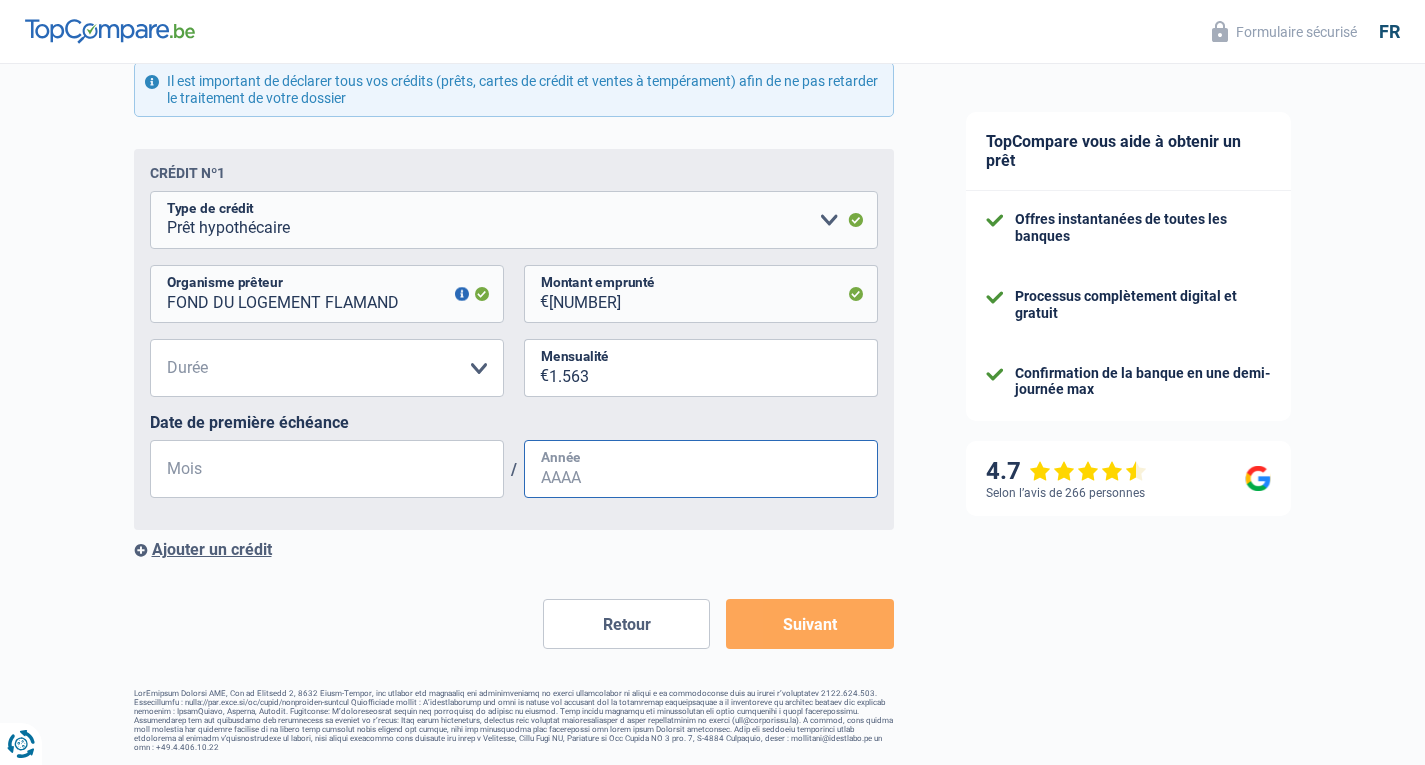 click on "Année" at bounding box center (701, 469) 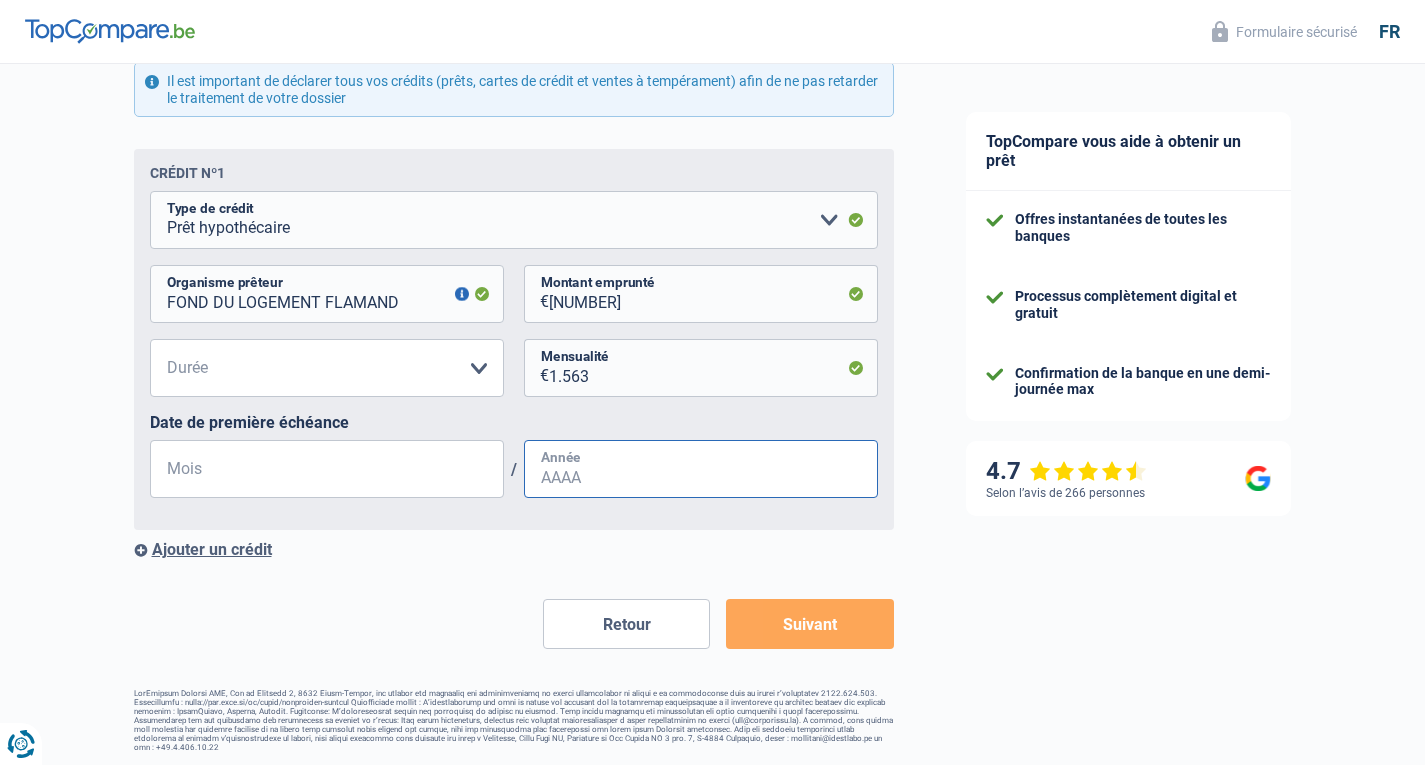 type on "2025" 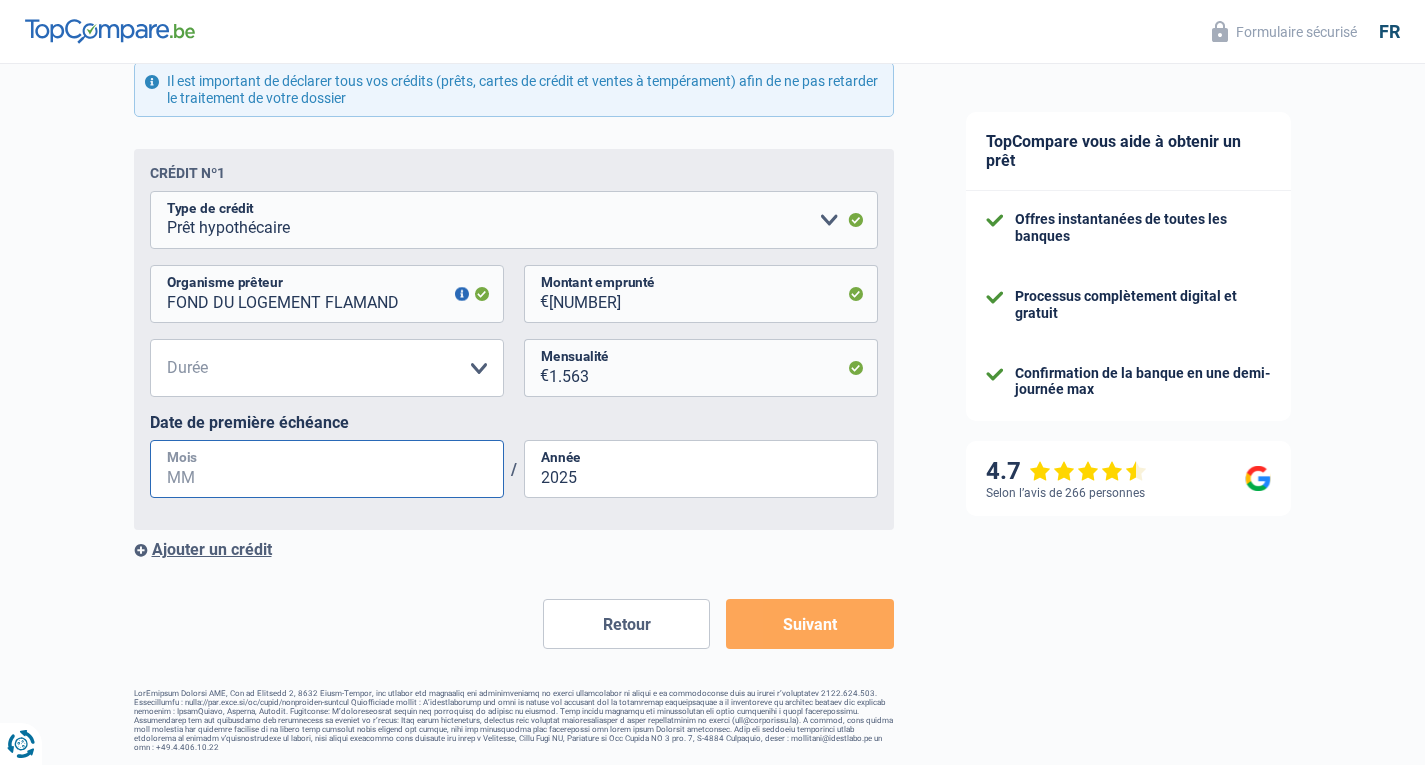 click on "Mois" at bounding box center (327, 469) 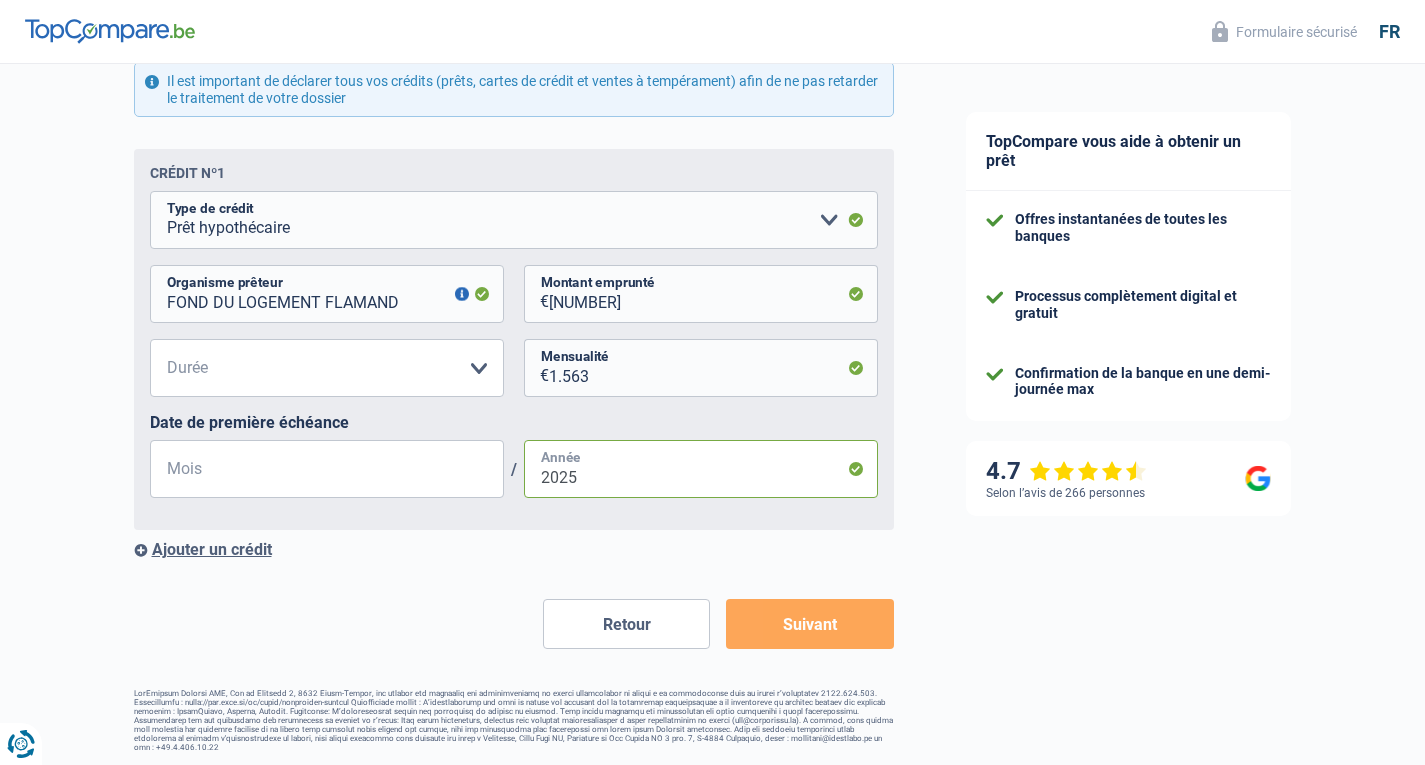 type on "08" 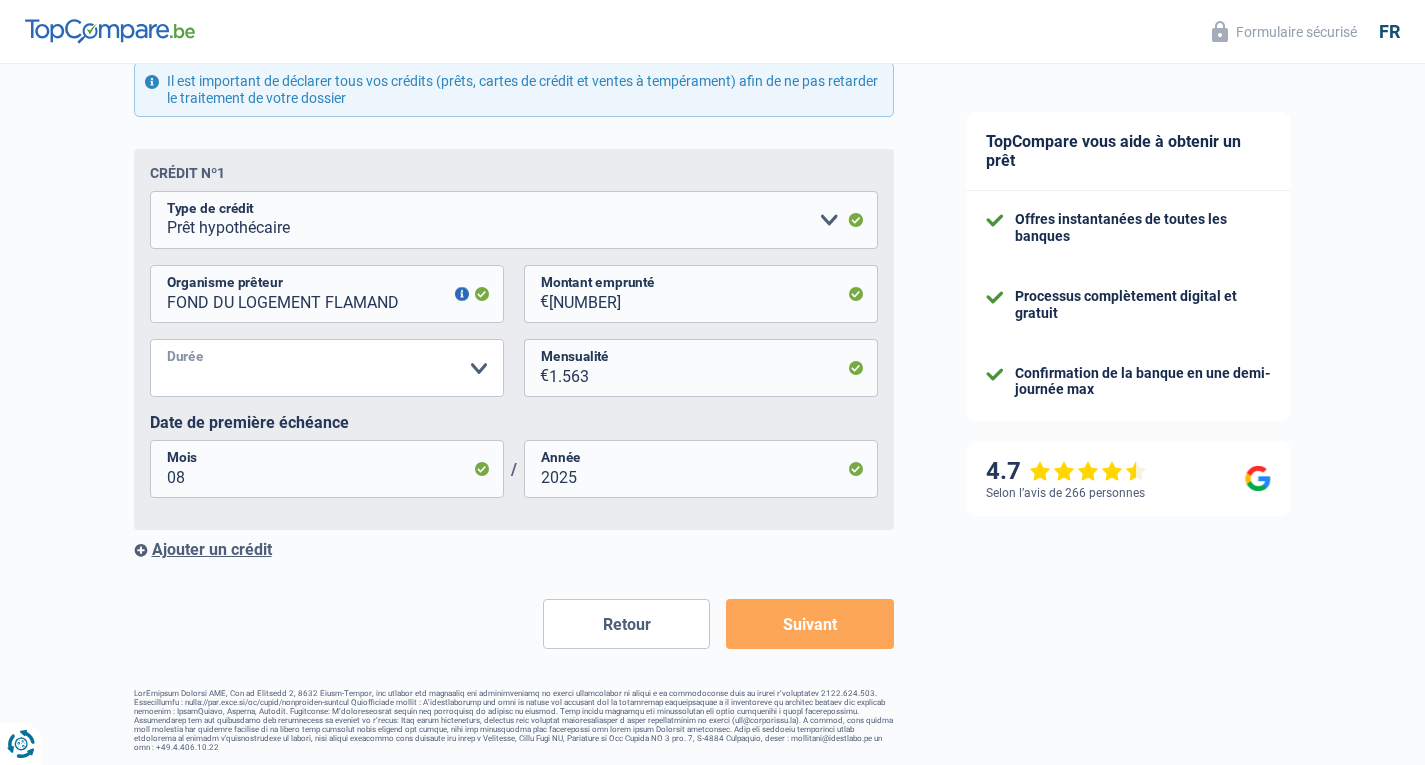 click on "120 mois 180 mois 240 mois 300 mois 360 mois 420 mois
Veuillez sélectionner une option" at bounding box center (327, 368) 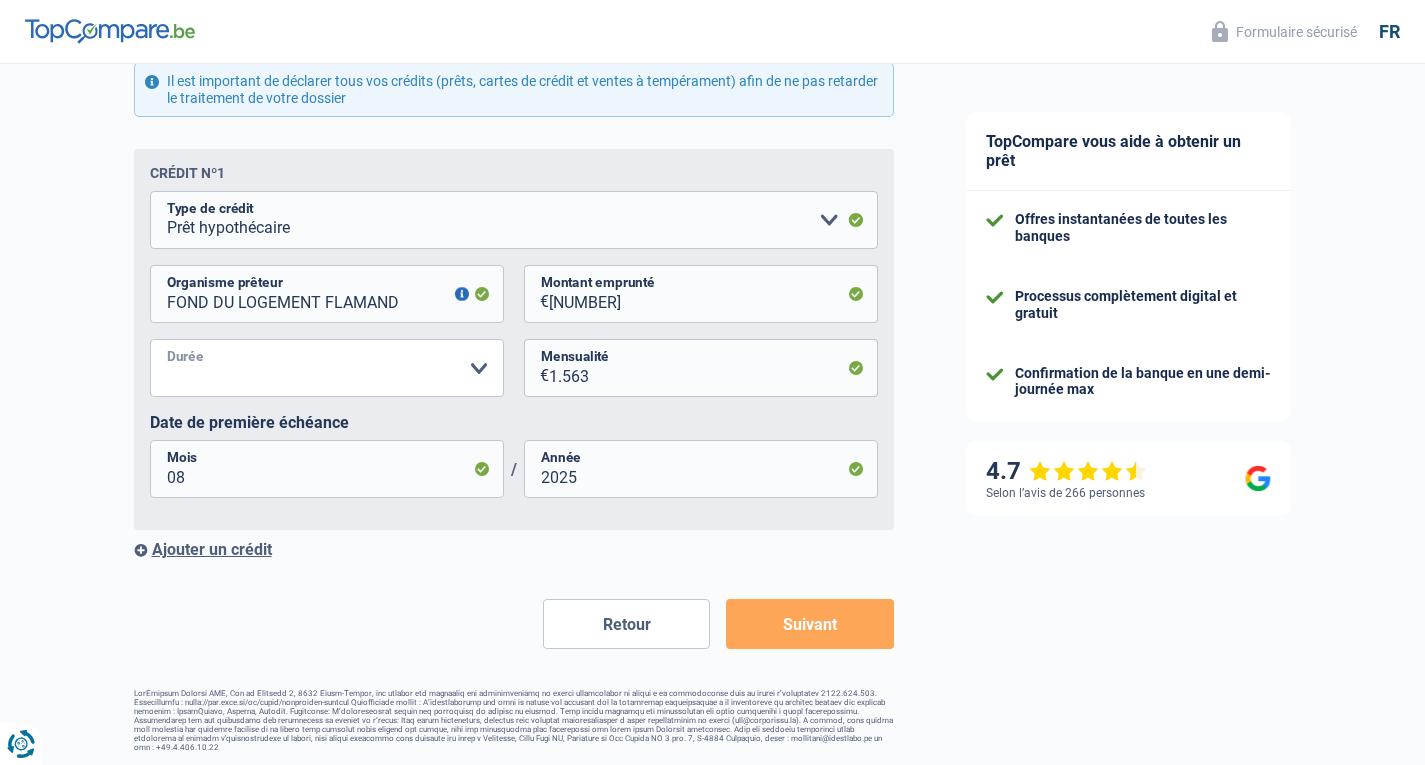 select on "360" 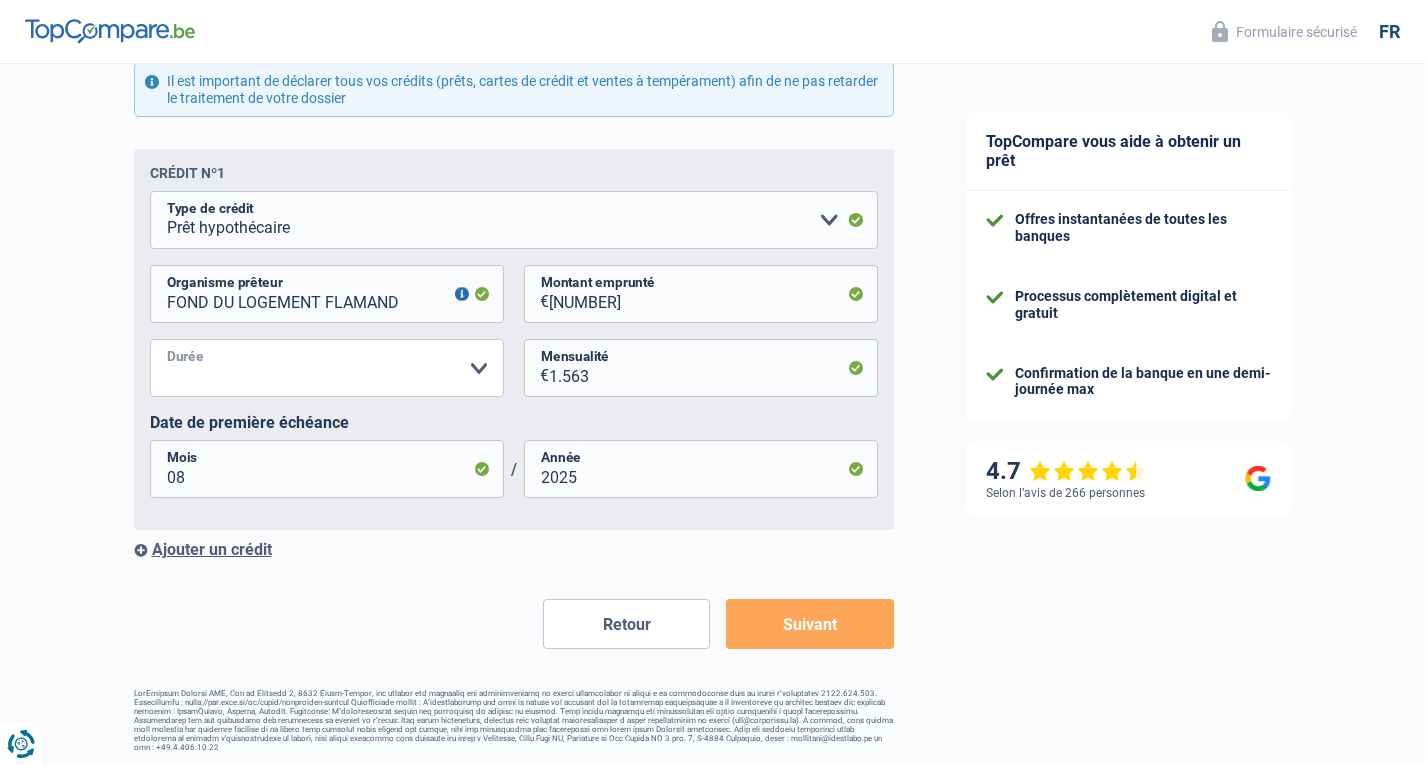 click on "120 mois 180 mois 240 mois 300 mois 360 mois 420 mois
Veuillez sélectionner une option" at bounding box center (327, 368) 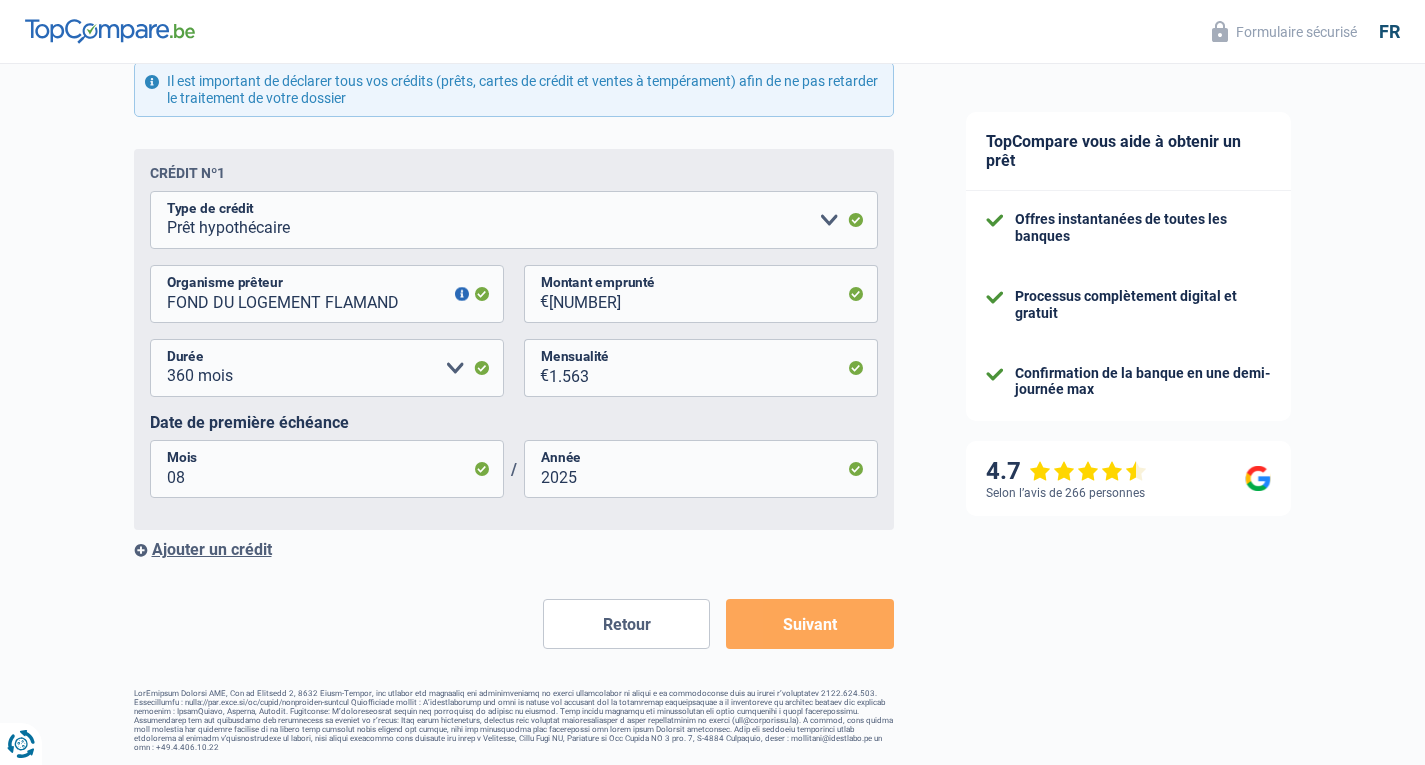 click on "Suivant" at bounding box center [809, 624] 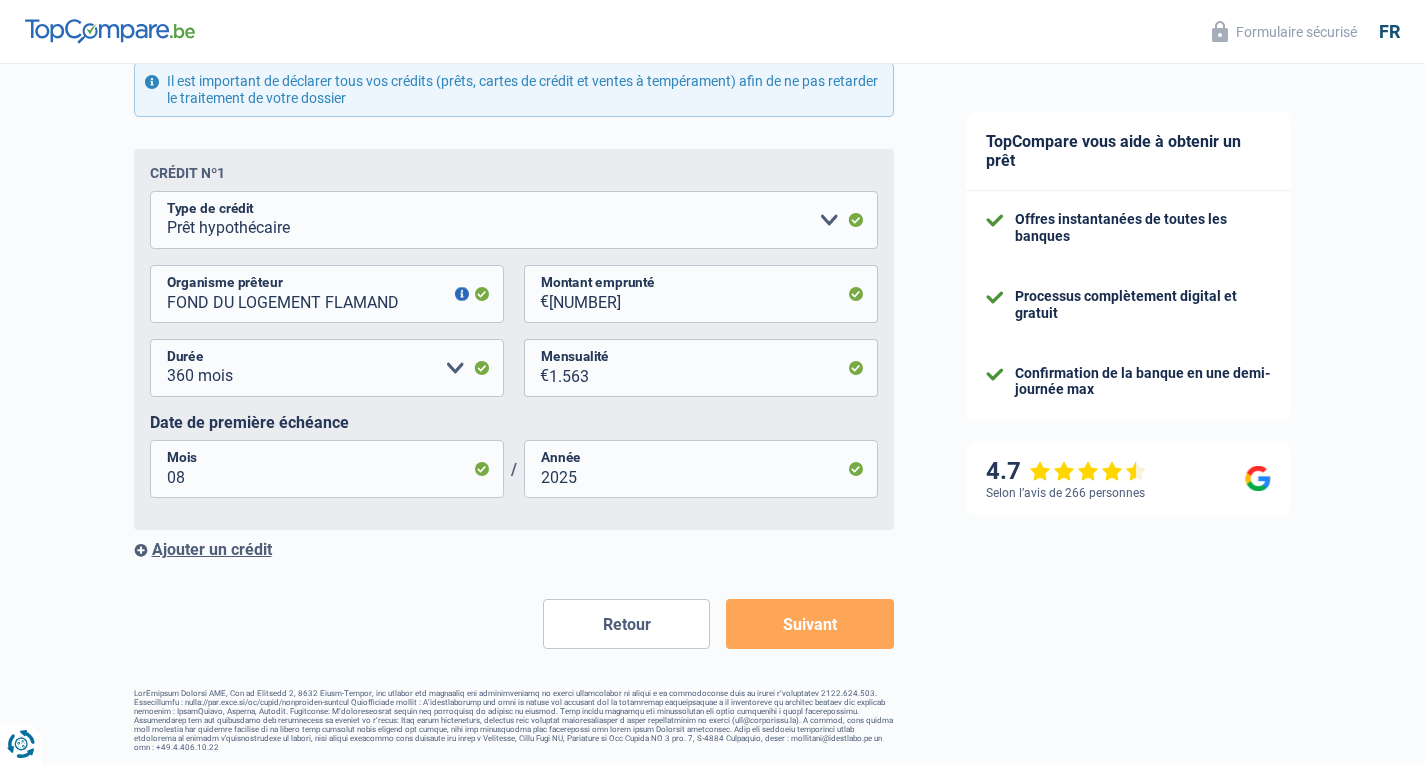 click on "Suivant" at bounding box center (809, 624) 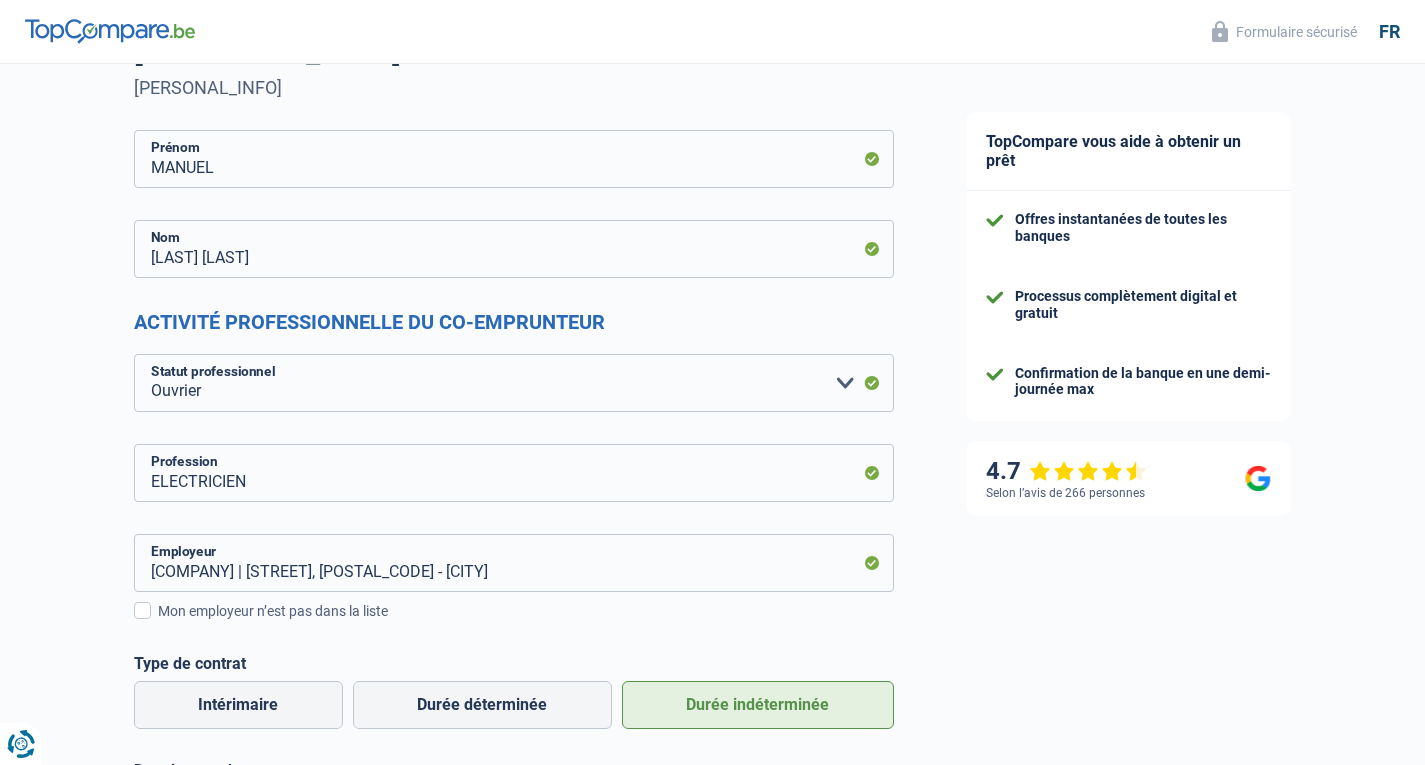 scroll, scrollTop: 0, scrollLeft: 0, axis: both 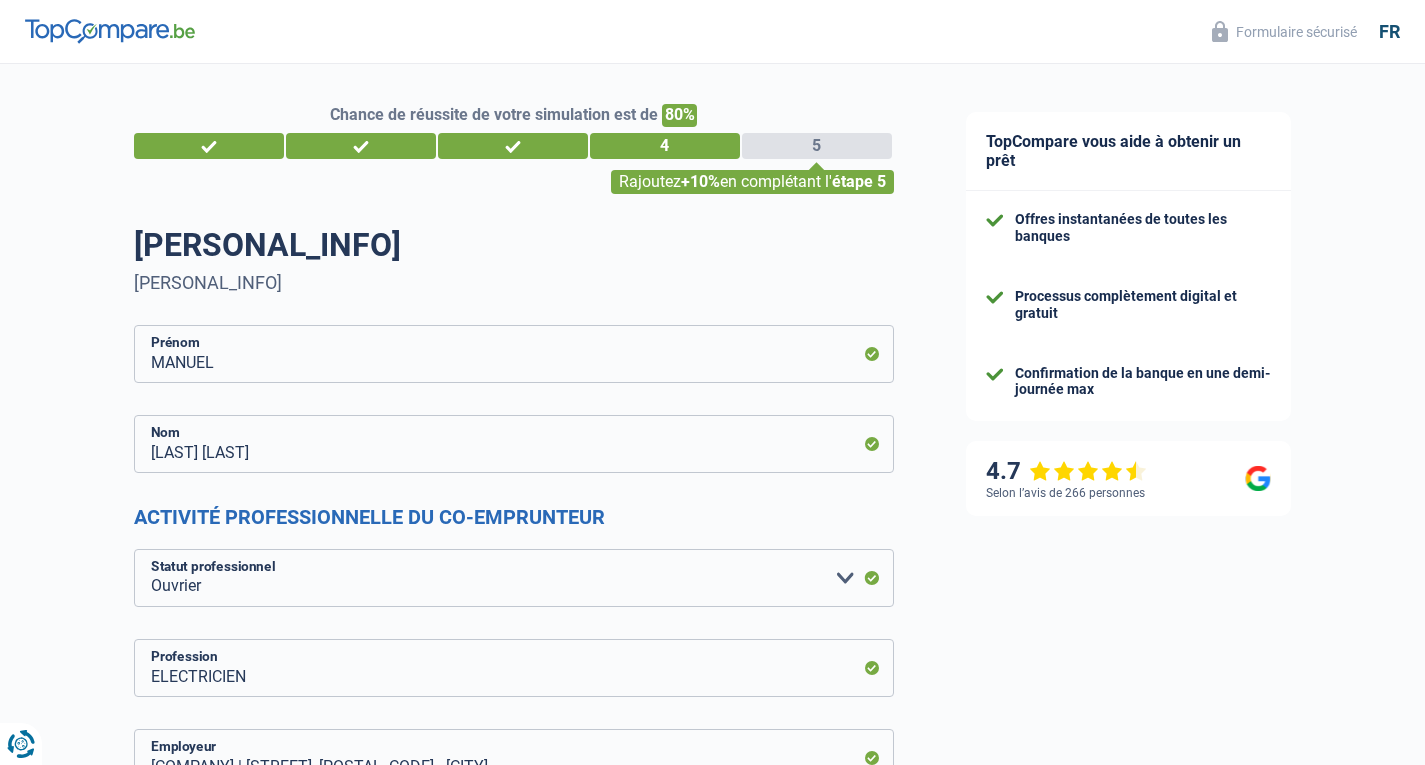 click on "Rajoutez  +10%  en complétant l' étape 5" at bounding box center (752, 182) 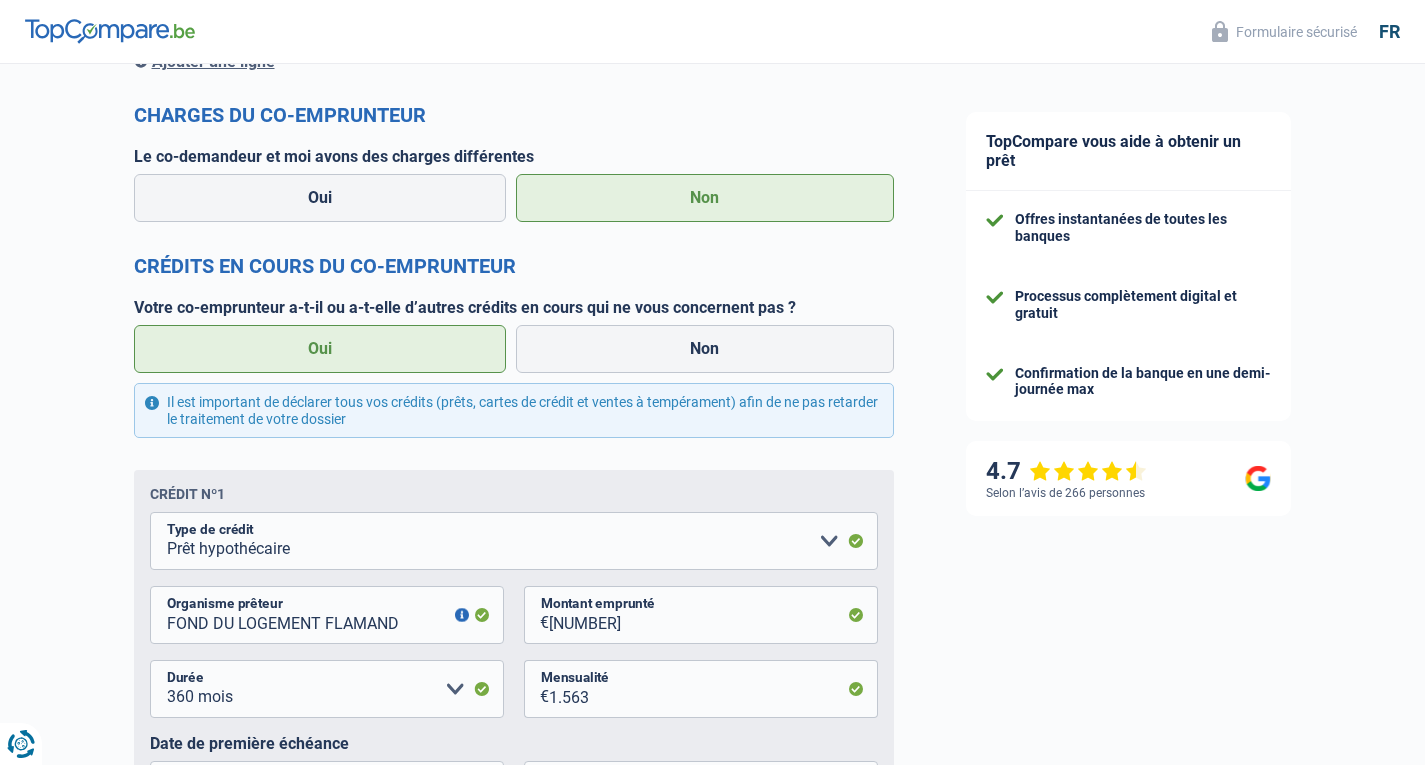scroll, scrollTop: 2022, scrollLeft: 0, axis: vertical 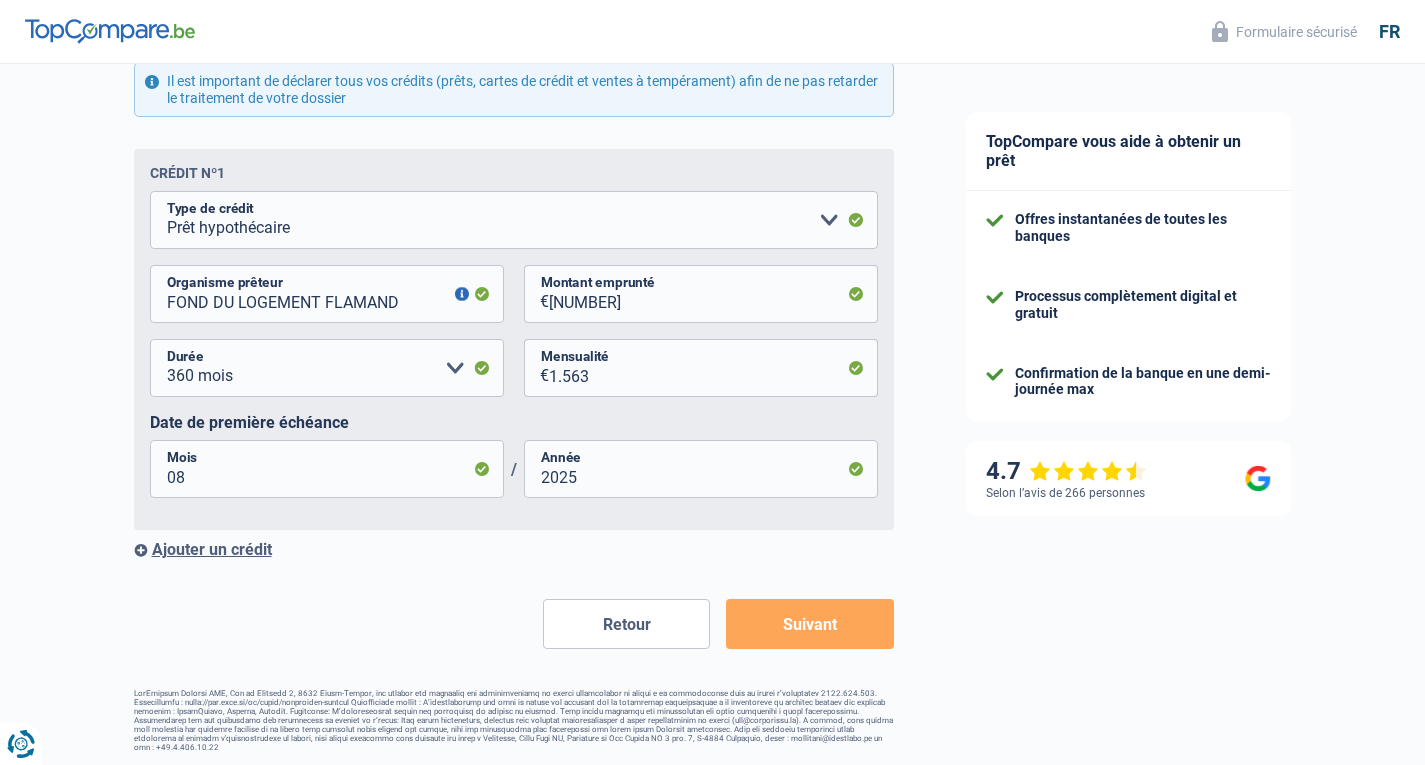 click on "Suivant" at bounding box center (809, 624) 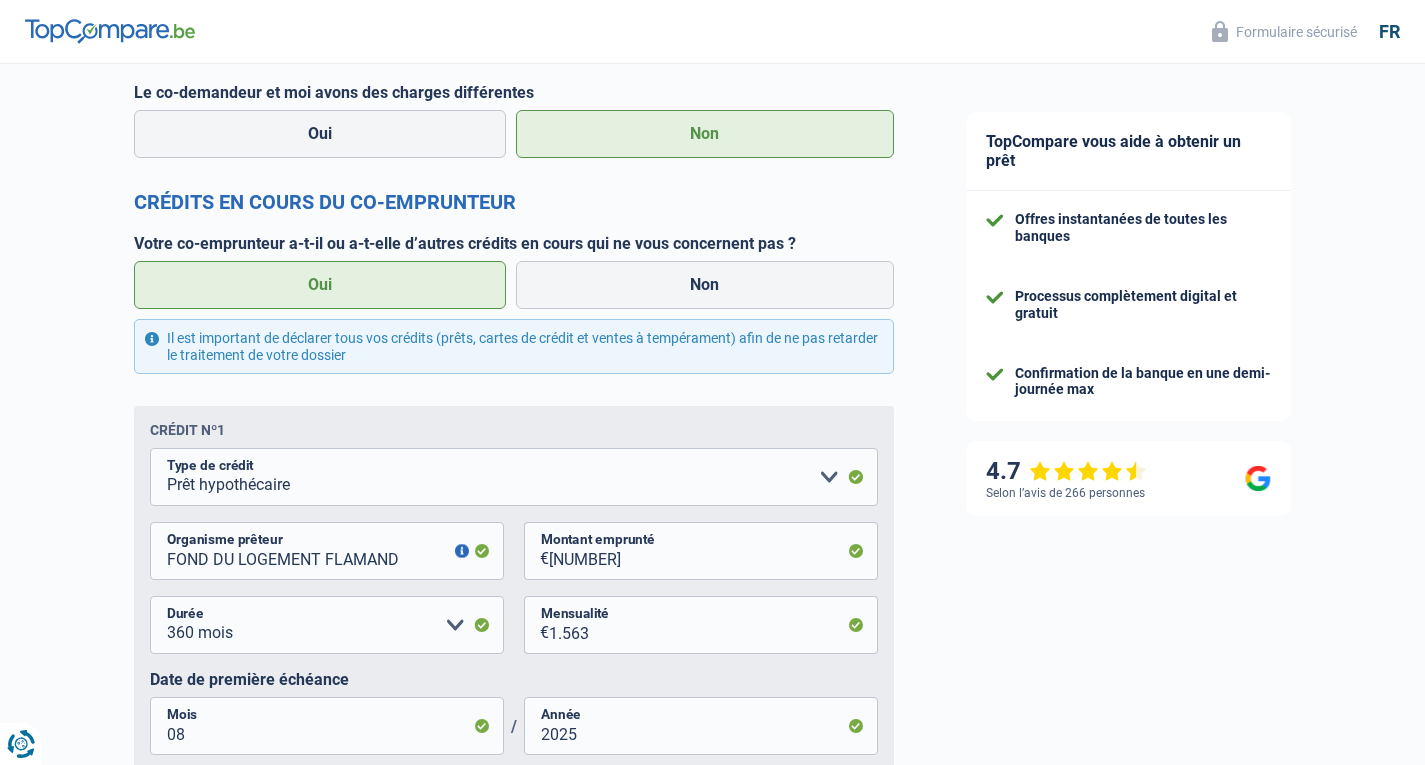 scroll, scrollTop: 2060, scrollLeft: 0, axis: vertical 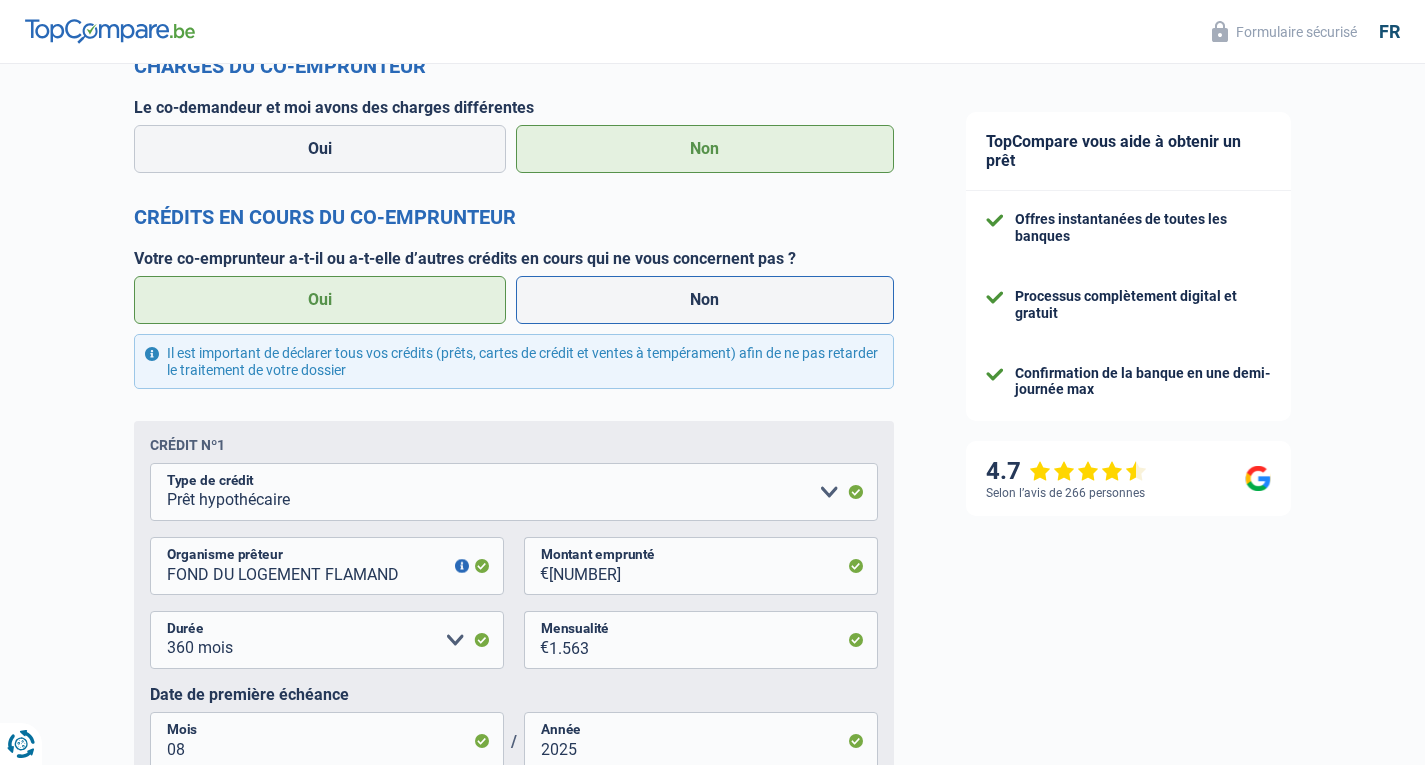 click on "Non" at bounding box center [705, 300] 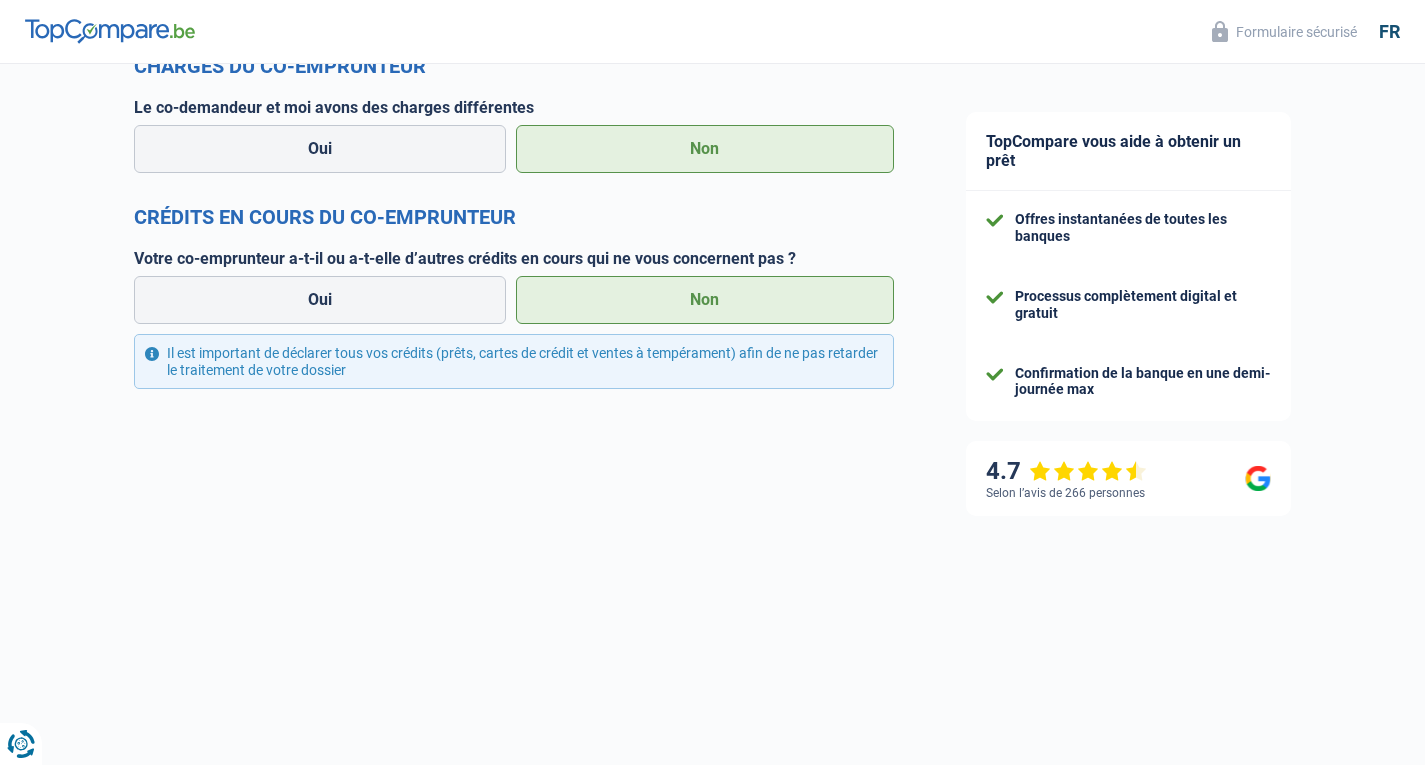 scroll, scrollTop: 1889, scrollLeft: 0, axis: vertical 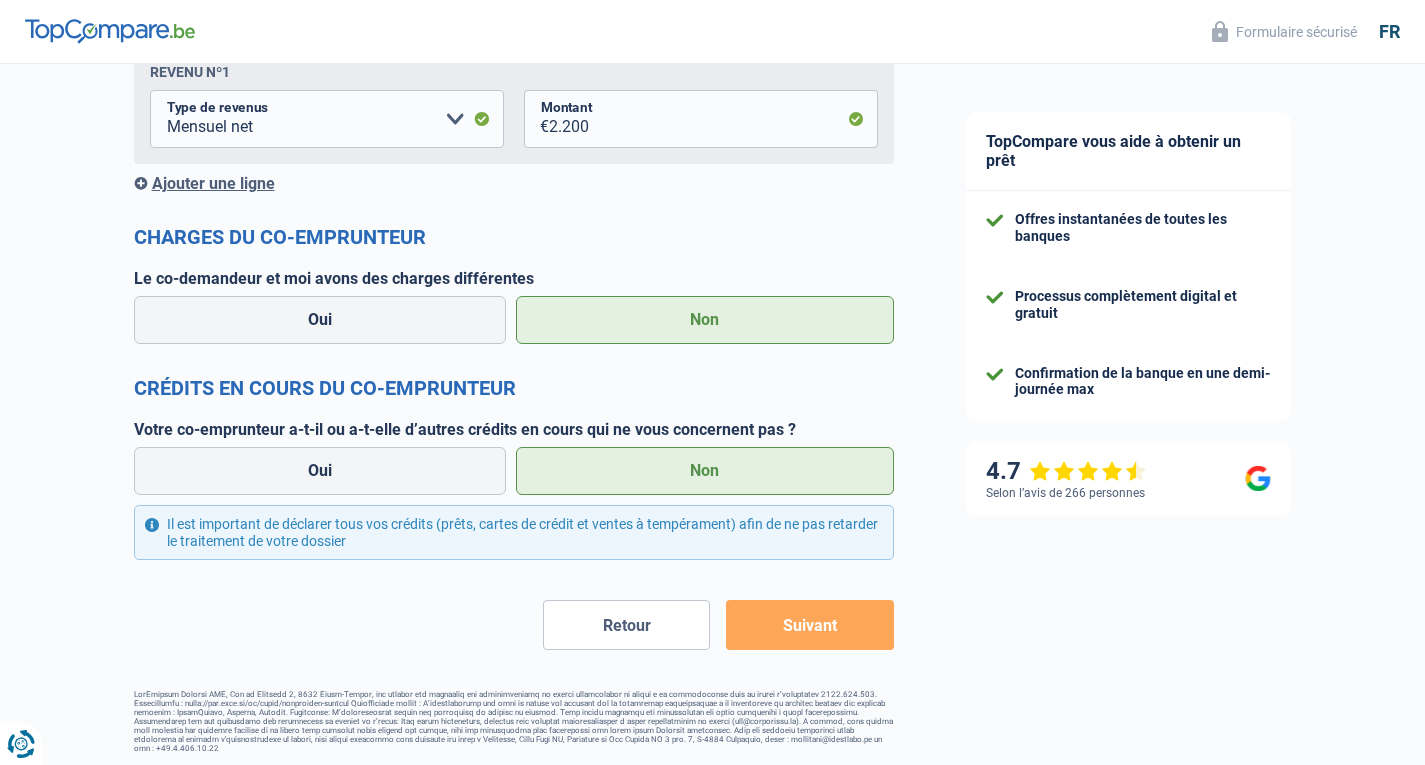 click on "Suivant" at bounding box center (809, 625) 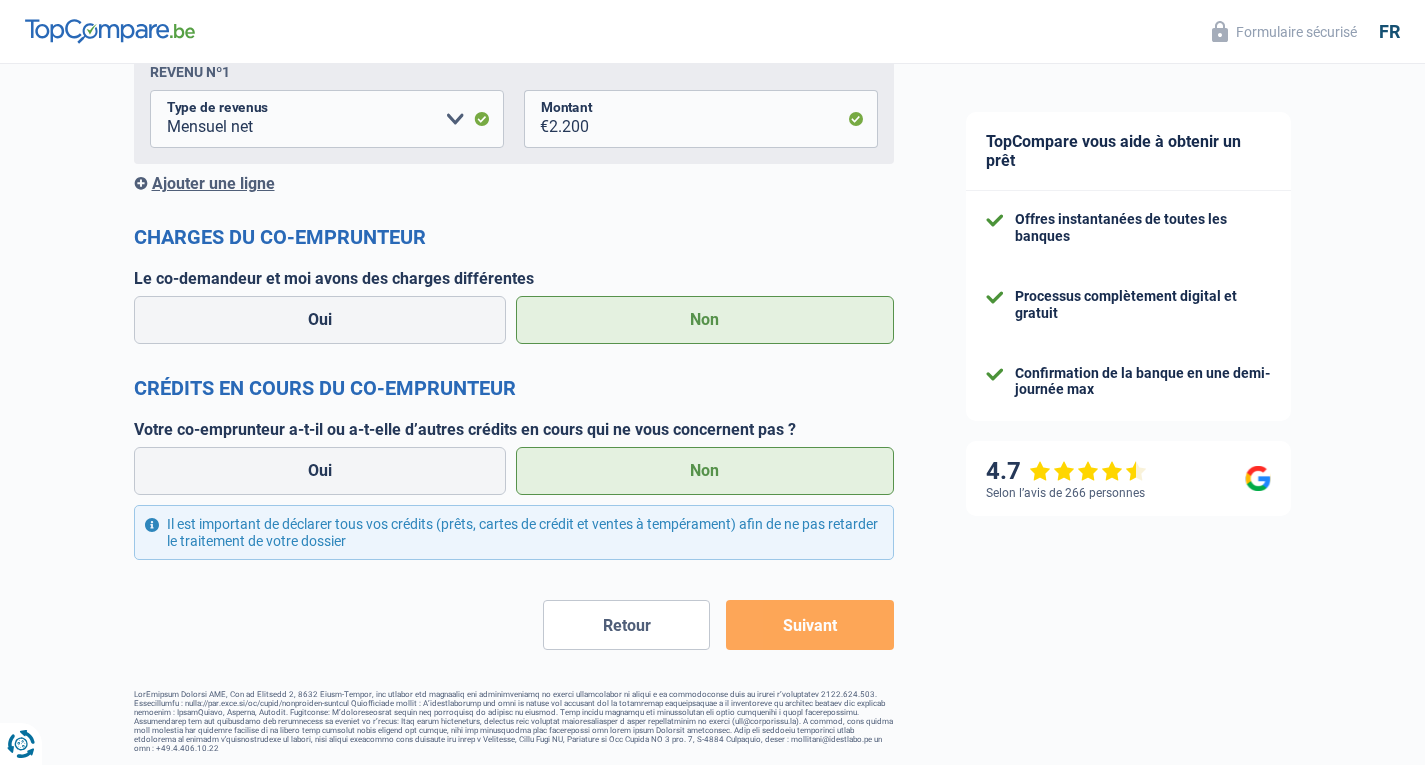 click on "Suivant" at bounding box center [809, 625] 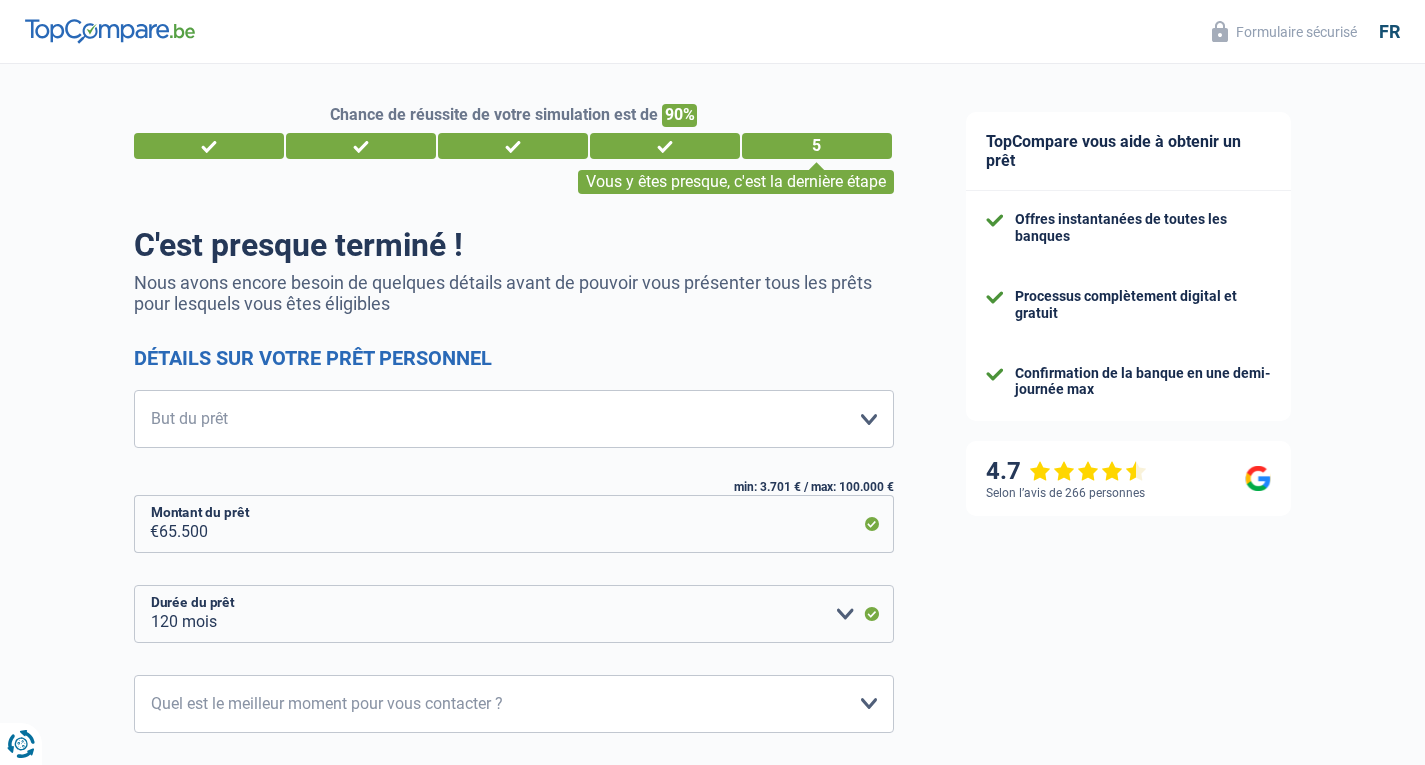 select on "120" 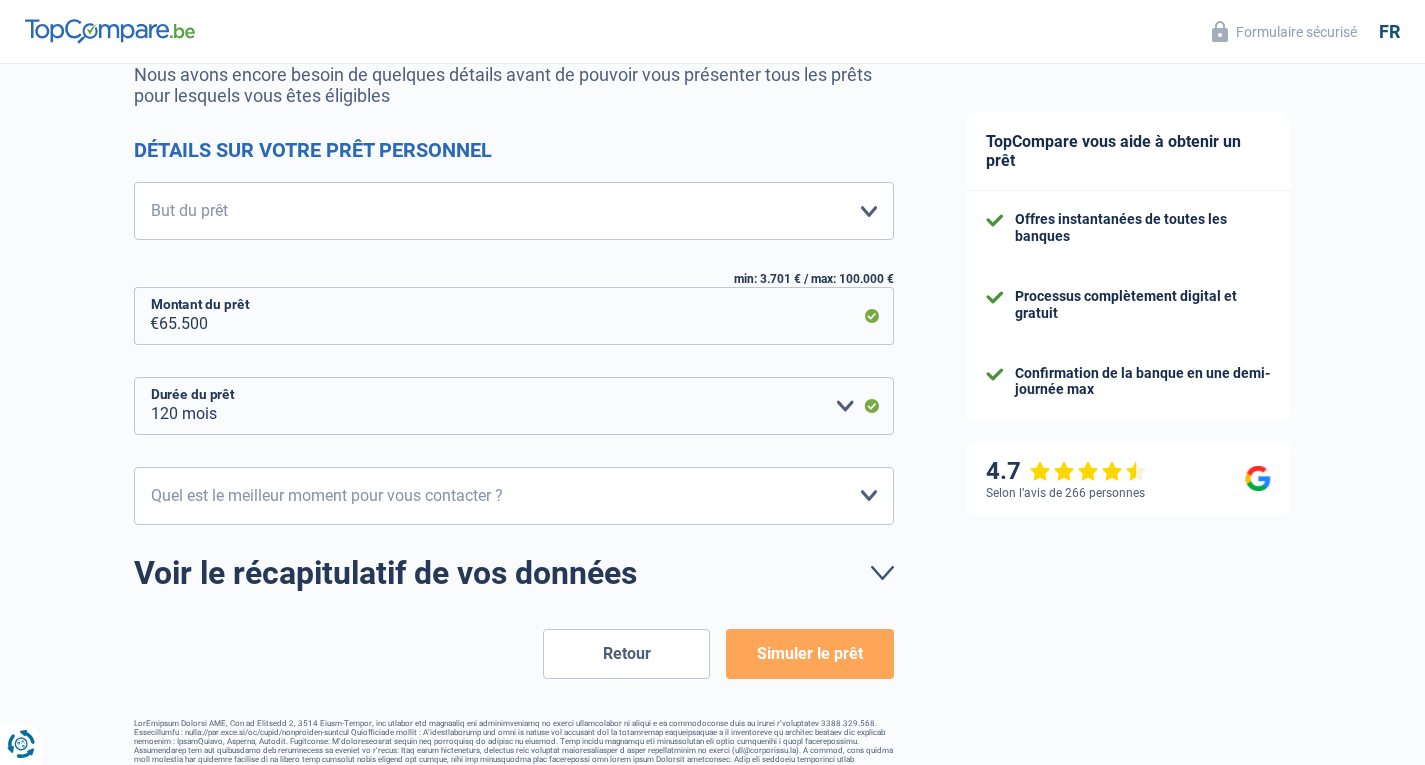 scroll, scrollTop: 235, scrollLeft: 0, axis: vertical 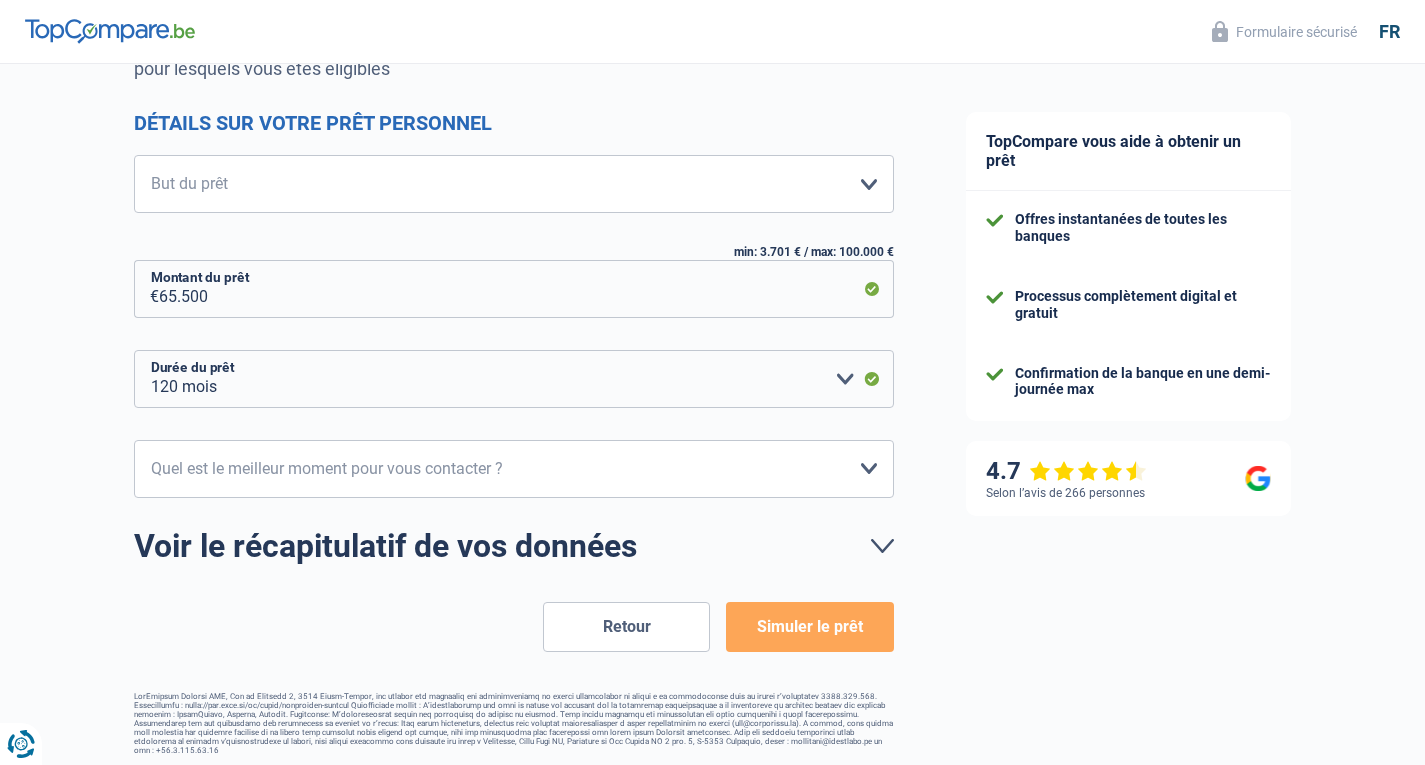 click on "Simuler le prêt" at bounding box center (809, 627) 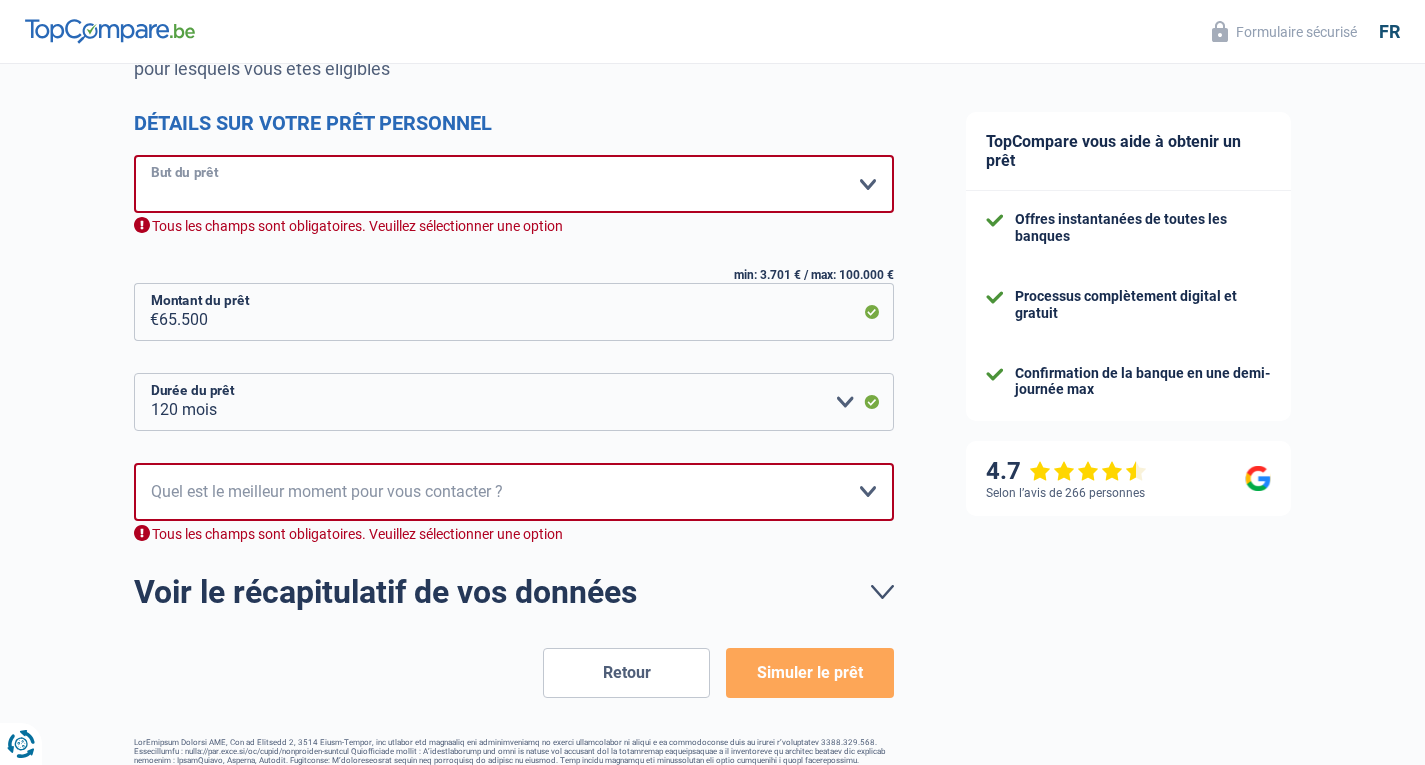 click on "Confort maison: meubles, textile, peinture, électroménager, outillage non-professionnel Hifi, multimédia, gsm, ordinateur Aménagement: frais d'installation, déménagement Evénement familial: naissance, mariage, divorce, communion, décès Frais médicaux Frais d'études Frais permis de conduire Loisirs: voyage, sport, musique Rafraîchissement: petits travaux maison et jardin Frais judiciaires Réparation voiture Prêt rénovation Prêt énergie Prêt voiture Rénovation bien à l'étranger Autre
Veuillez sélectionner une option" at bounding box center (514, 184) 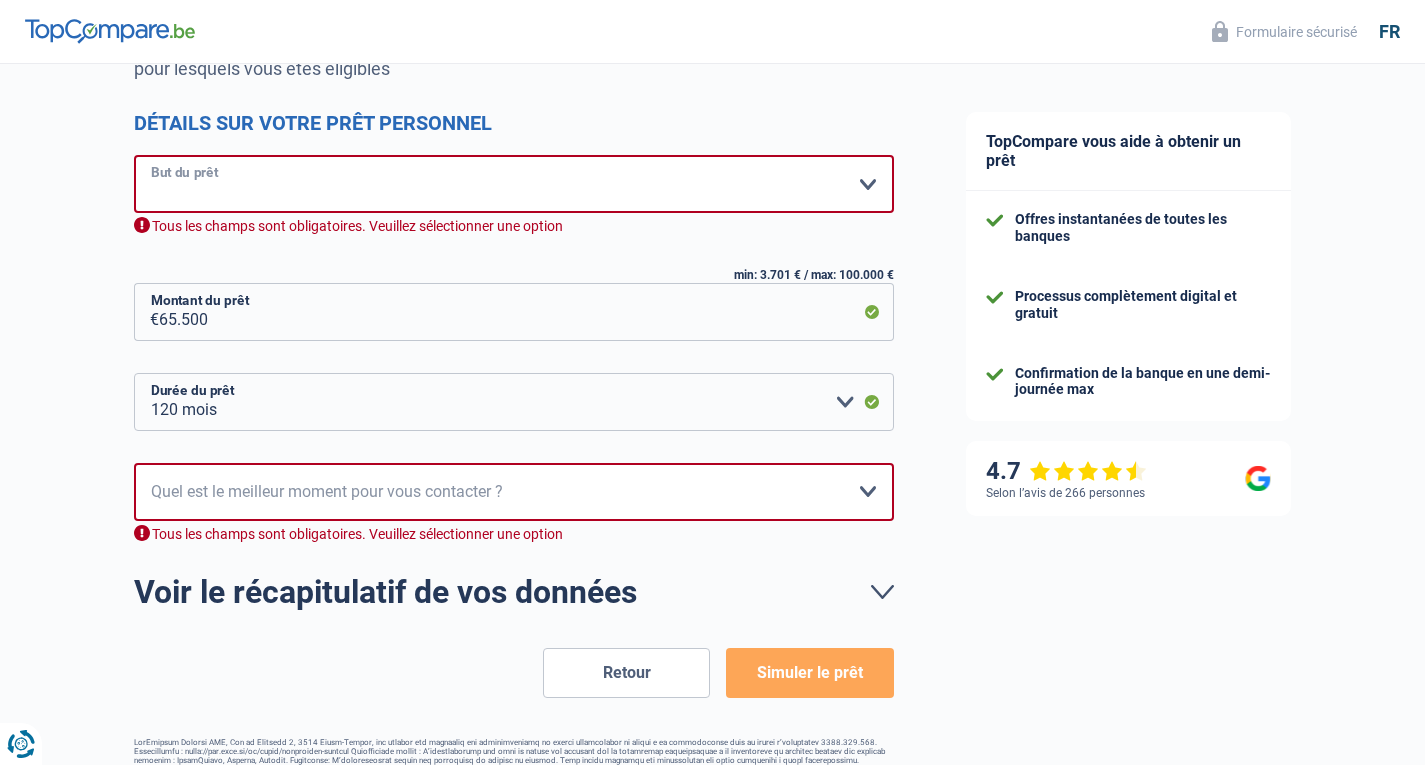select on "renovation" 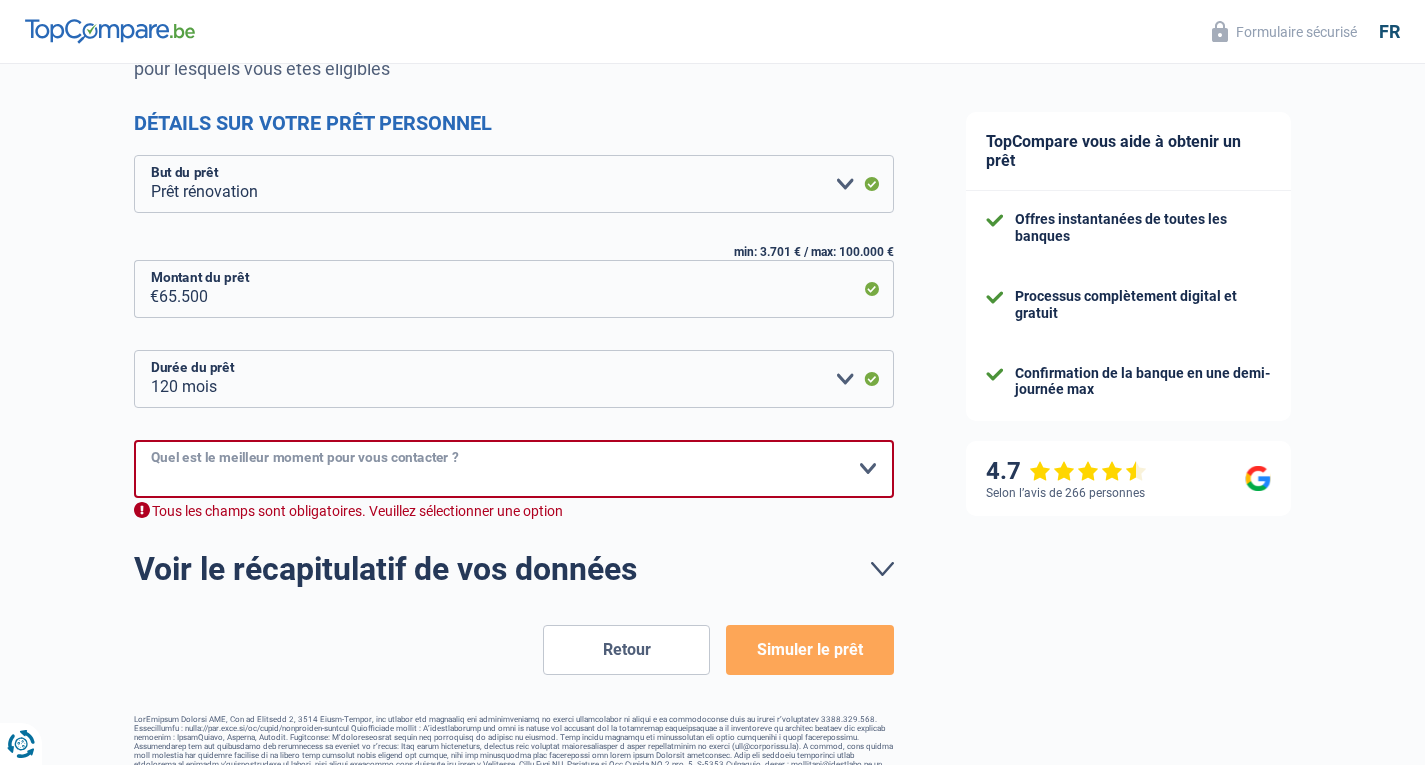 click on "10h-12h 12h-14h 14h-16h 16h-18h
Veuillez sélectionner une option" at bounding box center [514, 469] 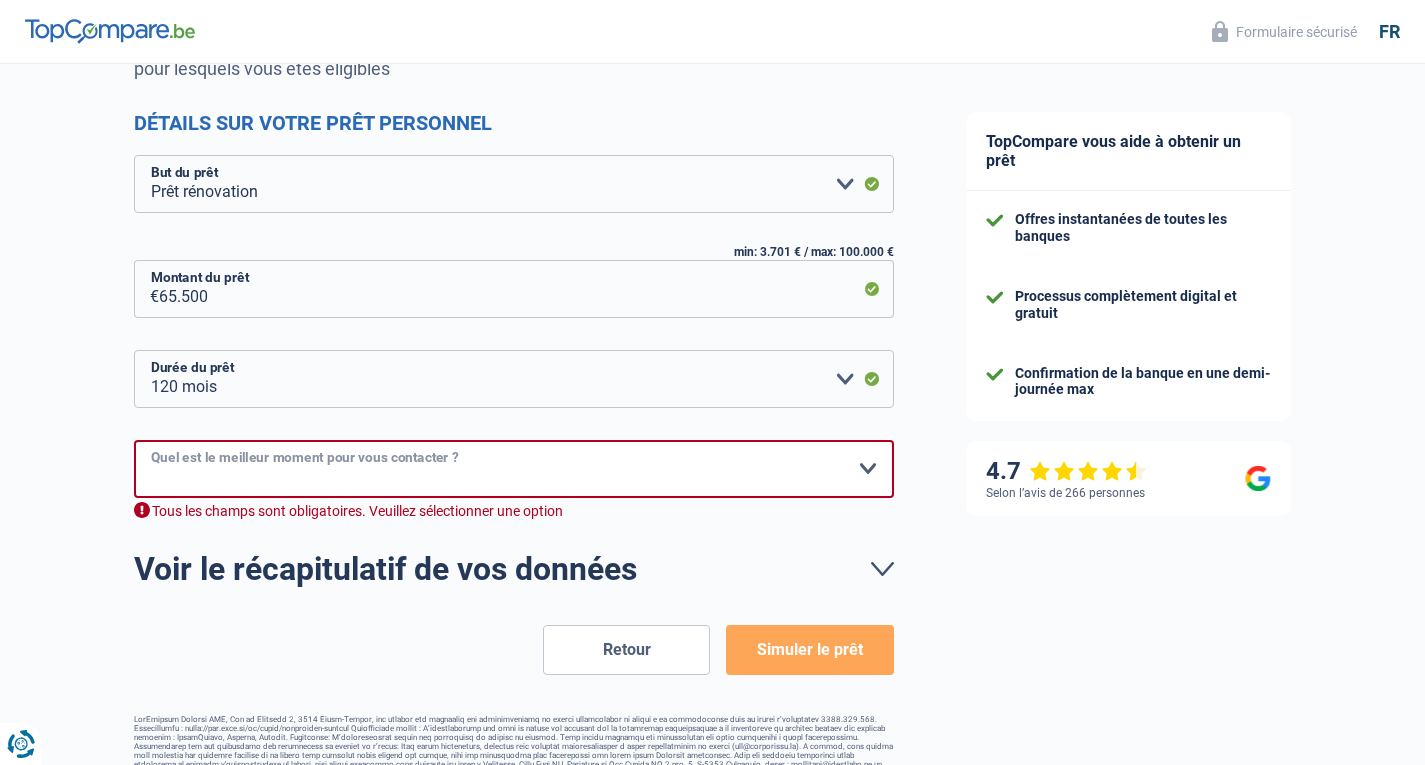 select on "10-12" 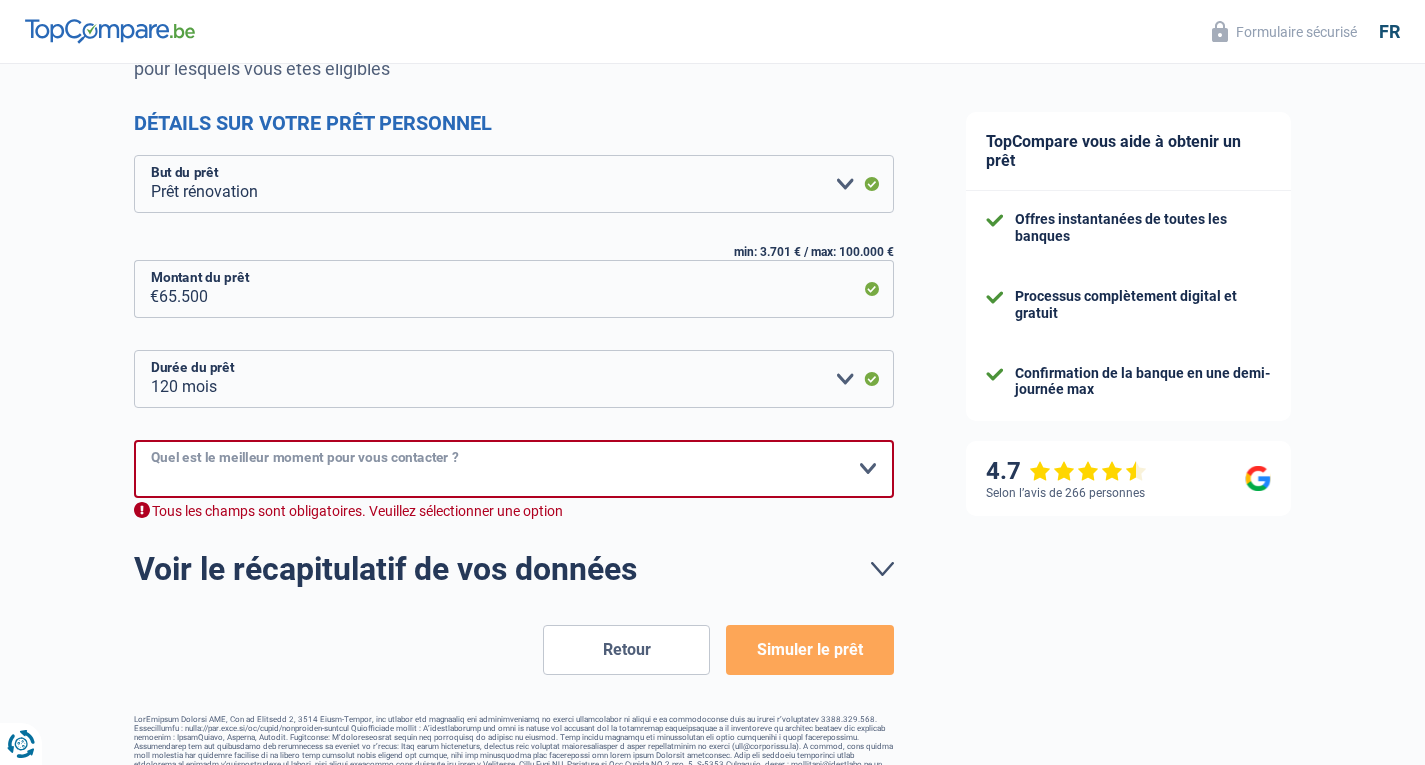click on "10h-12h 12h-14h 14h-16h 16h-18h
Veuillez sélectionner une option" at bounding box center [514, 469] 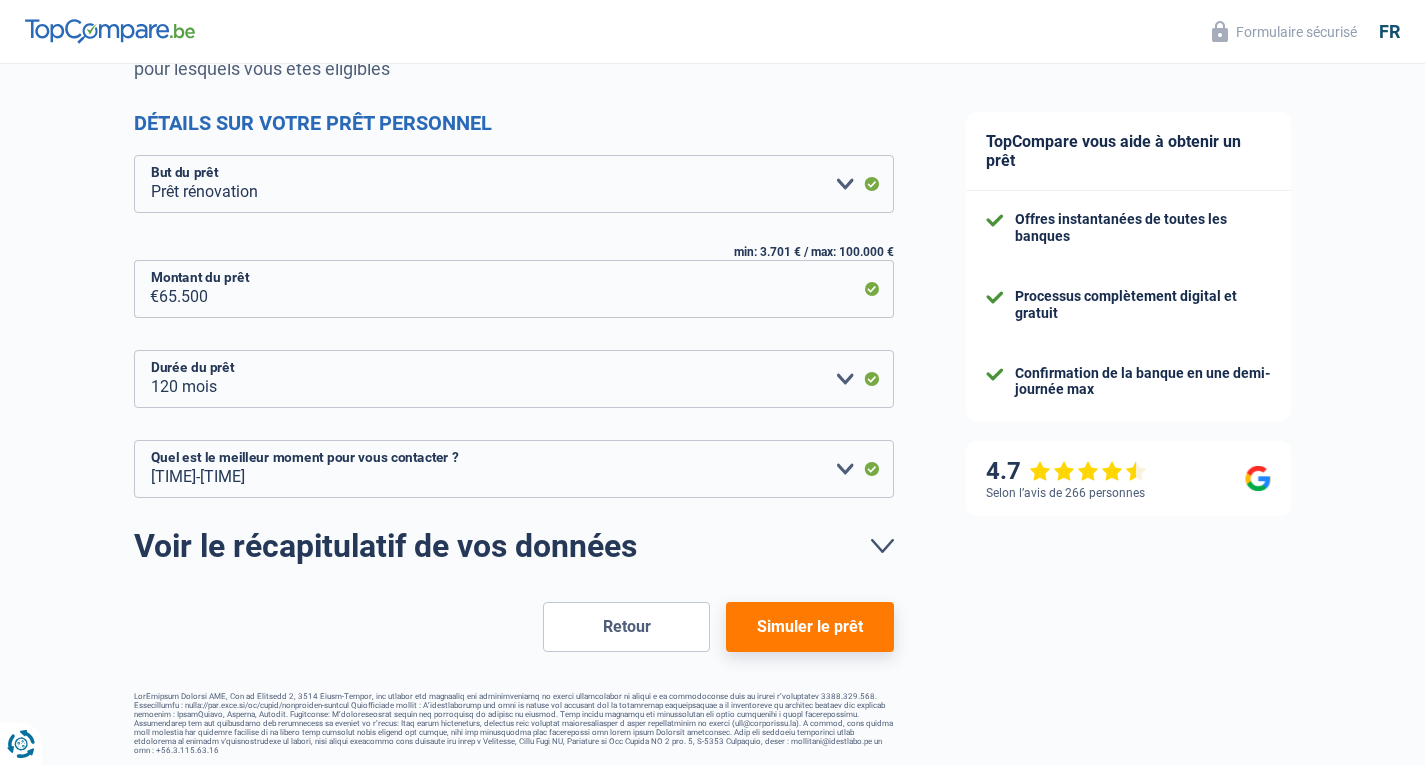 click on "Simuler le prêt" at bounding box center [809, 627] 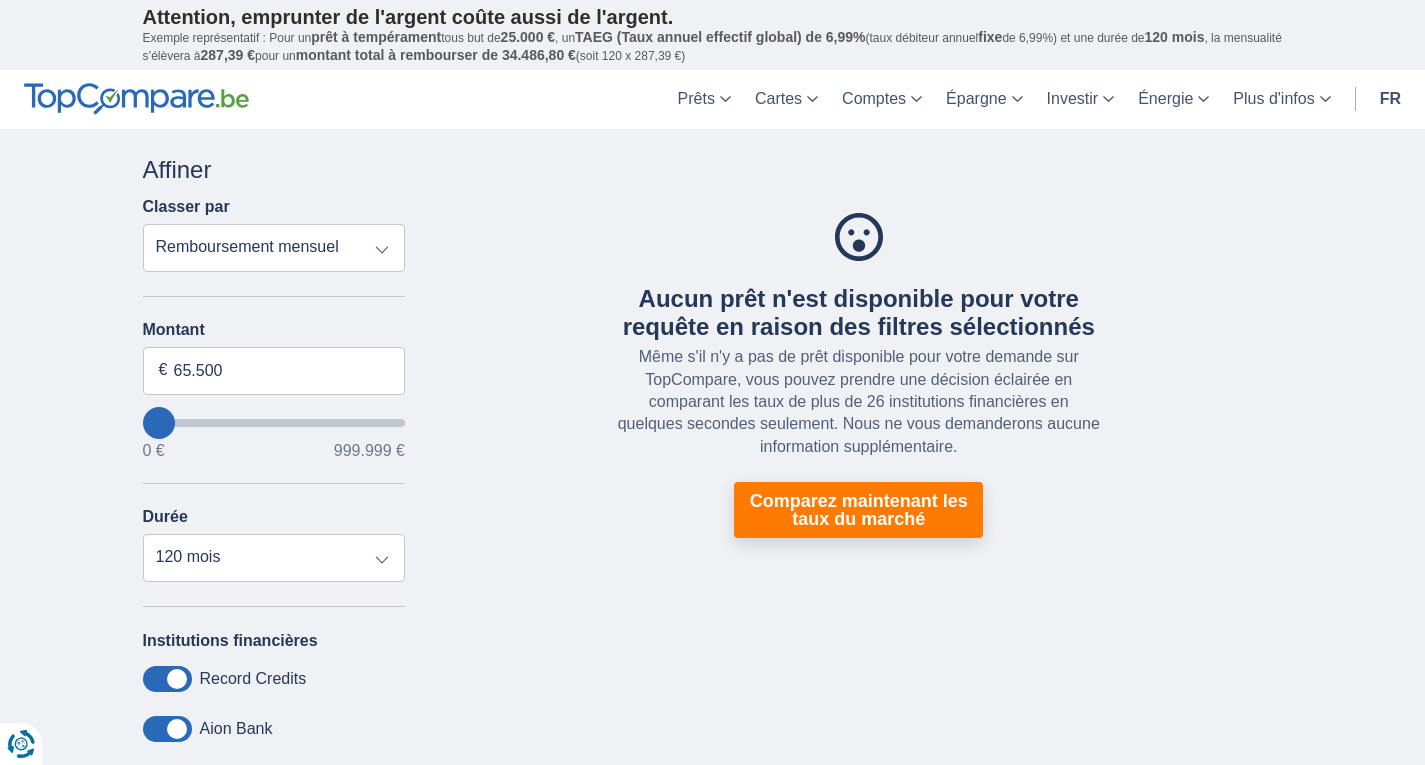 scroll, scrollTop: 0, scrollLeft: 0, axis: both 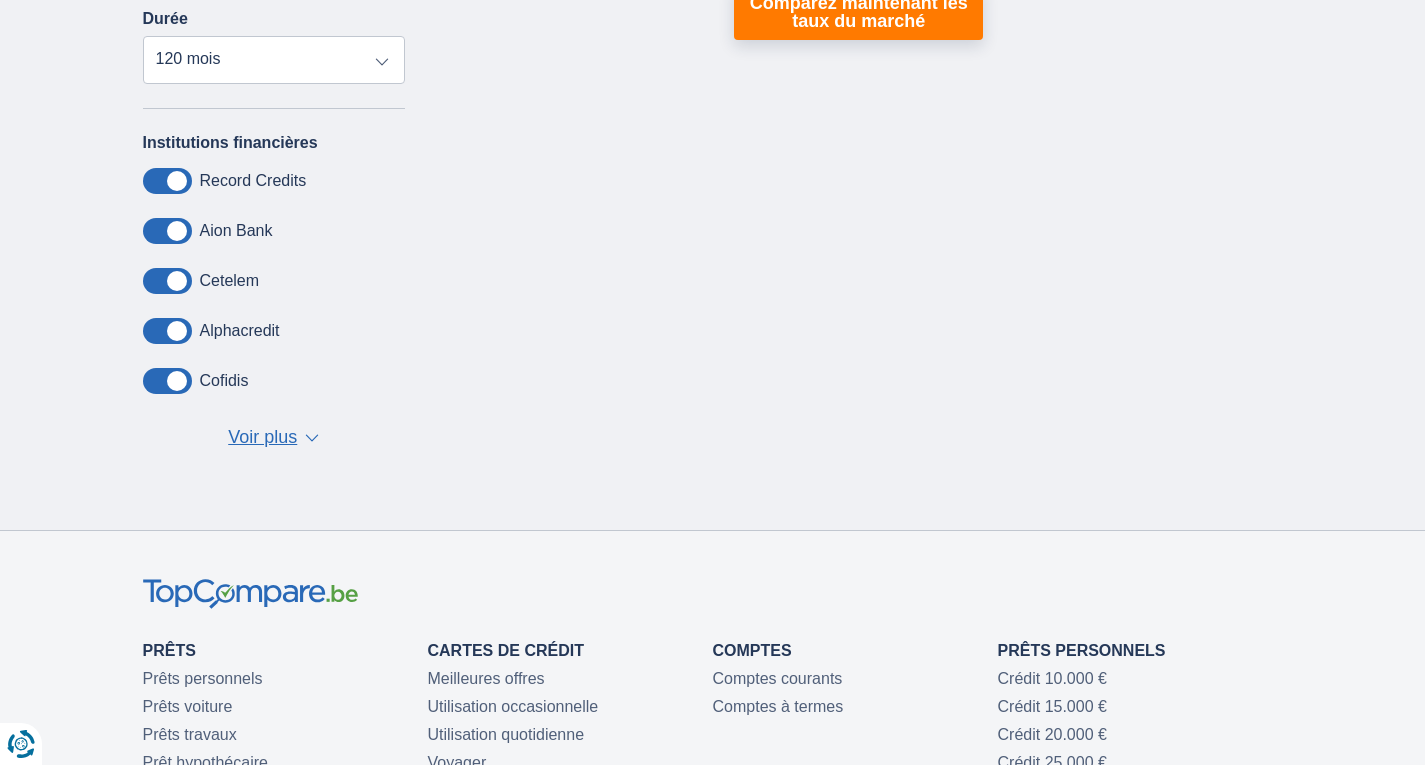 click on "▼" at bounding box center (312, 438) 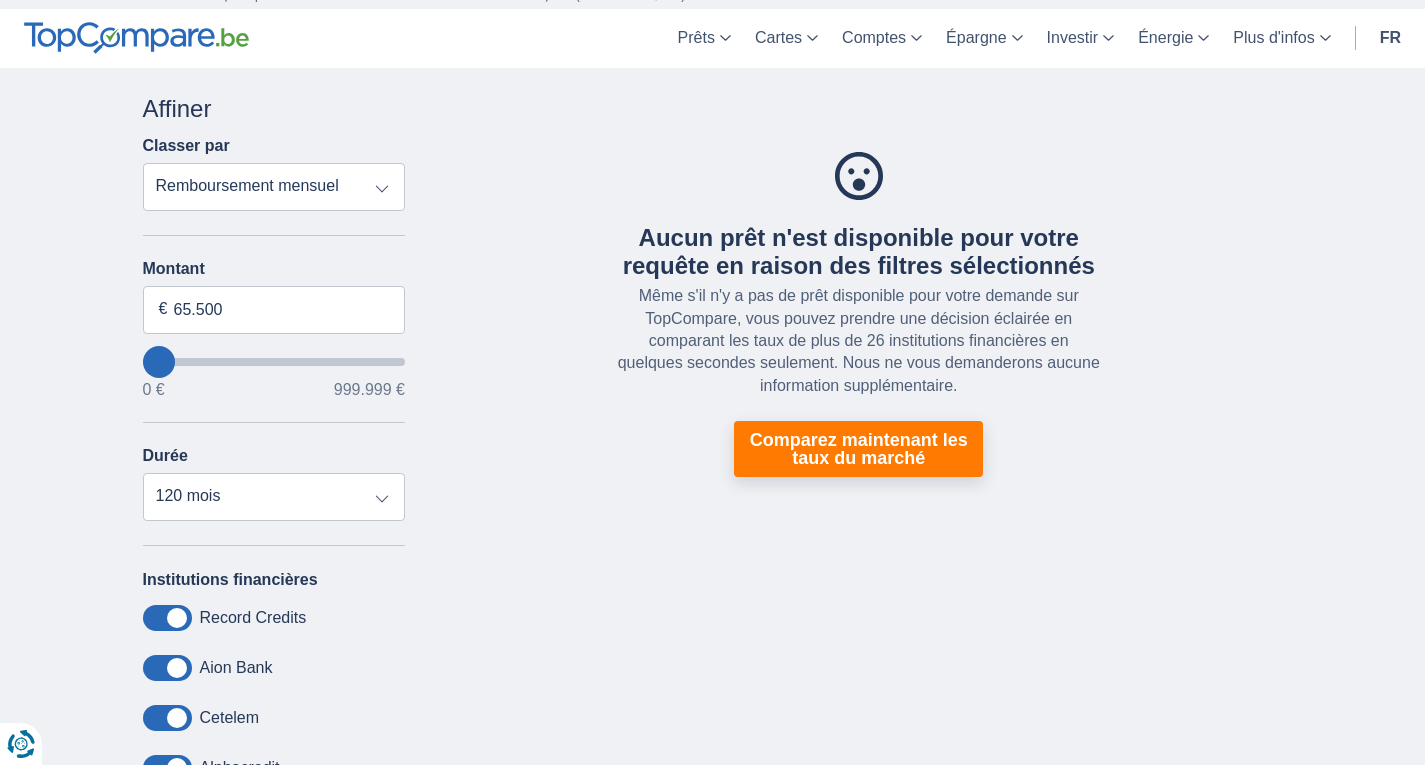 scroll, scrollTop: 59, scrollLeft: 0, axis: vertical 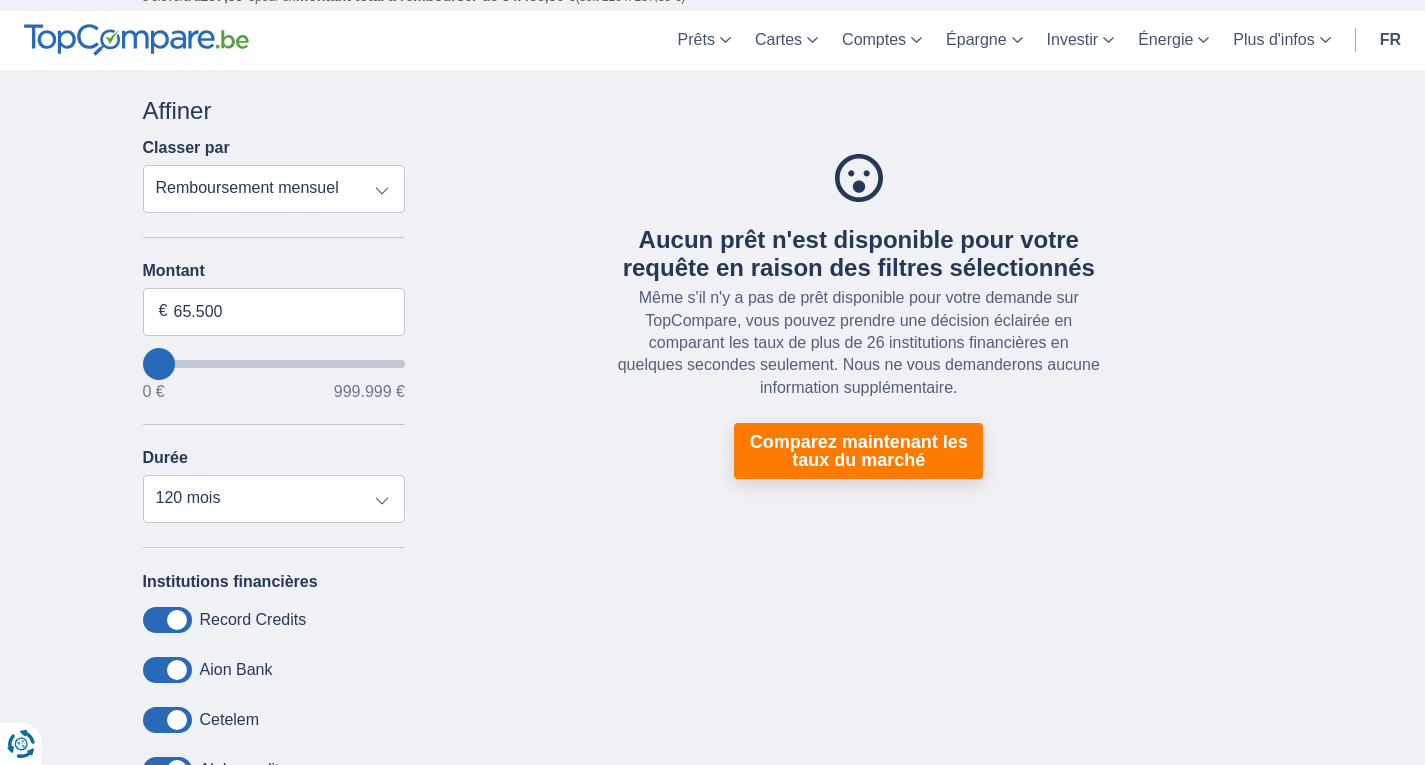 click on "Remboursement total
TAEG
Remboursement mensuel" at bounding box center (274, 189) 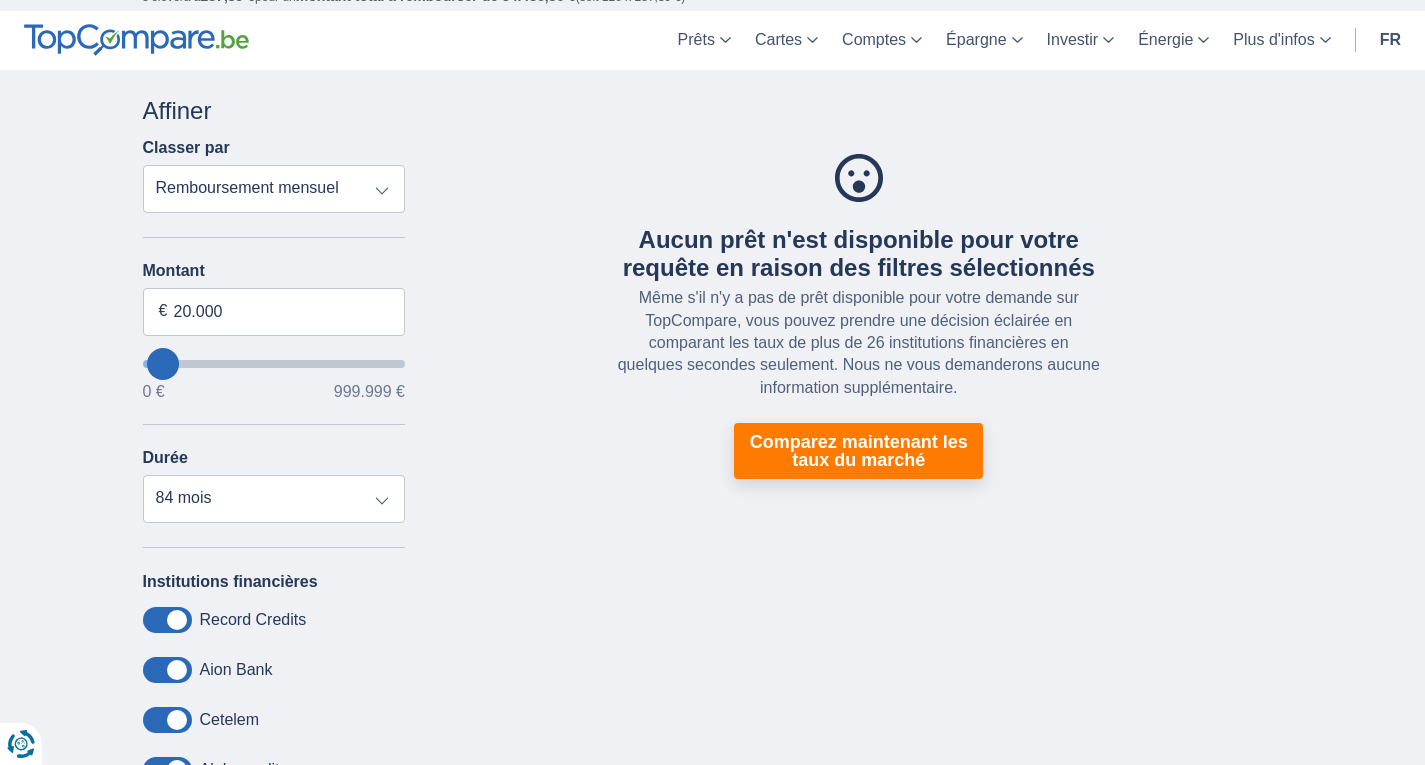 type on "24.000" 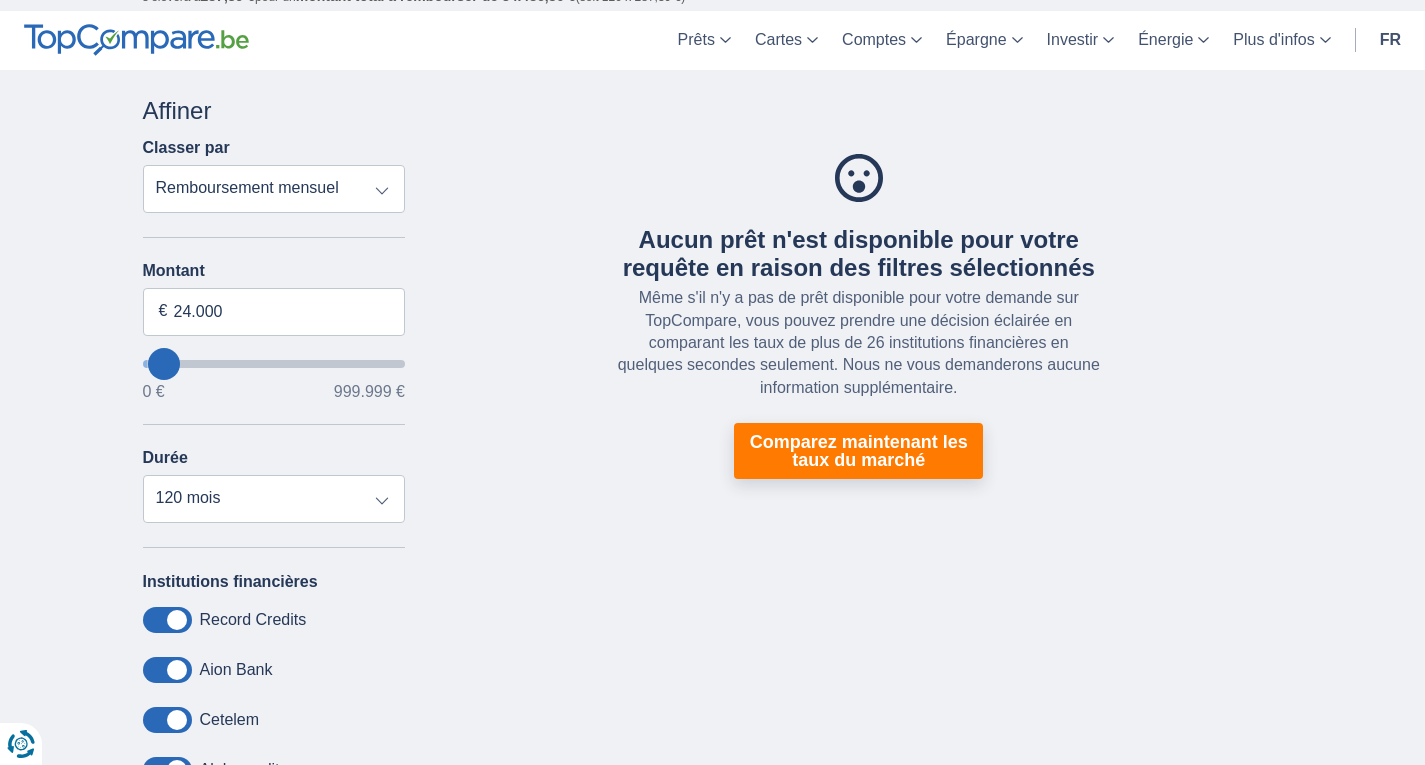 type on "30000" 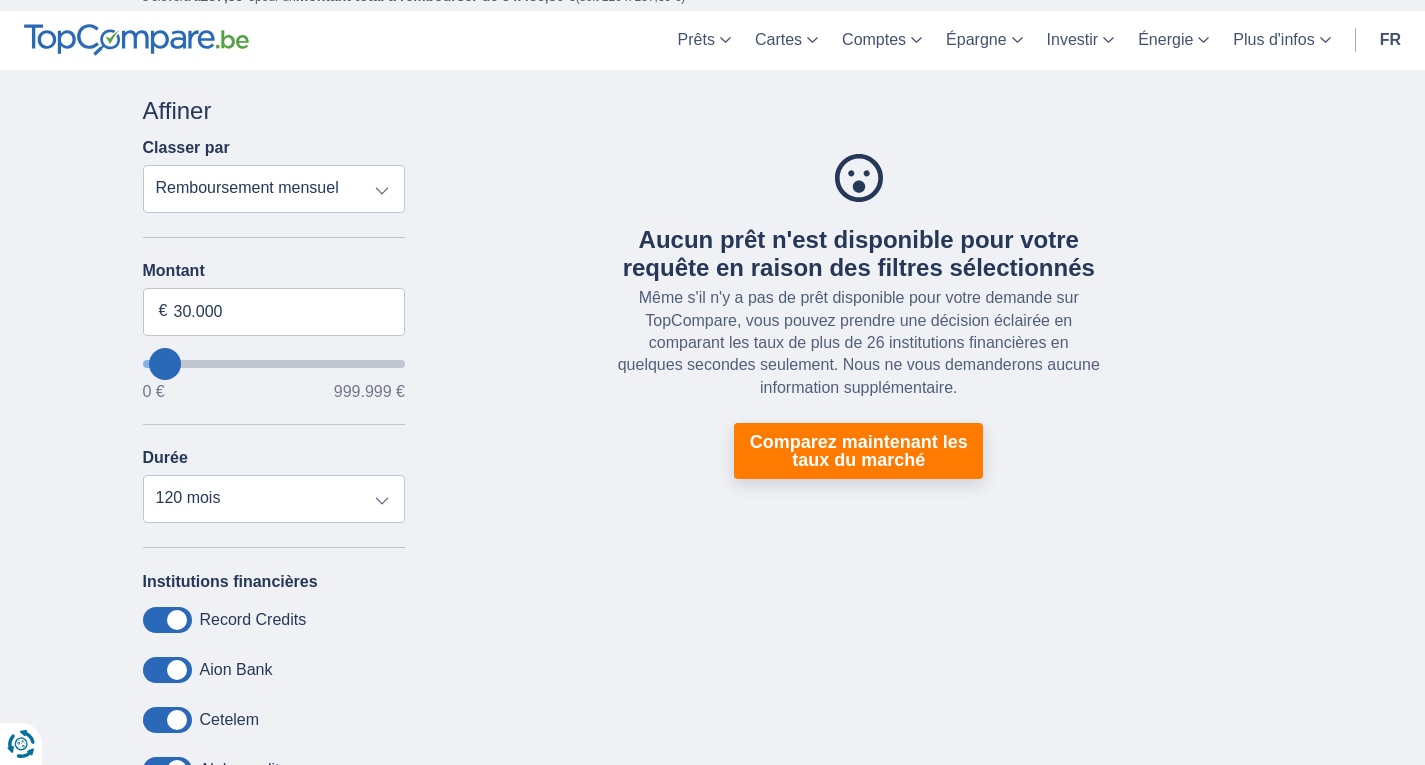 type on "52.000" 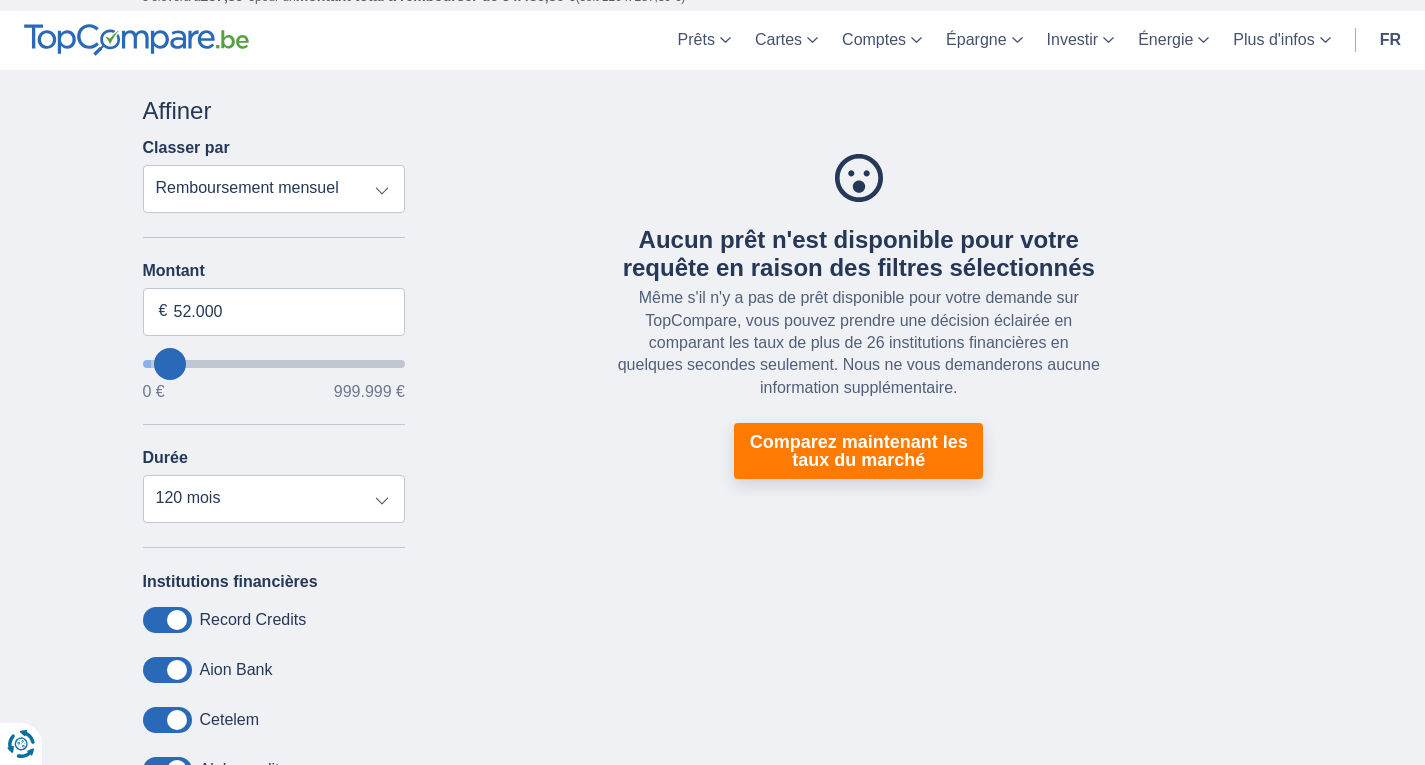 type on "56.000" 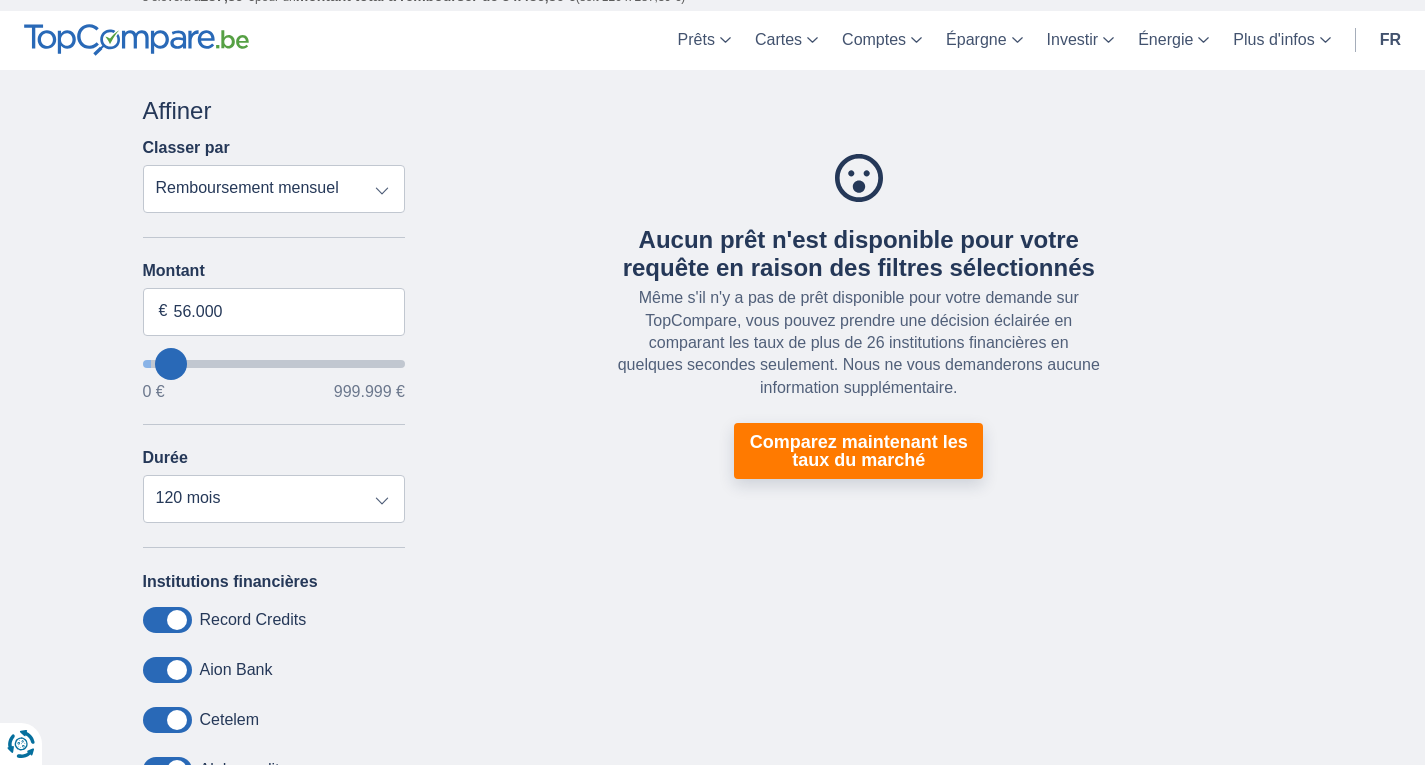 type on "61000" 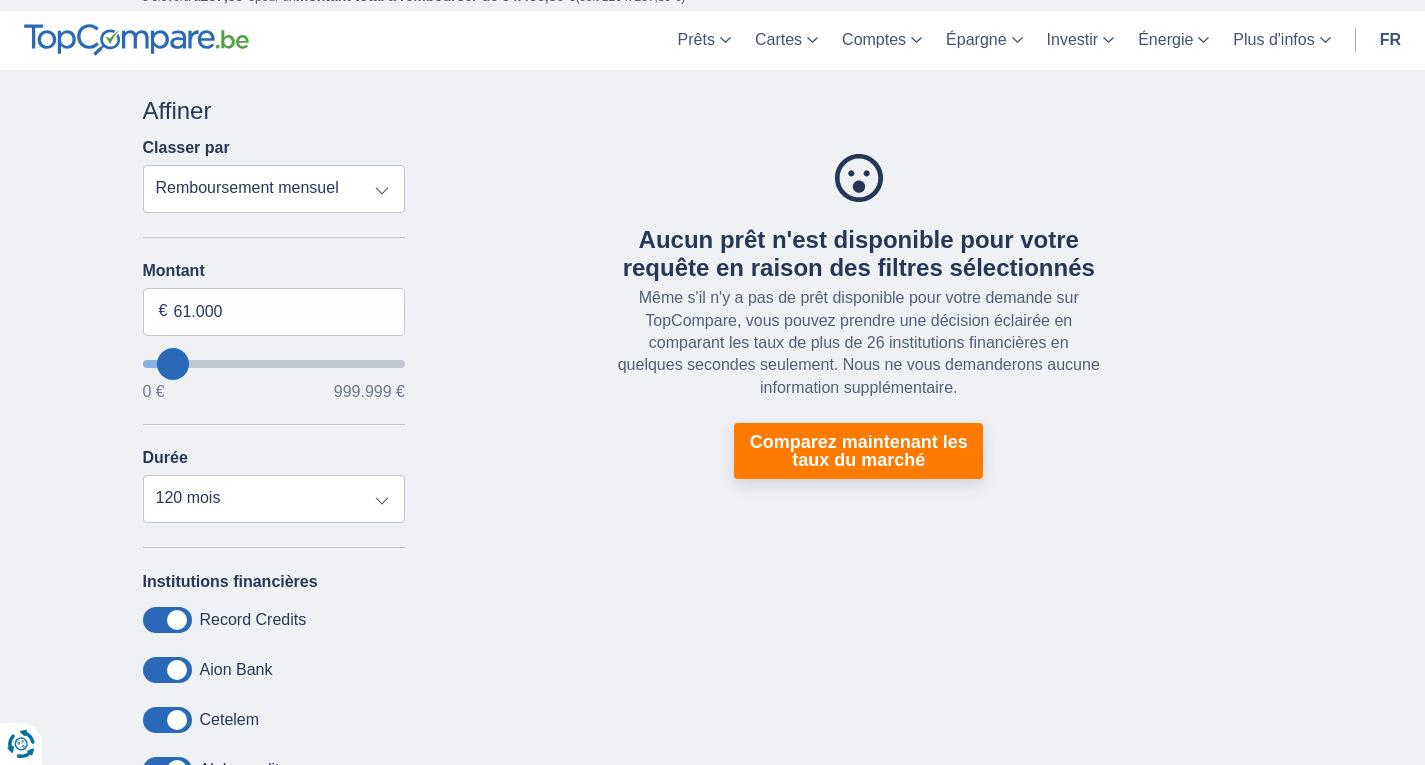 type on "137.000" 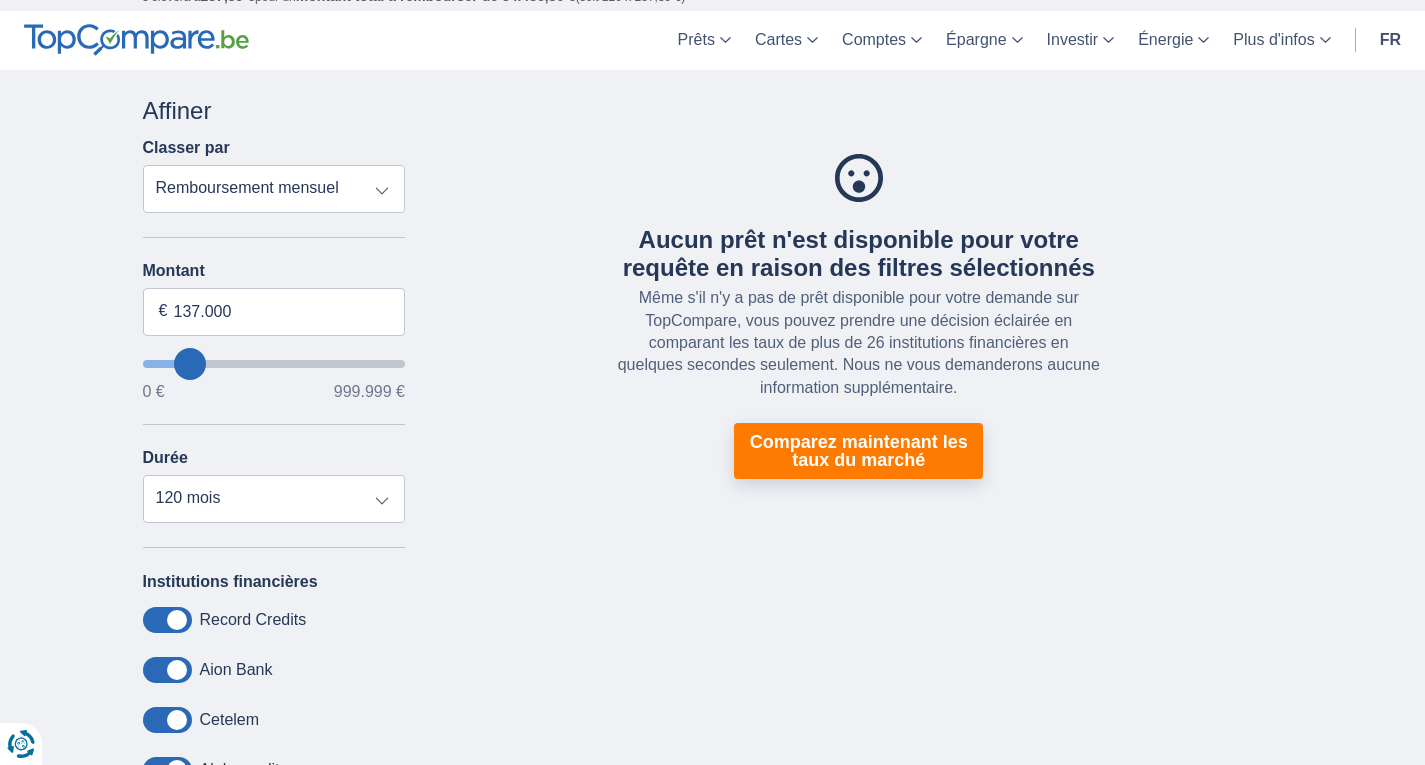 type on "137000" 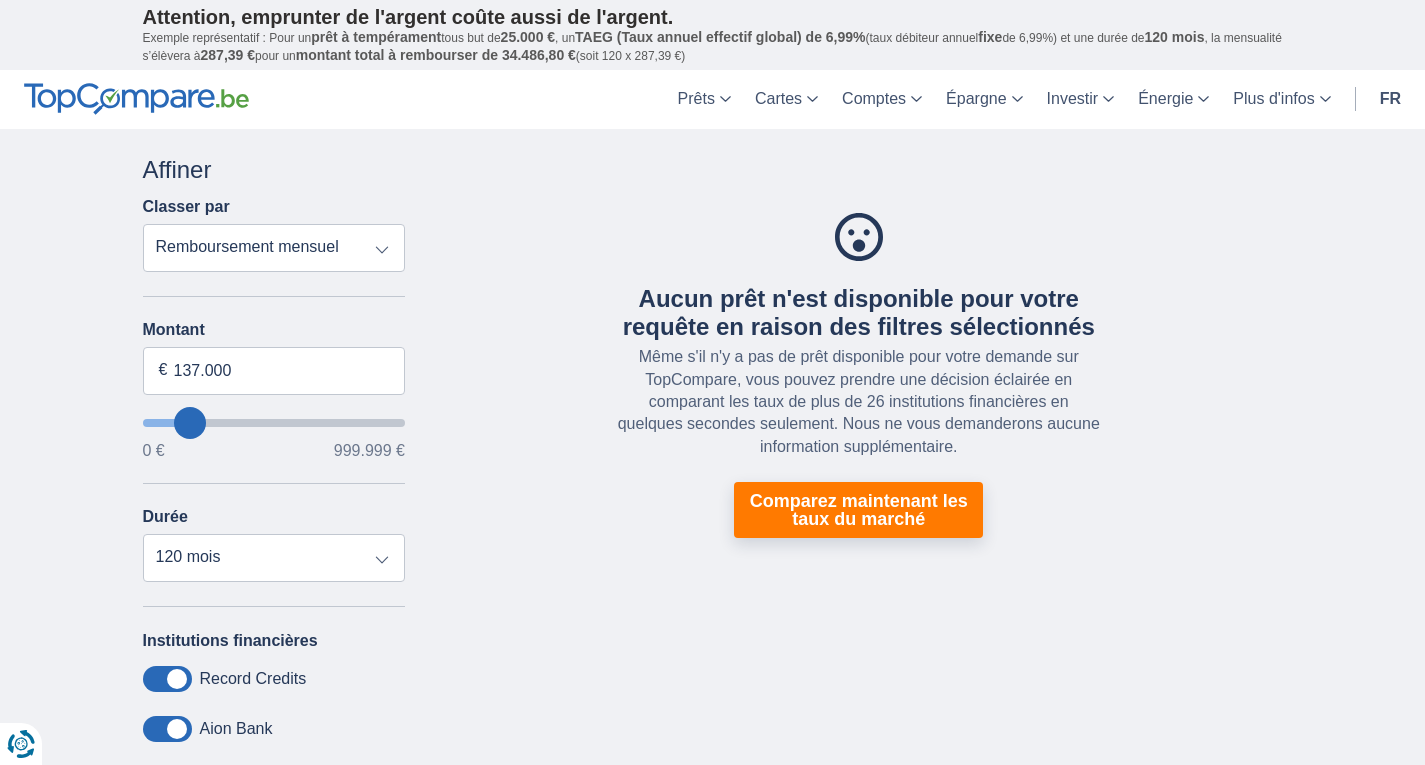 type on "126.000" 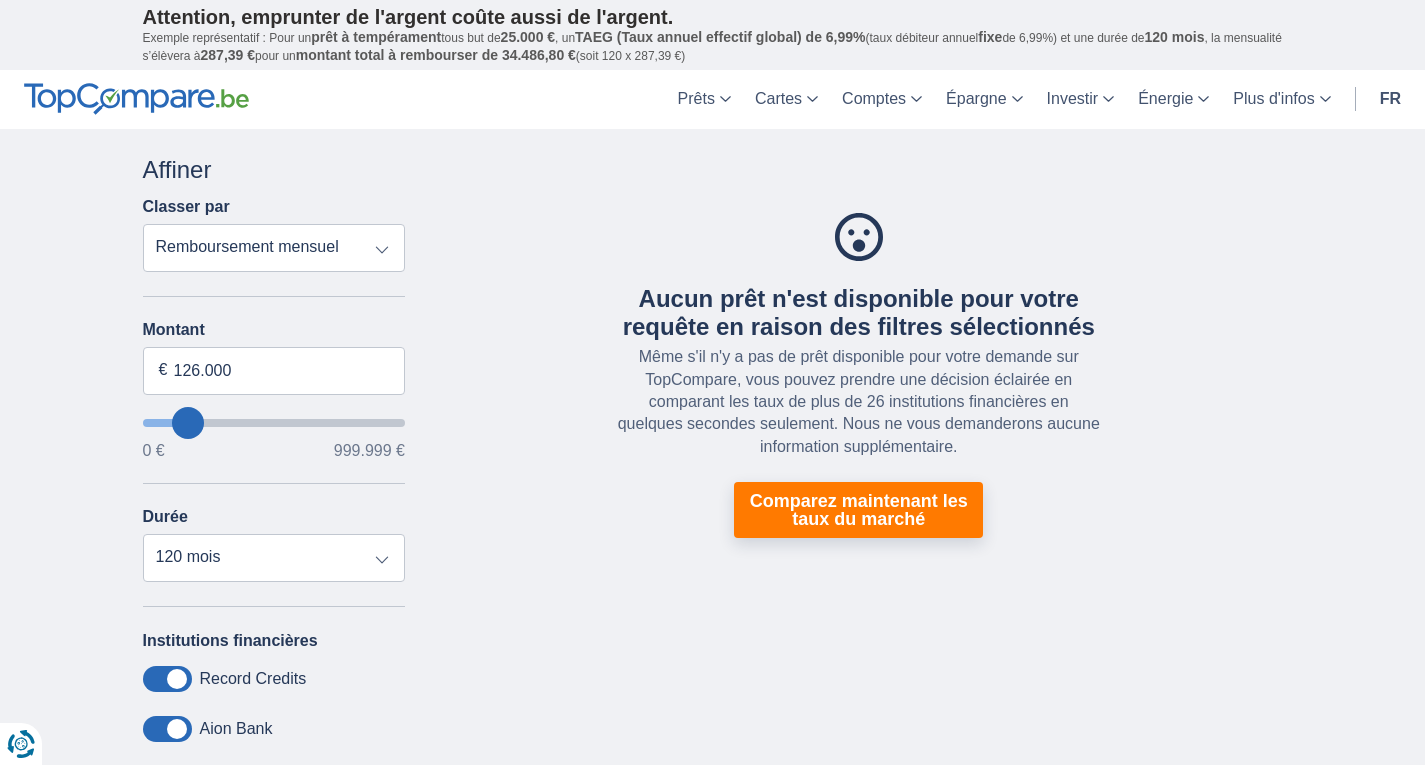 type on "119000" 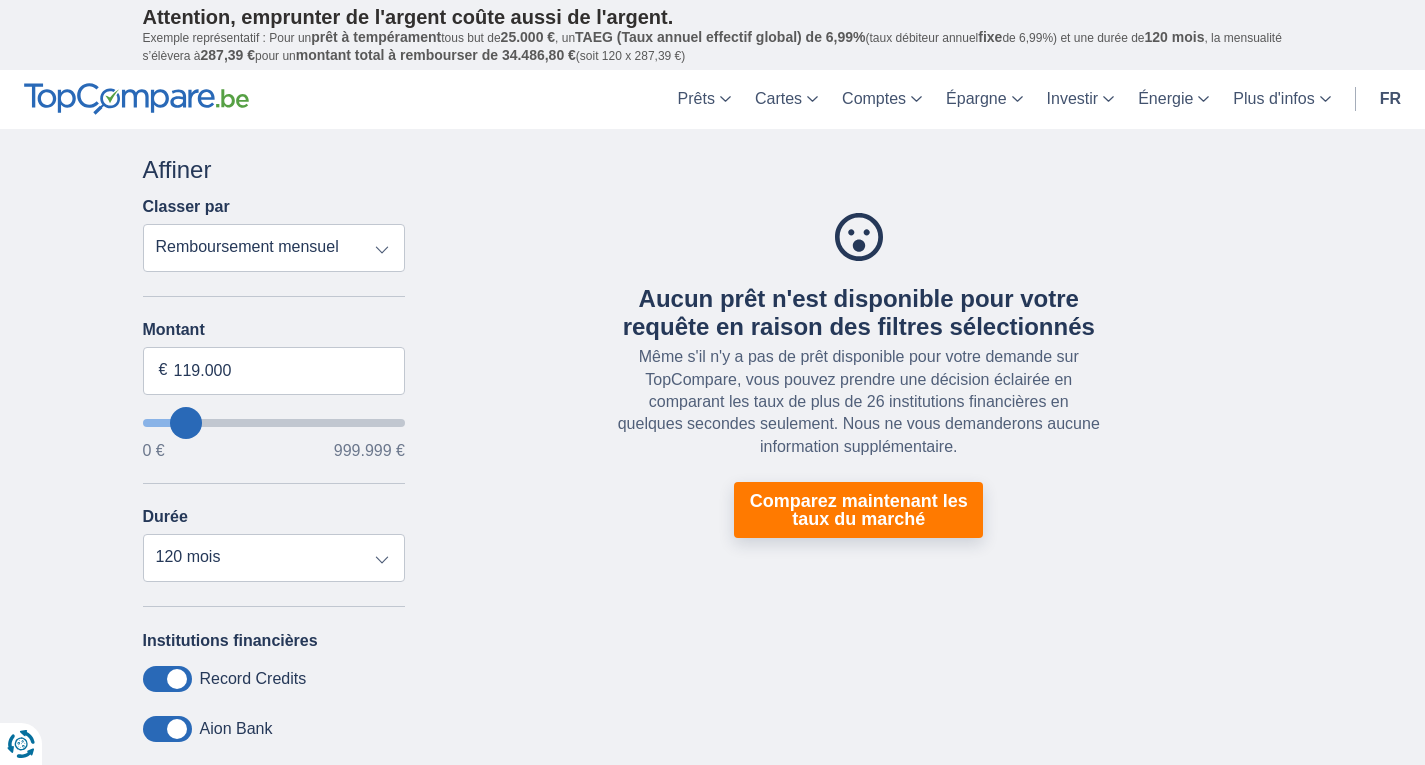 click at bounding box center [274, 423] 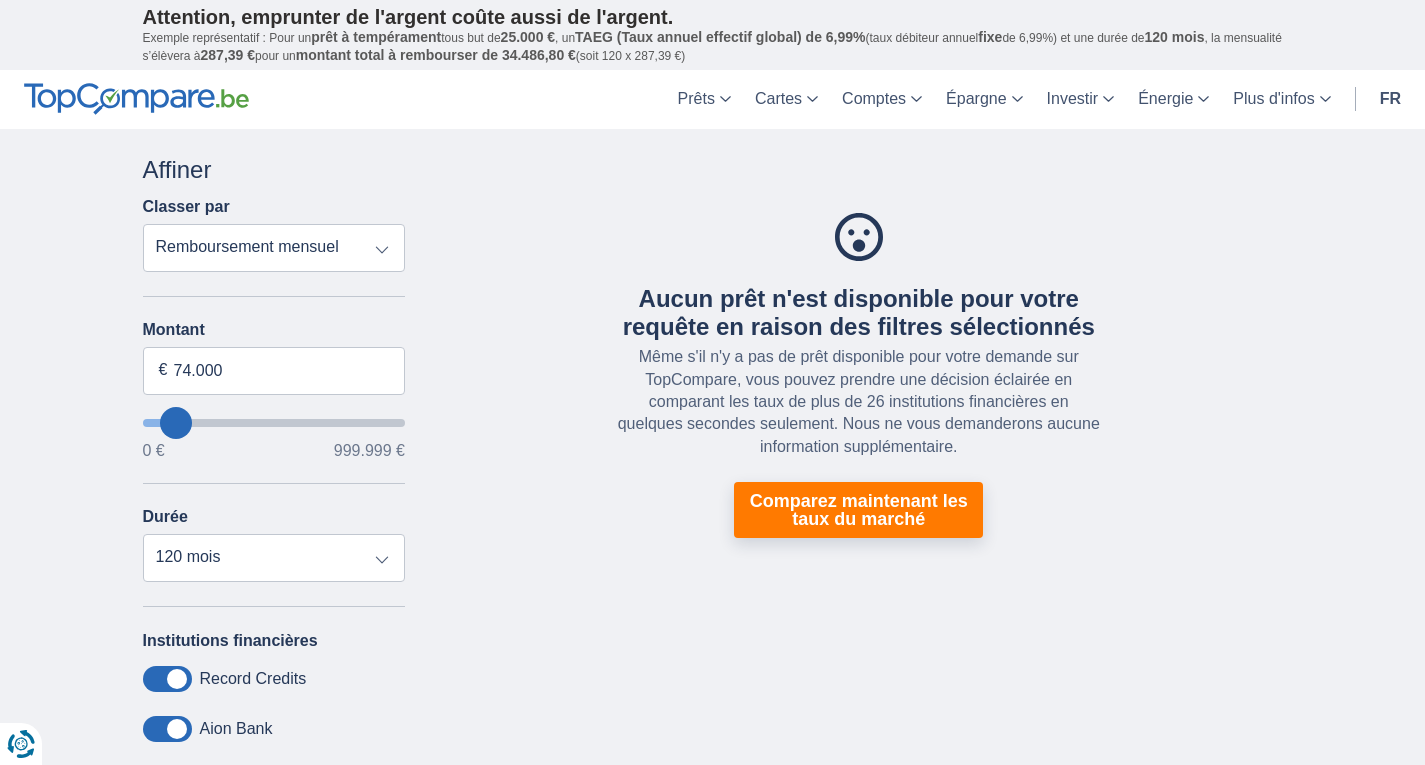 type on "72.000" 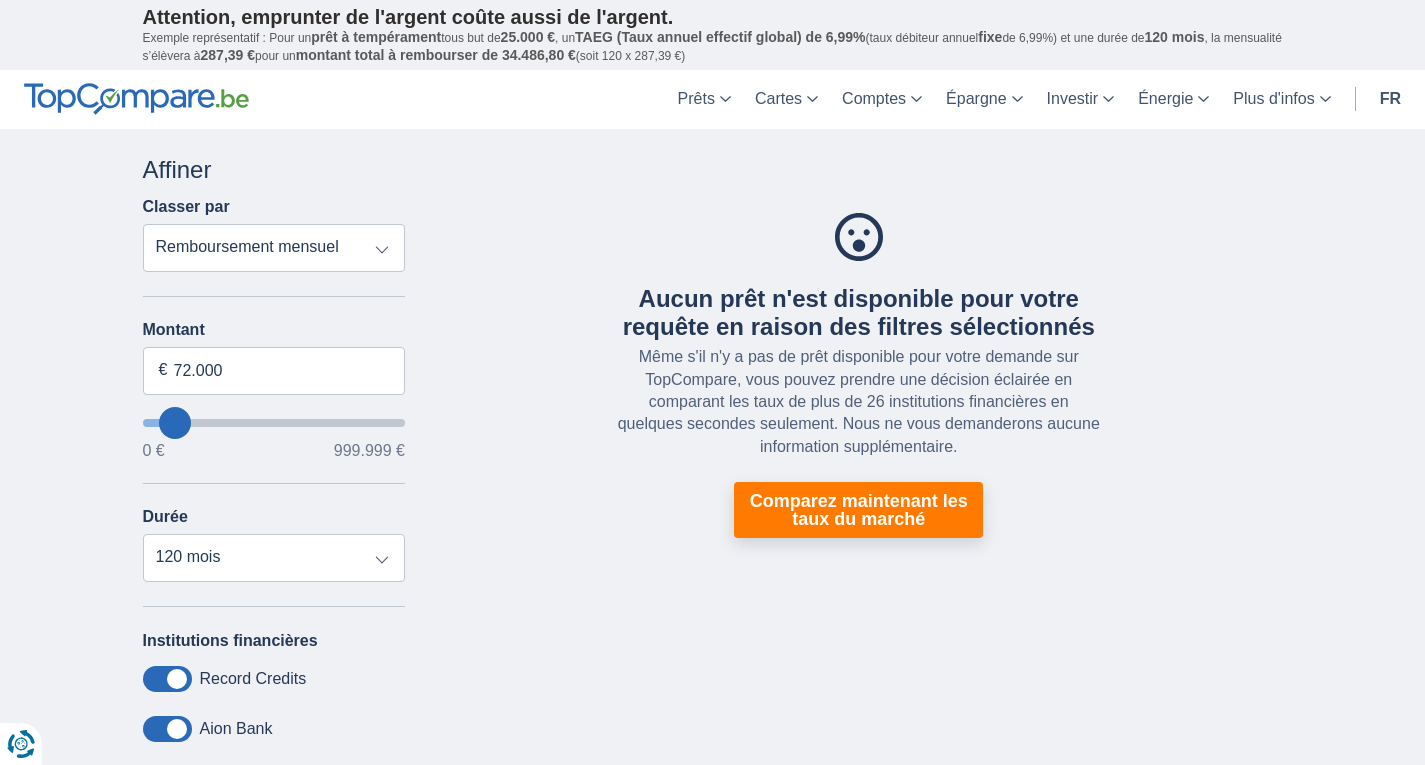type on "67000" 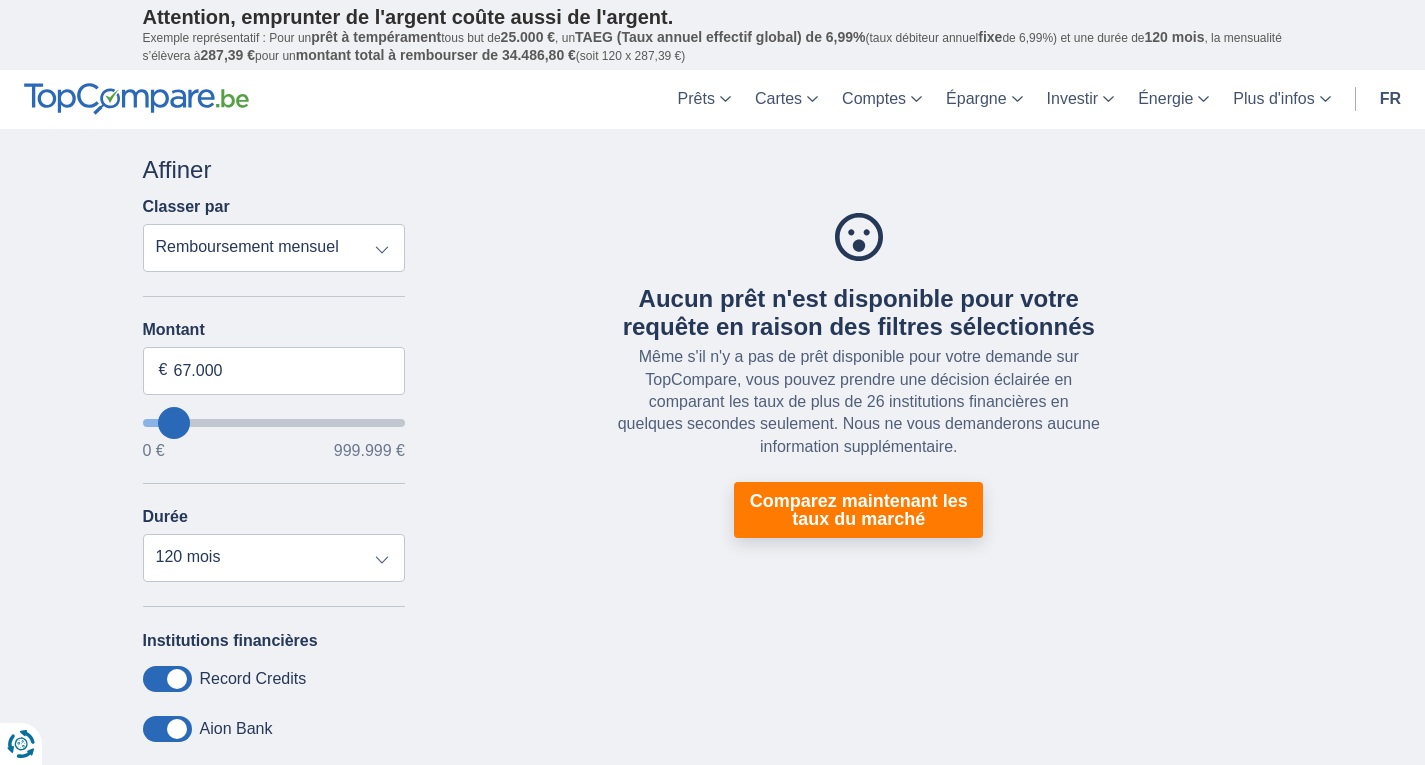 type on "69.000" 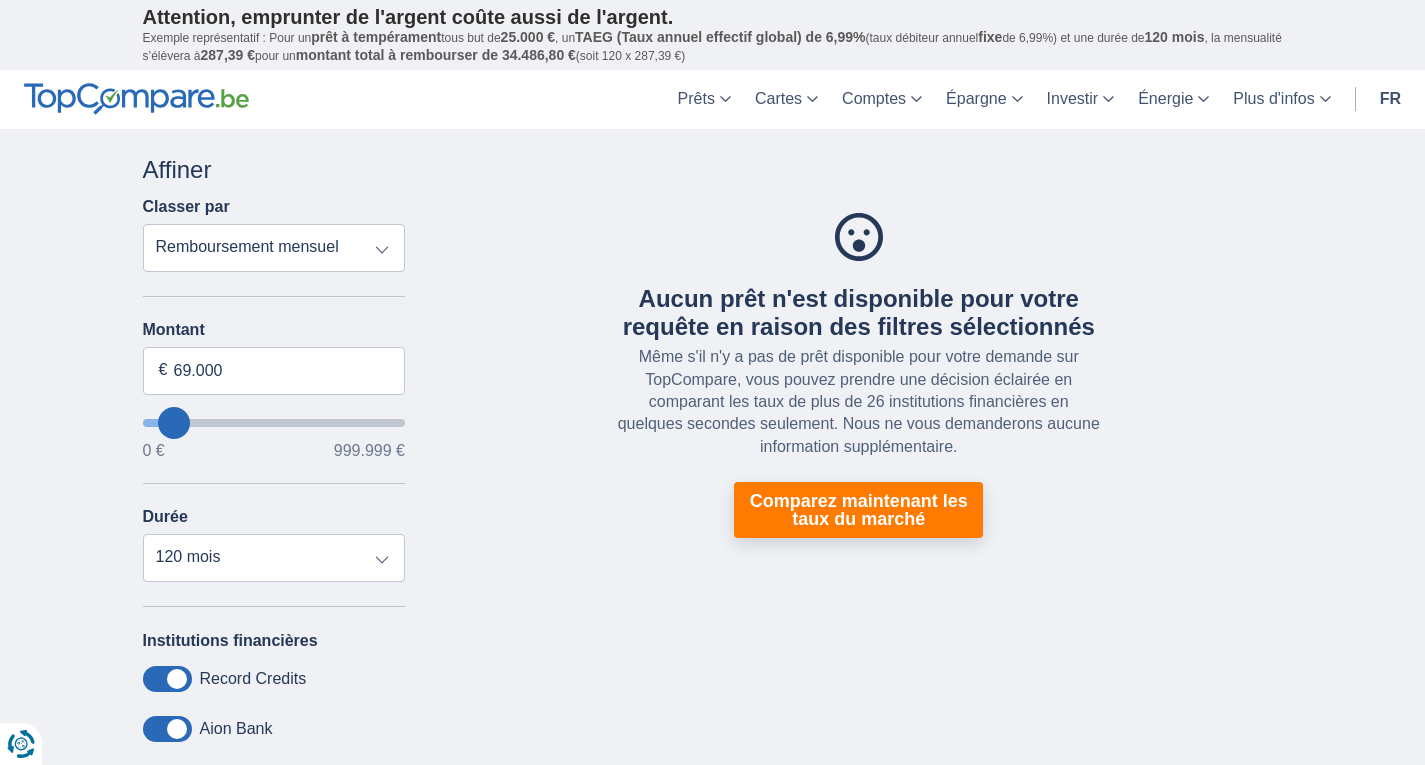 type on "74.000" 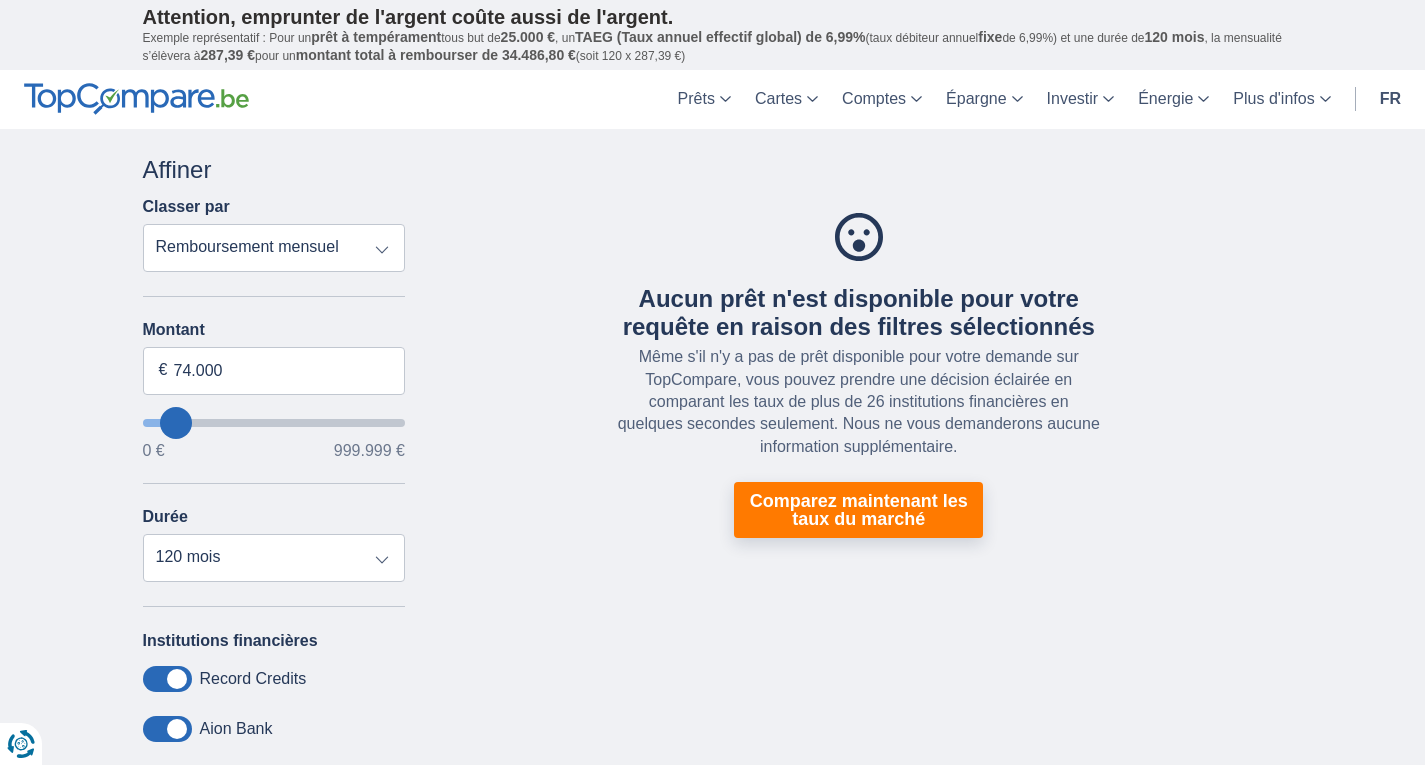 type on "76000" 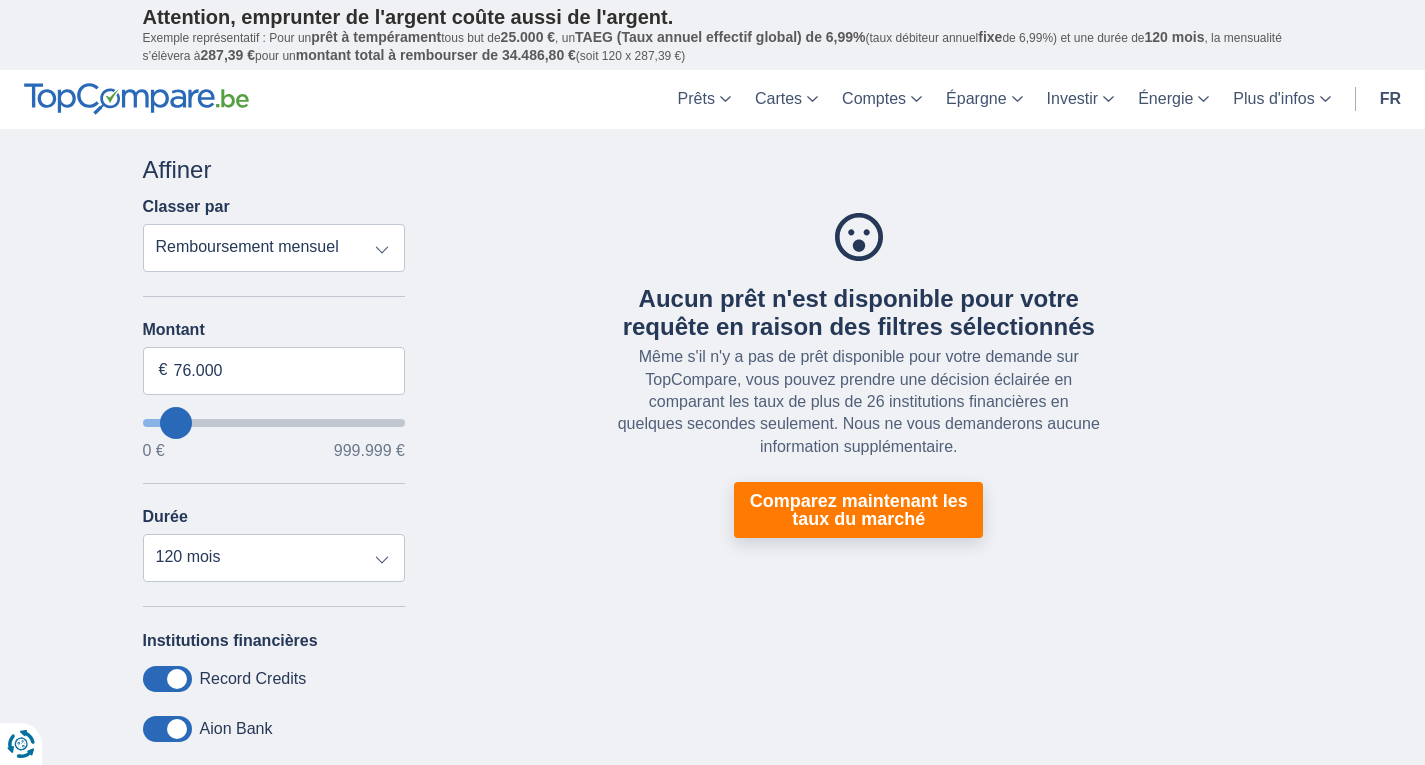 click at bounding box center [274, 423] 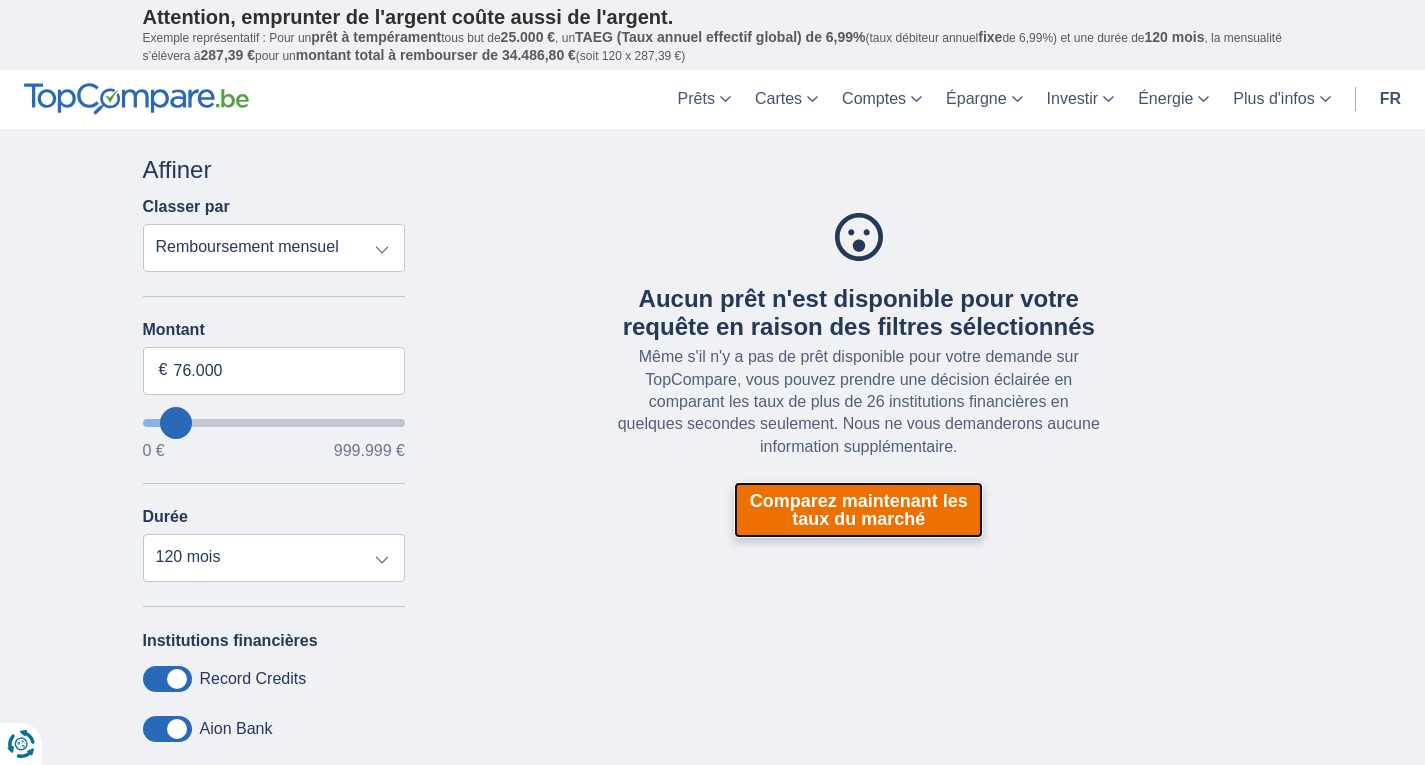 click on "Comparez maintenant les taux du marché" at bounding box center [858, 510] 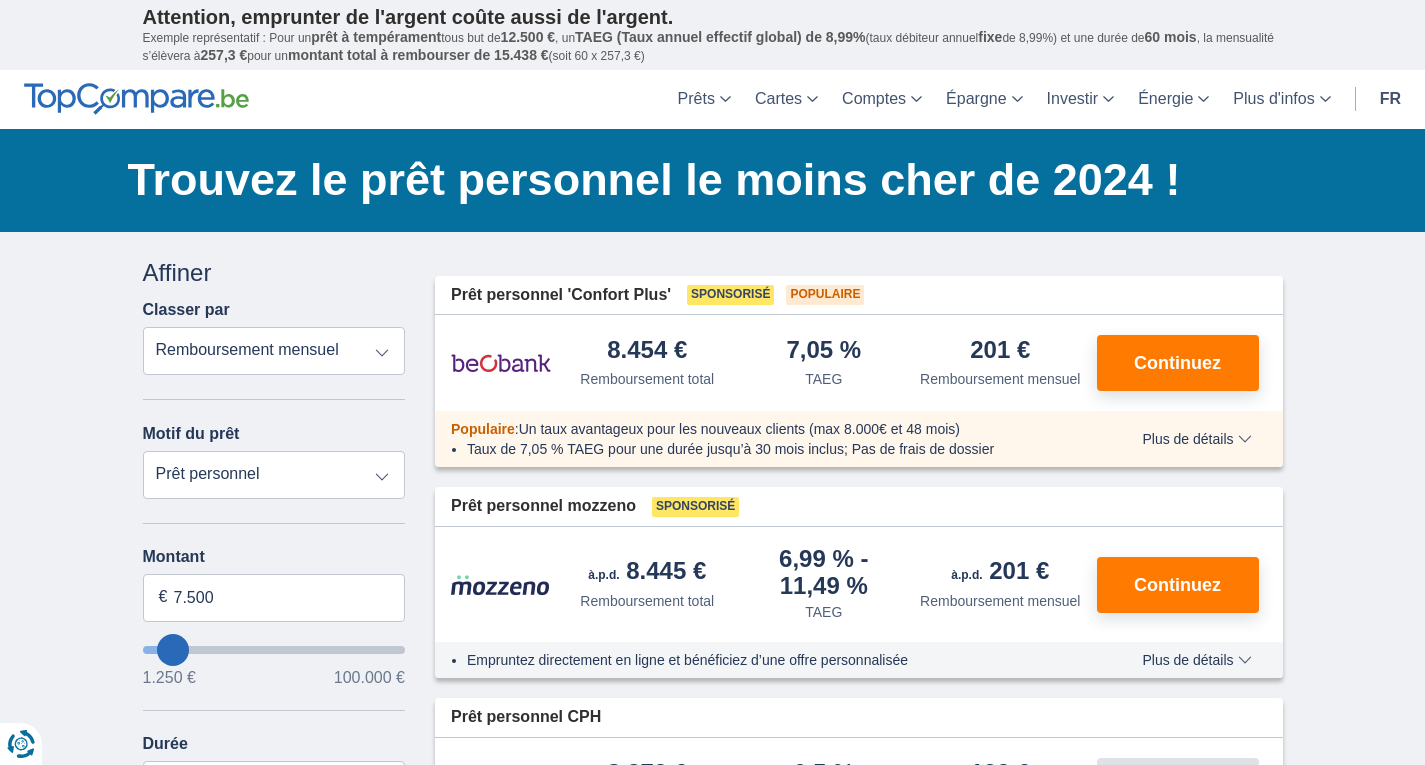 scroll, scrollTop: 0, scrollLeft: 0, axis: both 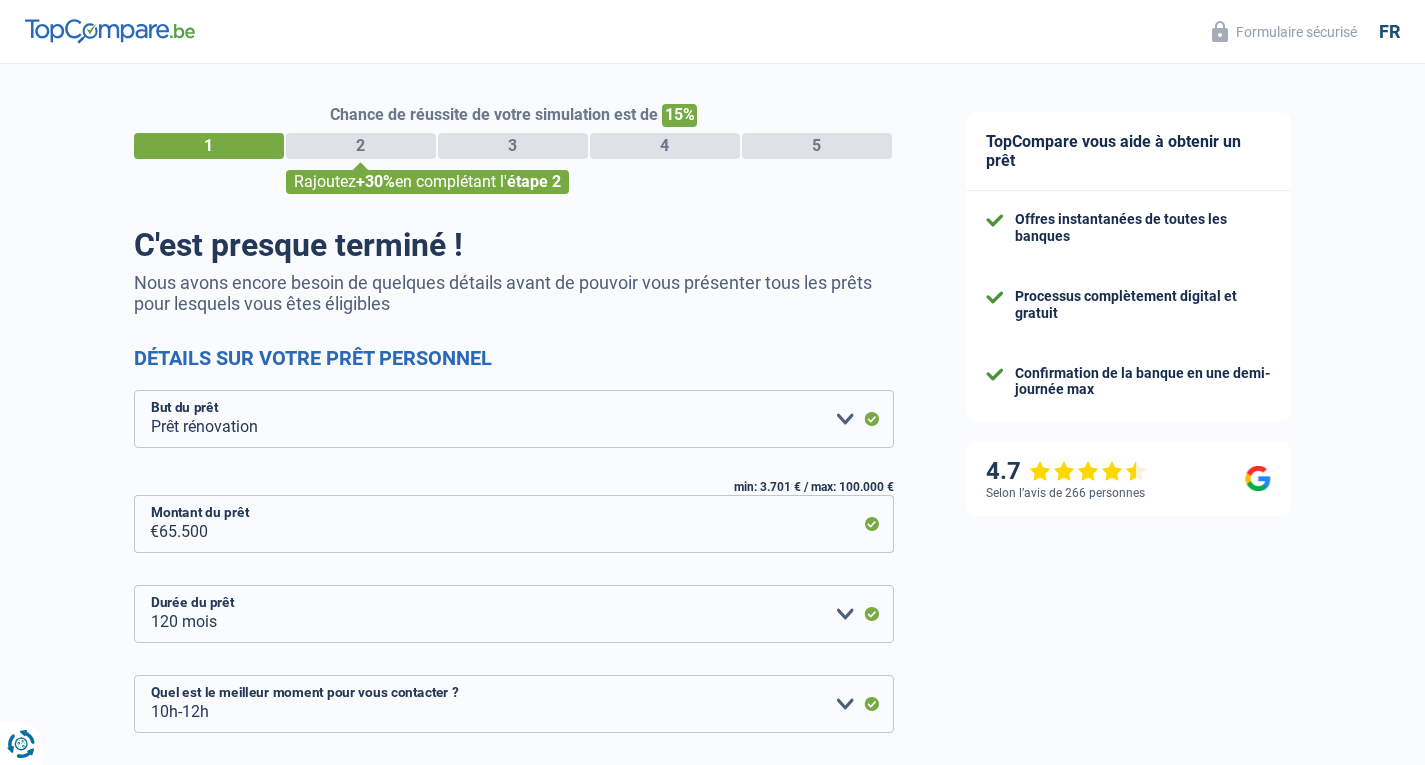 select on "renovation" 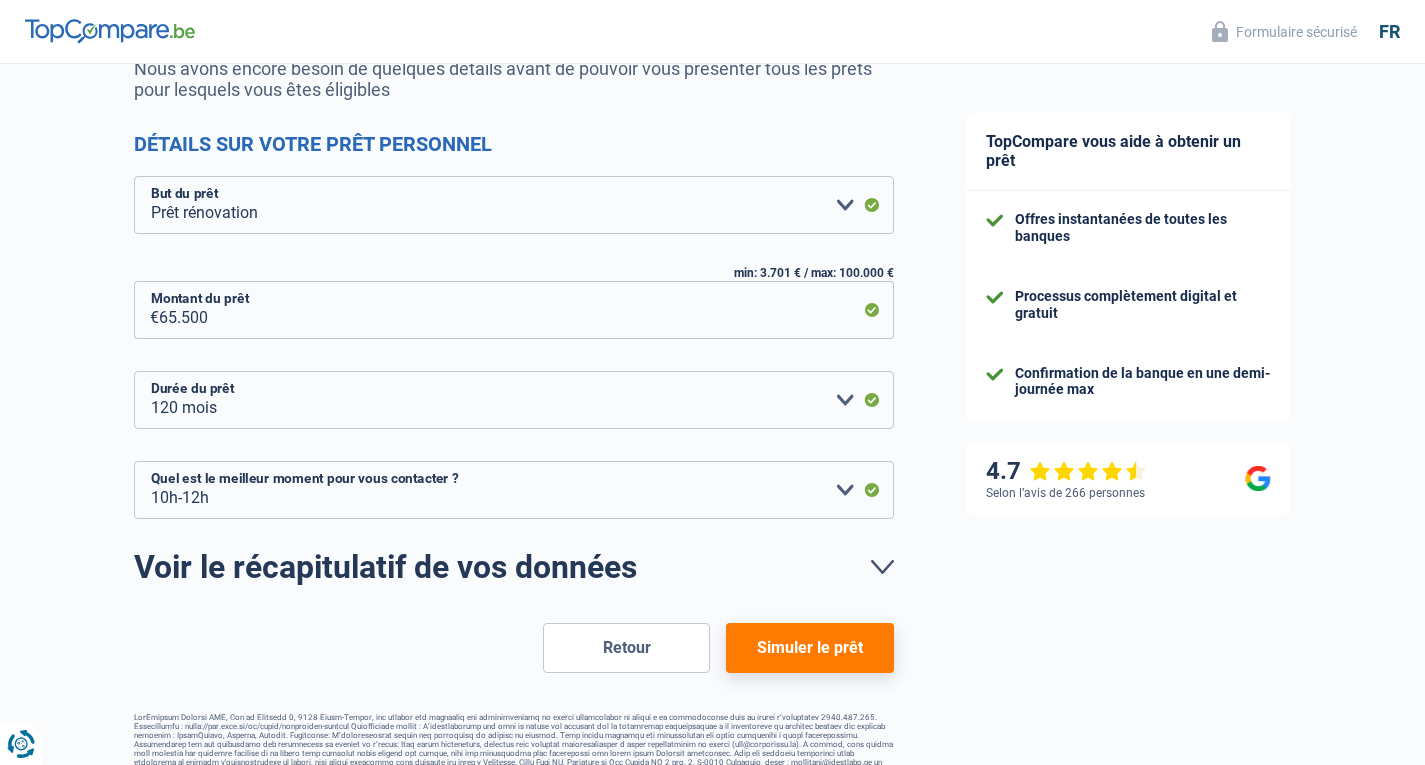 scroll, scrollTop: 235, scrollLeft: 0, axis: vertical 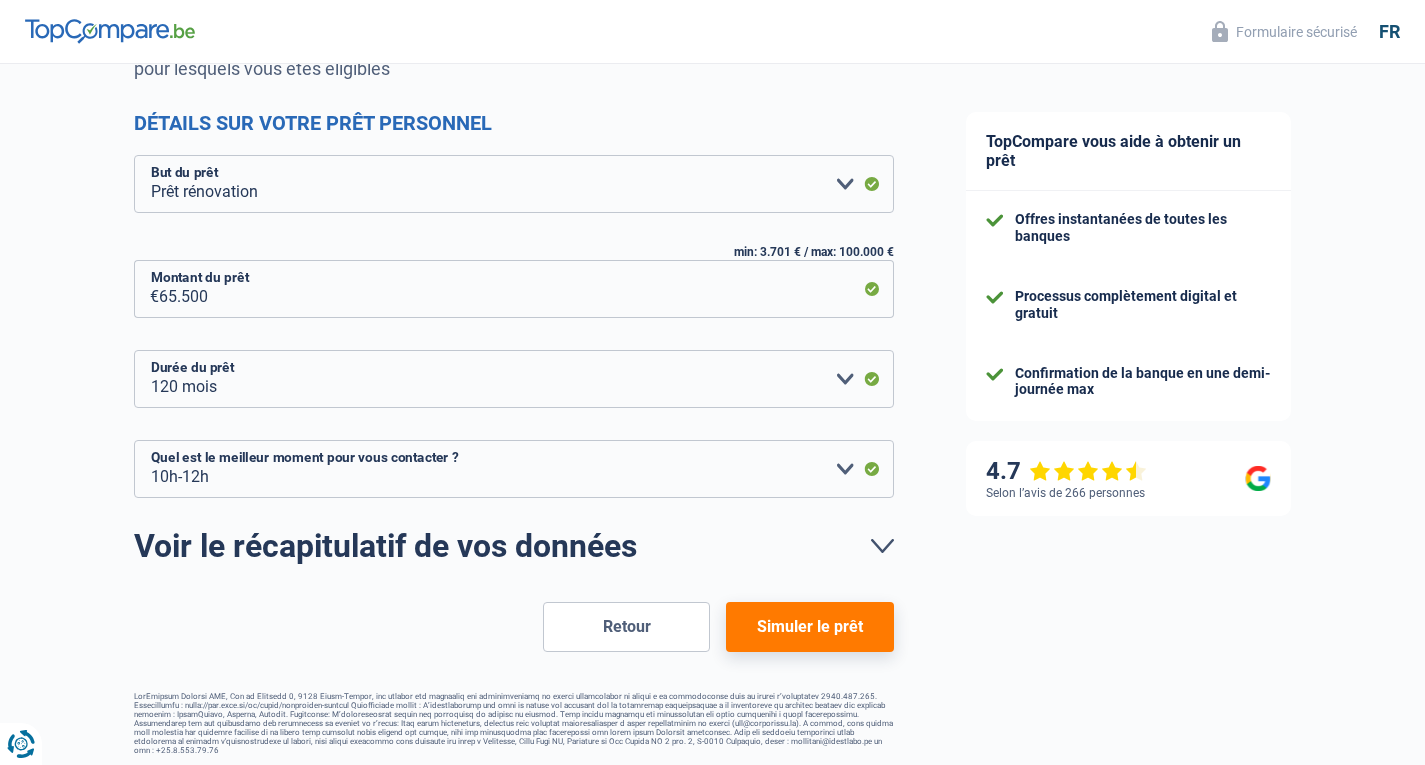 click on "Simuler le prêt" at bounding box center [809, 627] 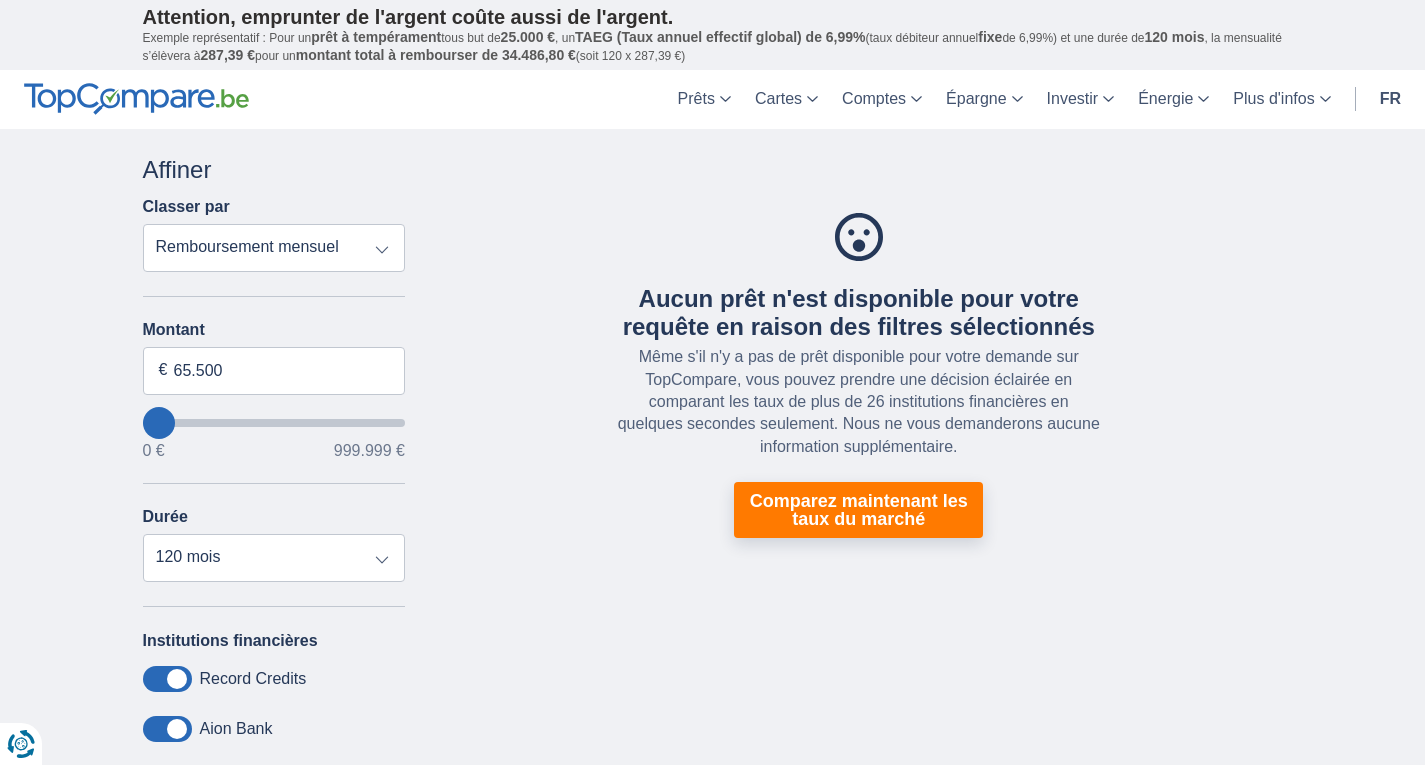 scroll, scrollTop: 0, scrollLeft: 0, axis: both 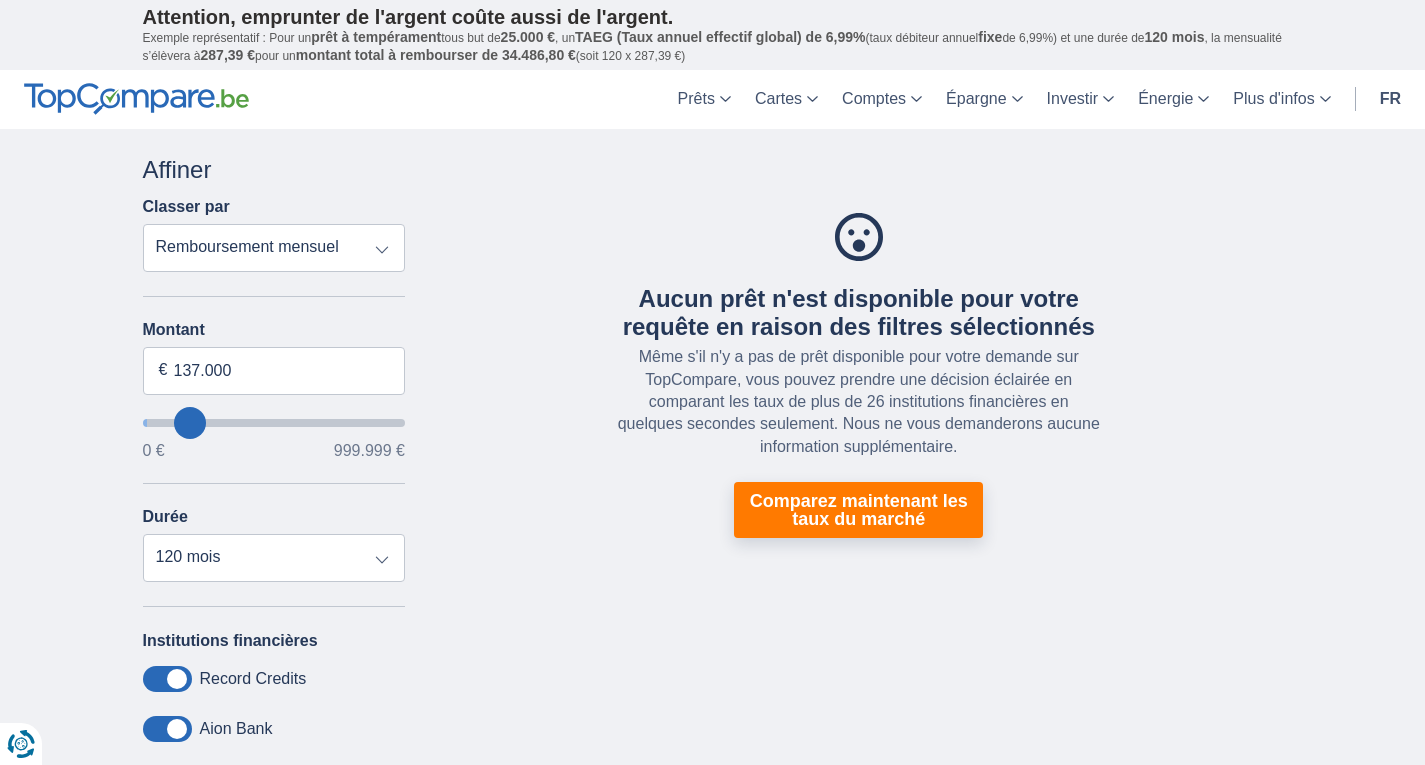 type on "137000" 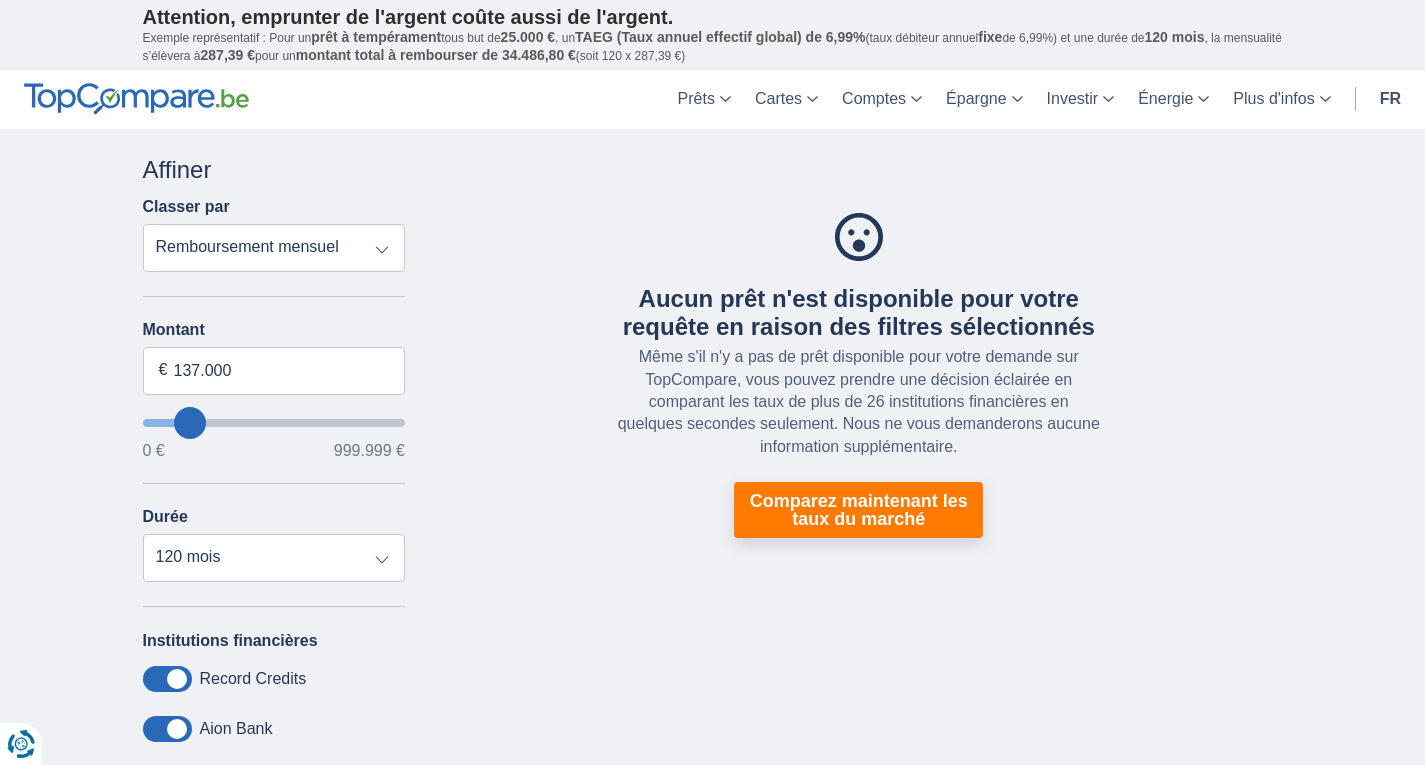 click at bounding box center (274, 423) 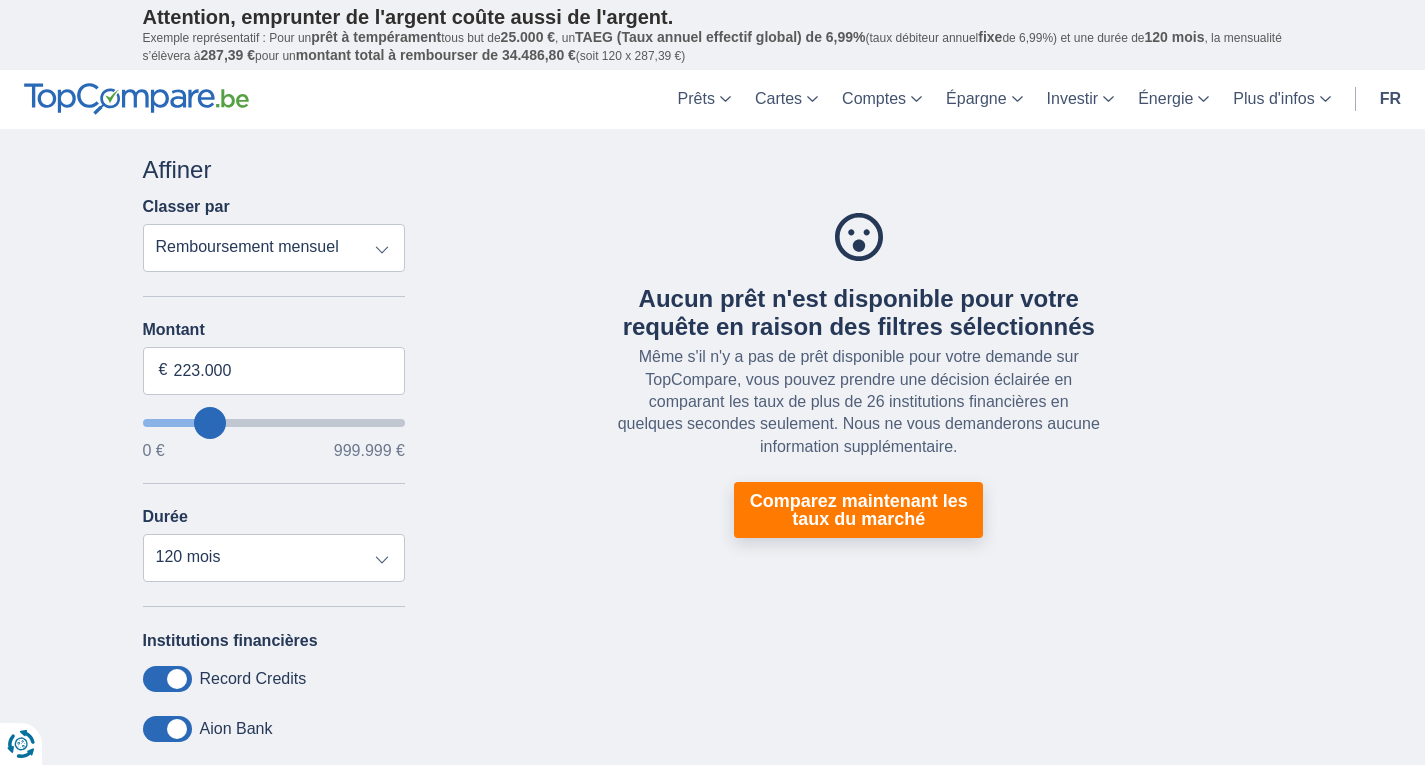 type on "223000" 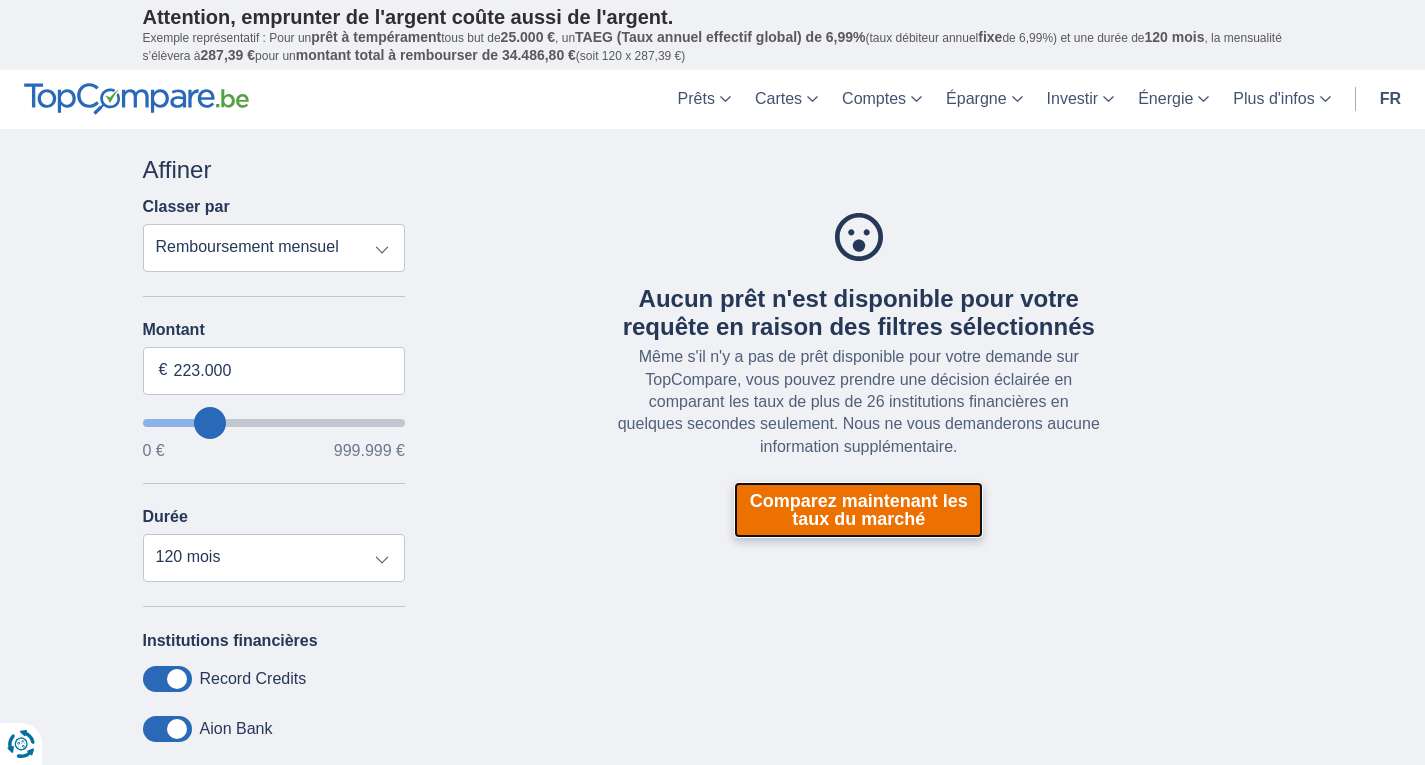 click on "Comparez maintenant les taux du marché" at bounding box center (858, 510) 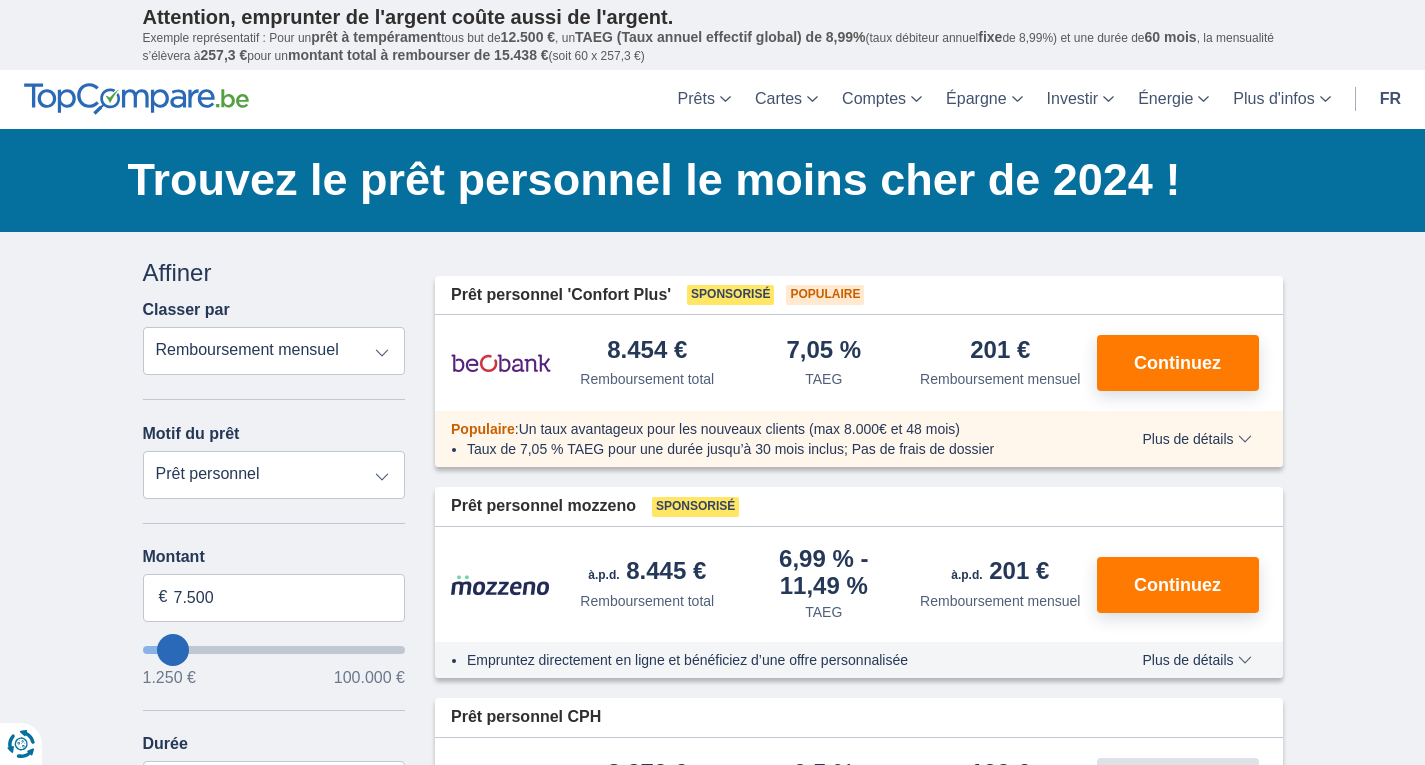 scroll, scrollTop: 0, scrollLeft: 0, axis: both 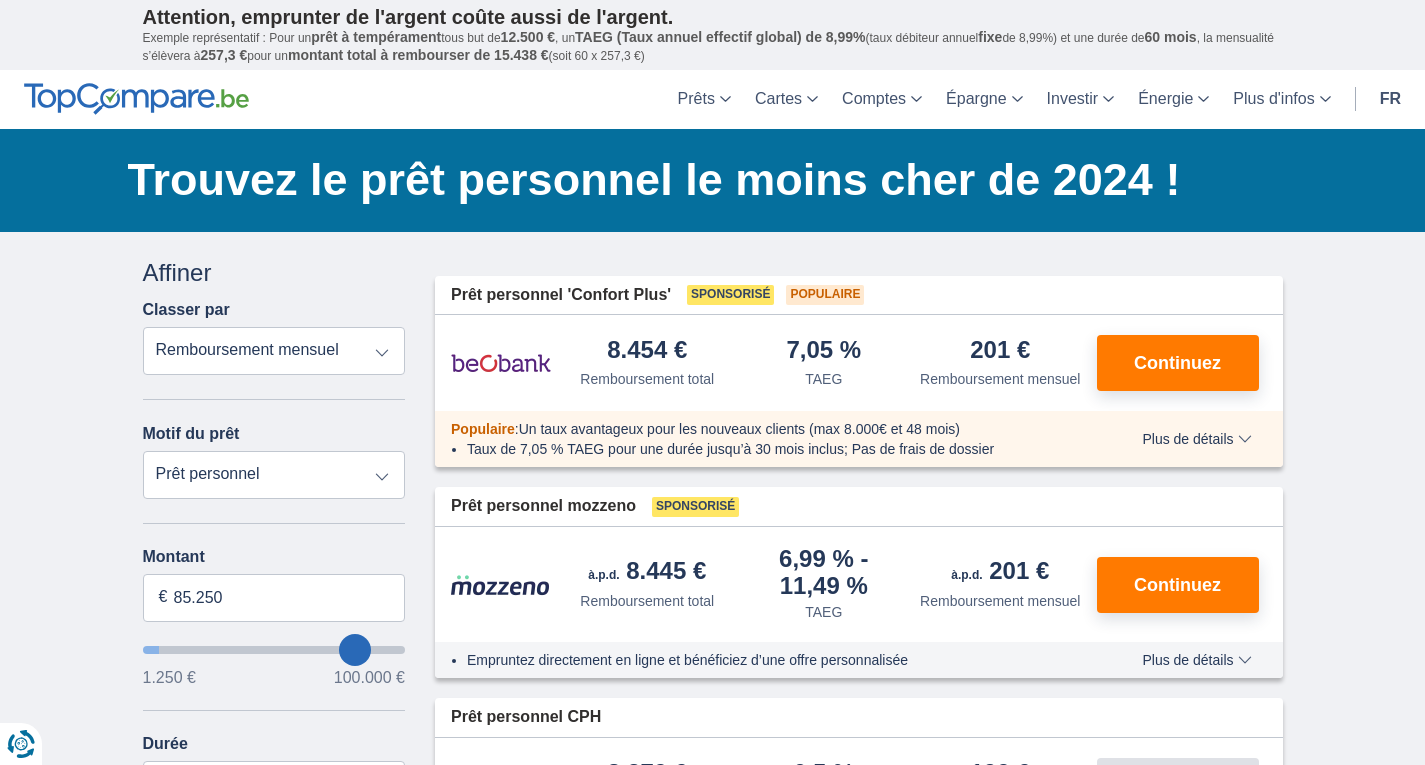 select on "120" 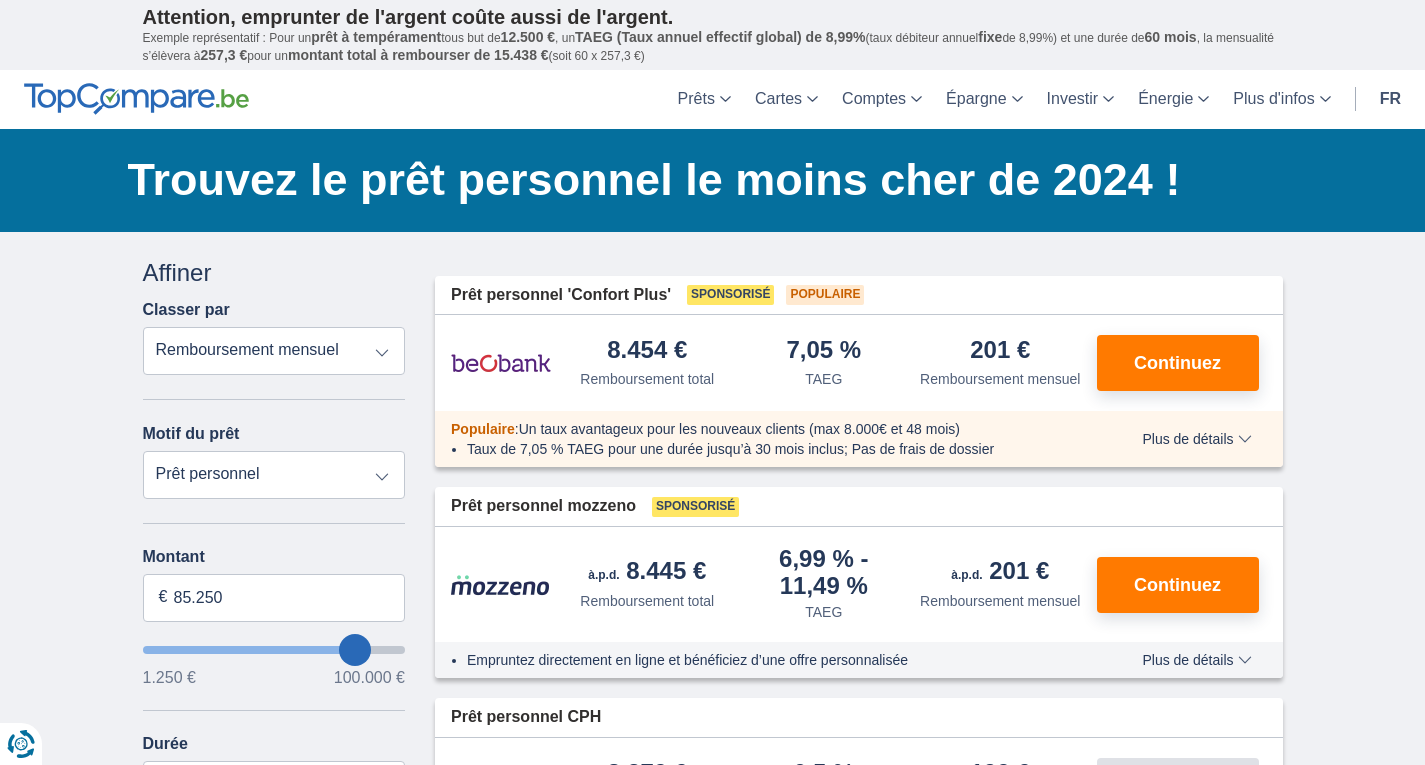 type on "85250" 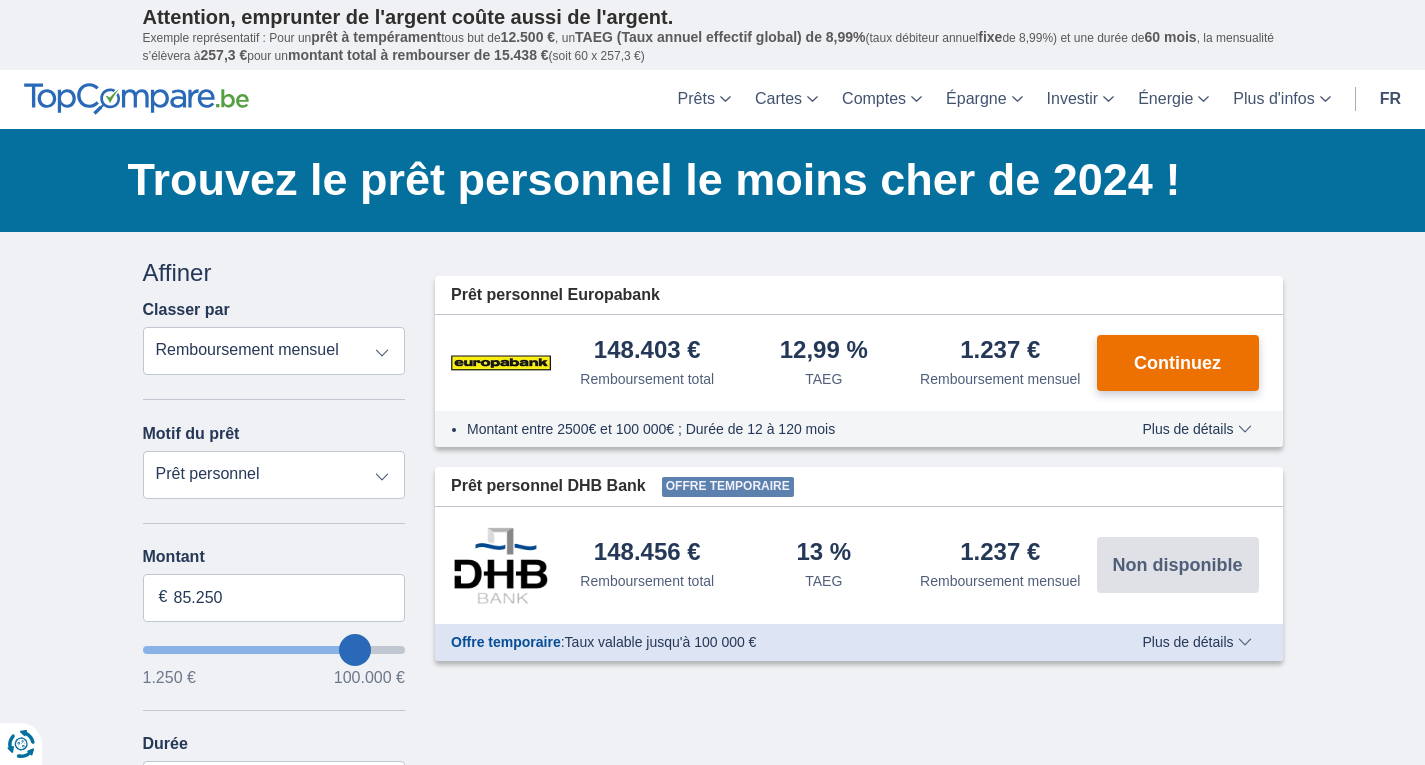 click on "Continuez" at bounding box center (1177, 363) 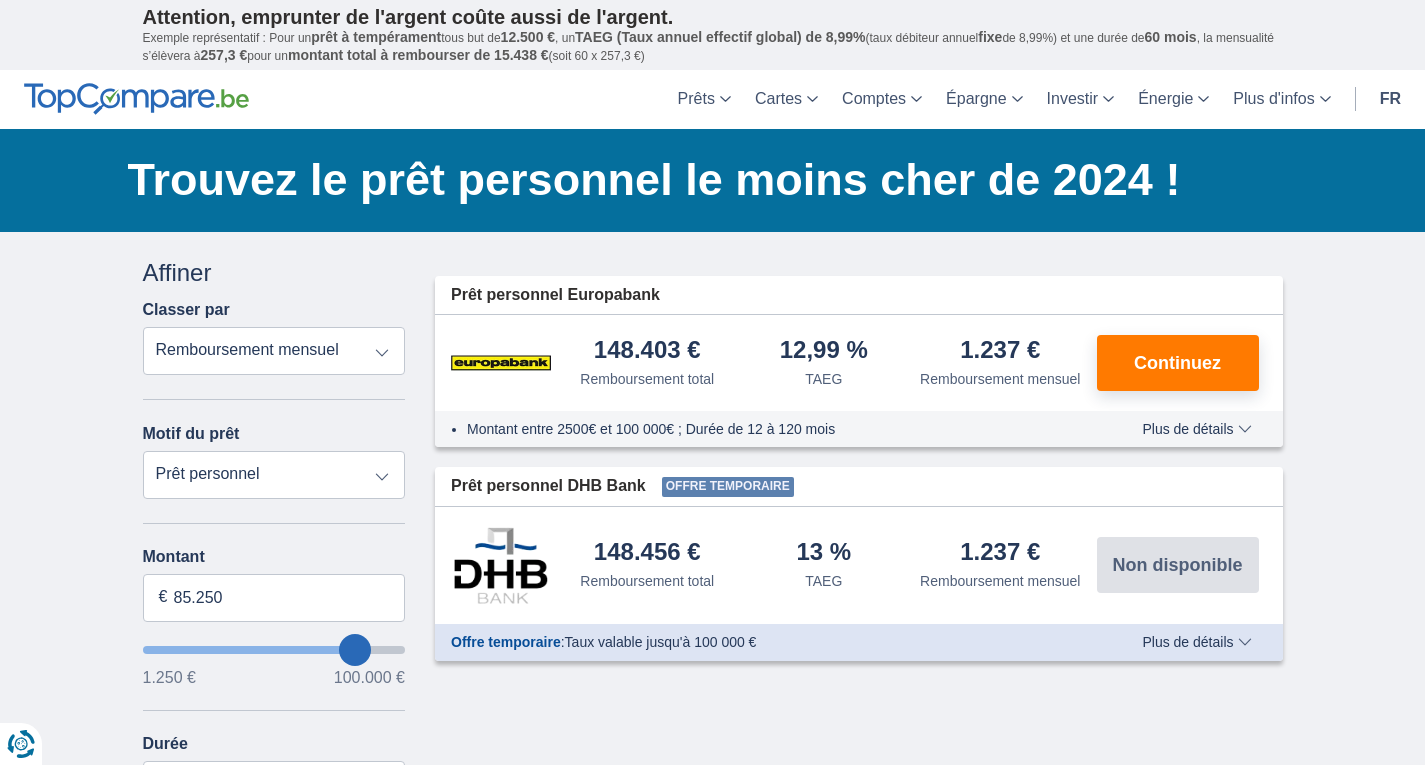type on "94.250" 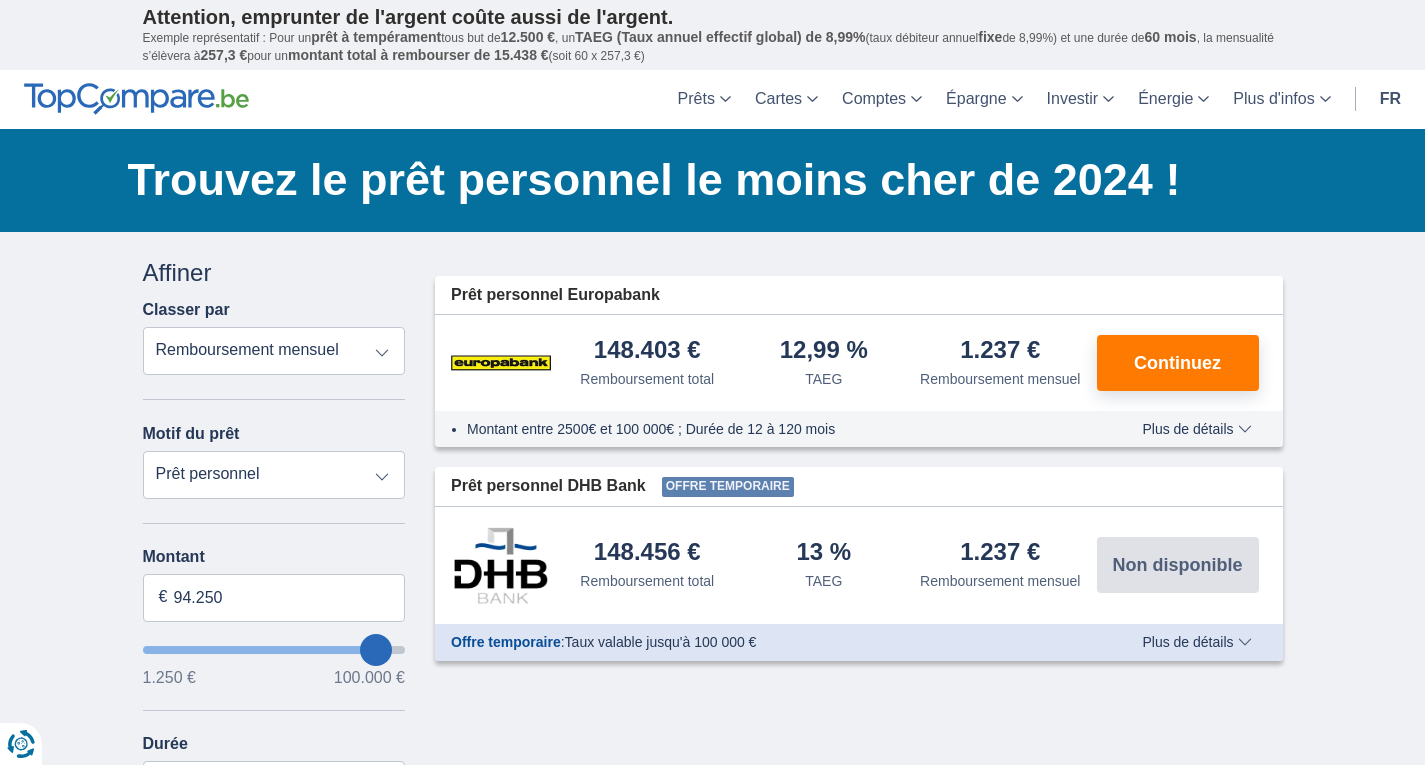 type on "94250" 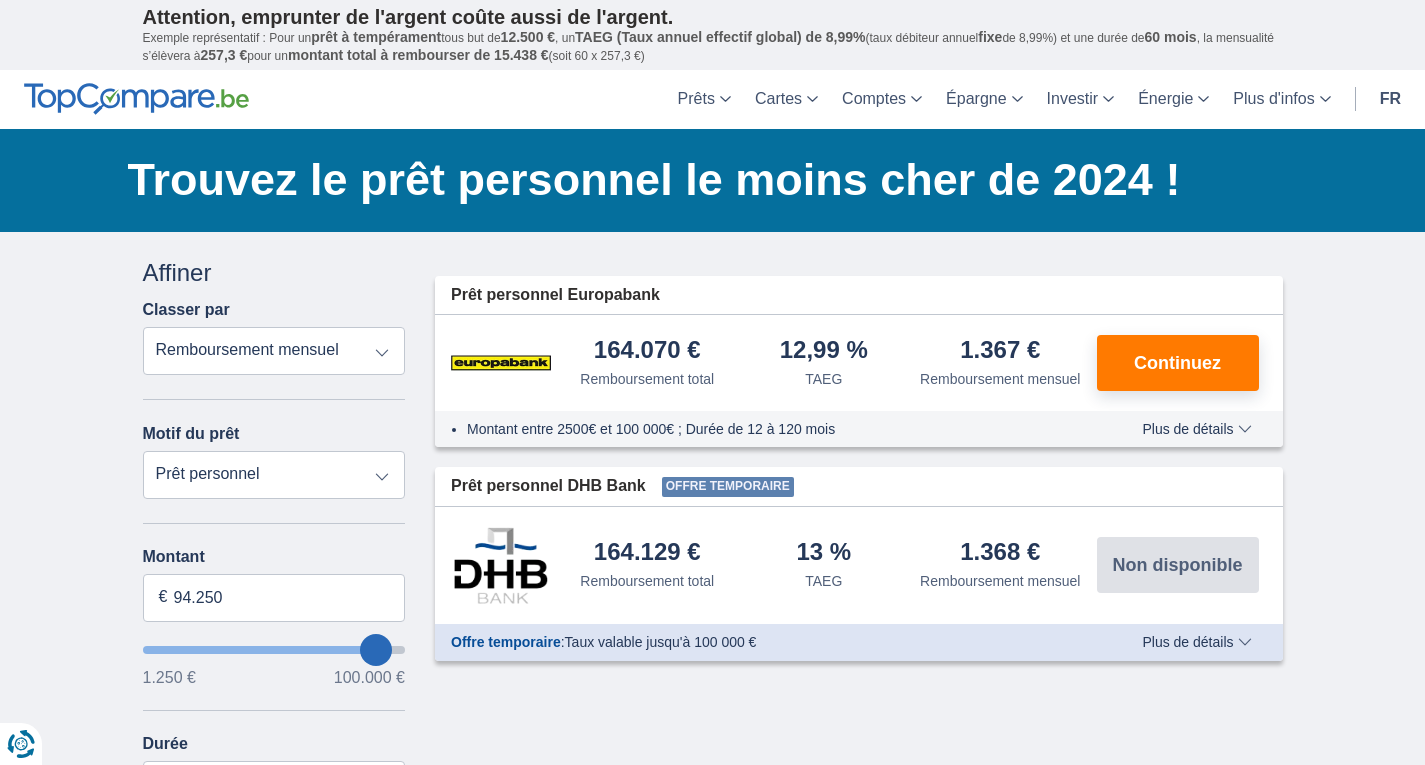 click at bounding box center (274, 650) 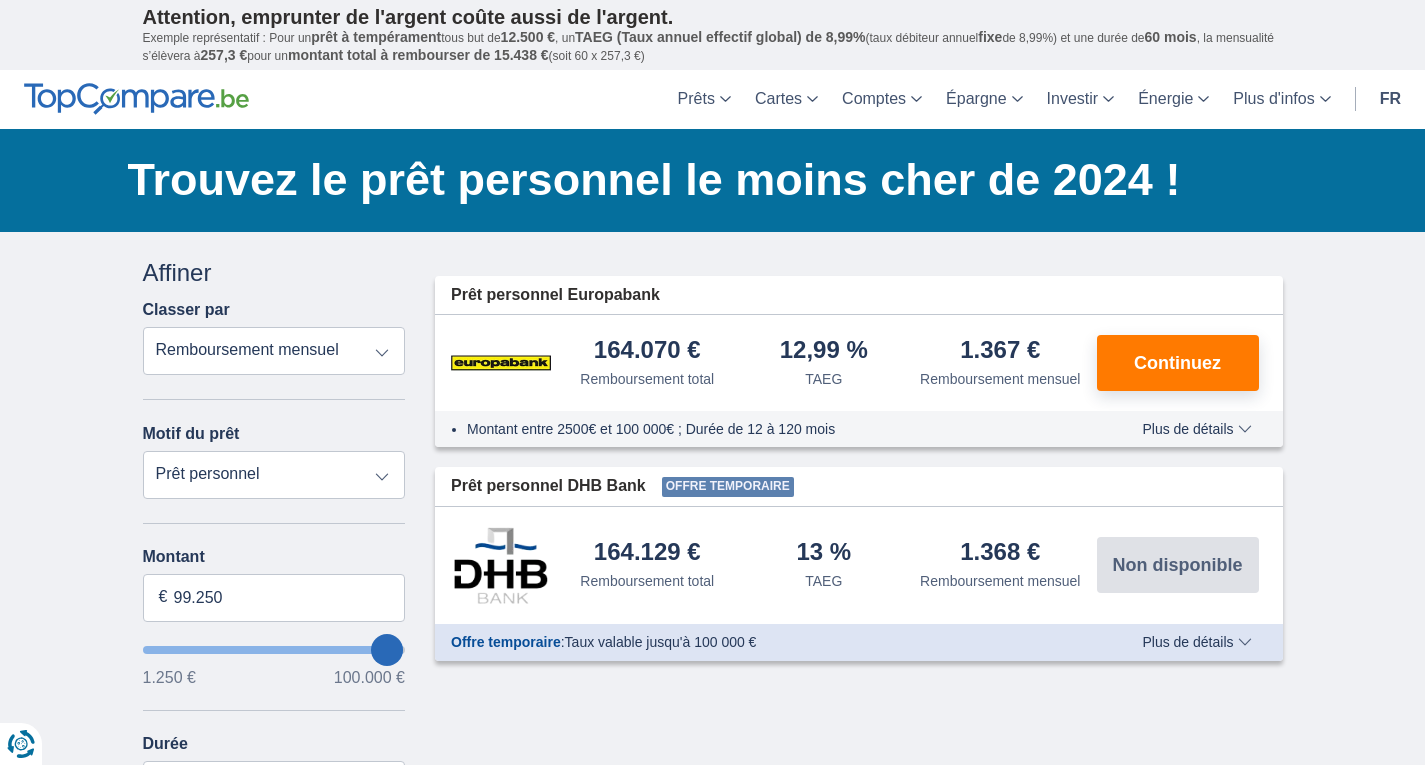 type on "99250" 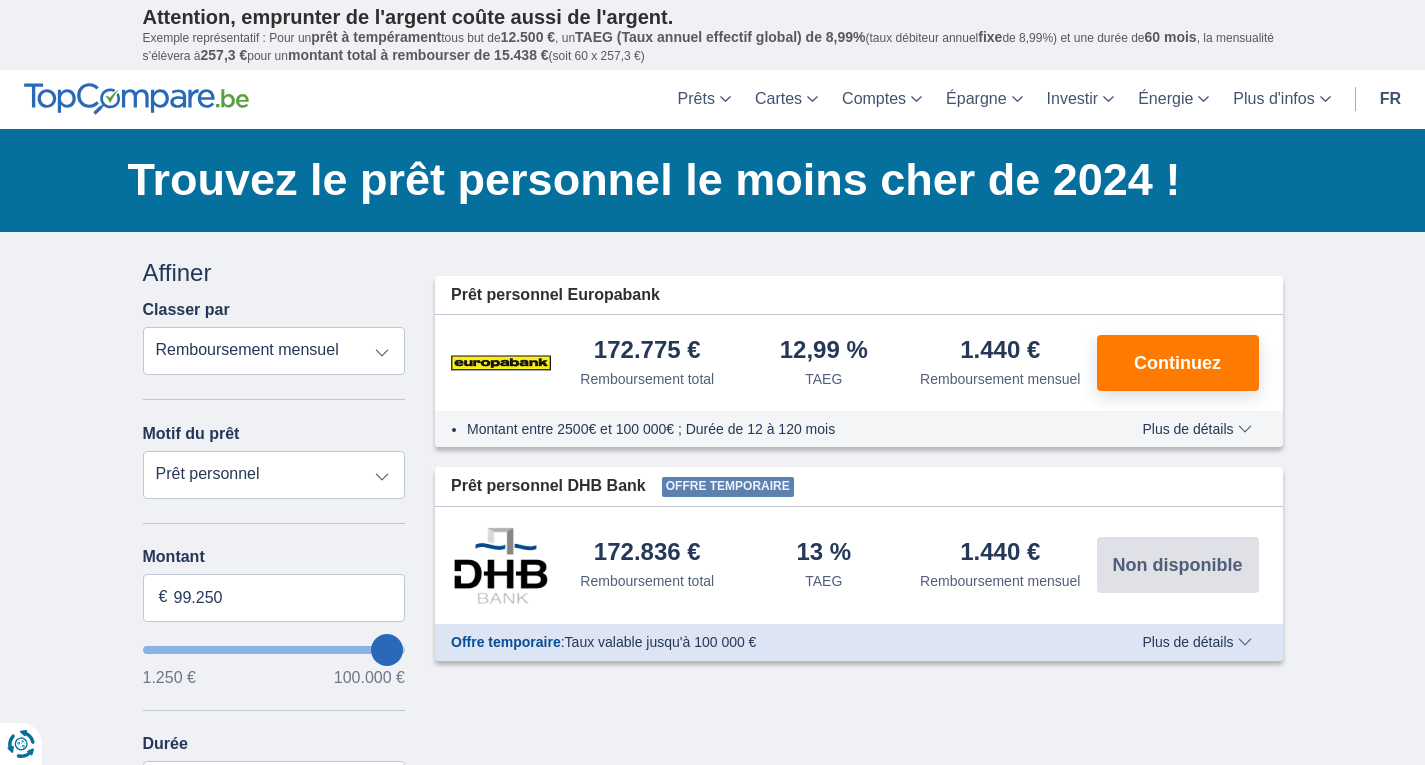 type on "28.250" 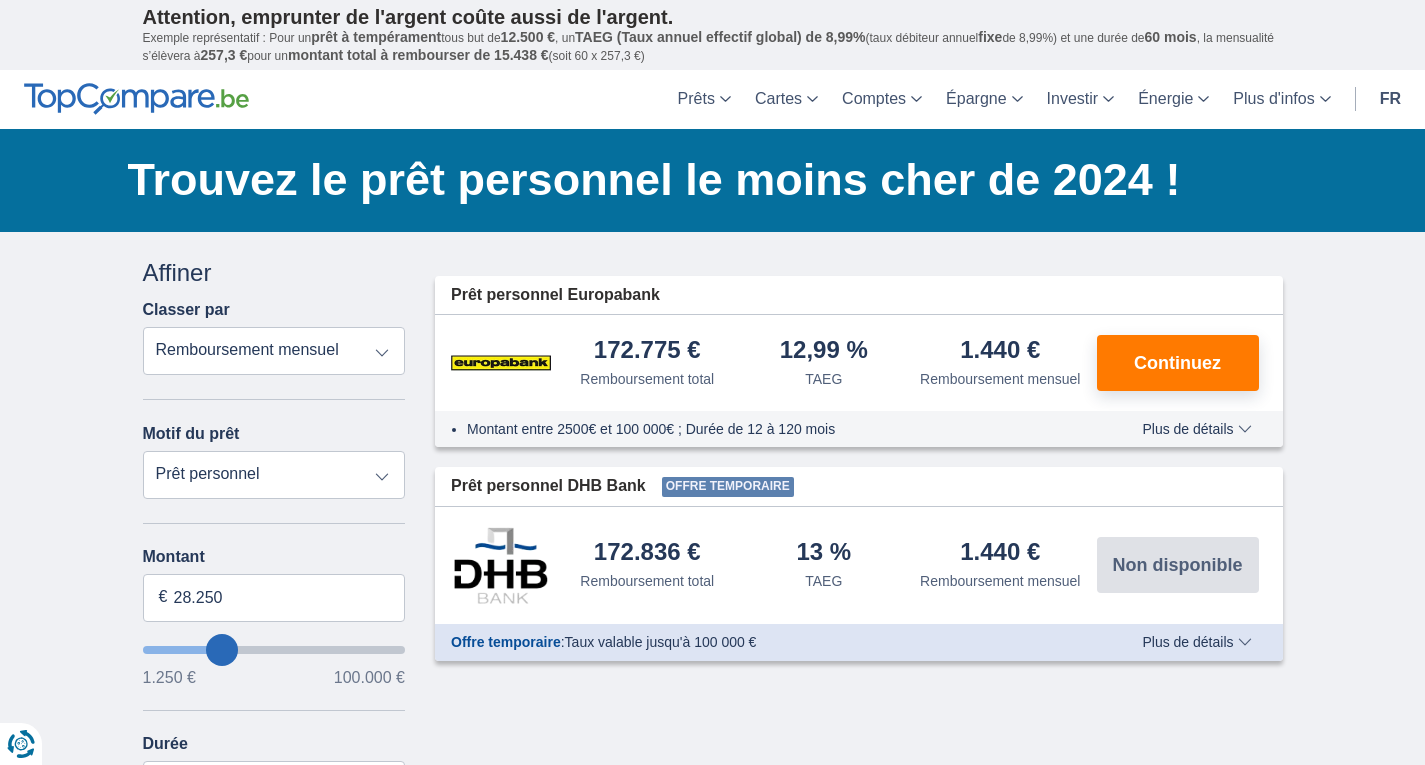 click at bounding box center [274, 650] 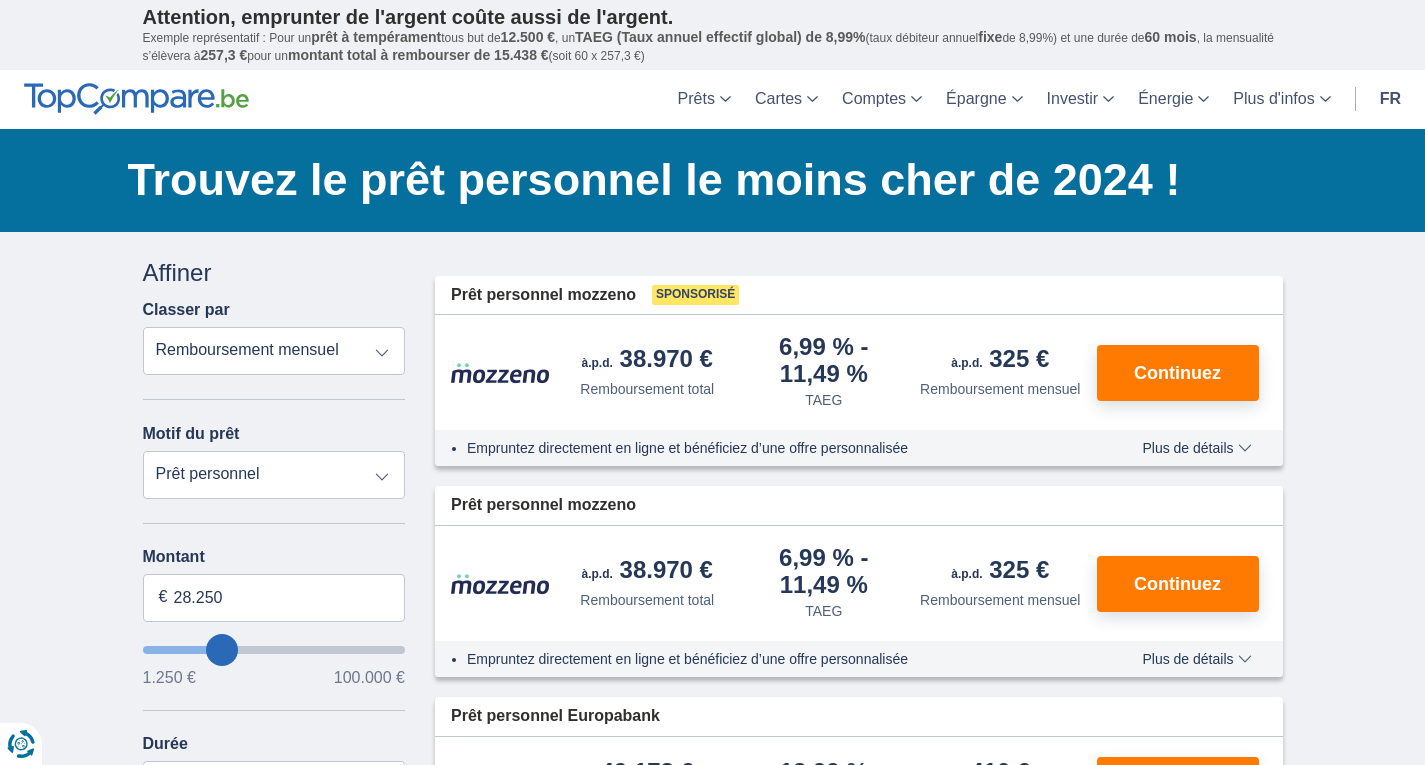 type on "27250" 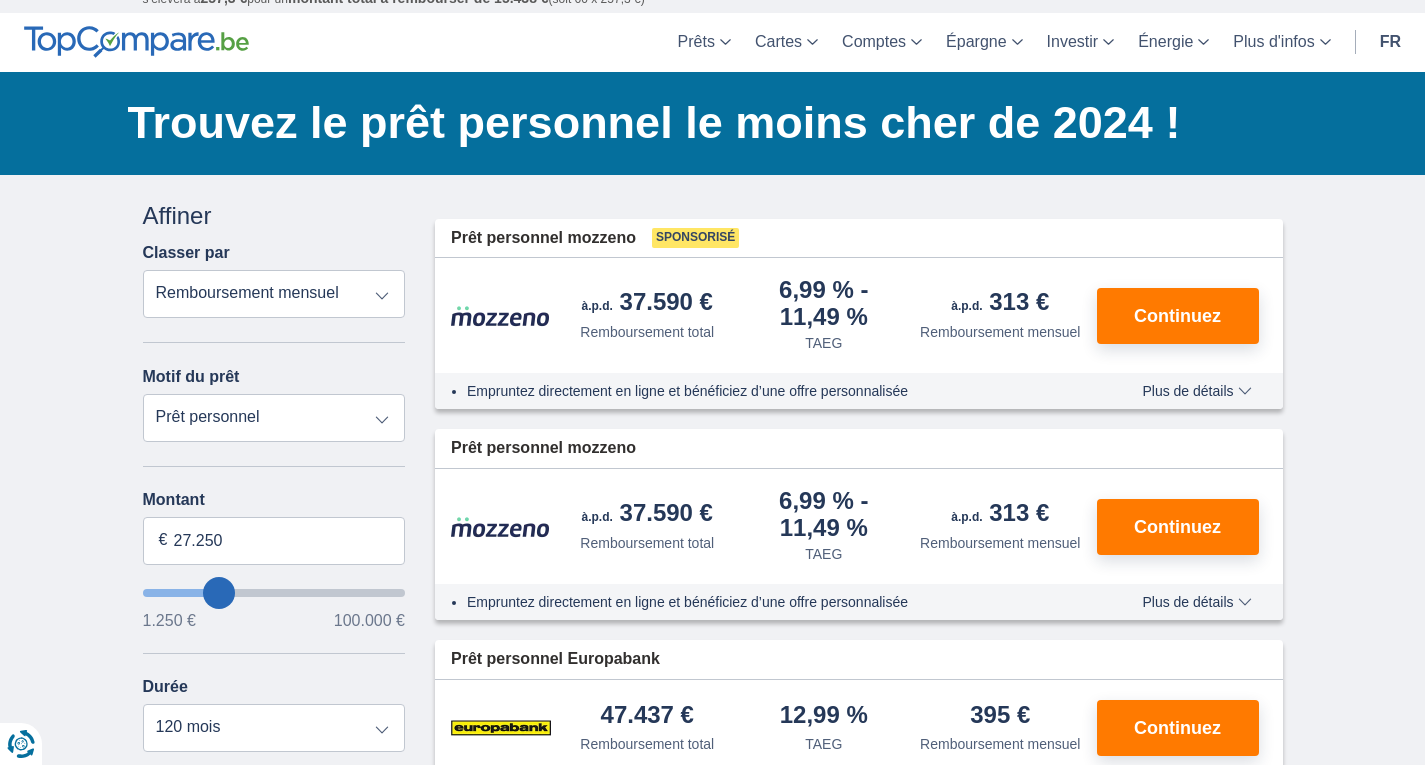 scroll, scrollTop: 58, scrollLeft: 0, axis: vertical 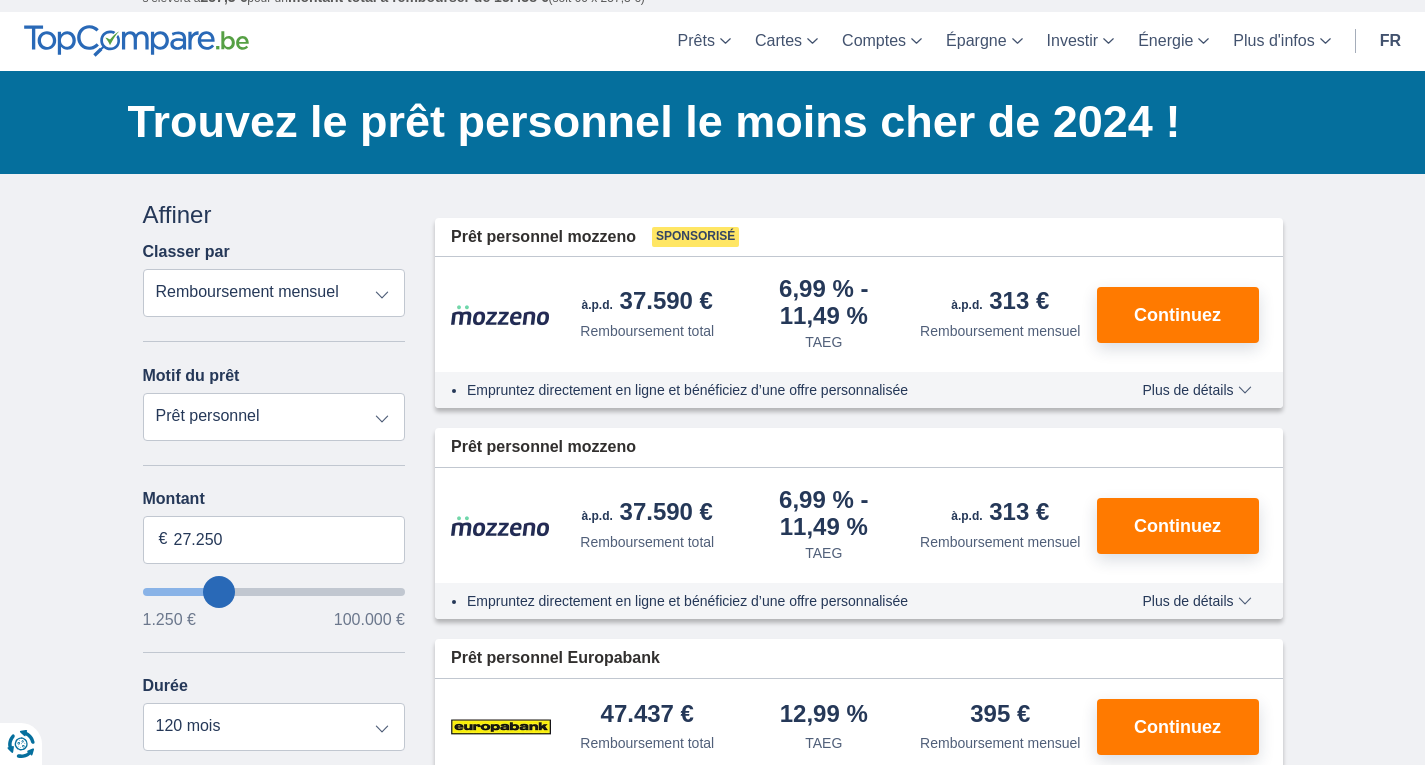 type on "68.250" 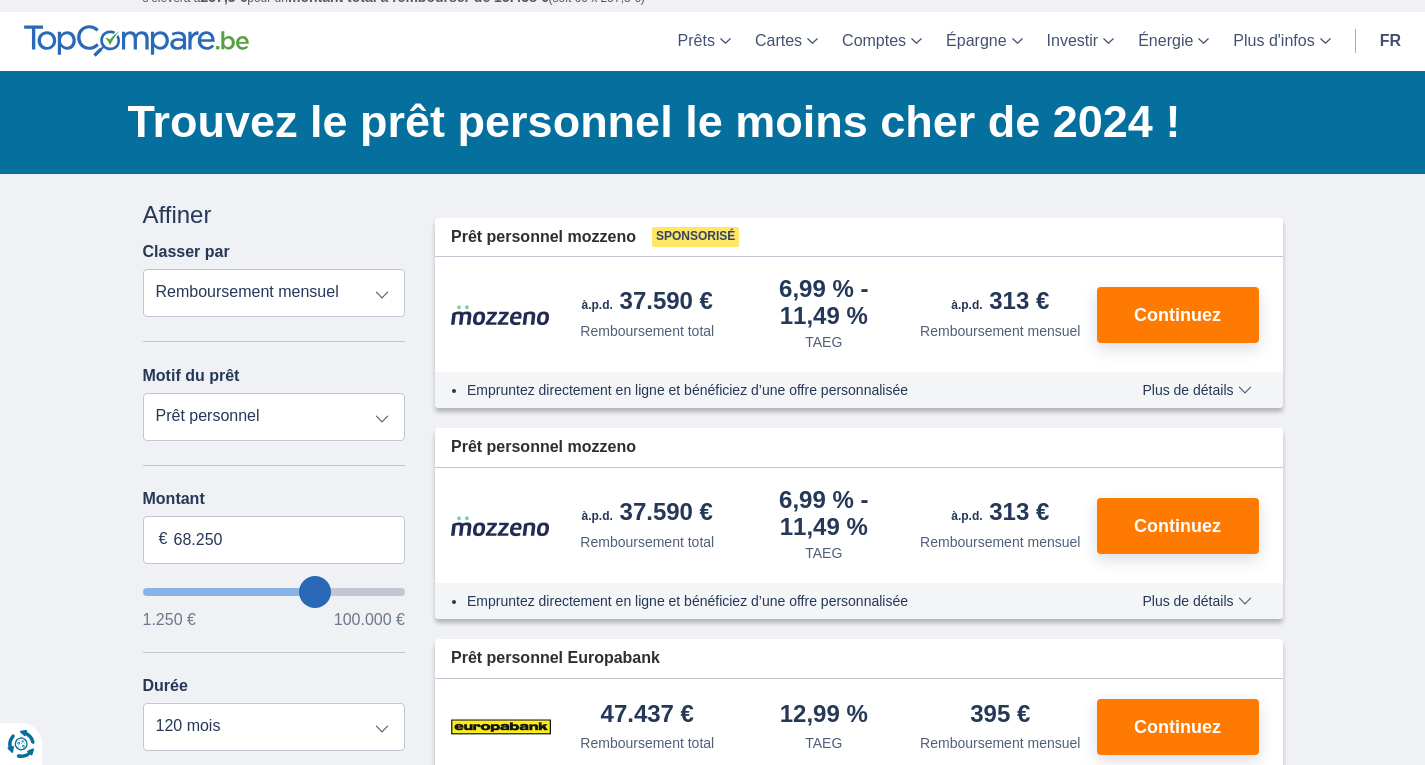 type on "68250" 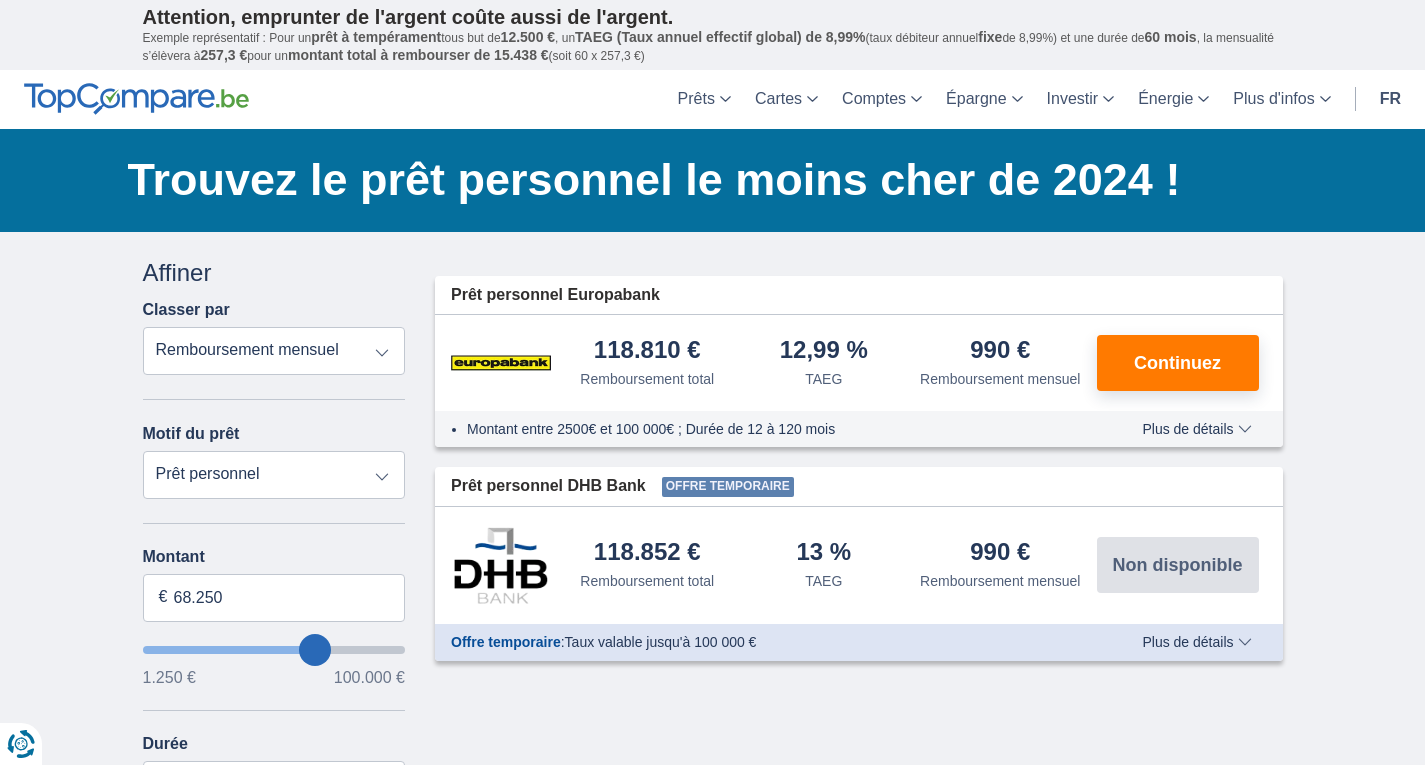 type on "56.250" 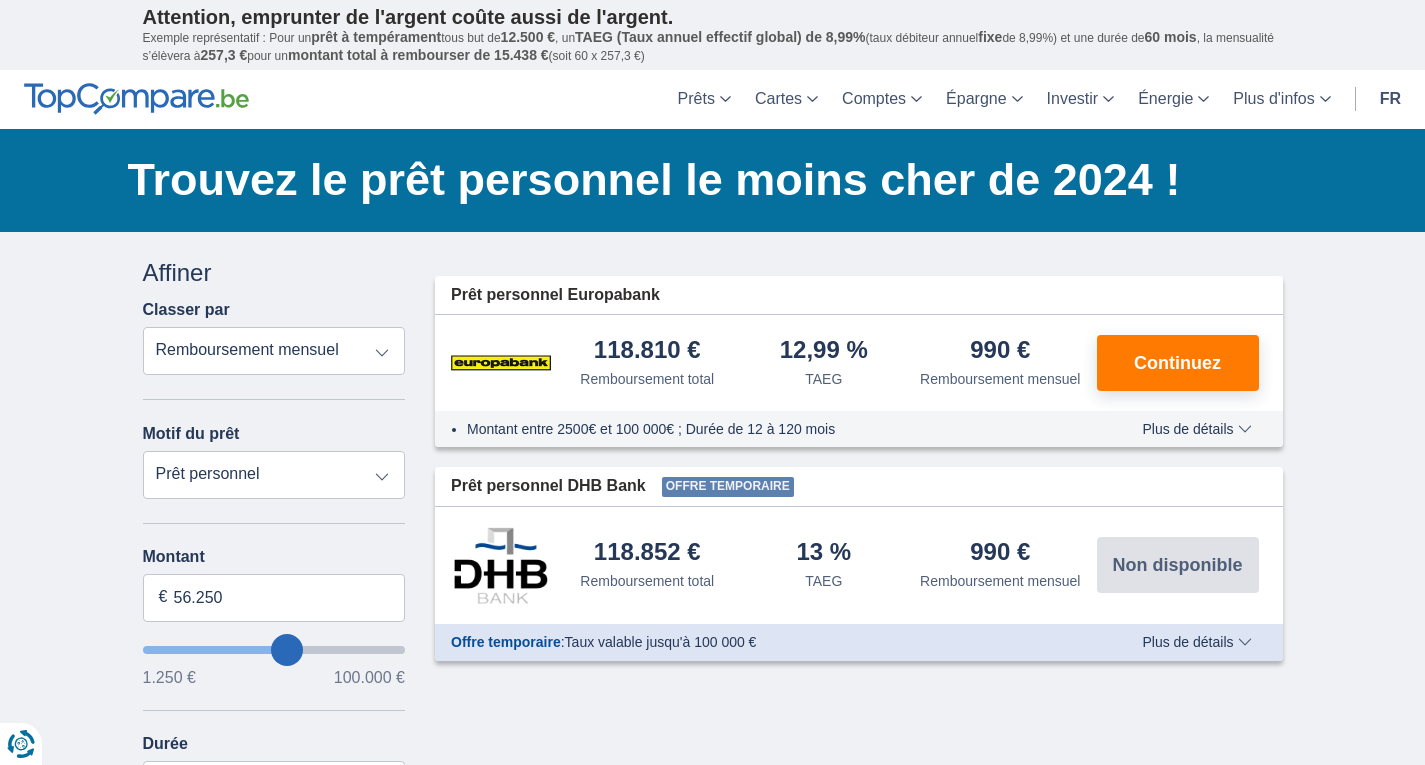 type on "56250" 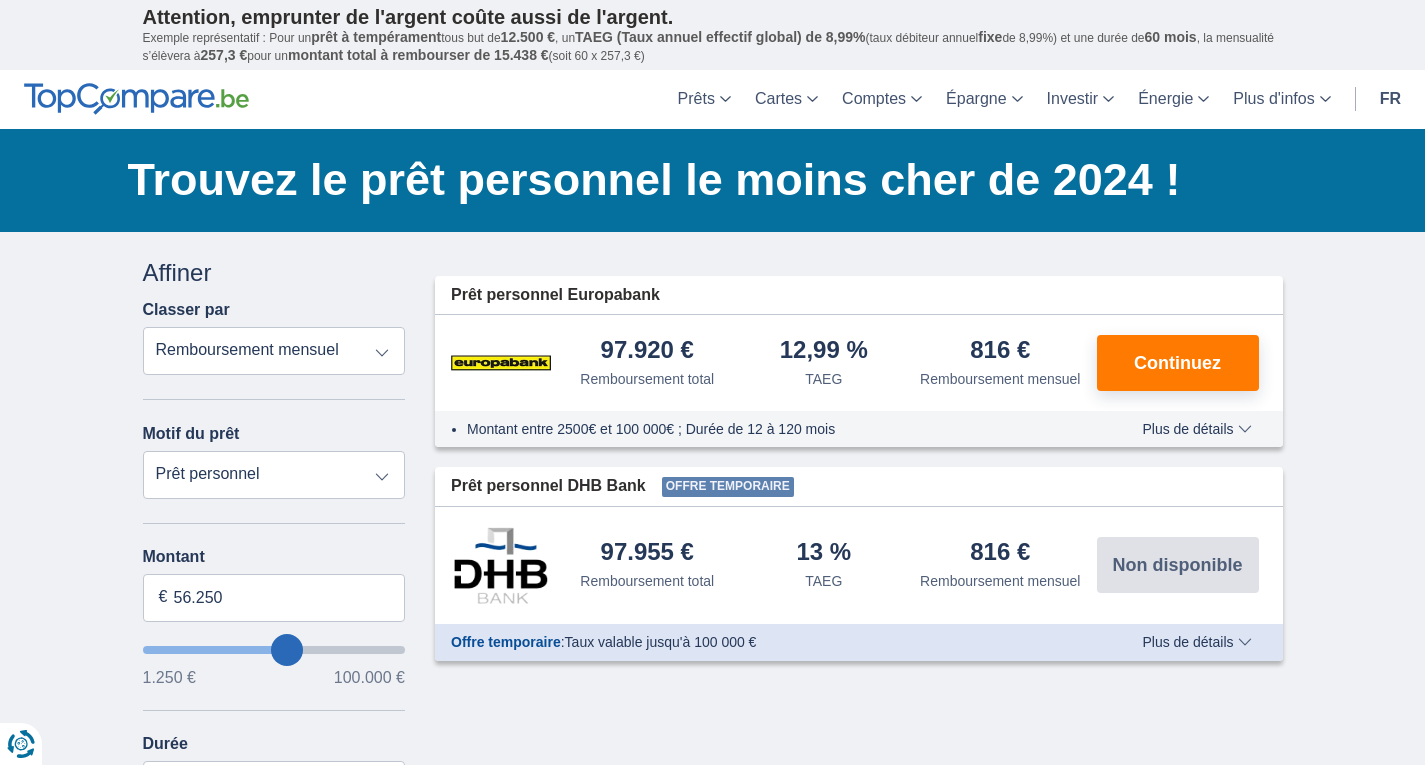 type on "47.250" 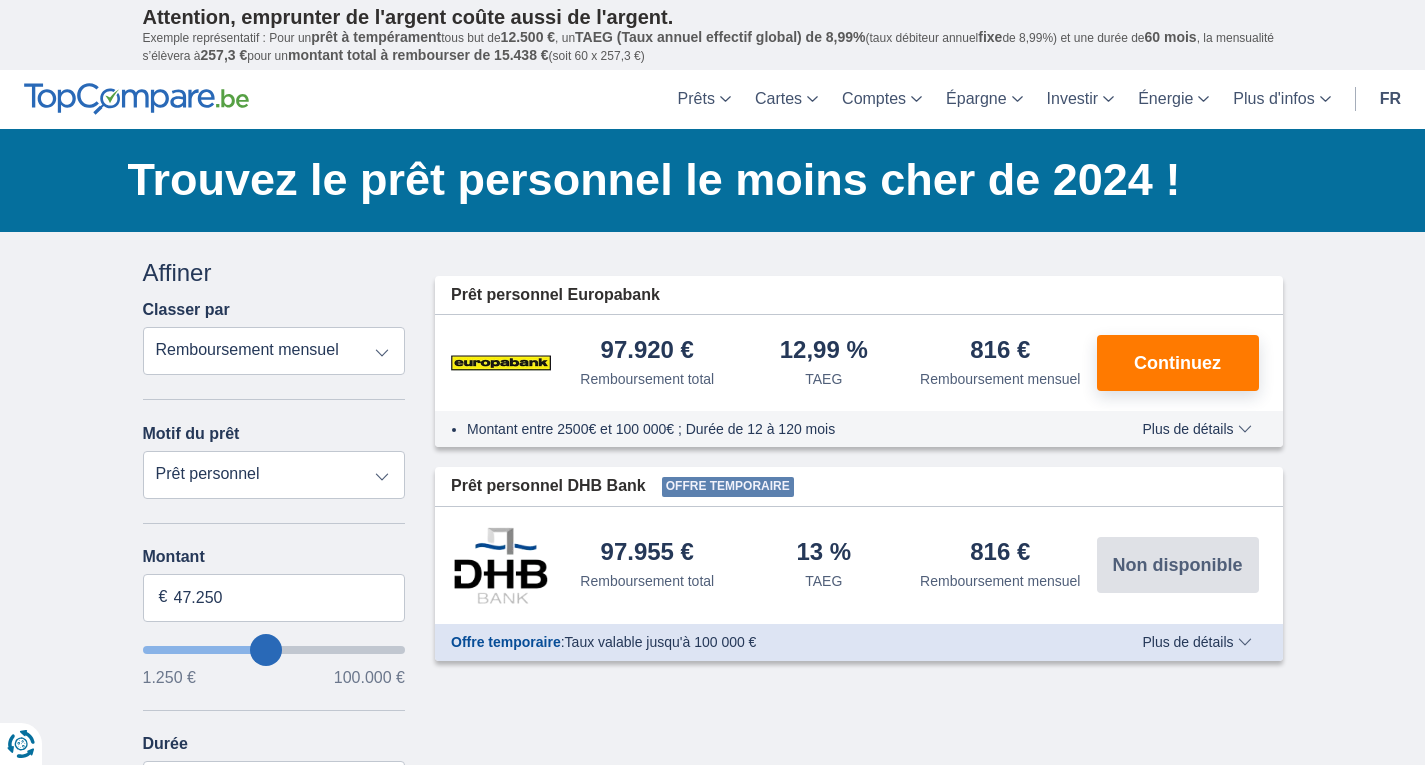 type on "47250" 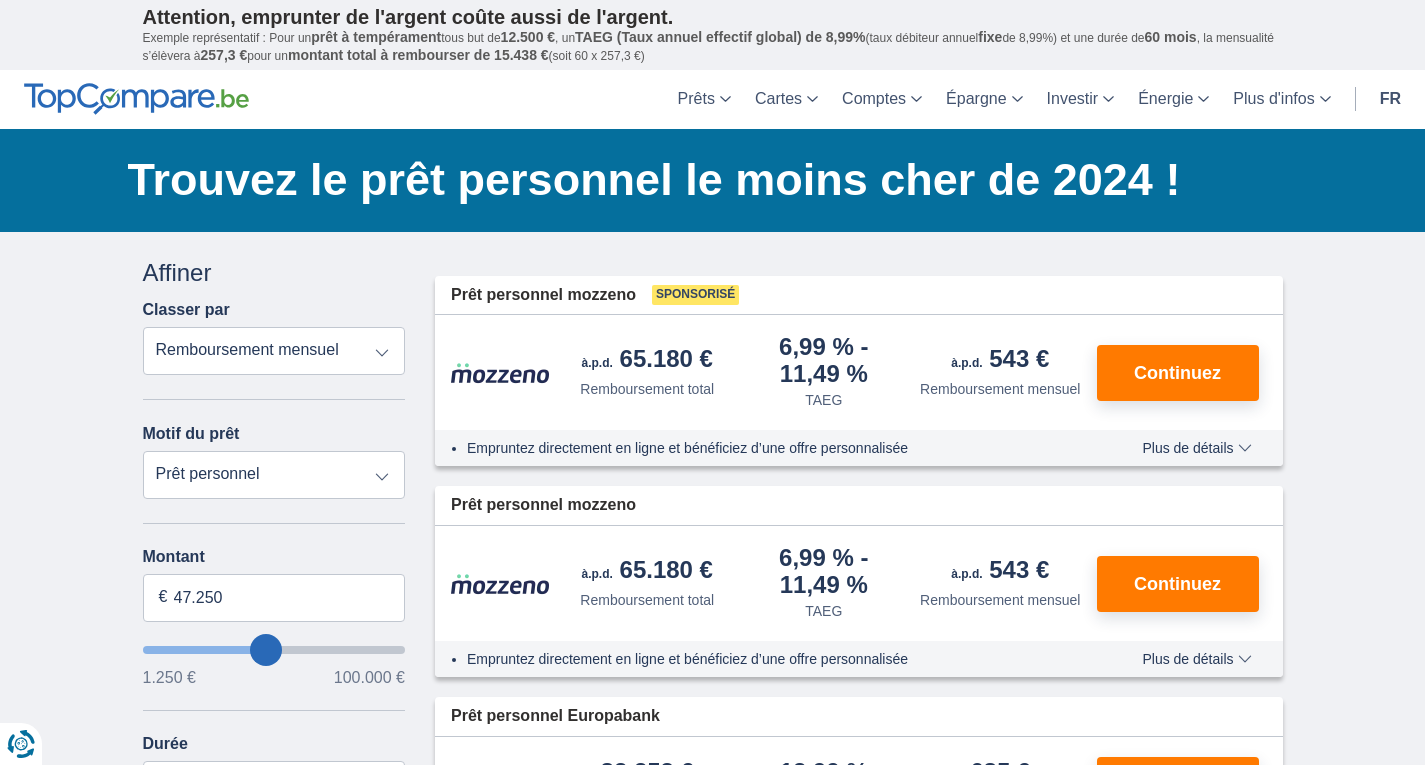 click at bounding box center (274, 650) 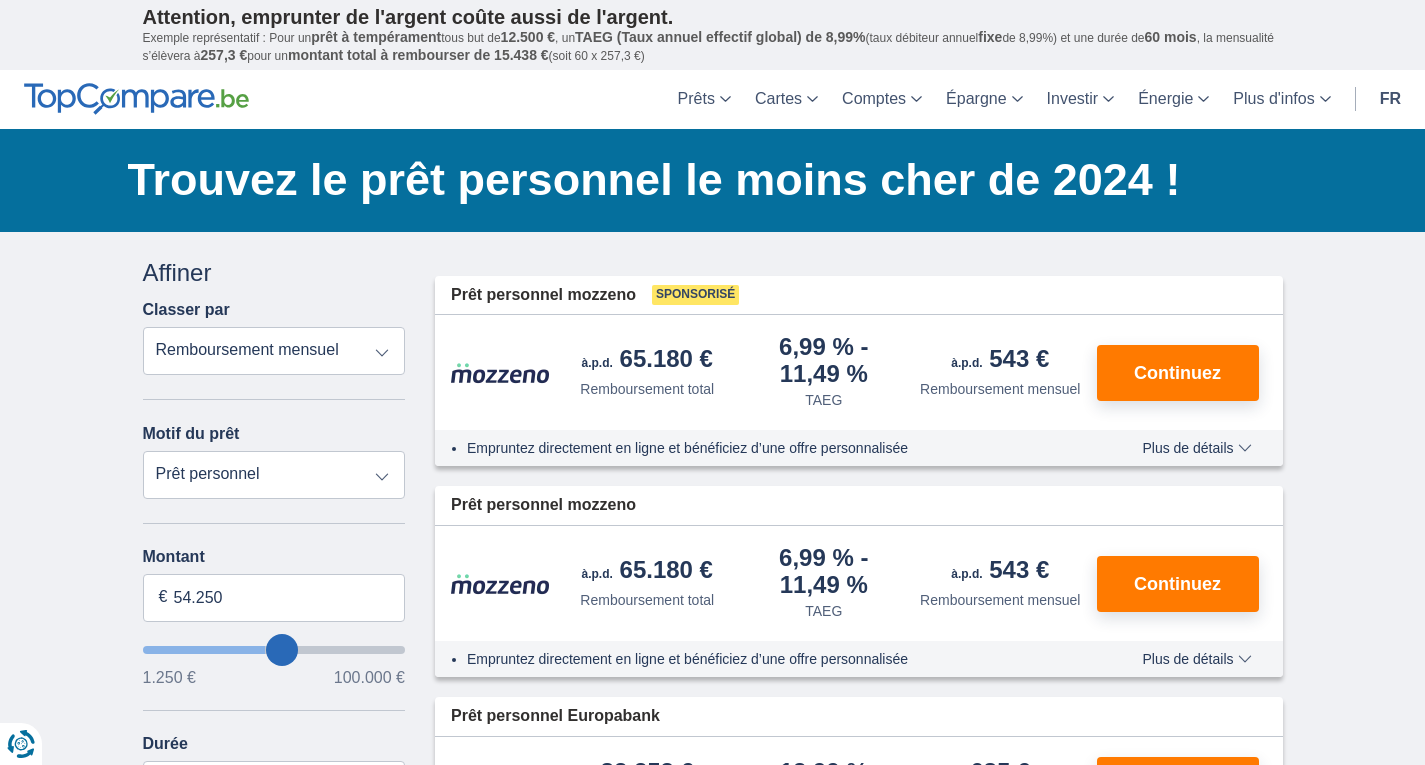 type on "54250" 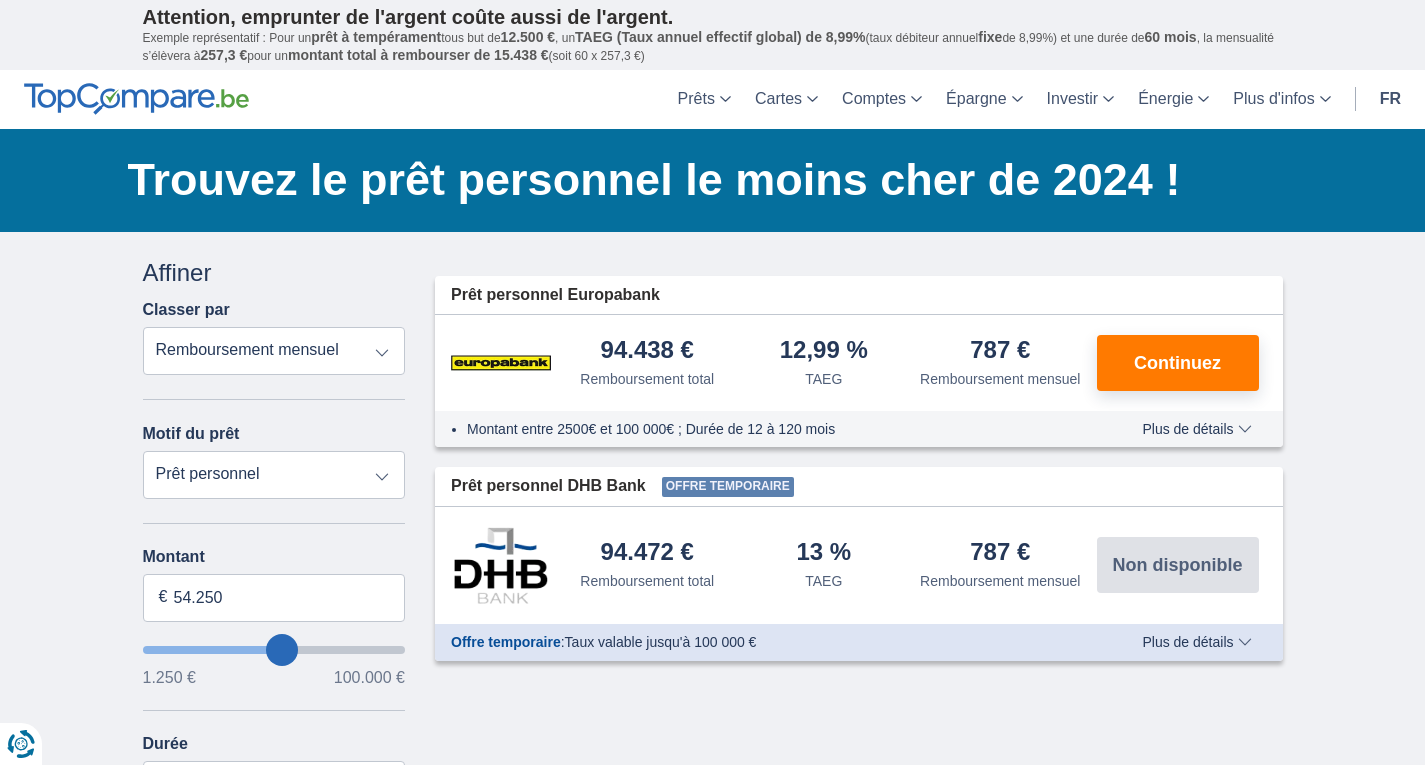 click at bounding box center (274, 650) 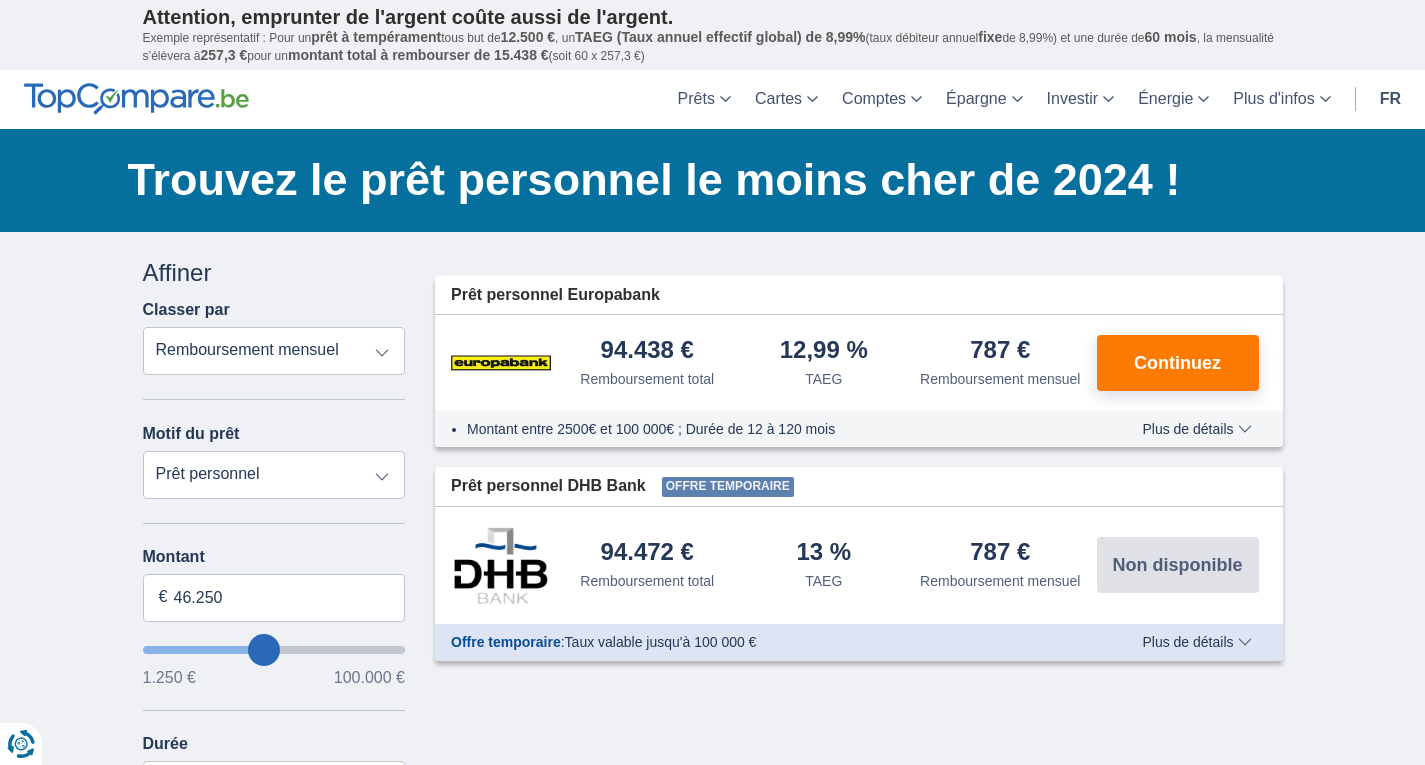 type on "46250" 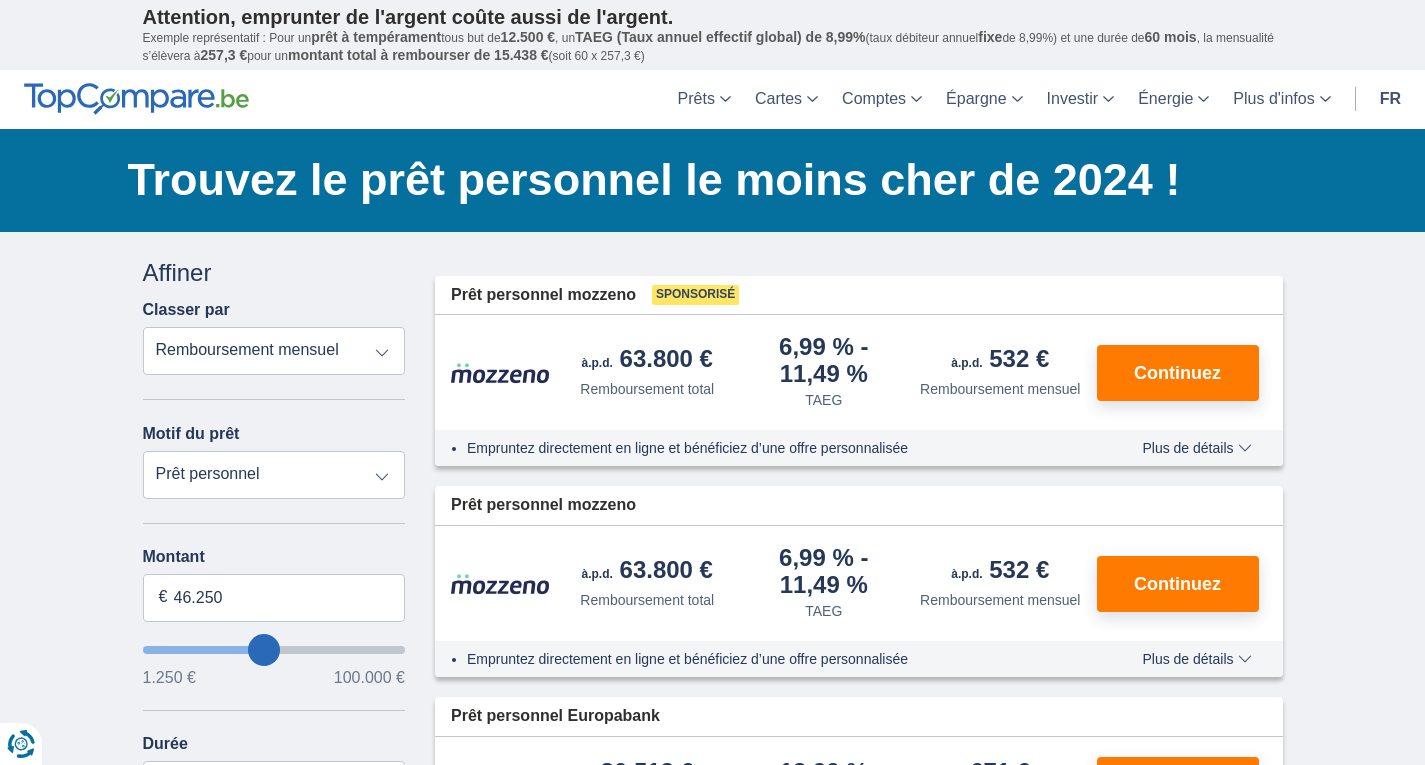 click at bounding box center [274, 650] 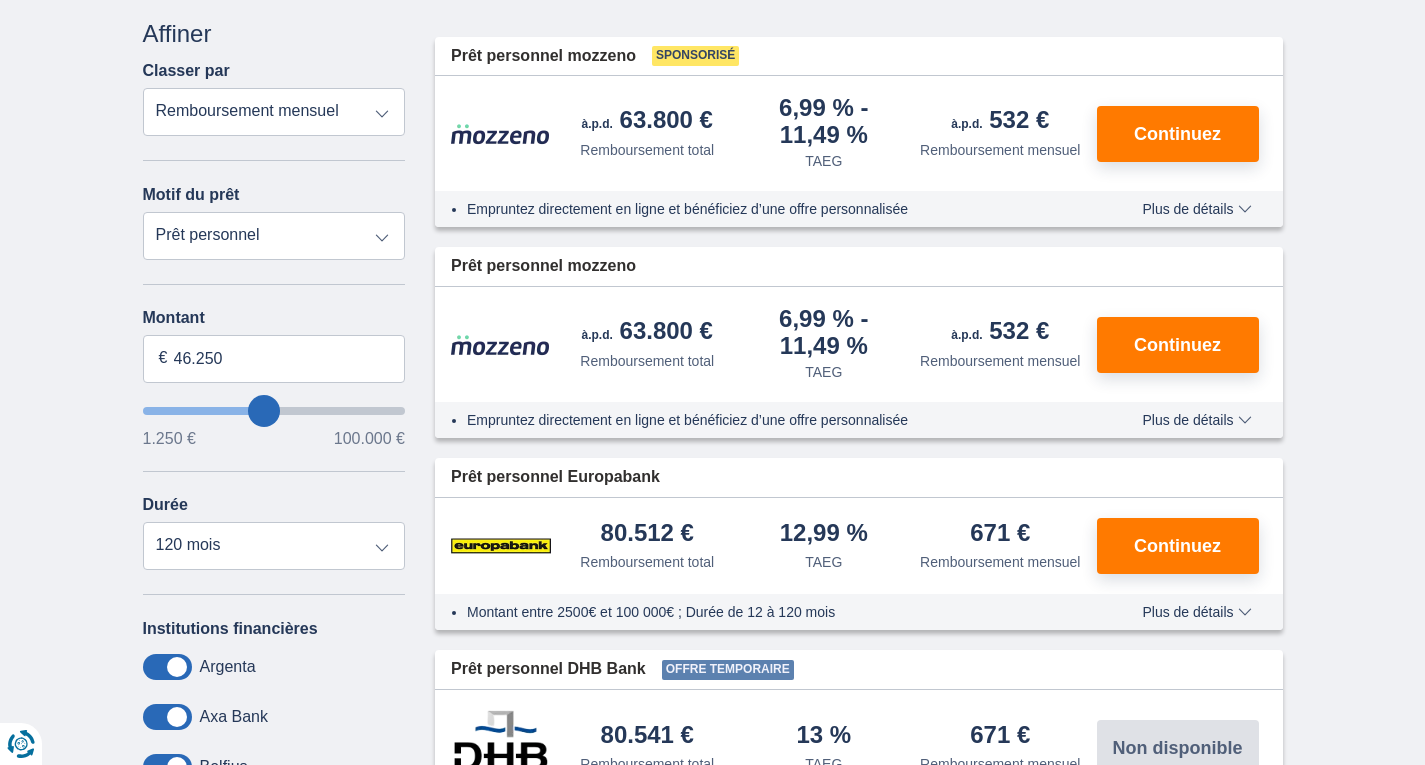 scroll, scrollTop: 240, scrollLeft: 0, axis: vertical 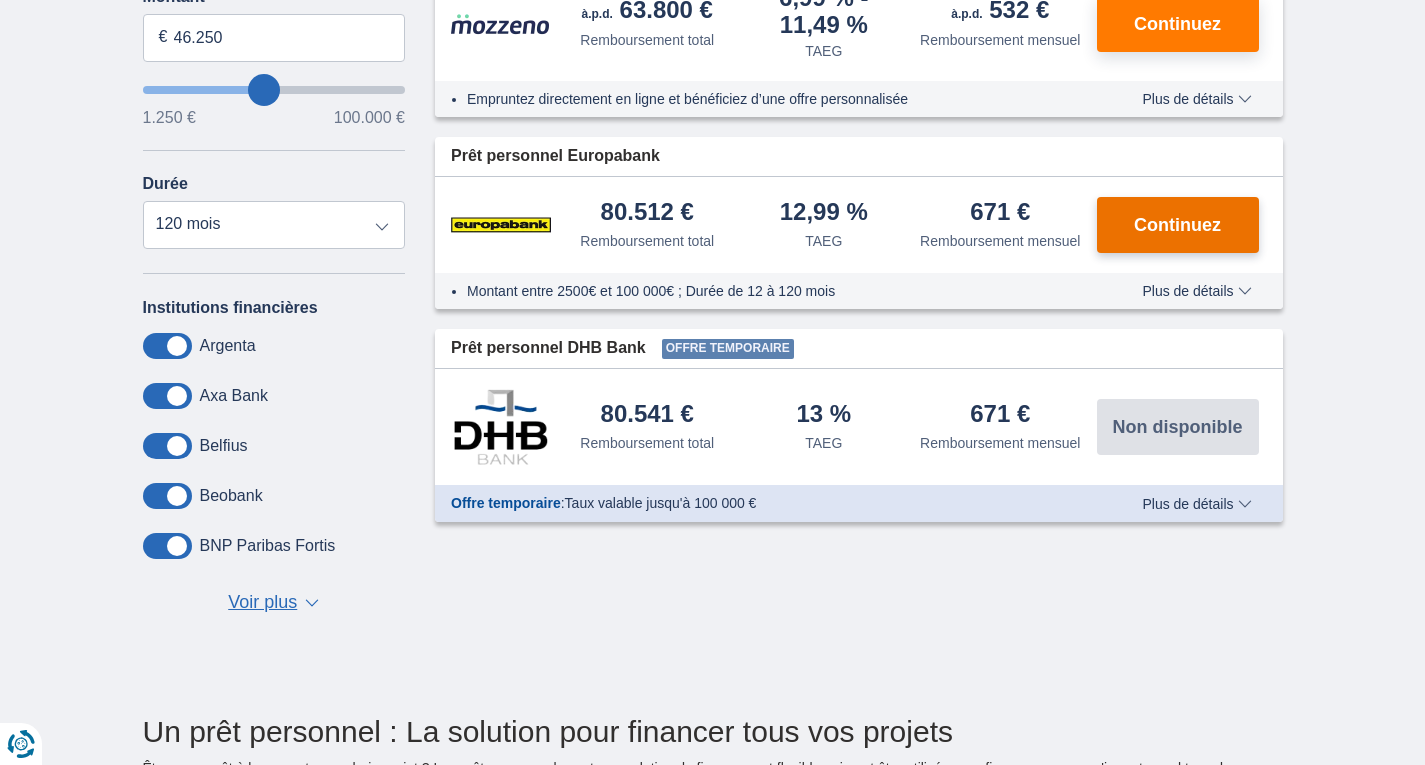 click on "Continuez" at bounding box center (1177, 225) 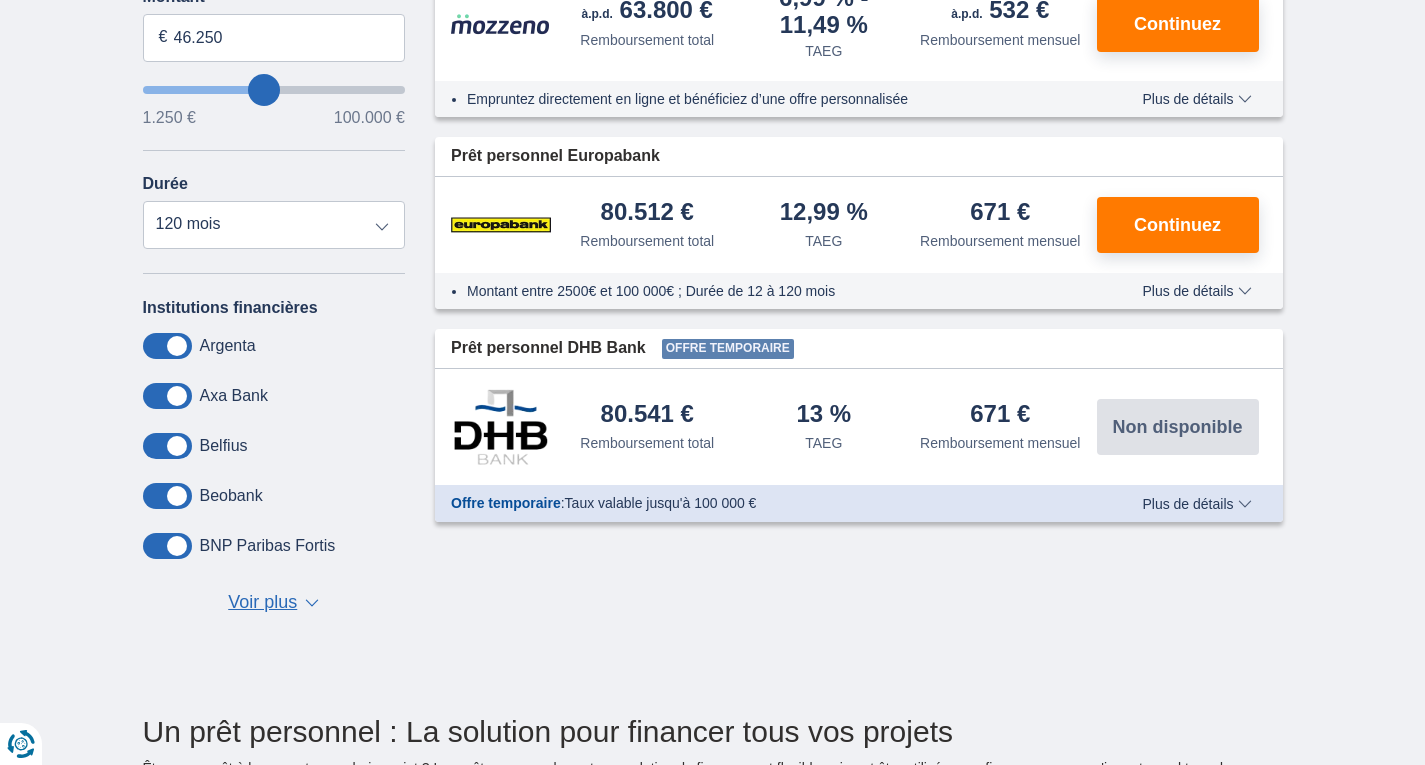 click on "Voir plus" at bounding box center [262, 603] 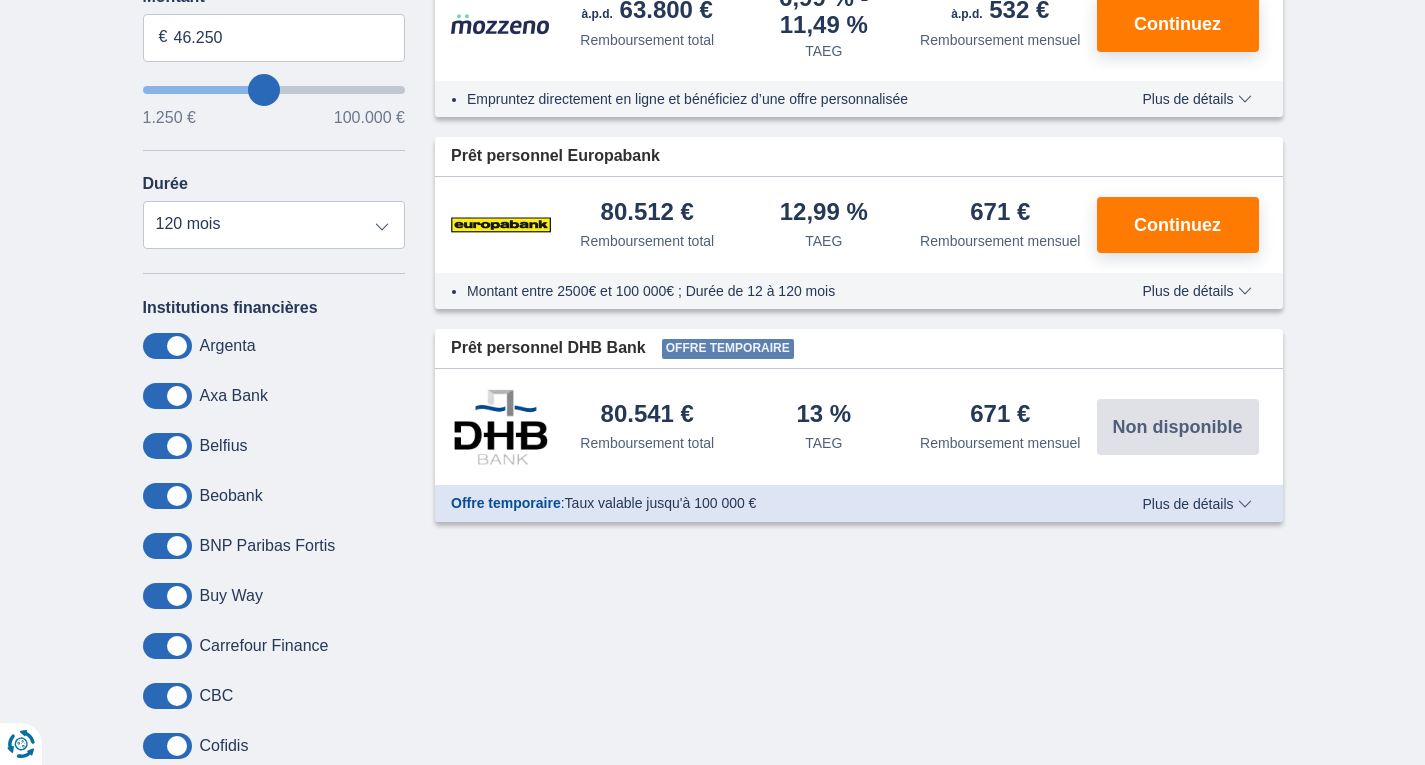 click on "Carrefour Finance" at bounding box center [264, 646] 